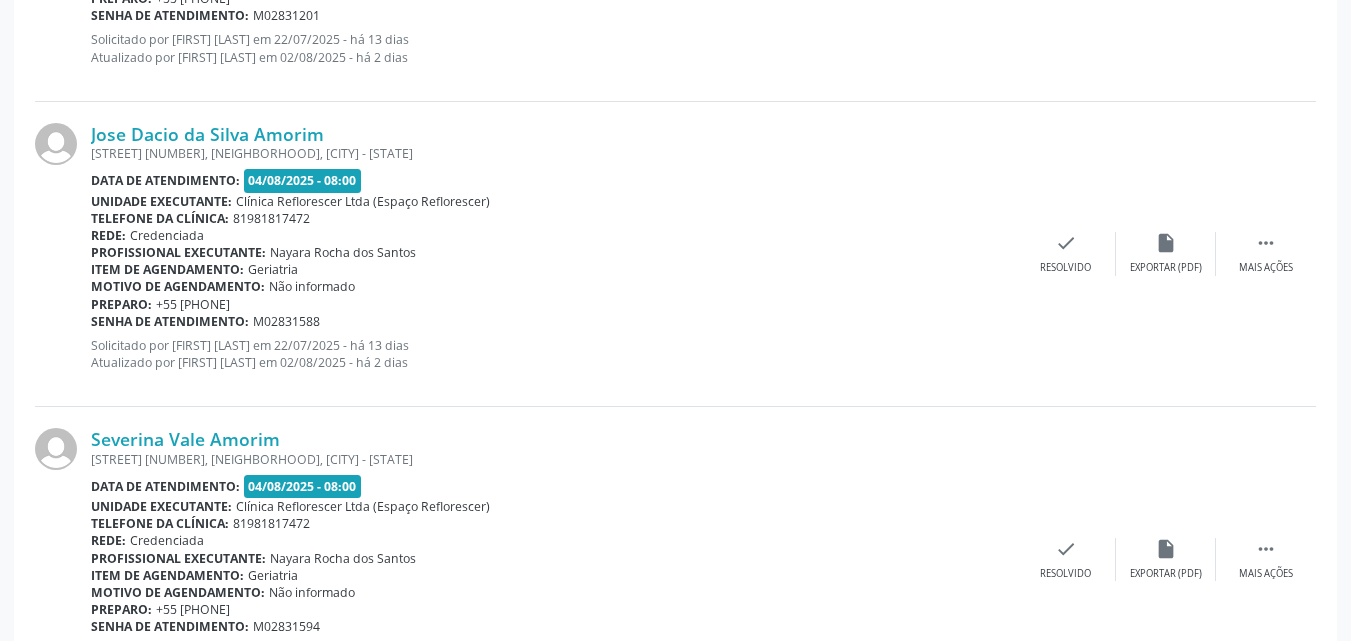 scroll, scrollTop: 1700, scrollLeft: 0, axis: vertical 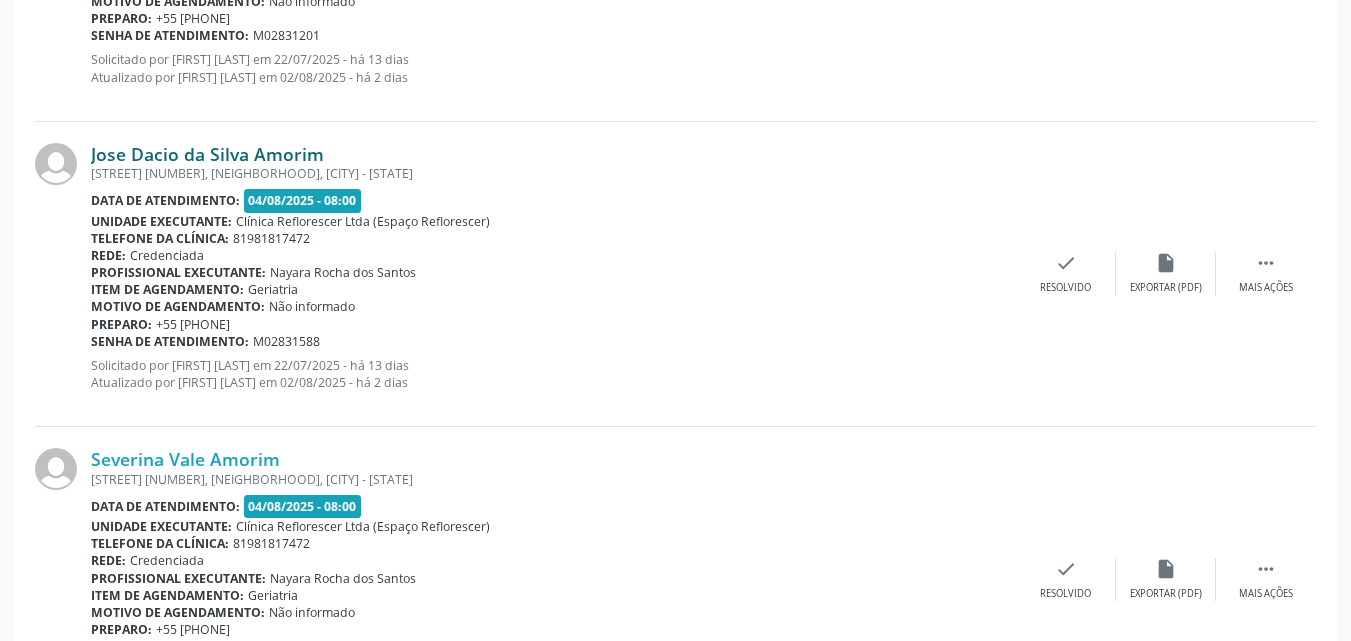 click on "Jose Dacio da Silva Amorim" at bounding box center (207, 154) 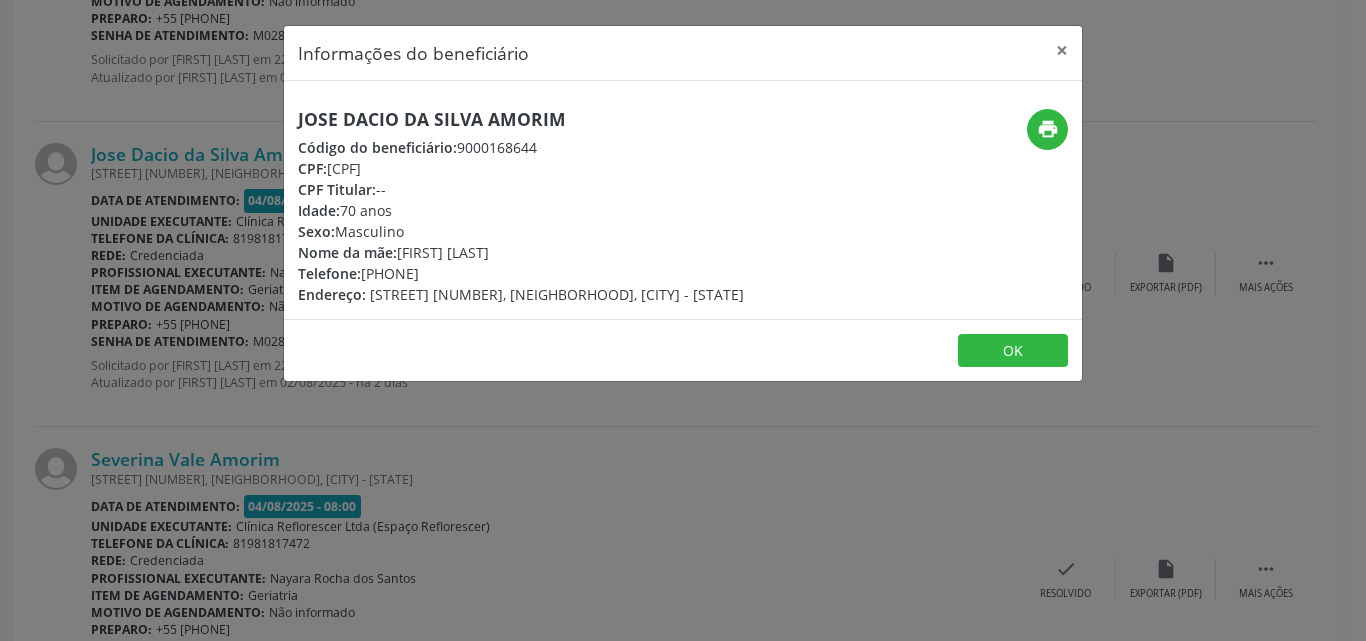 drag, startPoint x: 328, startPoint y: 163, endPoint x: 459, endPoint y: 171, distance: 131.24405 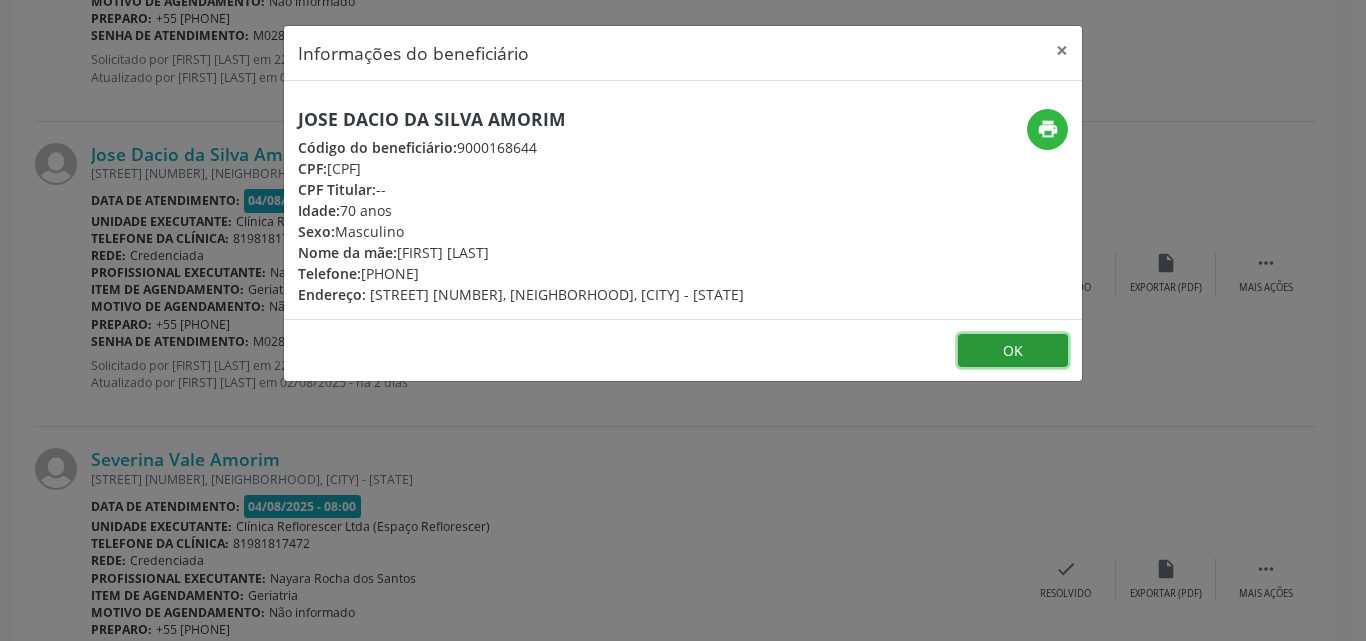click on "OK" at bounding box center (1013, 351) 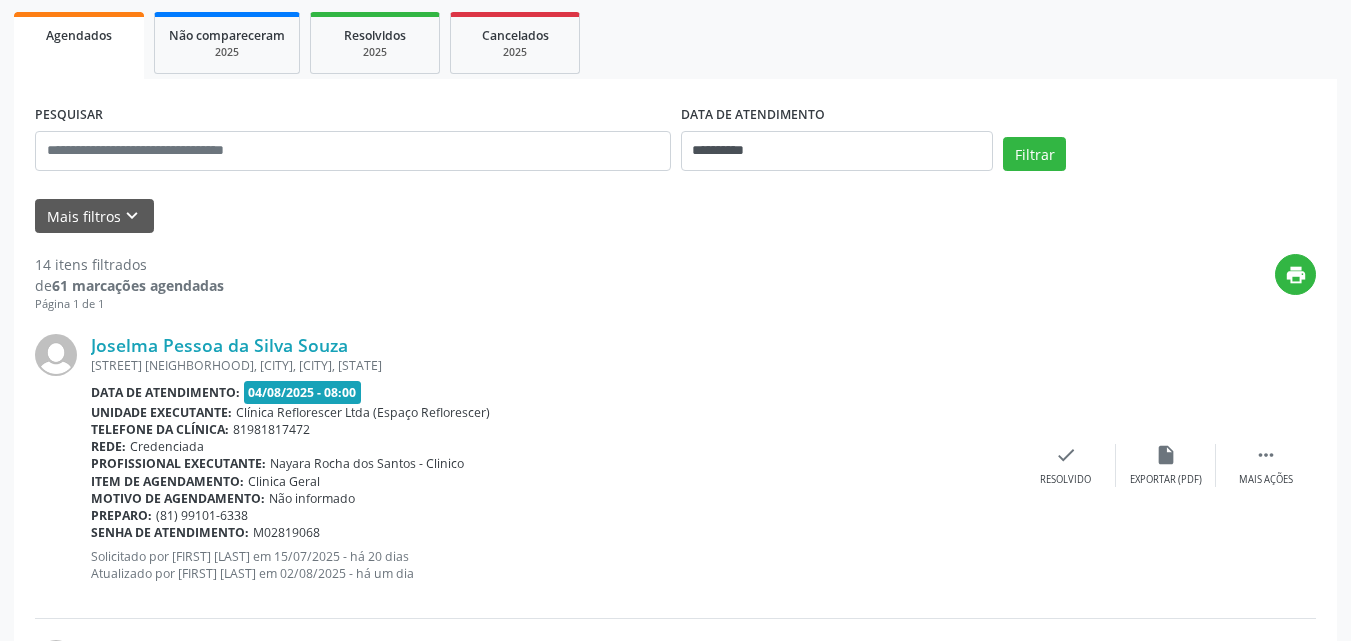 scroll, scrollTop: 300, scrollLeft: 0, axis: vertical 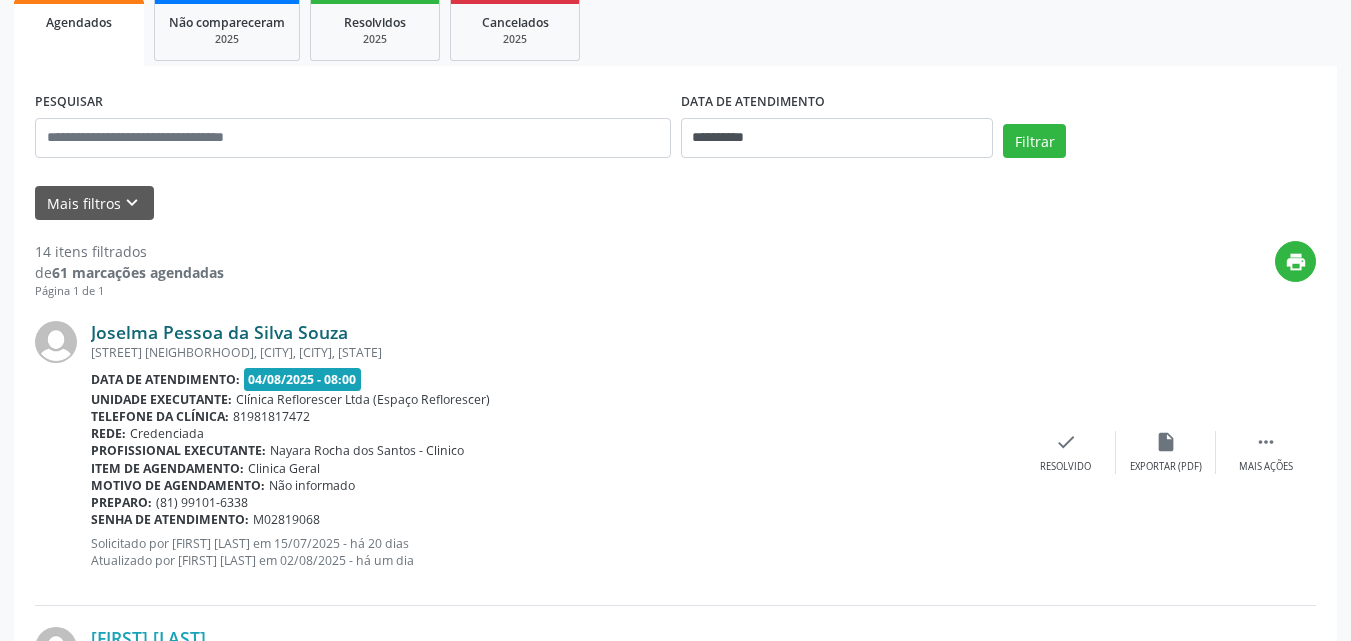 click on "Joselma Pessoa da Silva Souza" at bounding box center (219, 332) 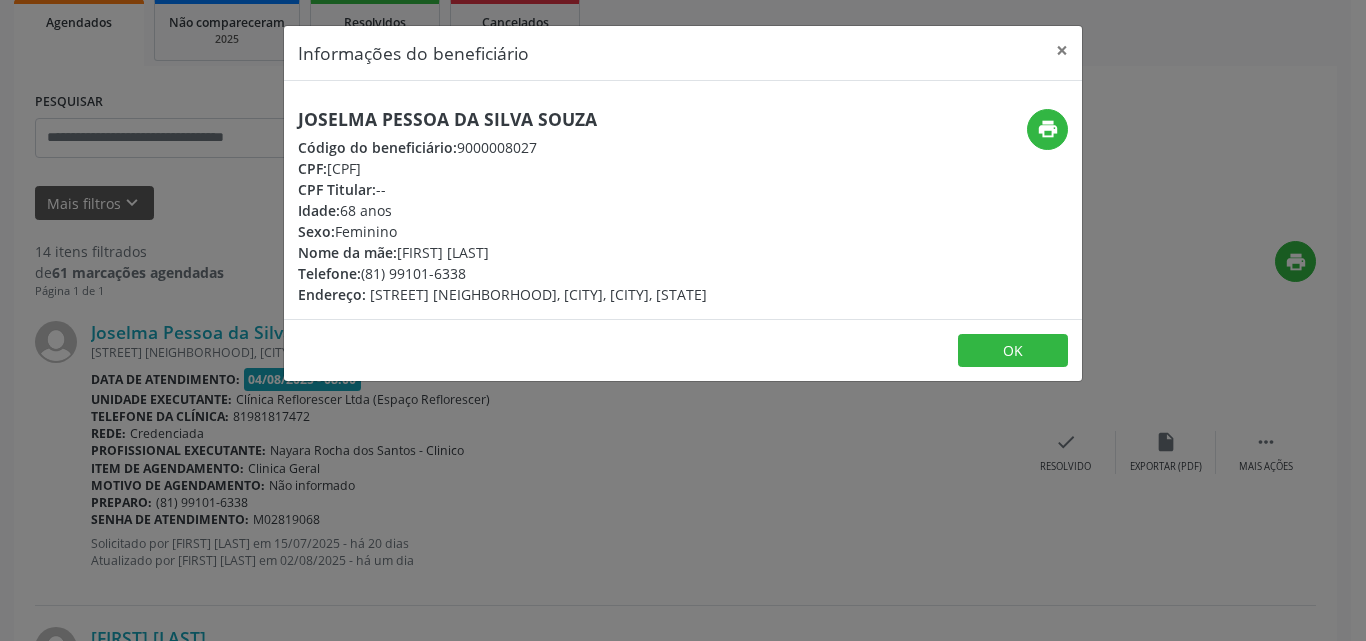 drag, startPoint x: 363, startPoint y: 171, endPoint x: 446, endPoint y: 171, distance: 83 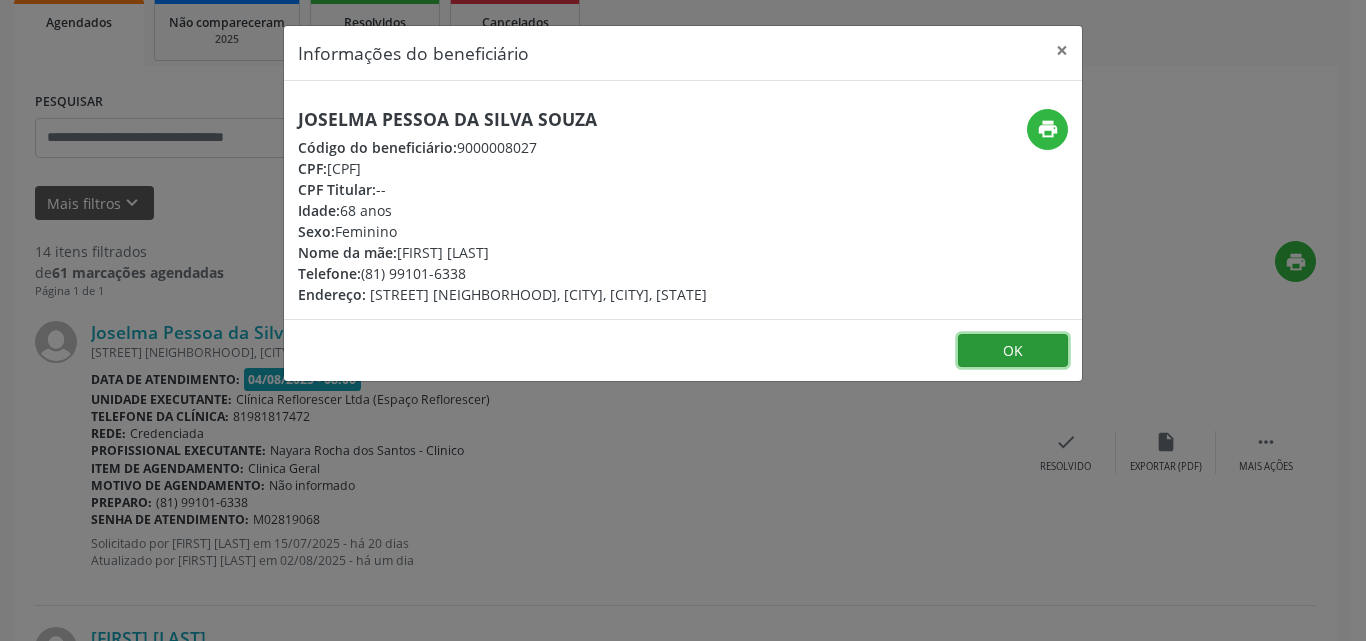 click on "OK" at bounding box center (1013, 351) 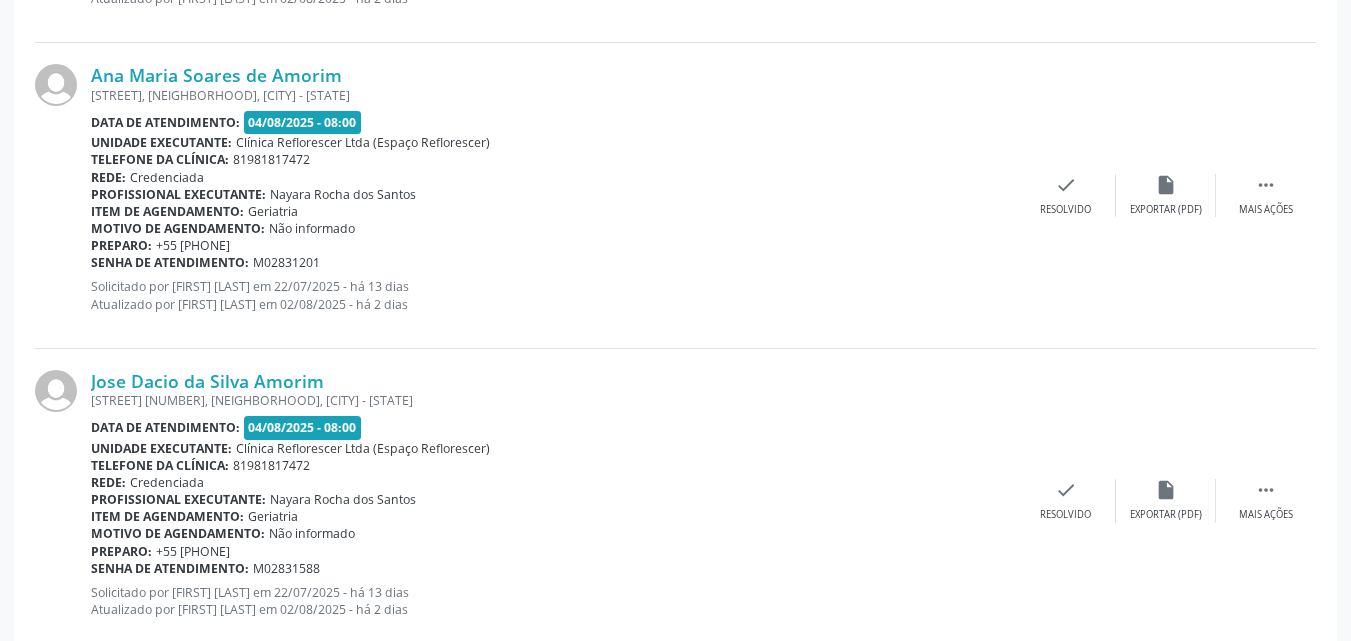 scroll, scrollTop: 1700, scrollLeft: 0, axis: vertical 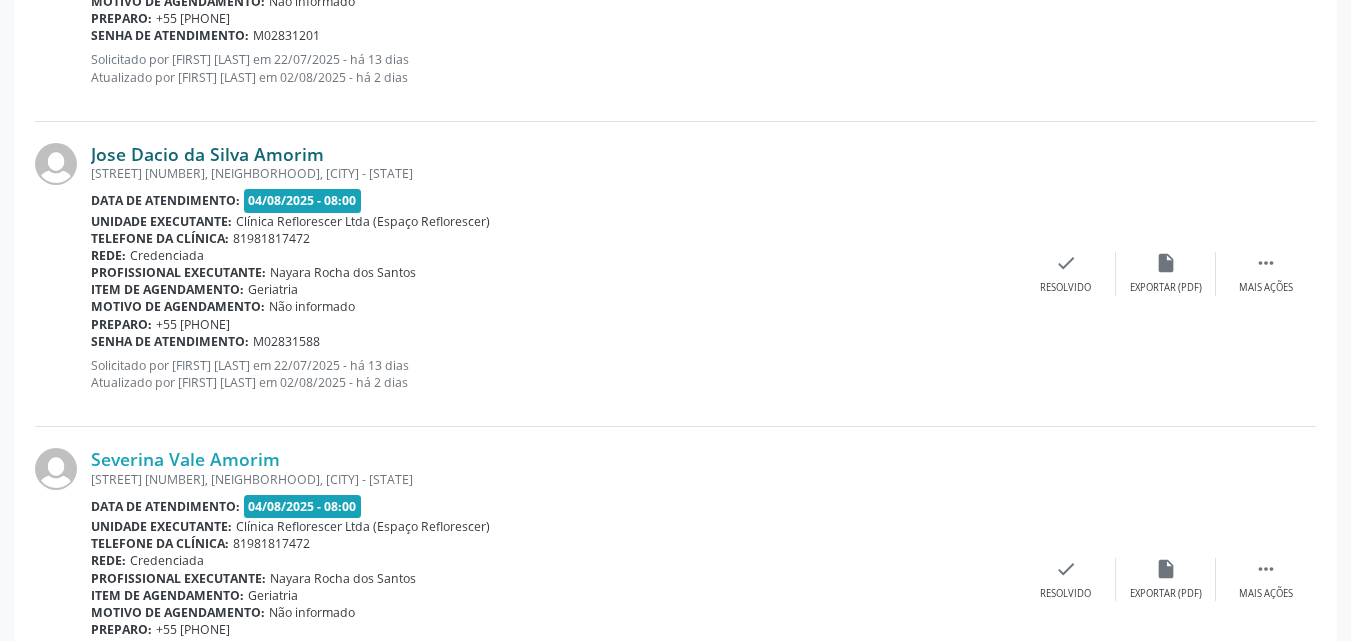 click on "Jose Dacio da Silva Amorim" at bounding box center [207, 154] 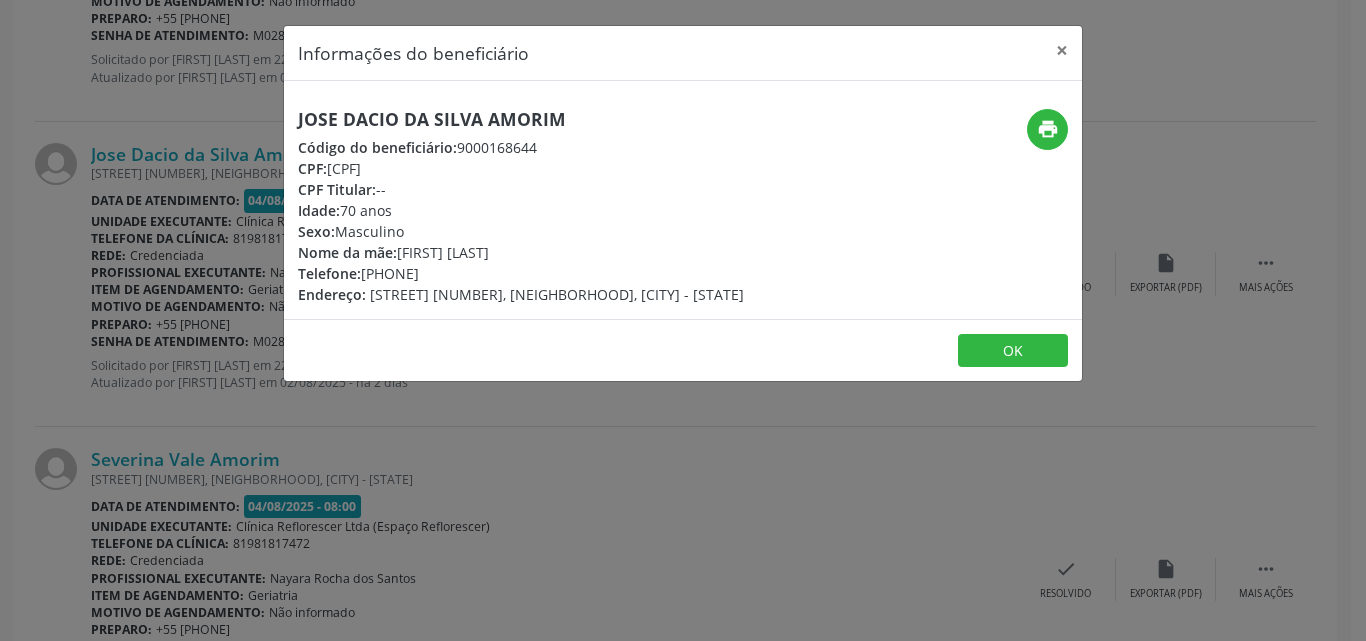 drag, startPoint x: 329, startPoint y: 164, endPoint x: 471, endPoint y: 164, distance: 142 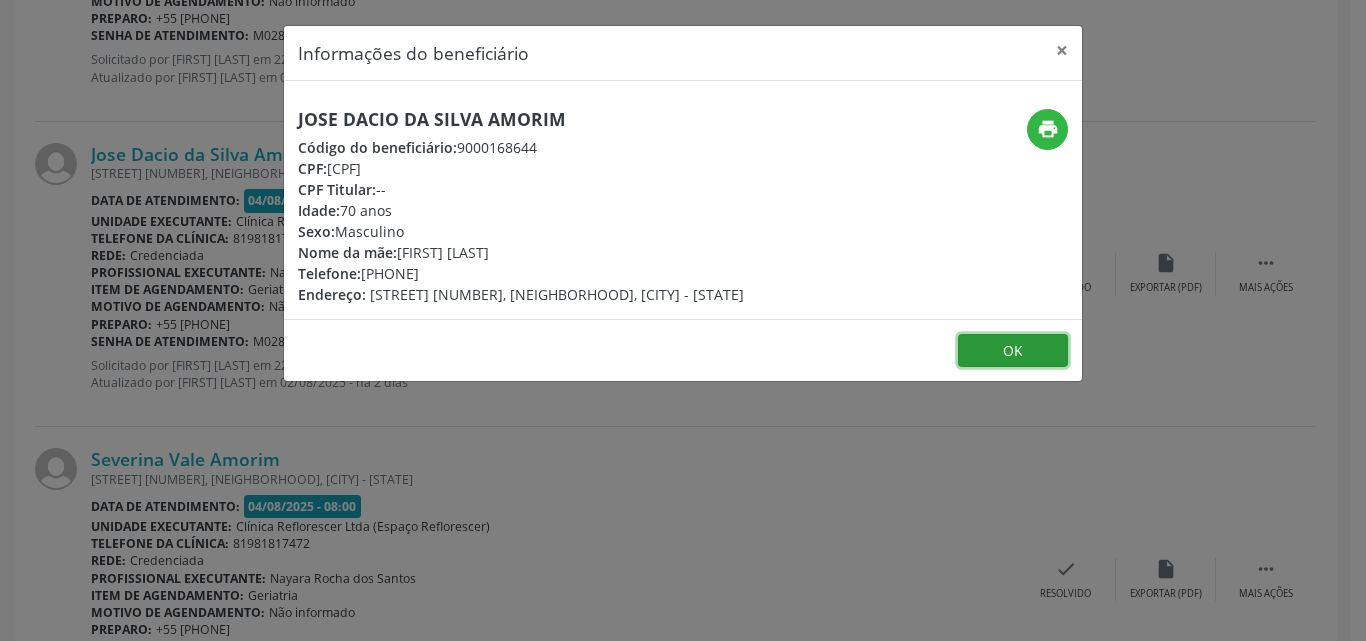 click on "OK" at bounding box center (1013, 351) 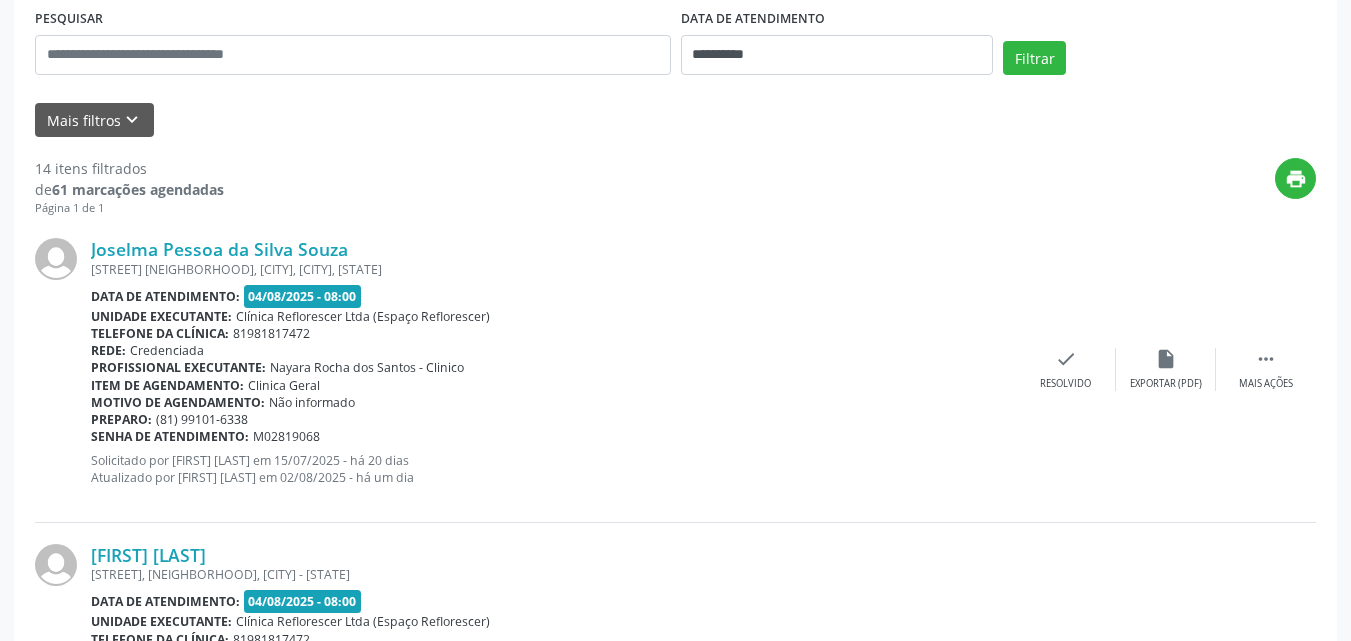 scroll, scrollTop: 400, scrollLeft: 0, axis: vertical 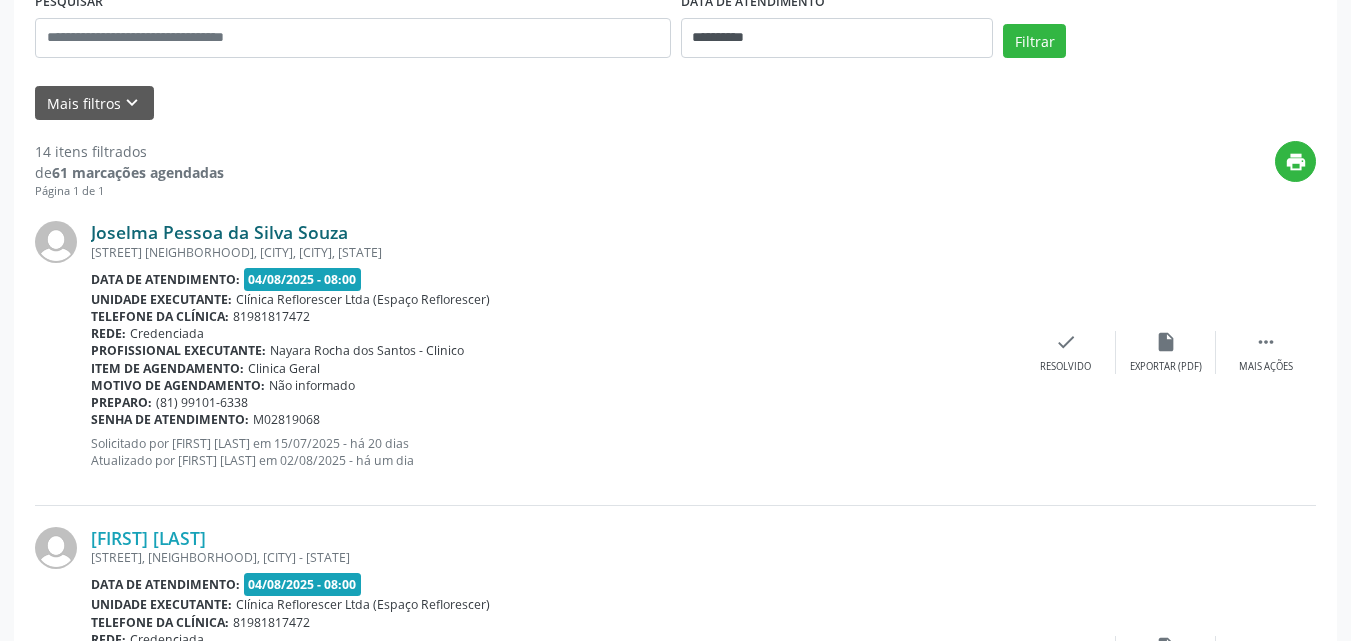 click on "Joselma Pessoa da Silva Souza" at bounding box center [219, 232] 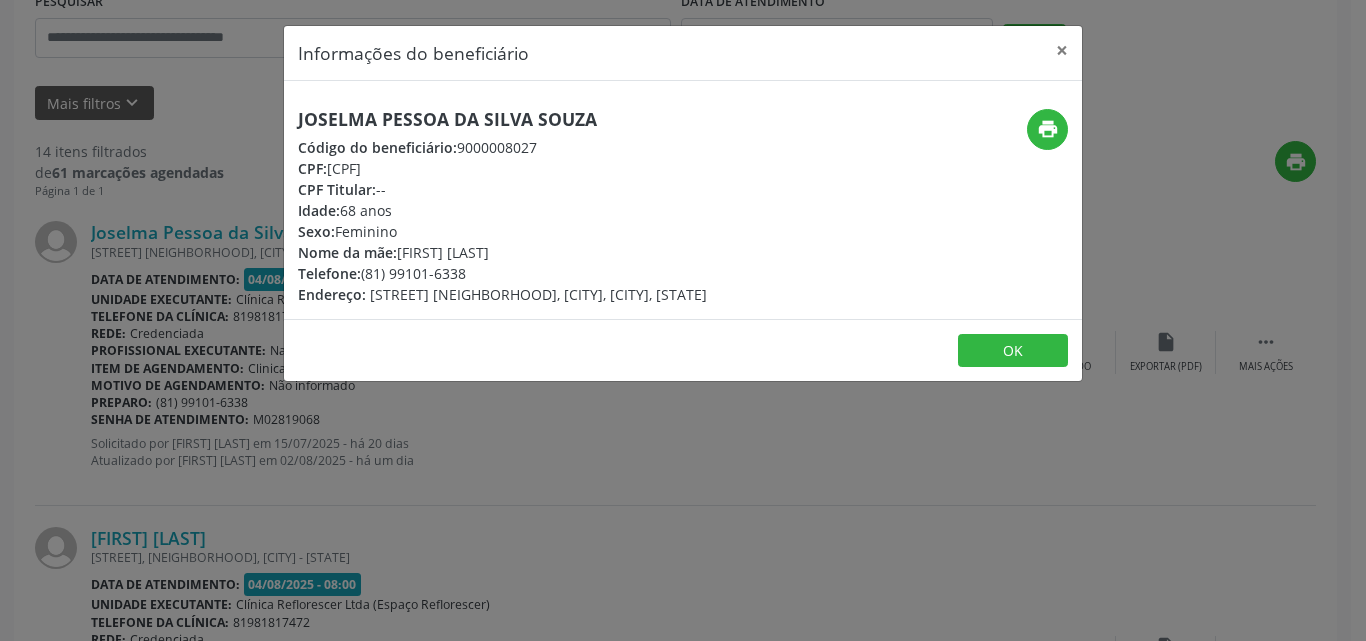 drag, startPoint x: 329, startPoint y: 167, endPoint x: 447, endPoint y: 167, distance: 118 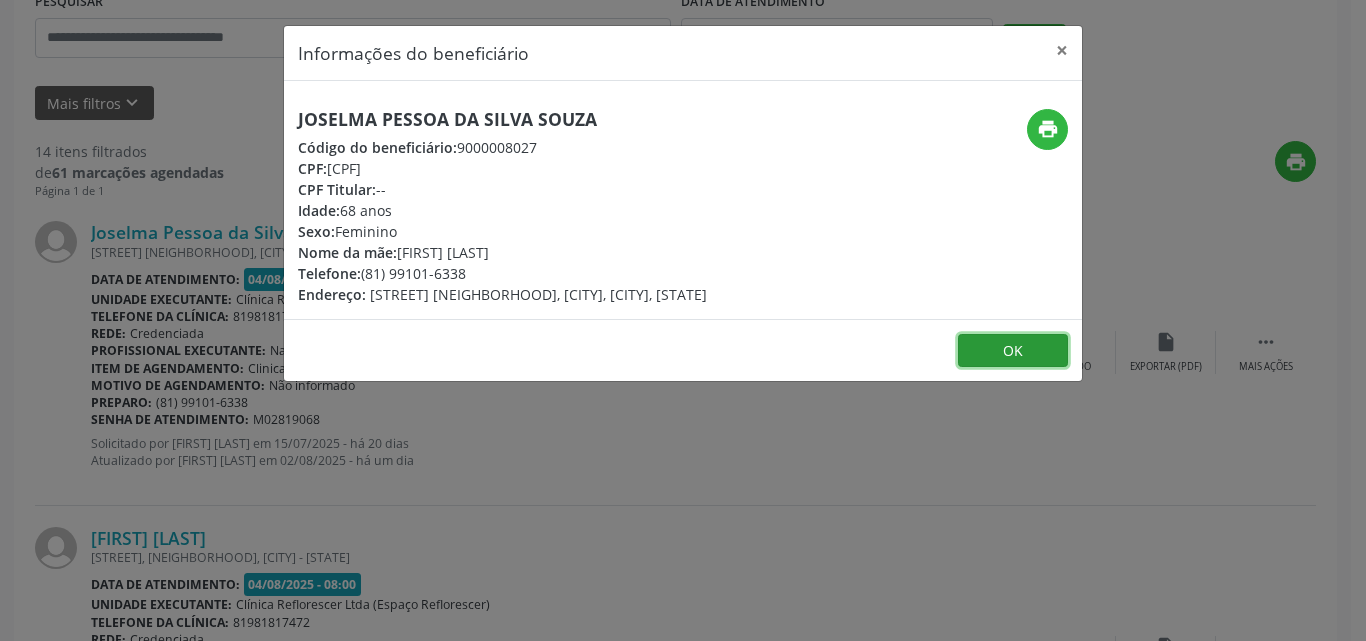 click on "OK" at bounding box center (1013, 351) 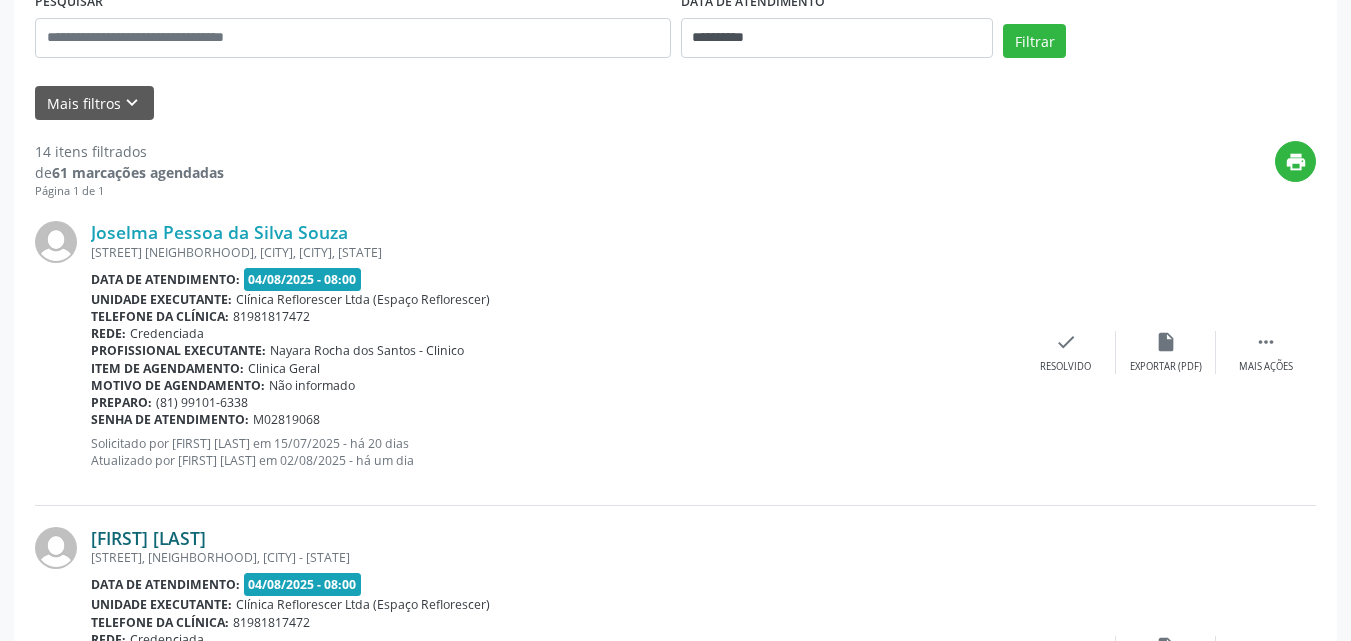 click on "[FIRST] [LAST]" at bounding box center (148, 538) 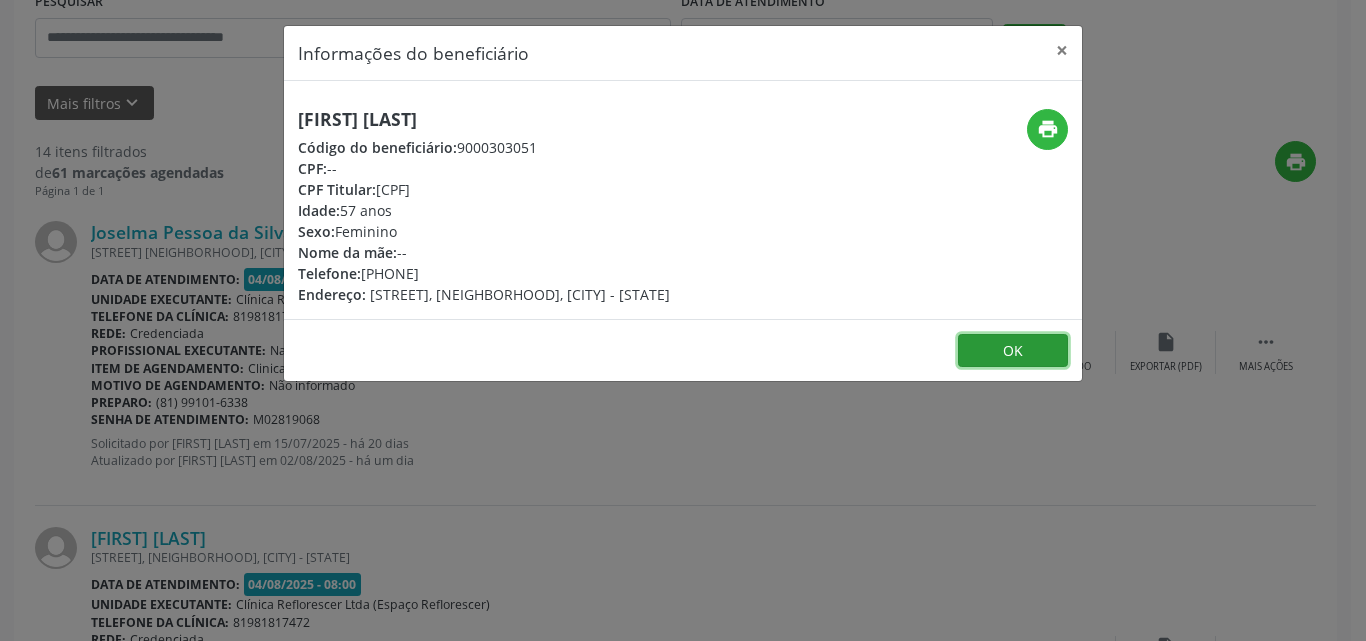 click on "OK" at bounding box center (1013, 351) 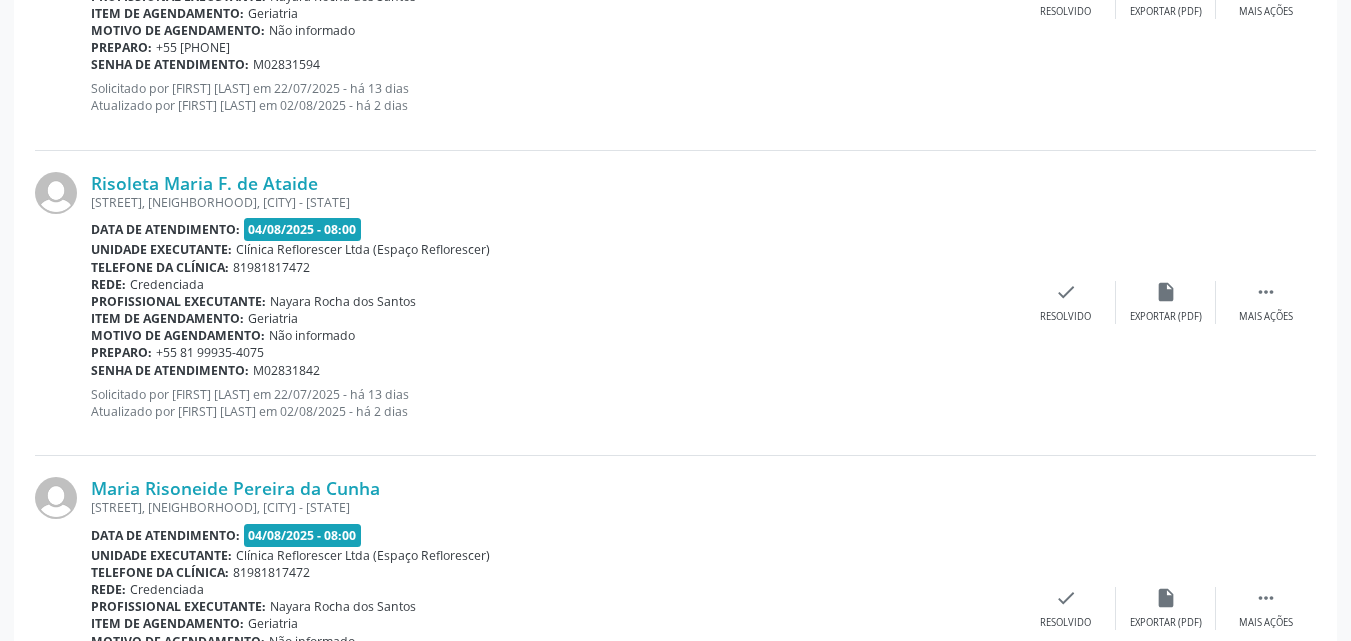 scroll, scrollTop: 2300, scrollLeft: 0, axis: vertical 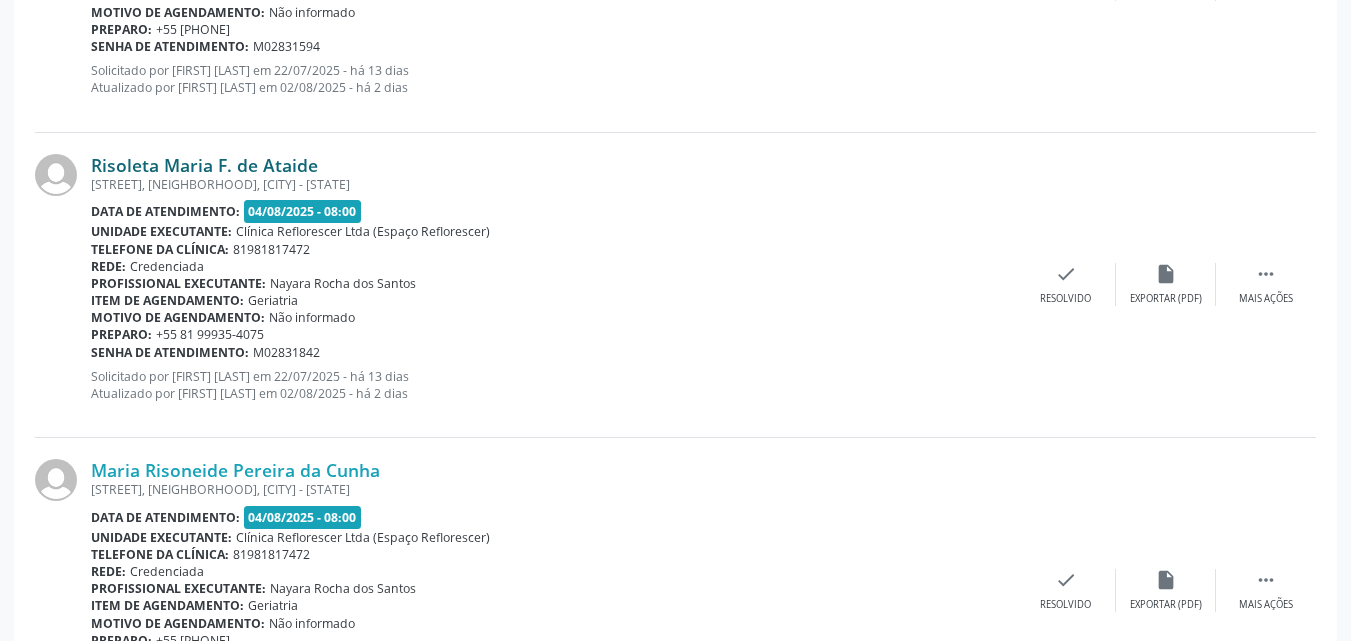 click on "Risoleta Maria F. de Ataide" at bounding box center [204, 165] 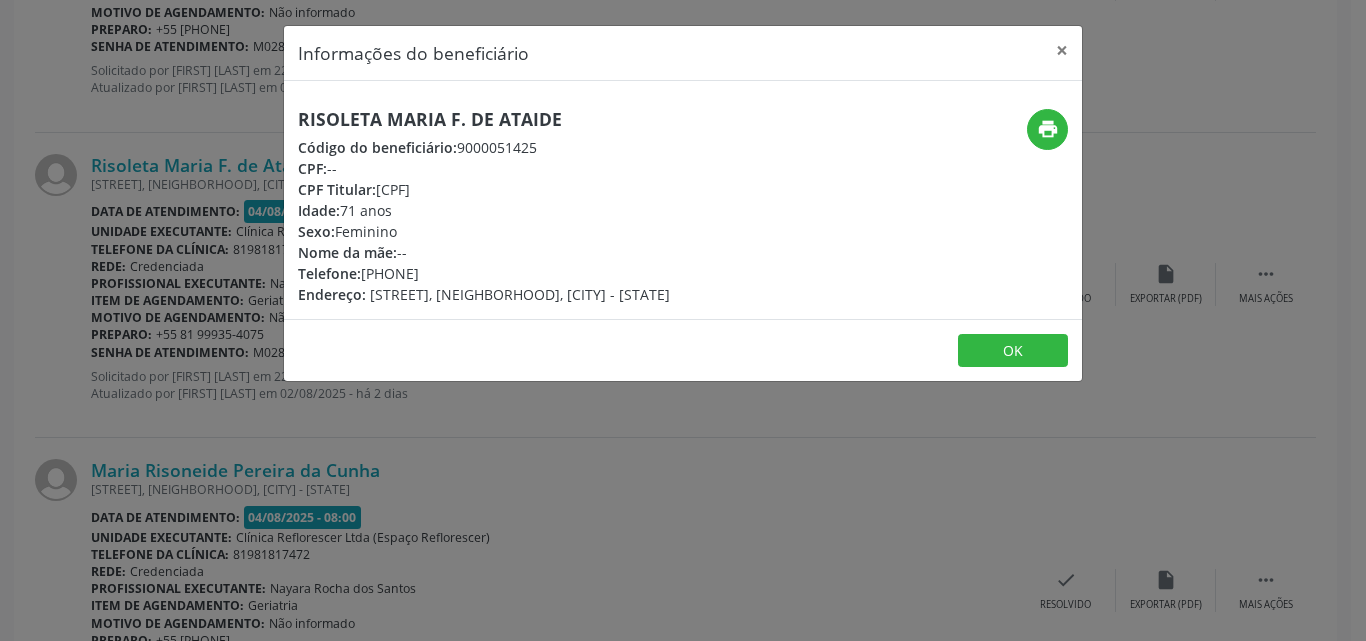 click on "CPF:
--" at bounding box center [484, 168] 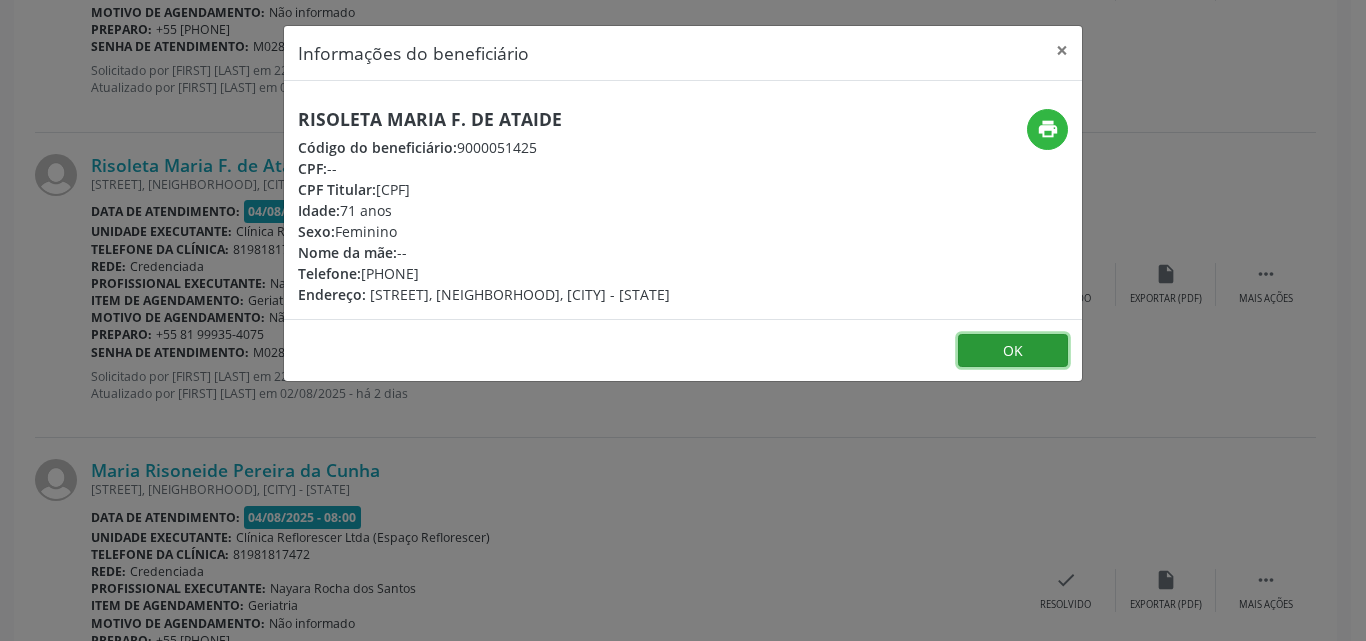 click on "OK" at bounding box center [1013, 351] 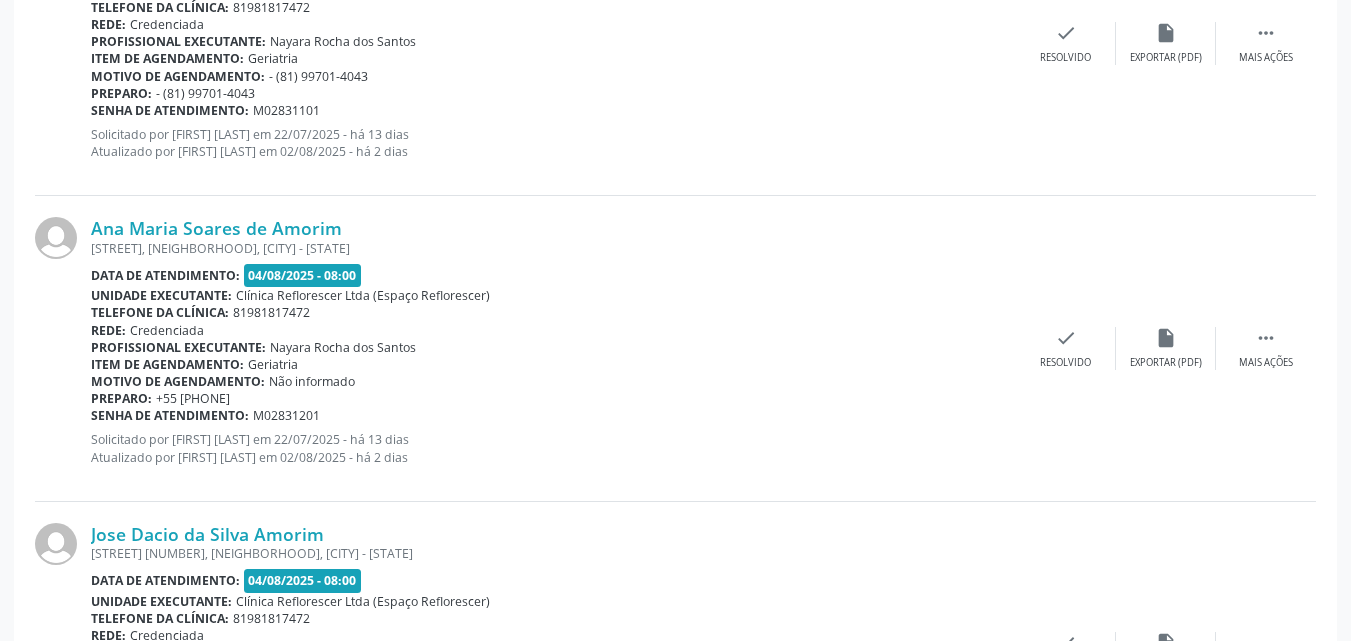 scroll, scrollTop: 1269, scrollLeft: 0, axis: vertical 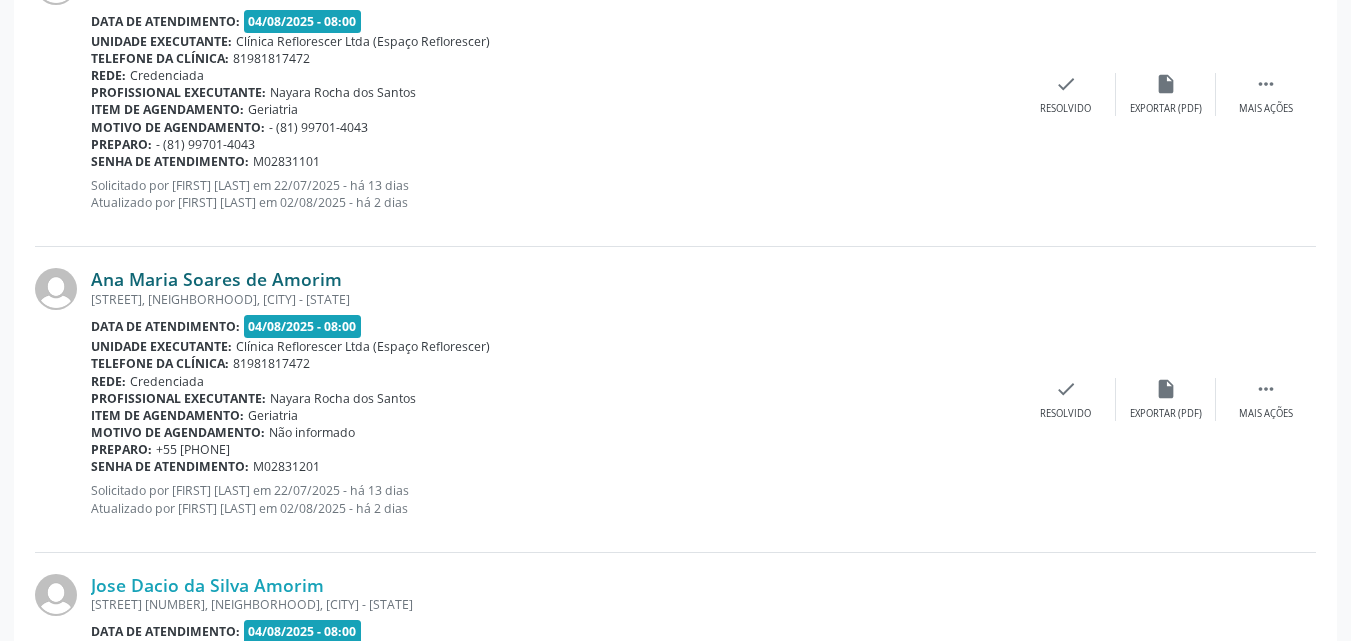click on "Ana Maria Soares de Amorim" at bounding box center (216, 279) 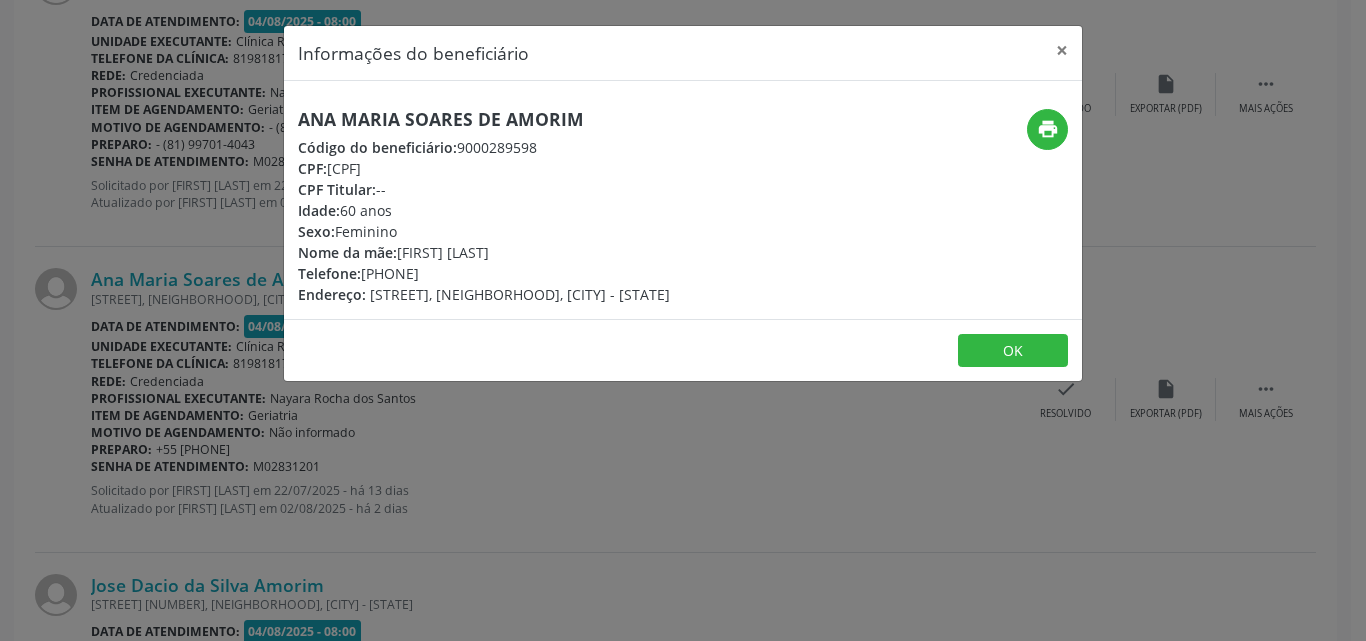 drag, startPoint x: 328, startPoint y: 172, endPoint x: 452, endPoint y: 169, distance: 124.036285 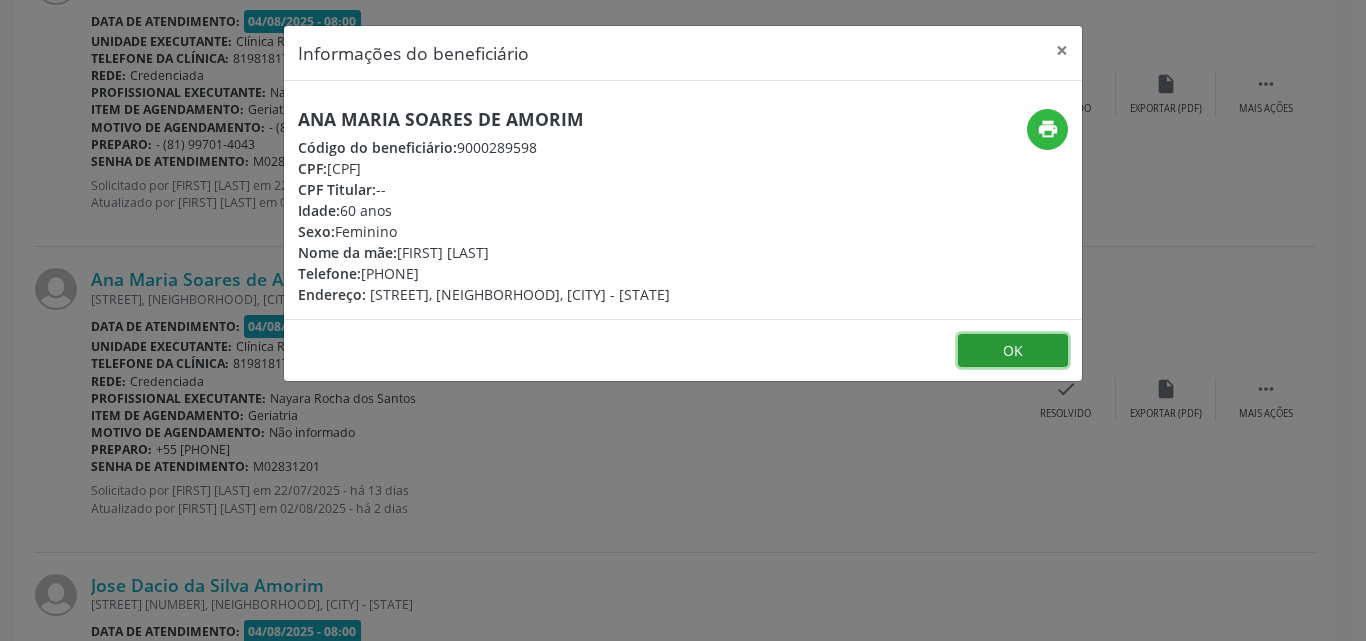 click on "OK" at bounding box center [1013, 351] 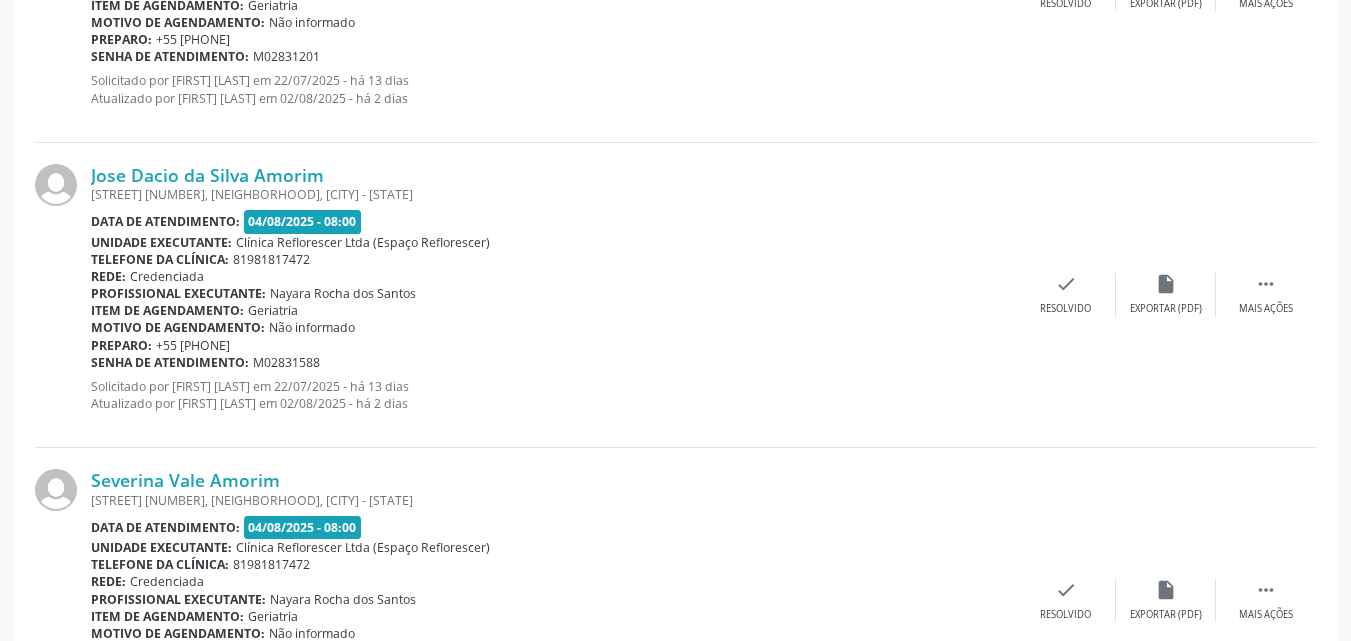 scroll, scrollTop: 1869, scrollLeft: 0, axis: vertical 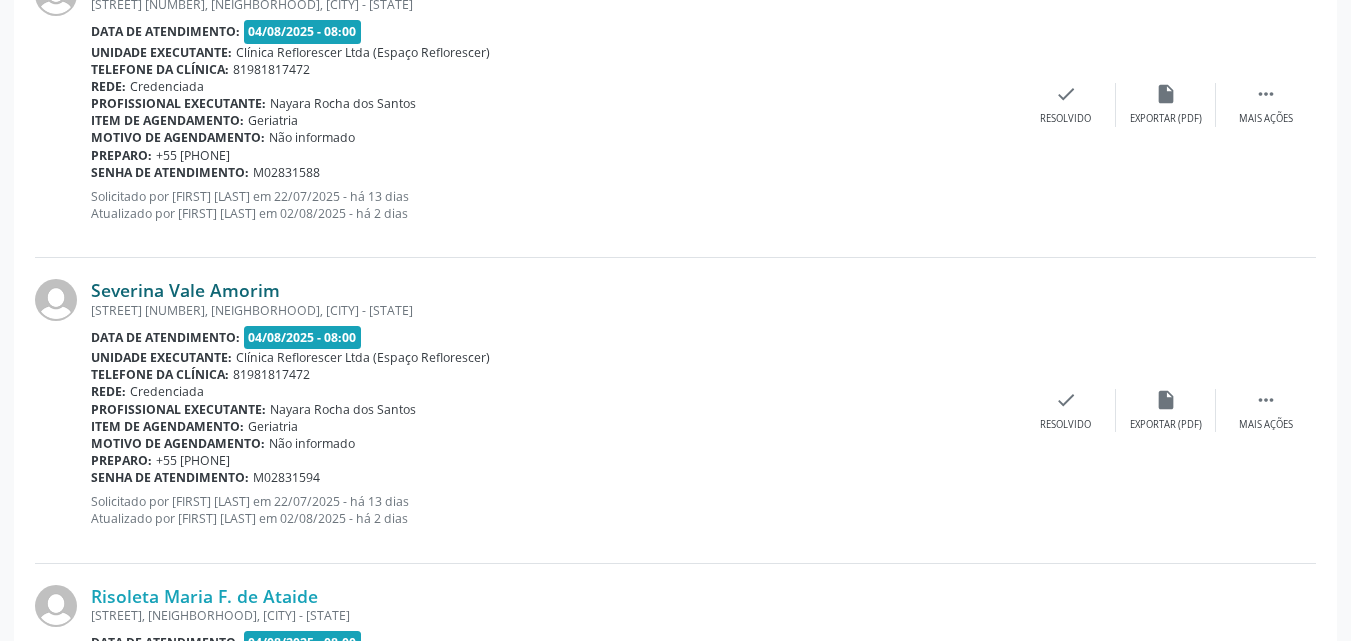 click on "Severina Vale Amorim" at bounding box center [185, 290] 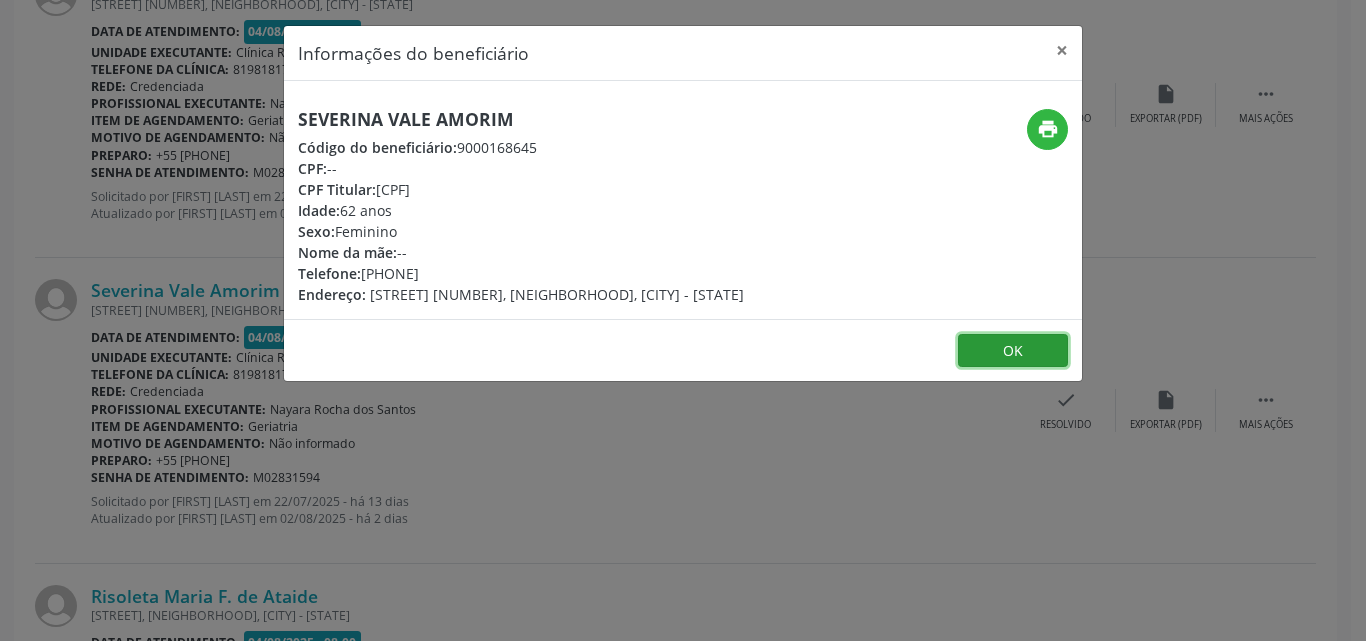 click on "OK" at bounding box center (1013, 351) 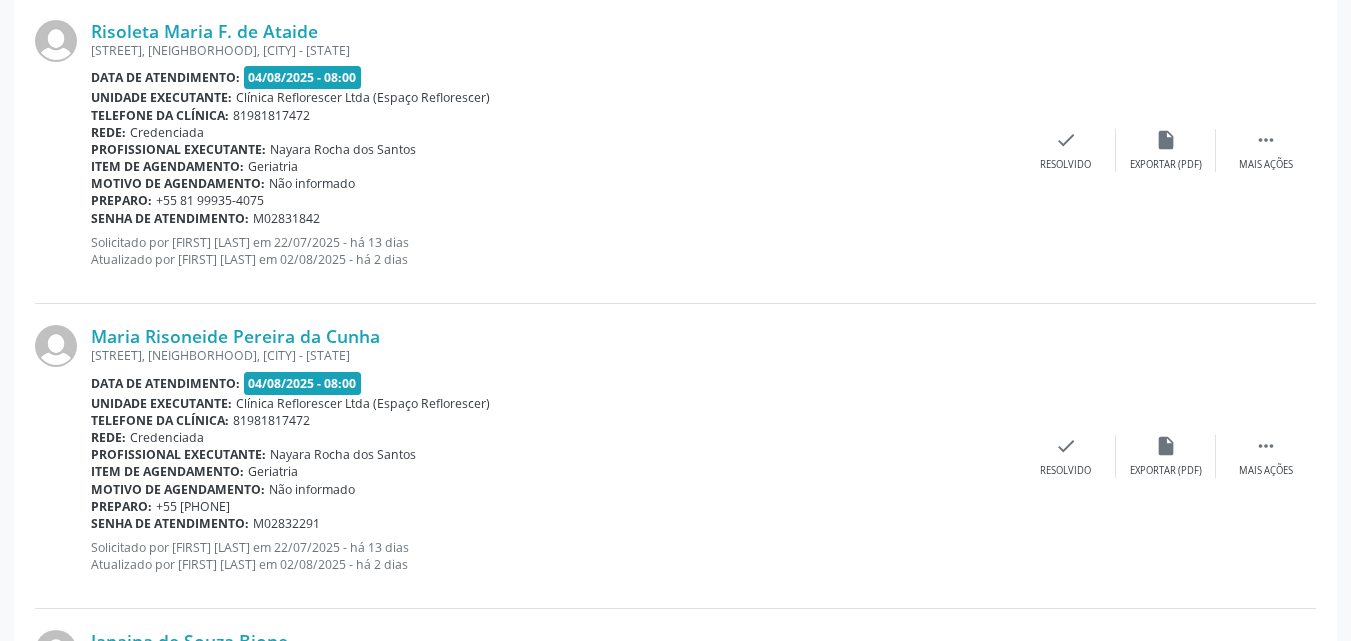 scroll, scrollTop: 2469, scrollLeft: 0, axis: vertical 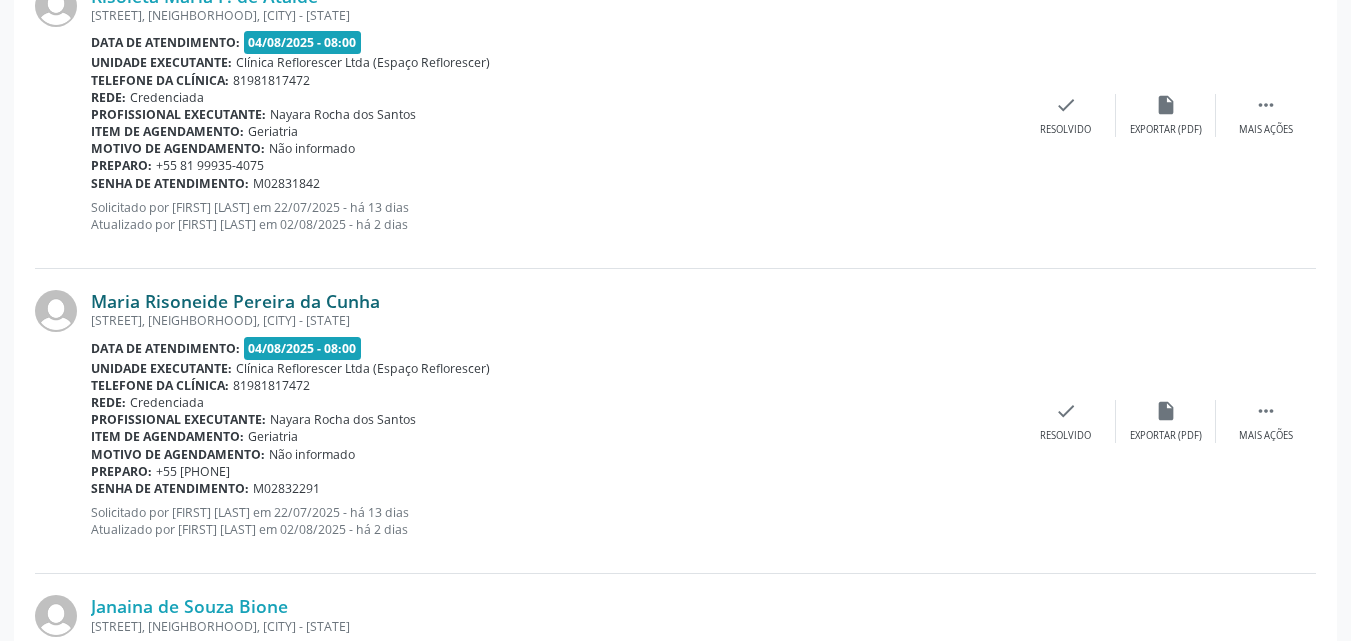 click on "Maria Risoneide Pereira da Cunha" at bounding box center [235, 301] 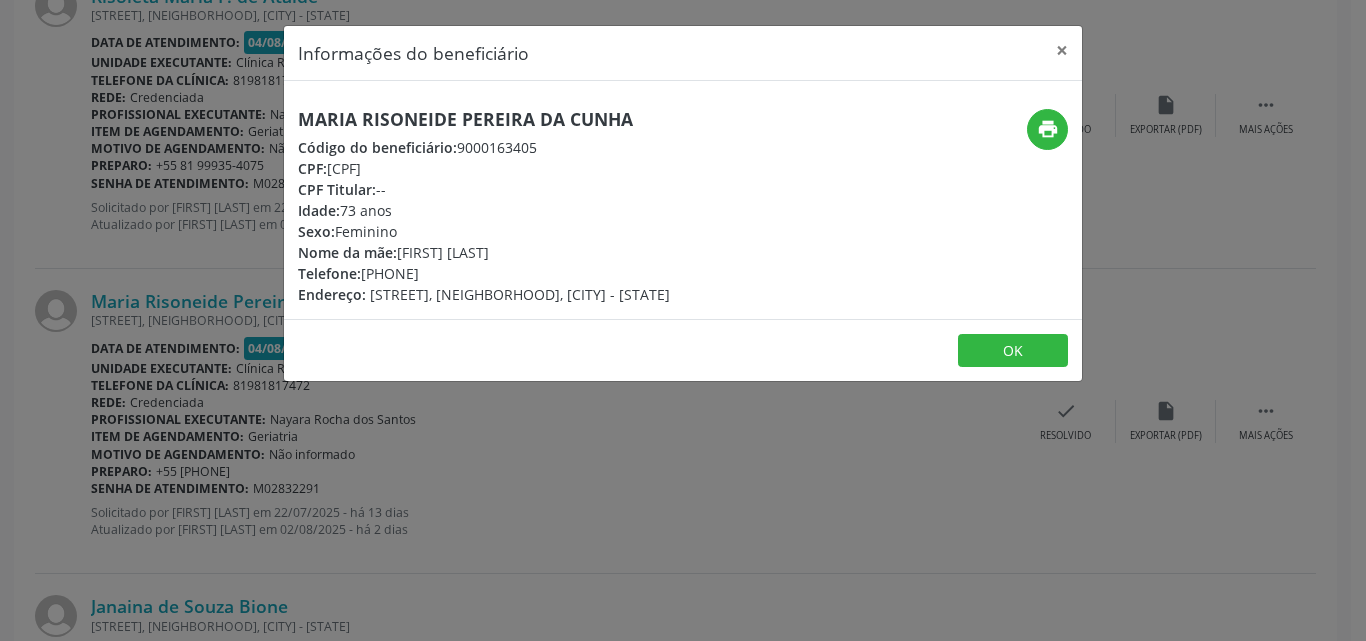 drag, startPoint x: 331, startPoint y: 160, endPoint x: 463, endPoint y: 168, distance: 132.2422 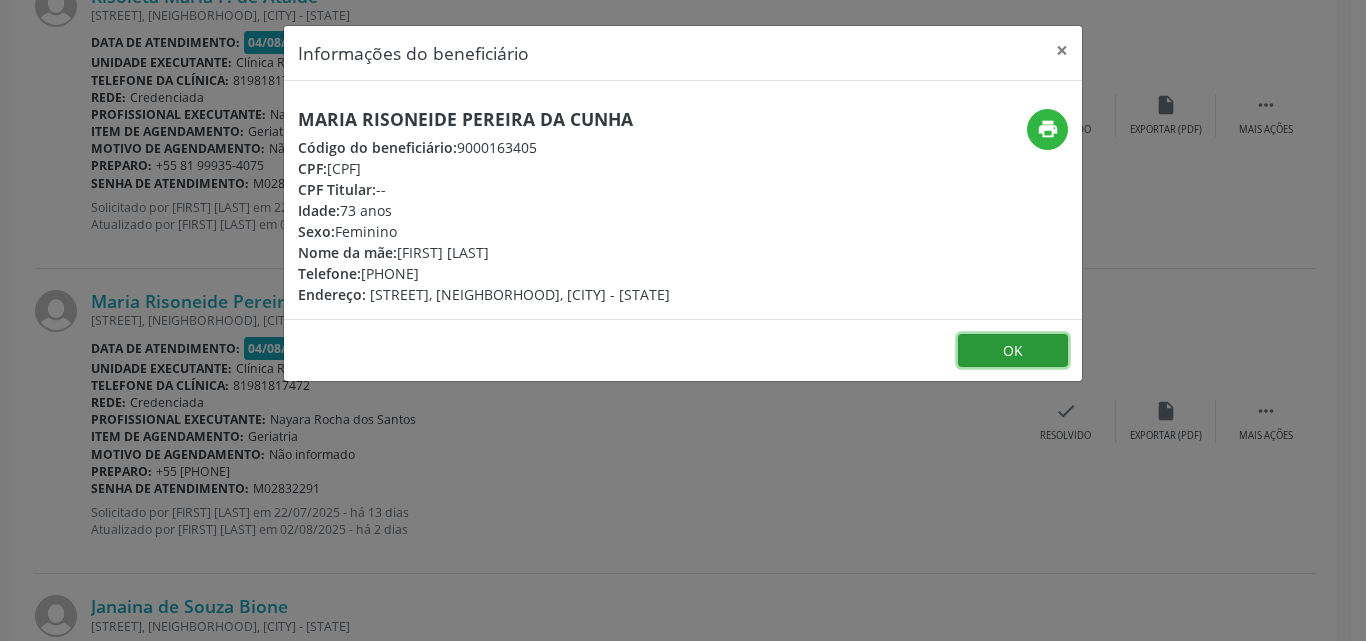click on "OK" at bounding box center (1013, 351) 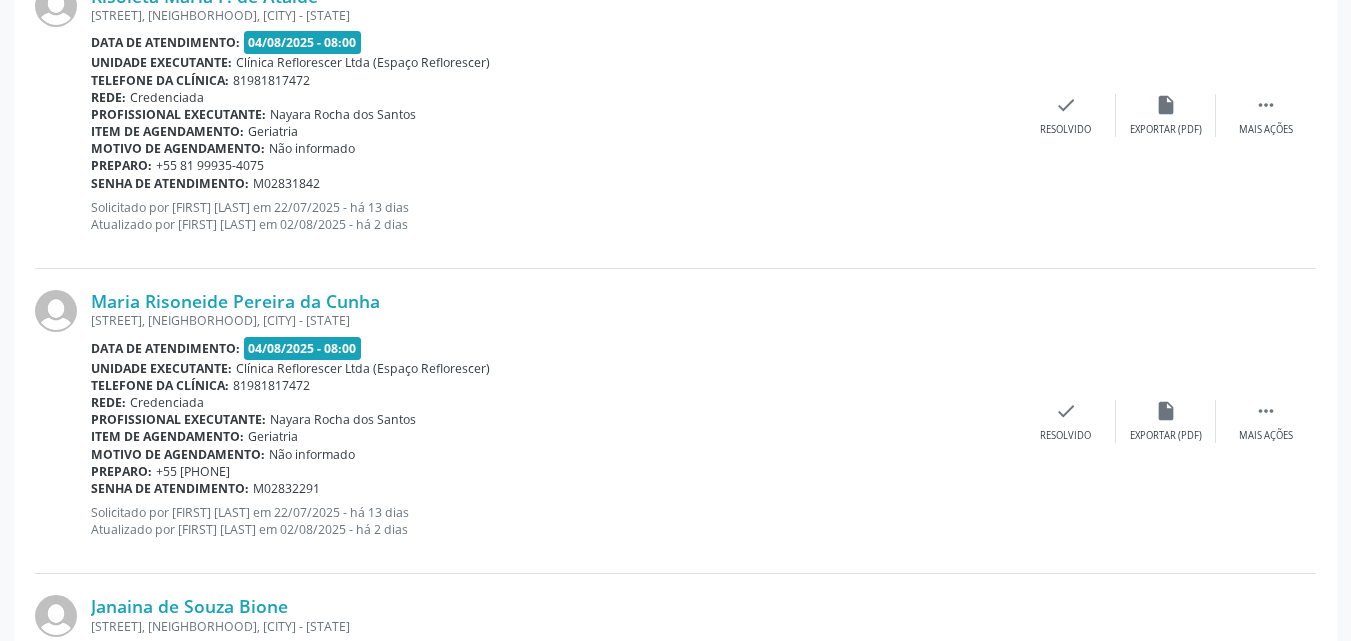 scroll, scrollTop: 2869, scrollLeft: 0, axis: vertical 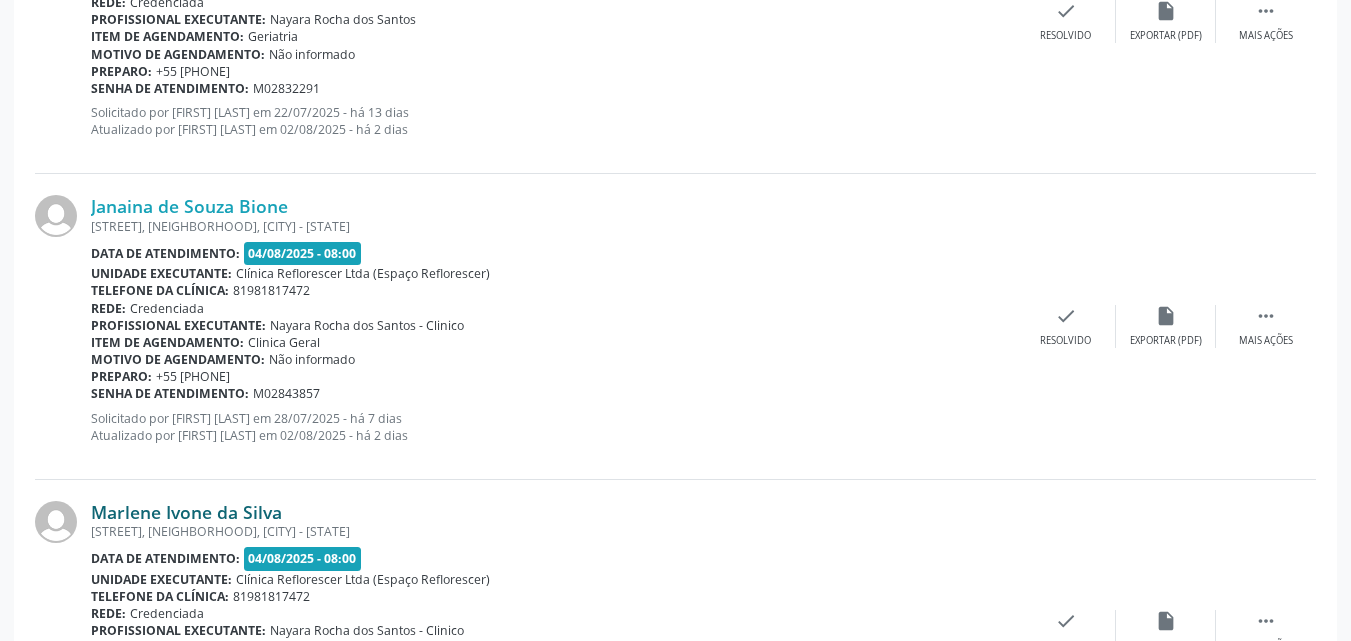 click on "Marlene Ivone da Silva" at bounding box center [186, 512] 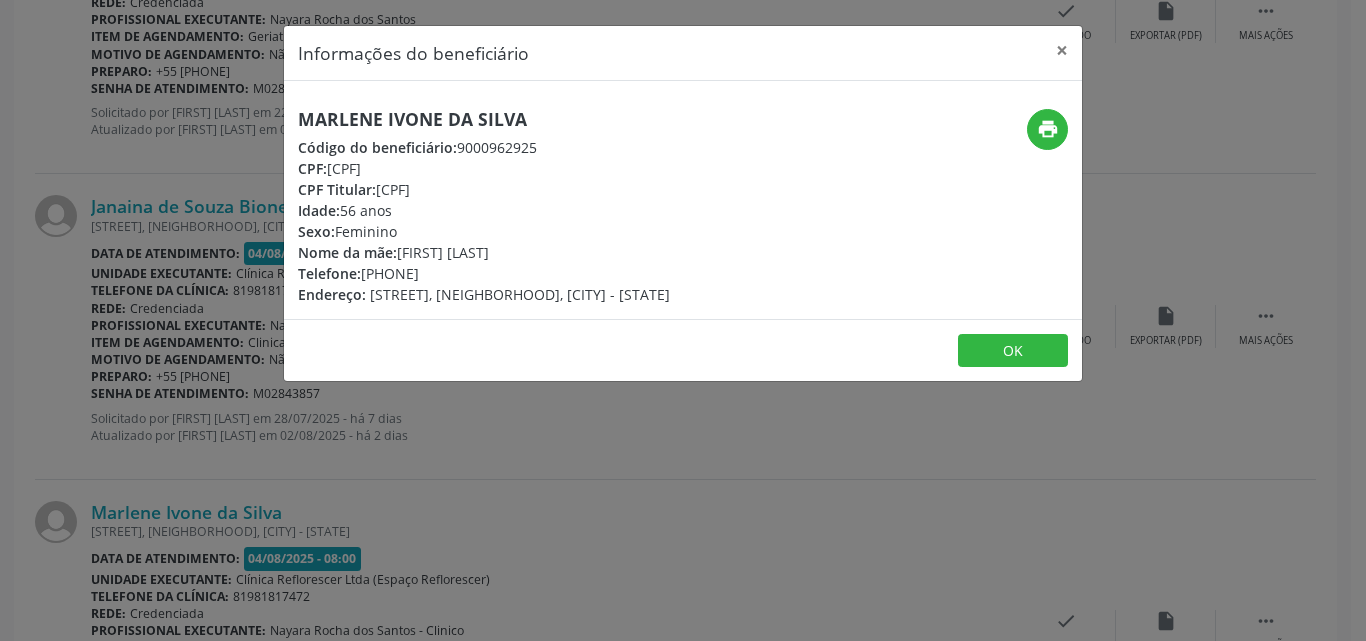 drag, startPoint x: 332, startPoint y: 161, endPoint x: 474, endPoint y: 171, distance: 142.35168 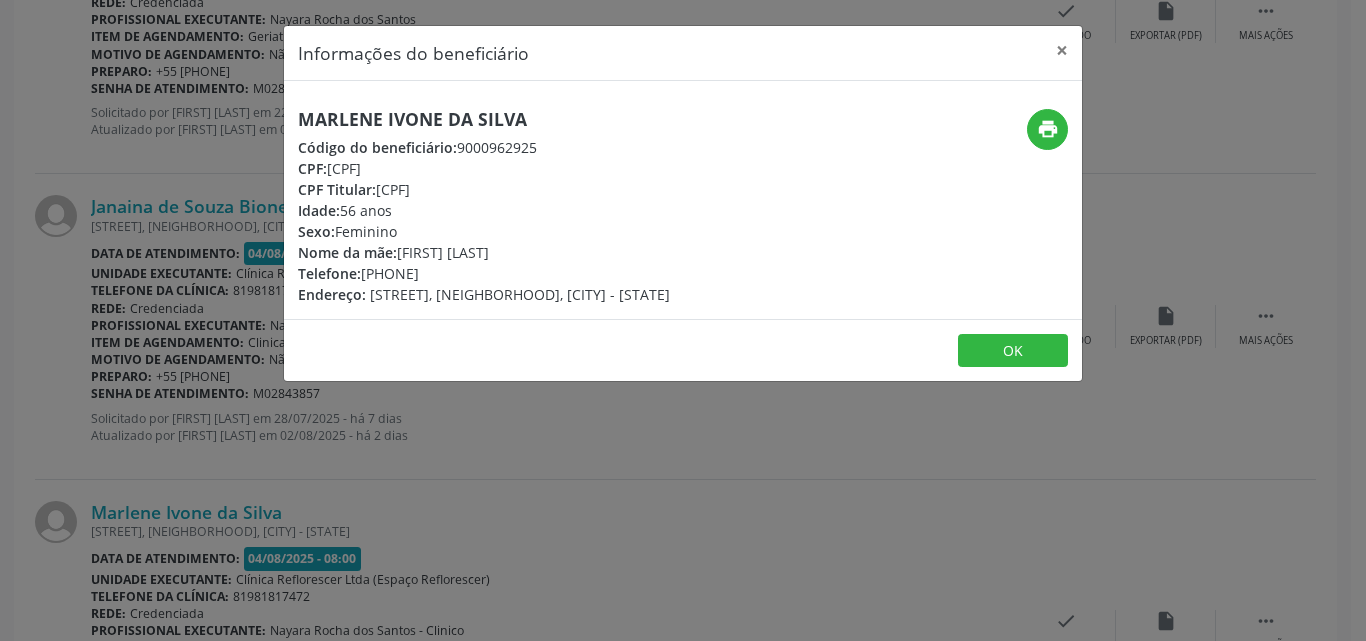 copy on "771.466.974-87" 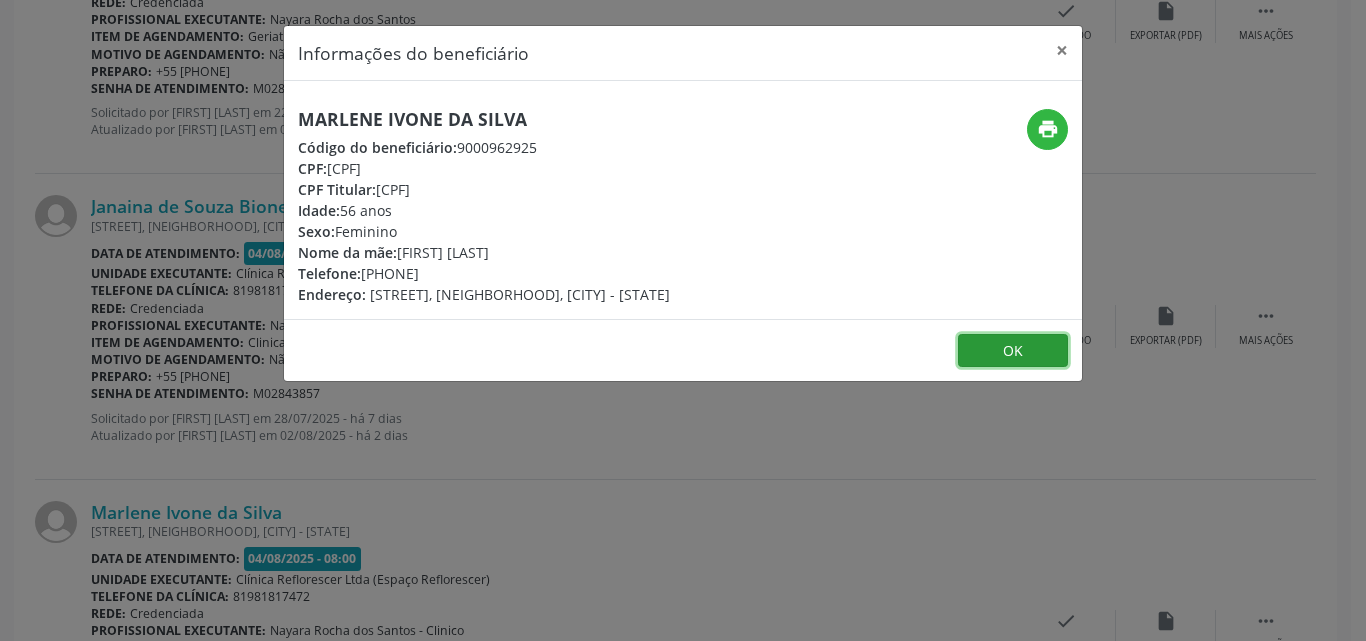 click on "OK" at bounding box center [1013, 351] 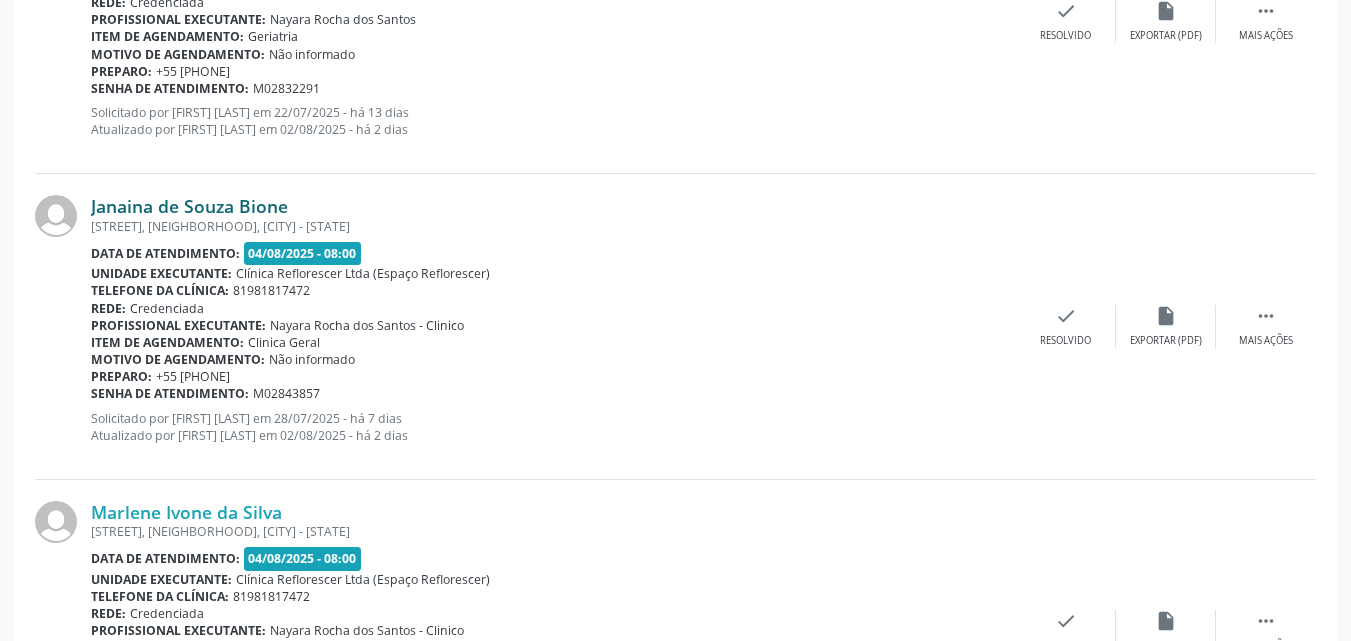 click on "Janaina de Souza Bione" at bounding box center [189, 206] 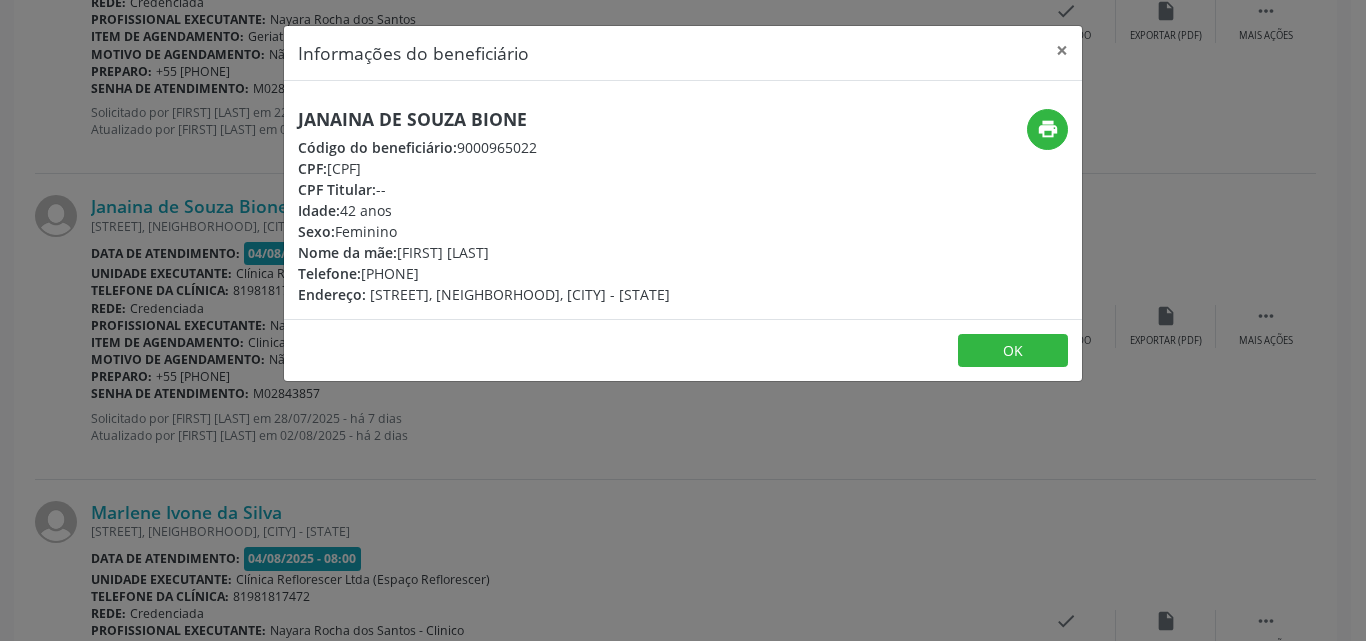 drag, startPoint x: 331, startPoint y: 168, endPoint x: 456, endPoint y: 170, distance: 125.016 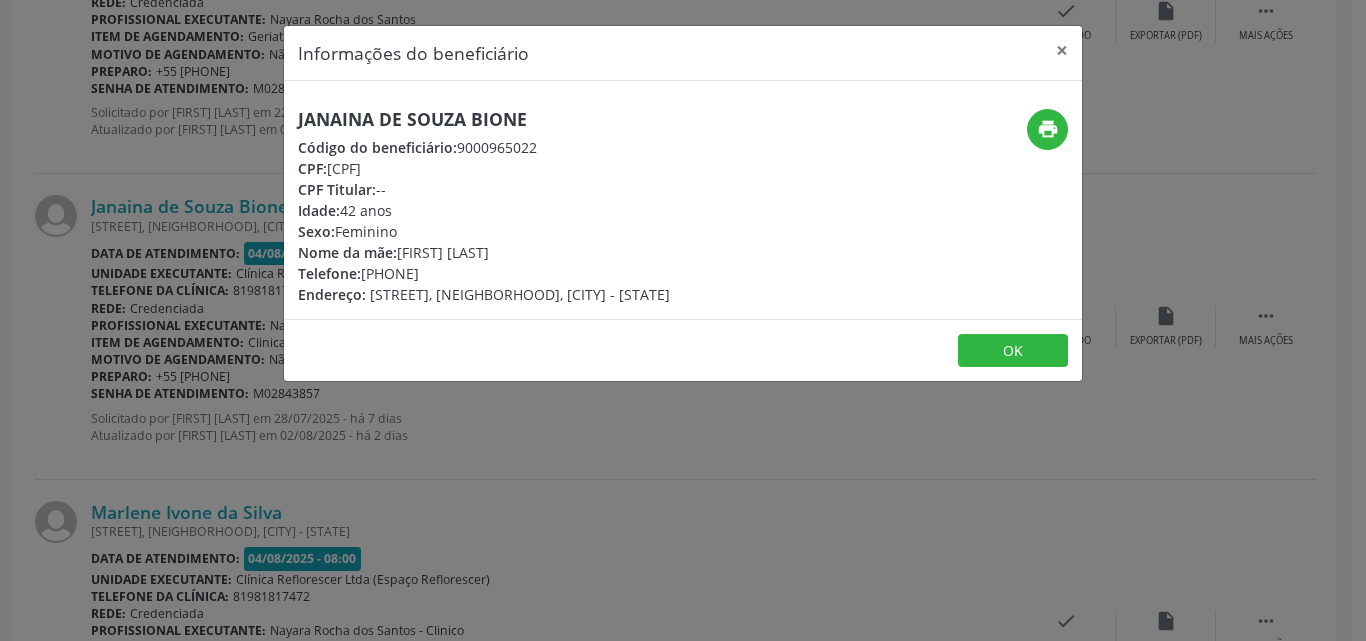 copy on "010.256.204-02" 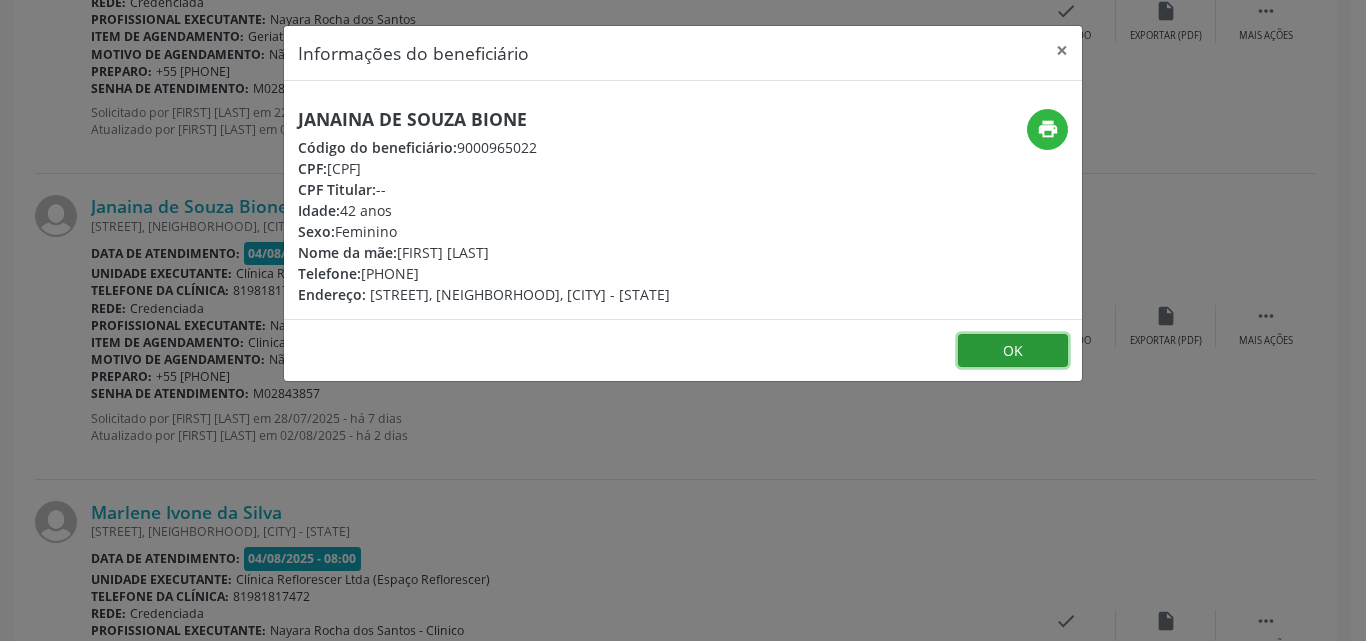 click on "OK" at bounding box center [1013, 351] 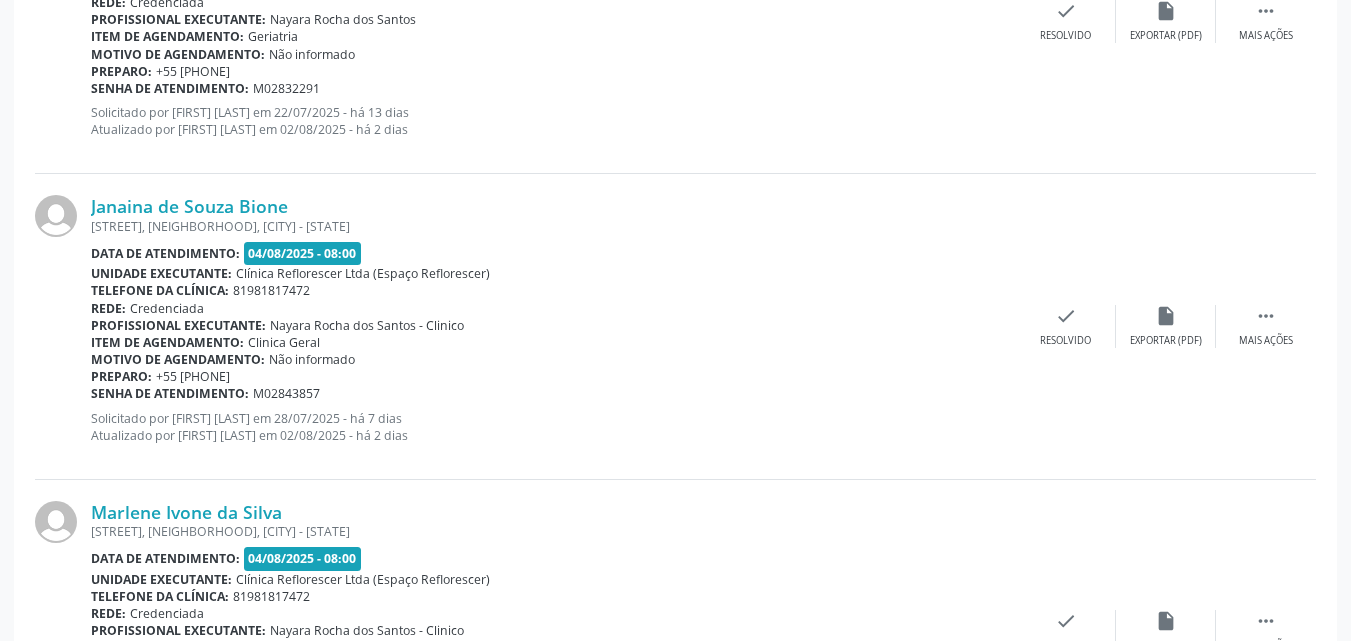 click on "Telefone da clínica:
81981817472" at bounding box center (553, 290) 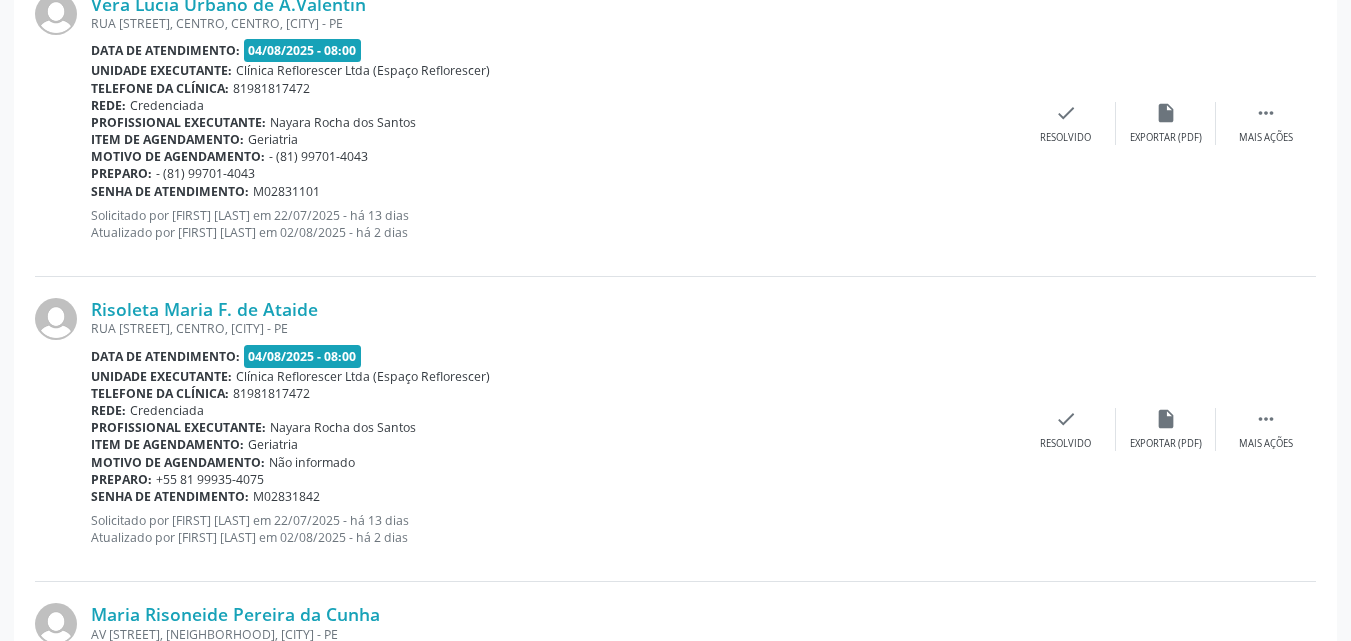 scroll, scrollTop: 1021, scrollLeft: 0, axis: vertical 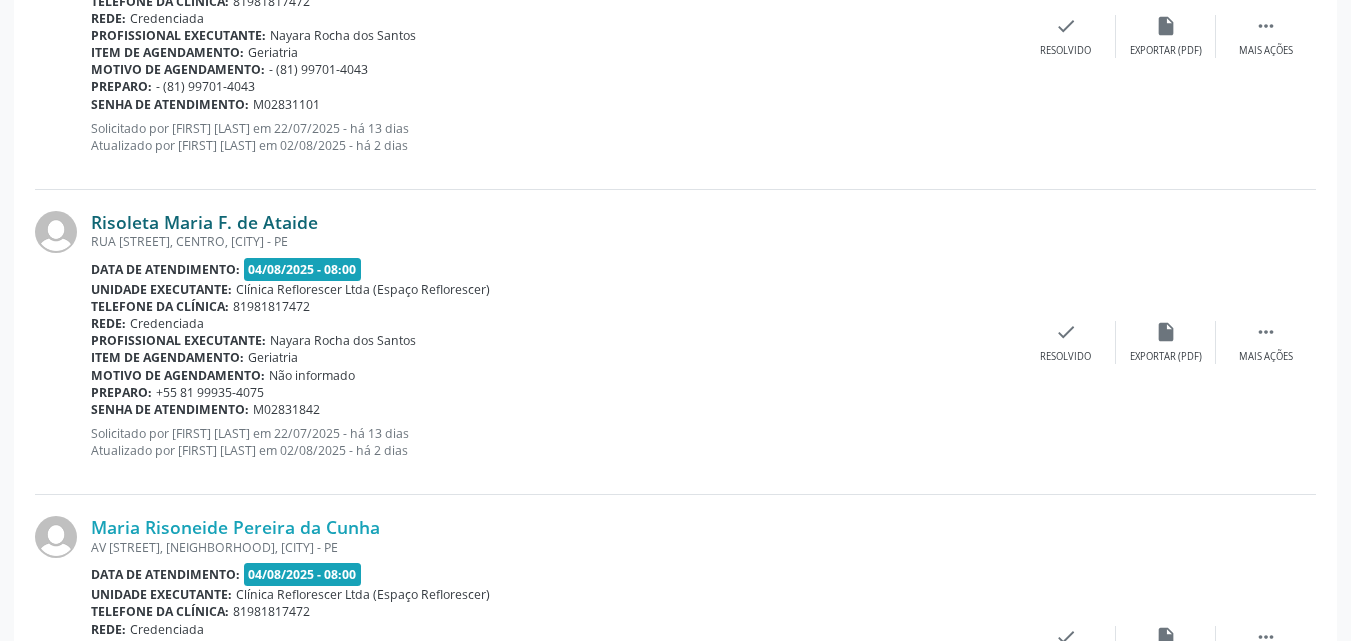 click on "Risoleta Maria F. de Ataide" at bounding box center (204, 222) 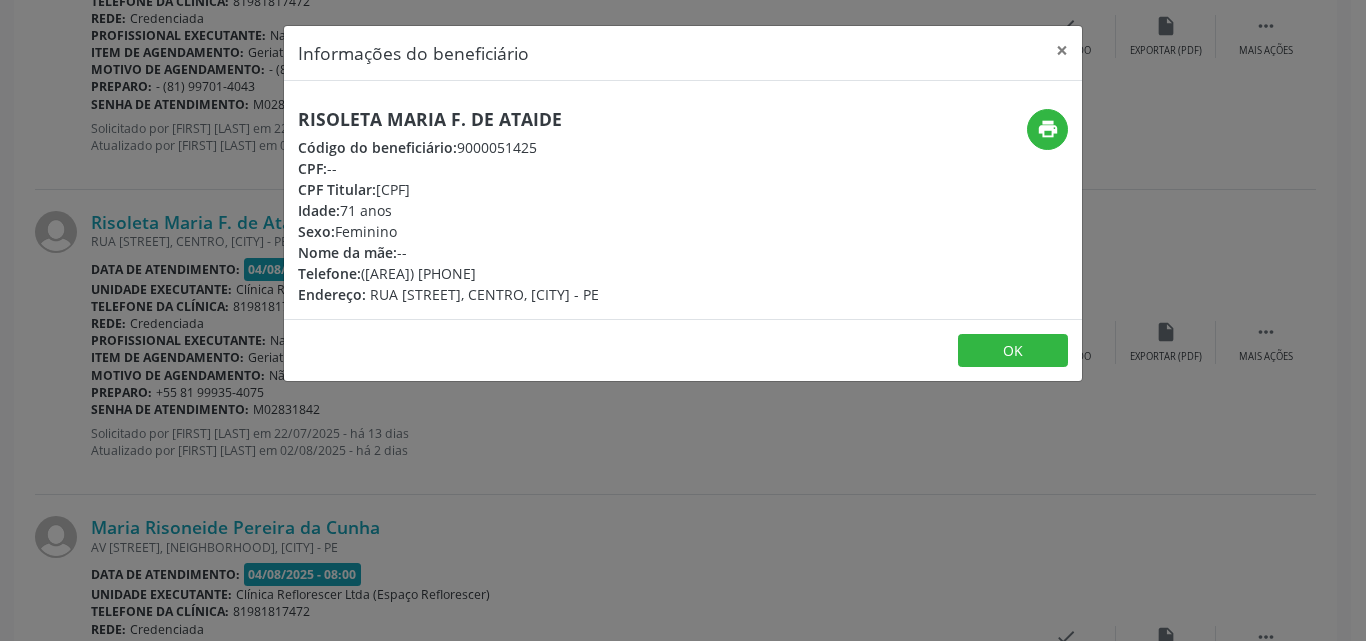 drag, startPoint x: 293, startPoint y: 117, endPoint x: 598, endPoint y: 116, distance: 305.00165 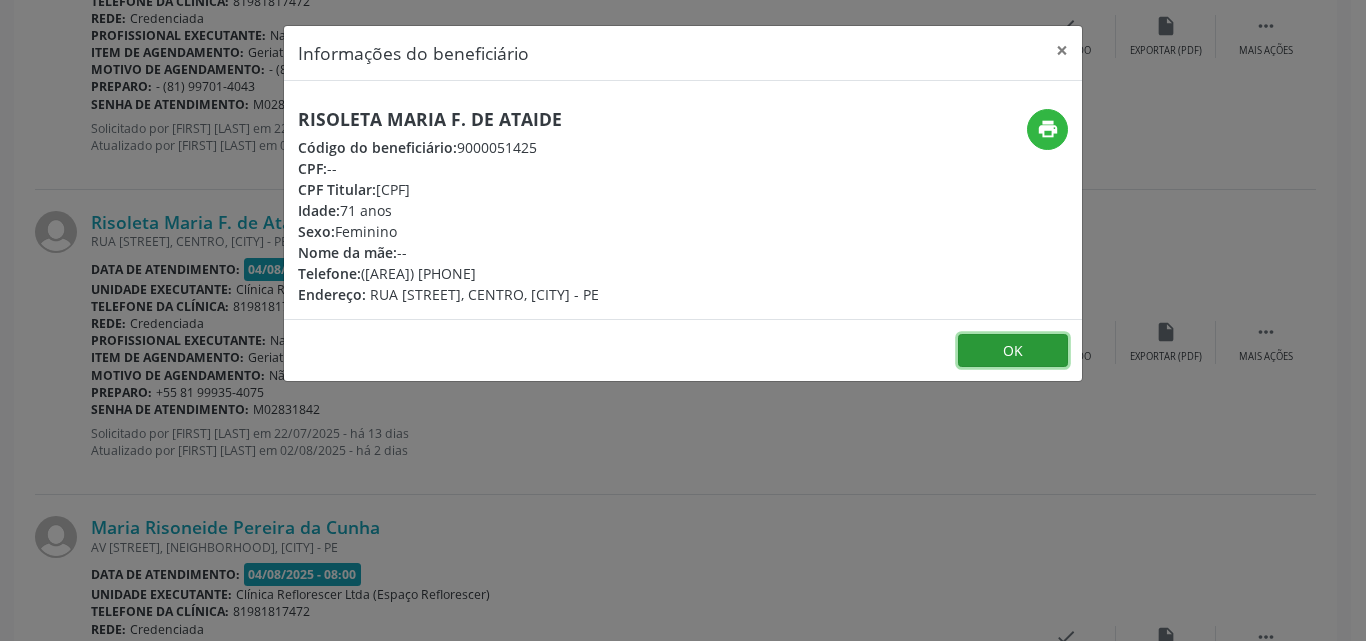 click on "OK" at bounding box center (1013, 351) 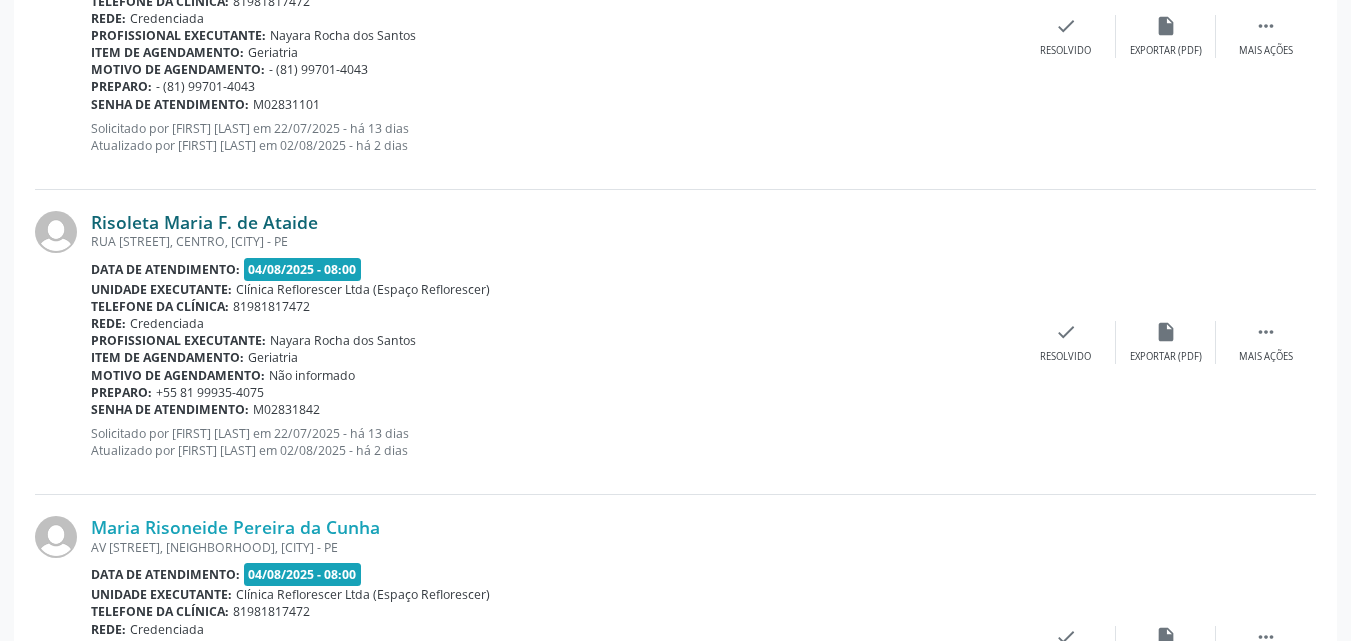 click on "Risoleta Maria F. de Ataide" at bounding box center [204, 222] 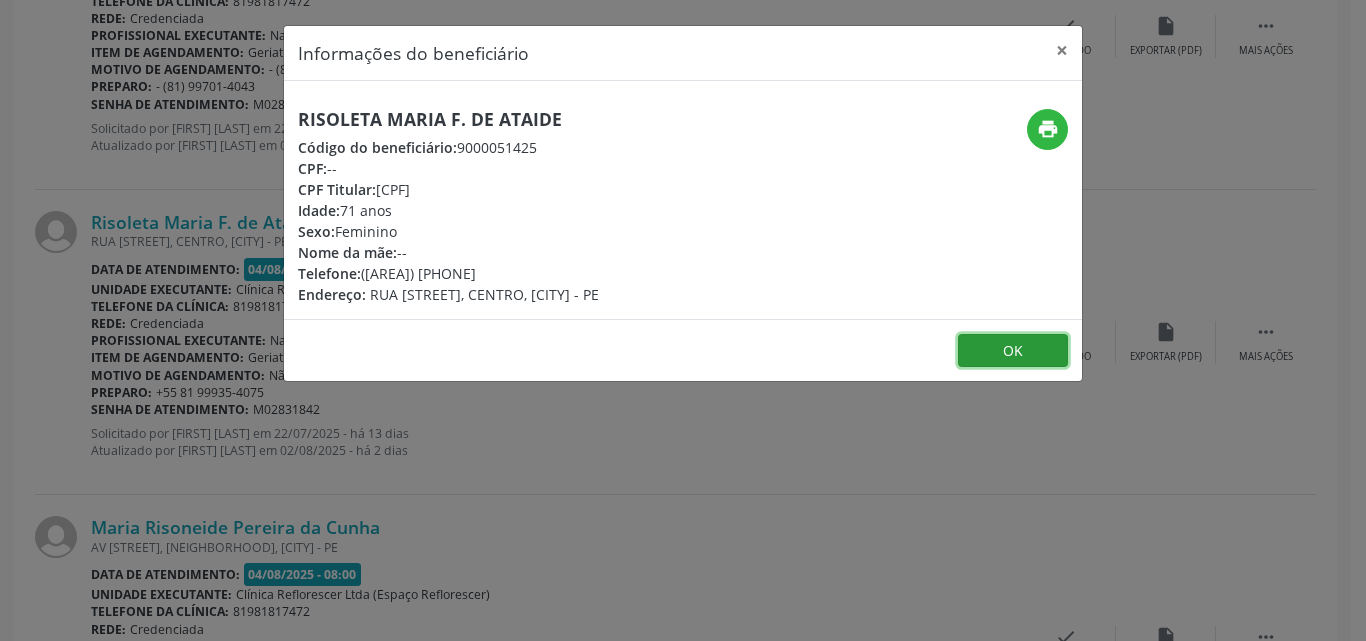 click on "OK" at bounding box center (1013, 351) 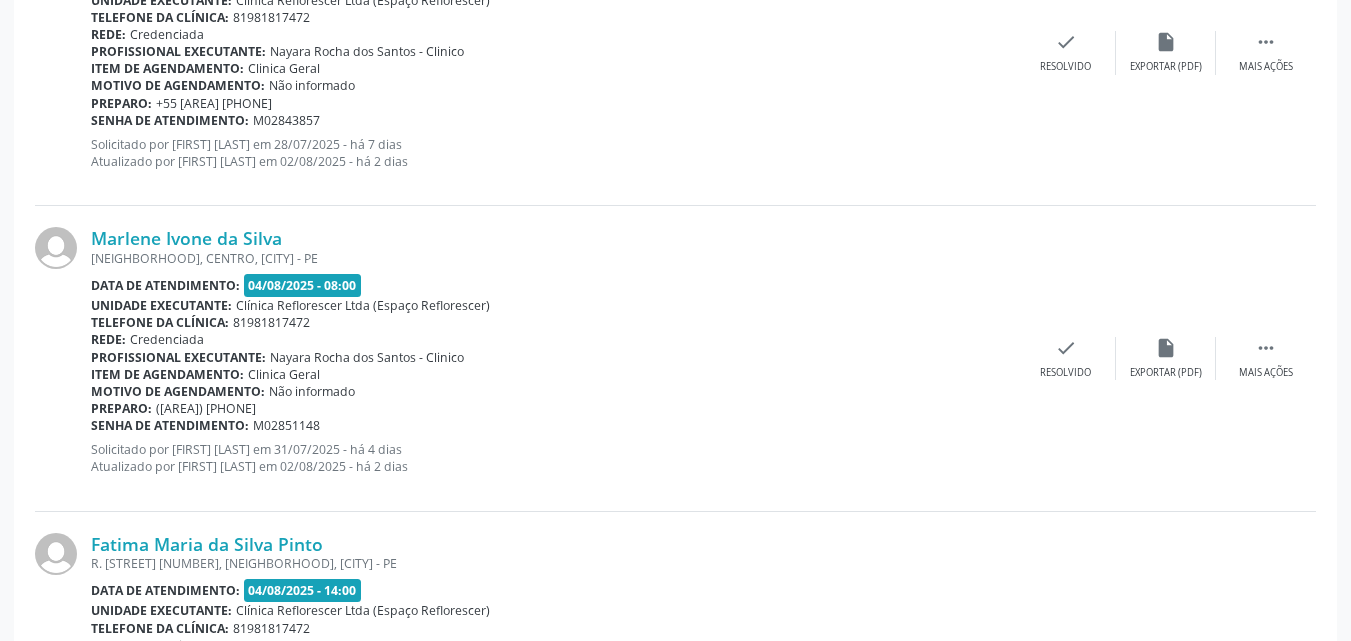 scroll, scrollTop: 2121, scrollLeft: 0, axis: vertical 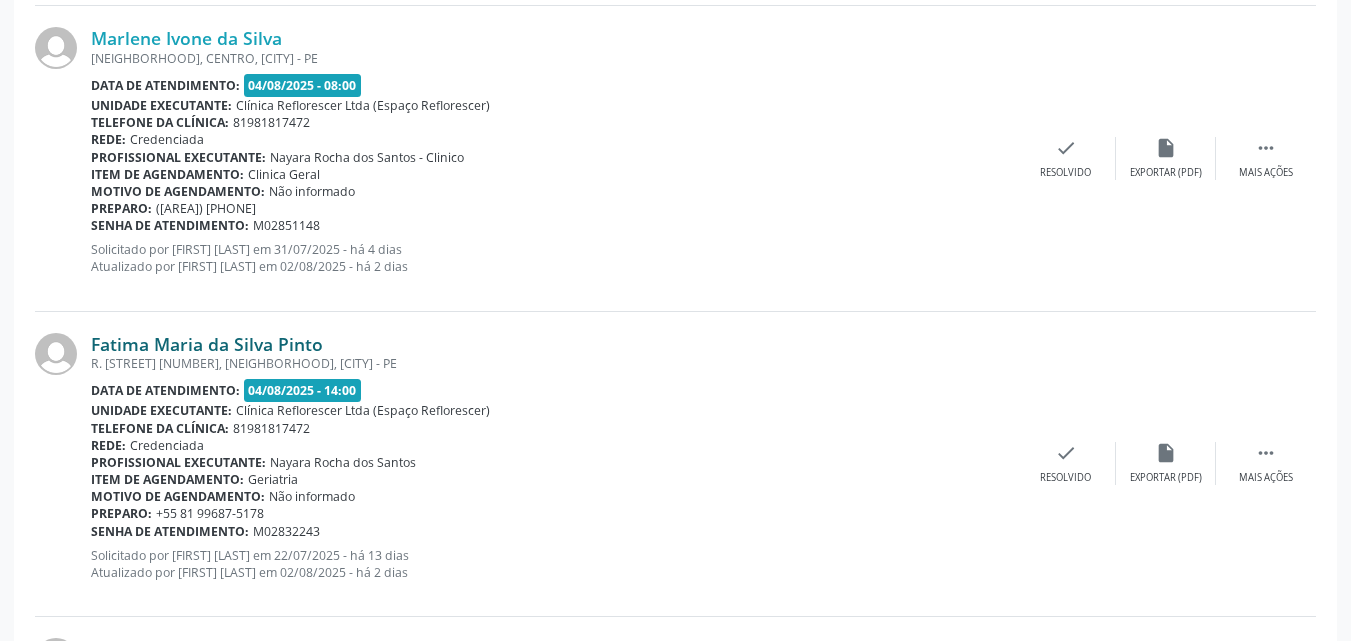 click on "Fatima Maria da Silva Pinto" at bounding box center [207, 344] 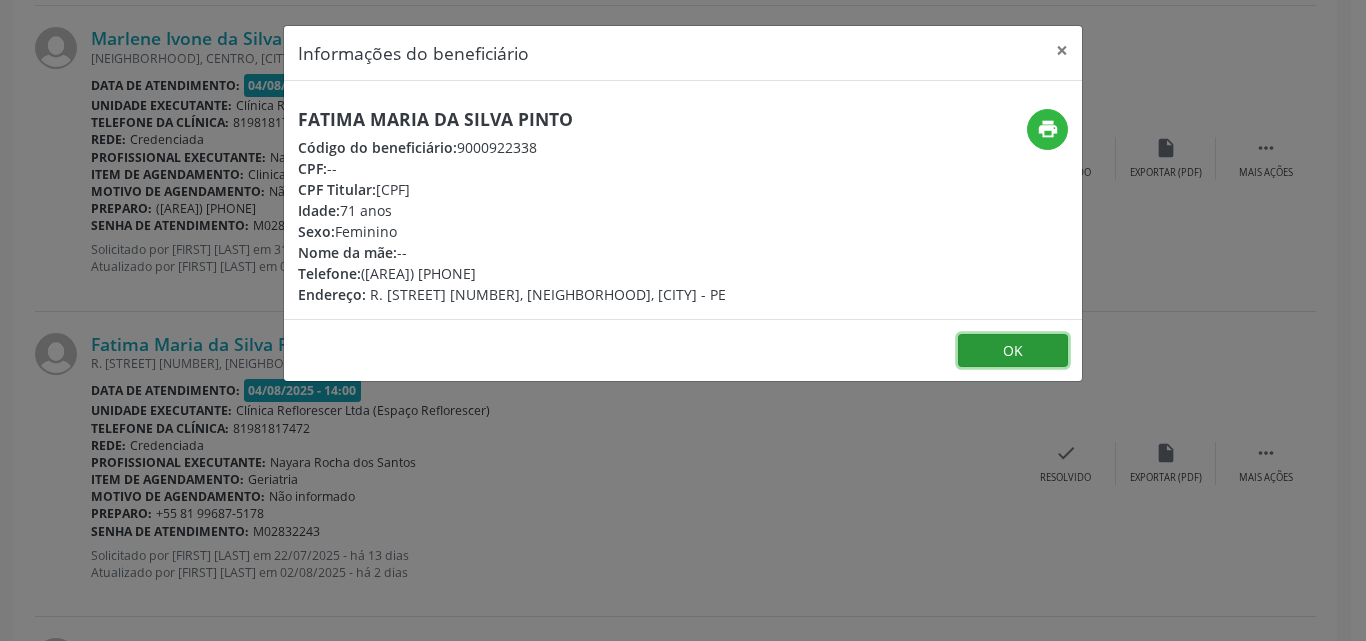 click on "OK" at bounding box center [1013, 351] 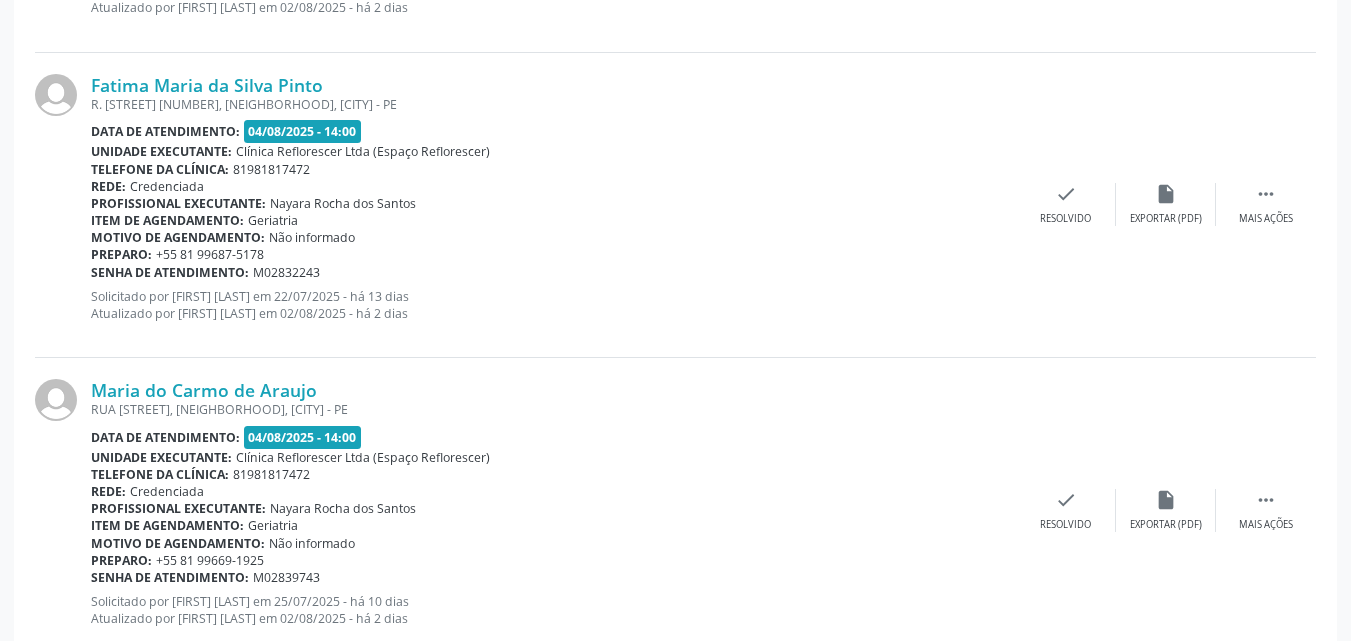 scroll, scrollTop: 2421, scrollLeft: 0, axis: vertical 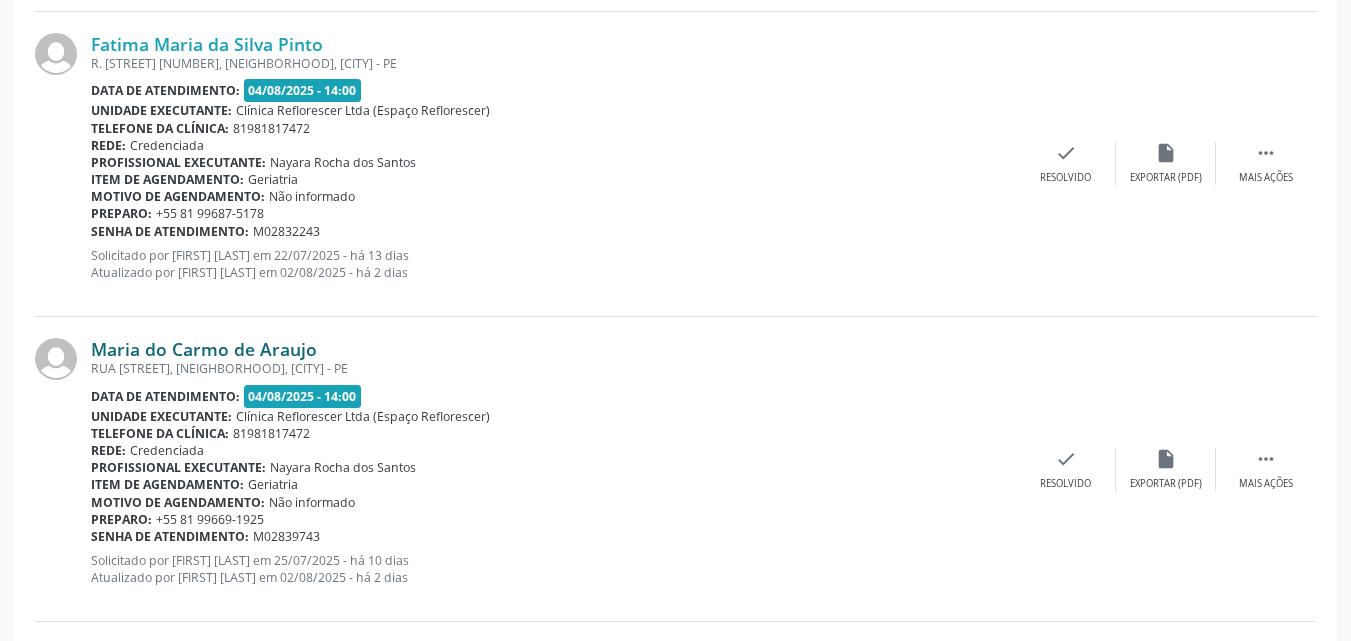 click on "Maria do Carmo de Araujo" at bounding box center [204, 349] 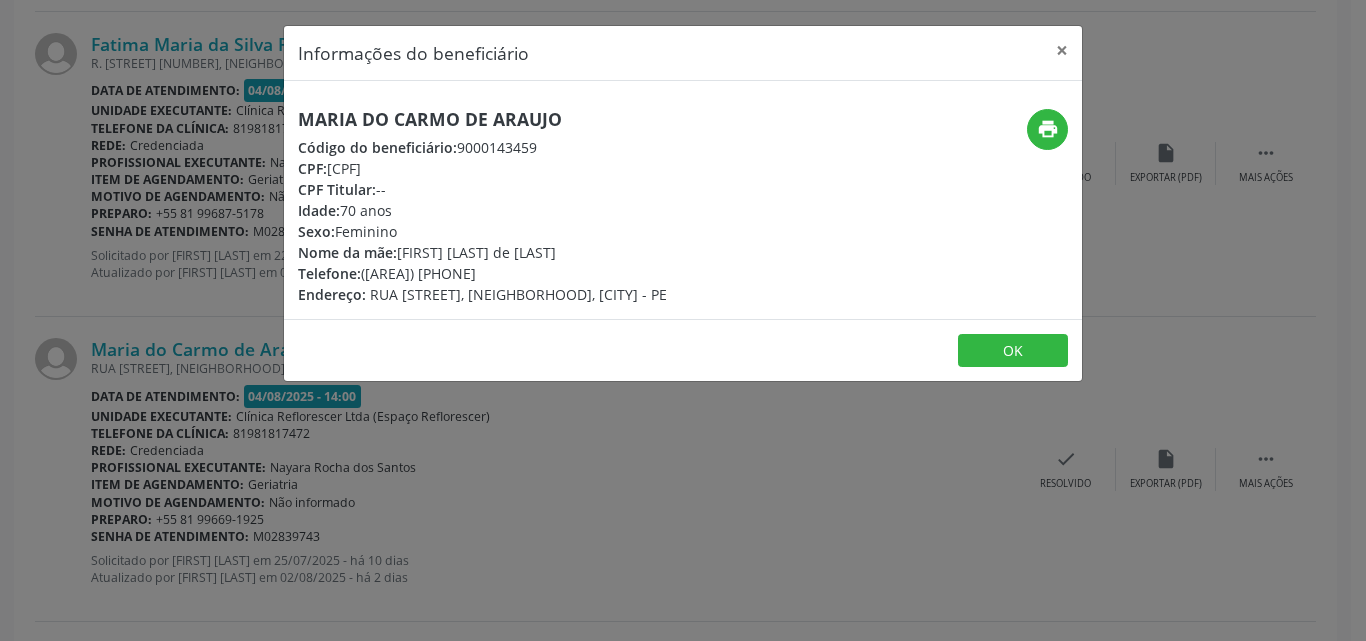 drag, startPoint x: 327, startPoint y: 163, endPoint x: 466, endPoint y: 168, distance: 139.0899 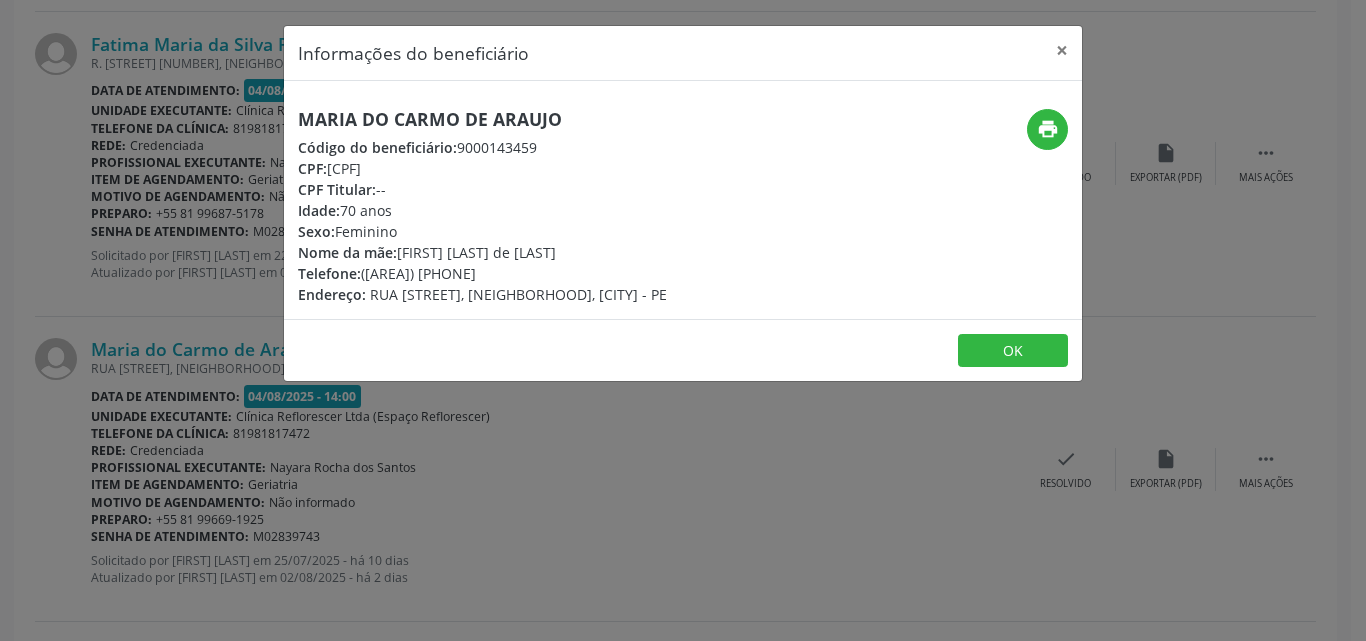copy on "165.503.234-87" 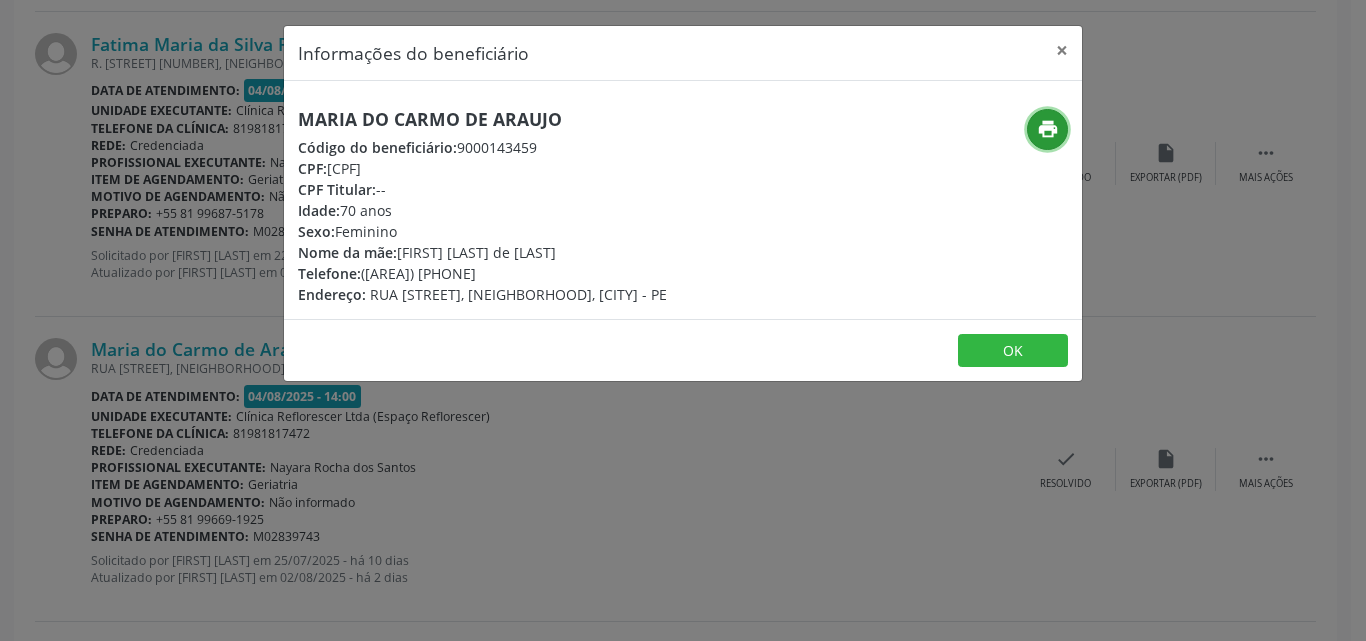 click on "print" at bounding box center [1048, 129] 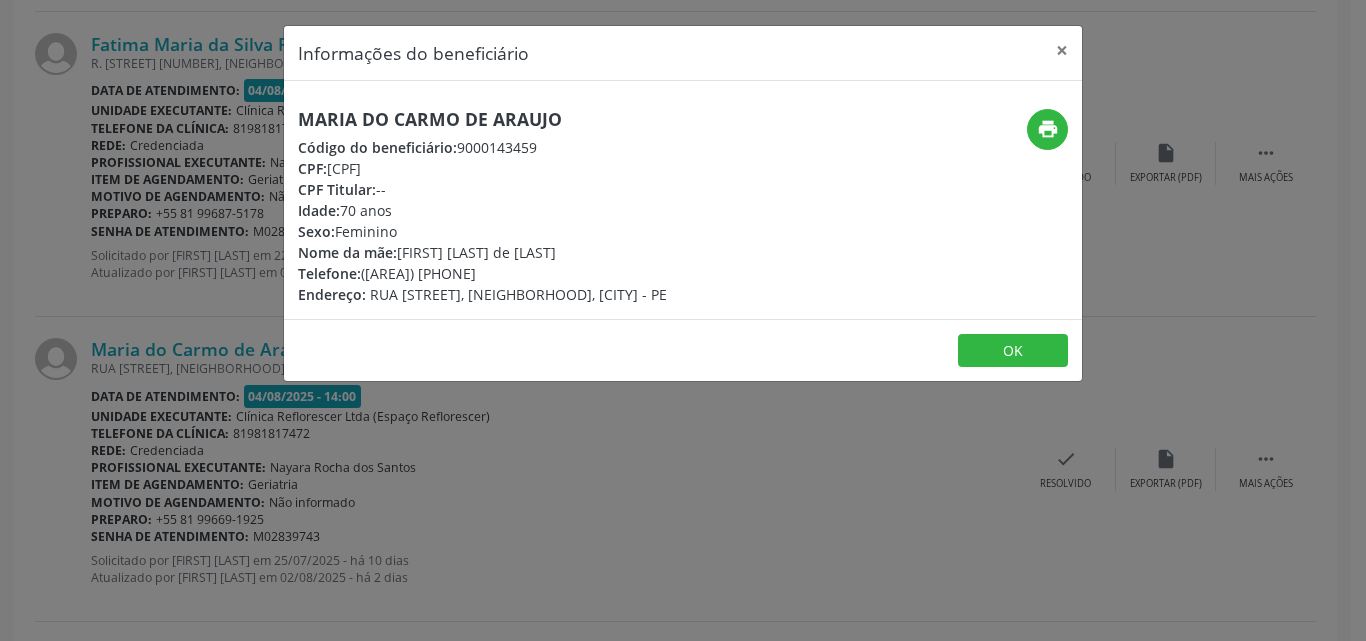 copy on "165.503.234-87" 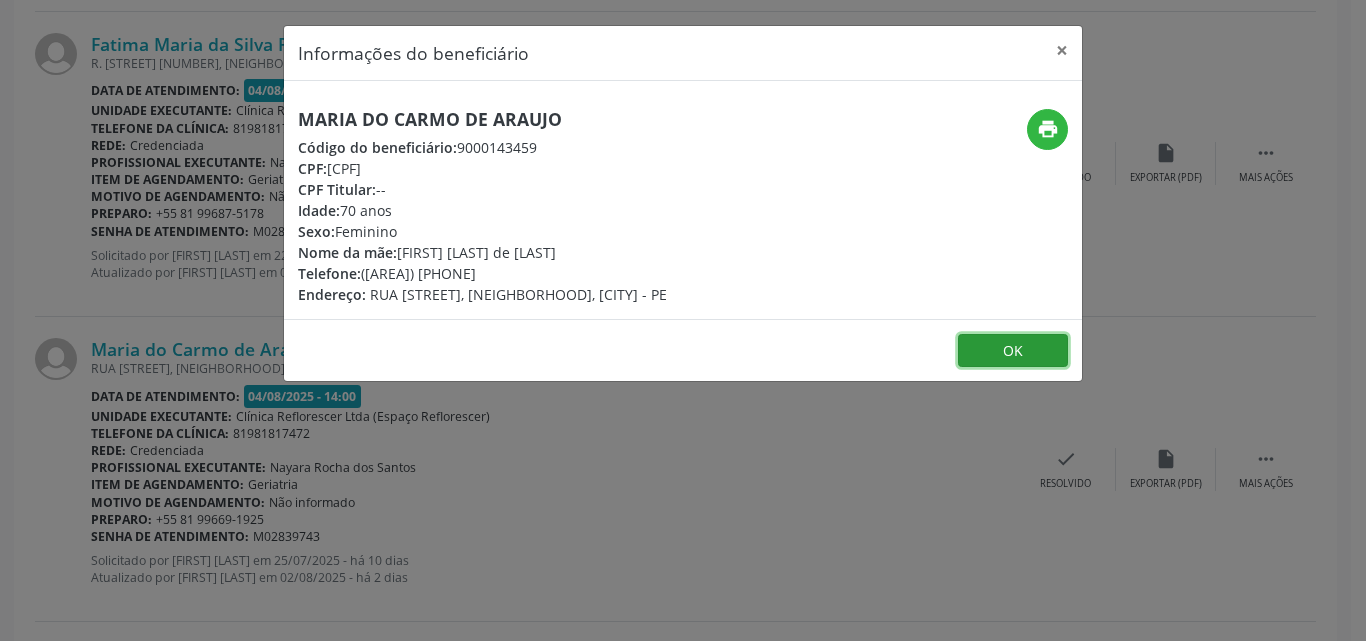 click on "OK" at bounding box center (1013, 351) 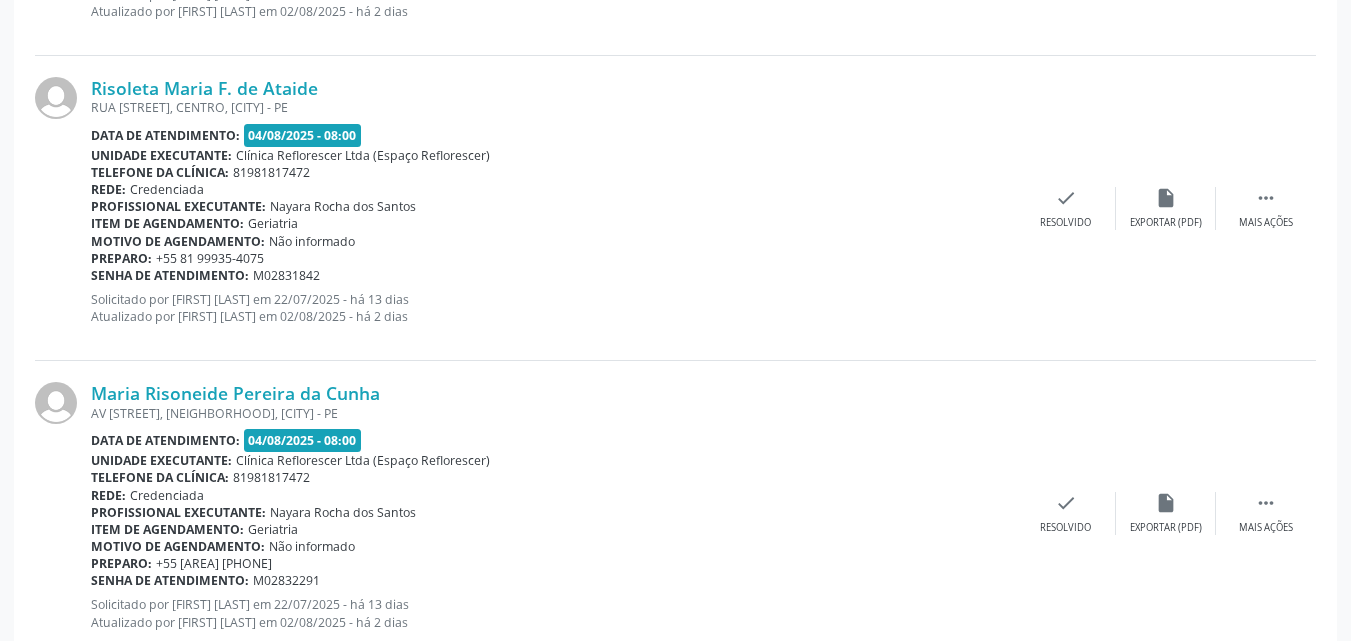 scroll, scrollTop: 1121, scrollLeft: 0, axis: vertical 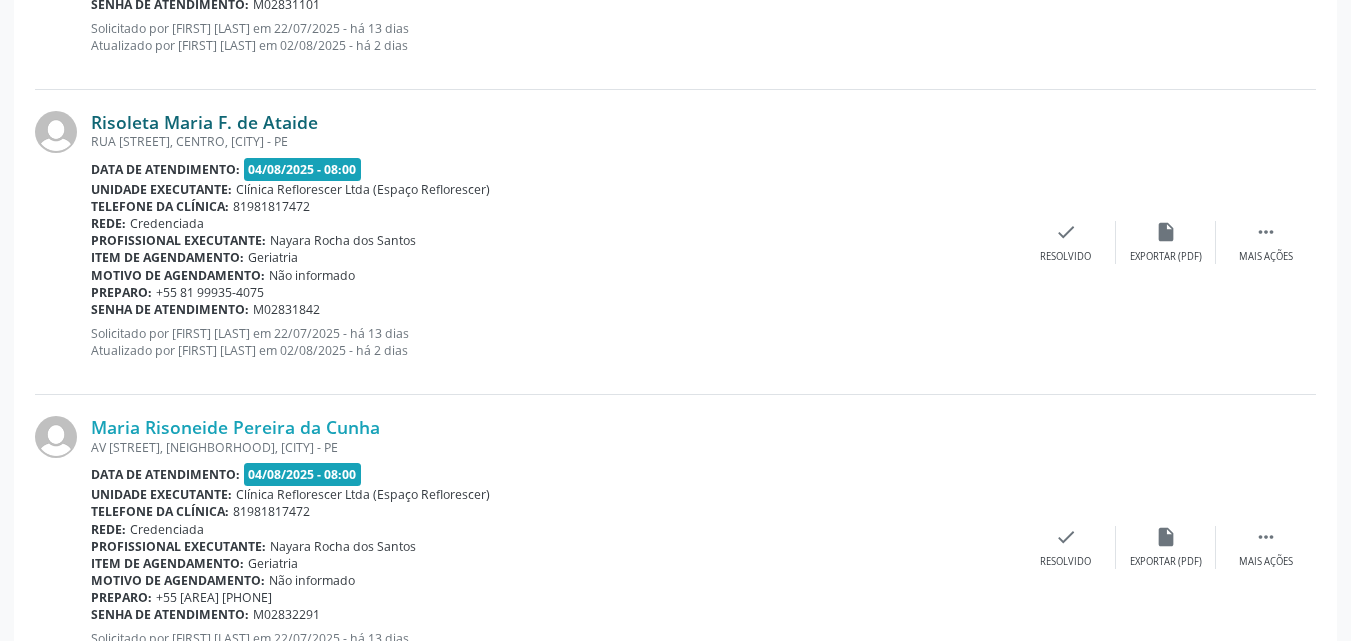 click on "Risoleta Maria F. de Ataide" at bounding box center (204, 122) 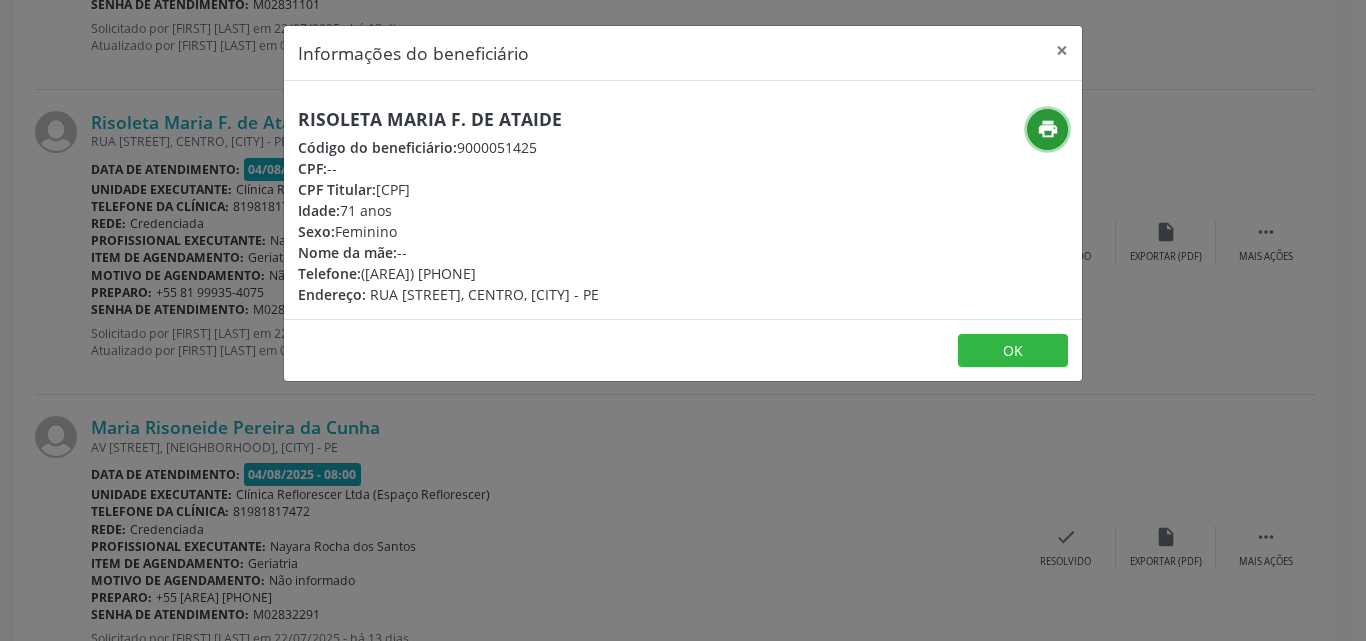 click on "print" at bounding box center (1047, 129) 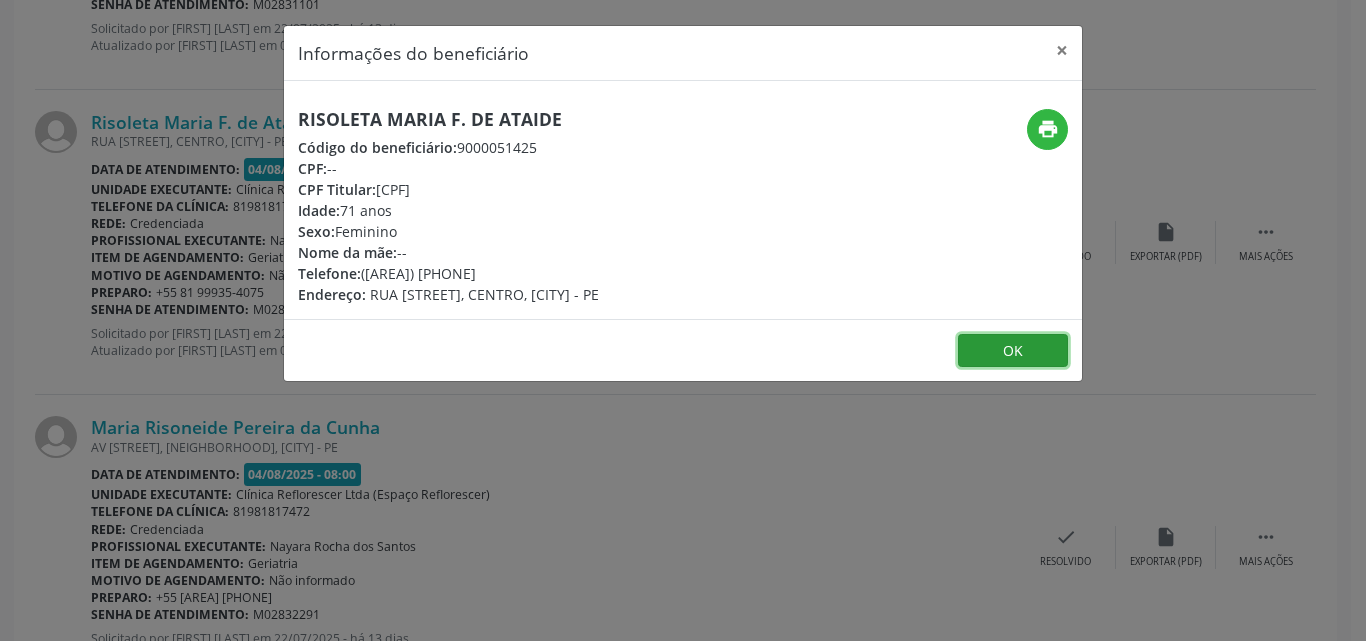 click on "OK" at bounding box center (1013, 351) 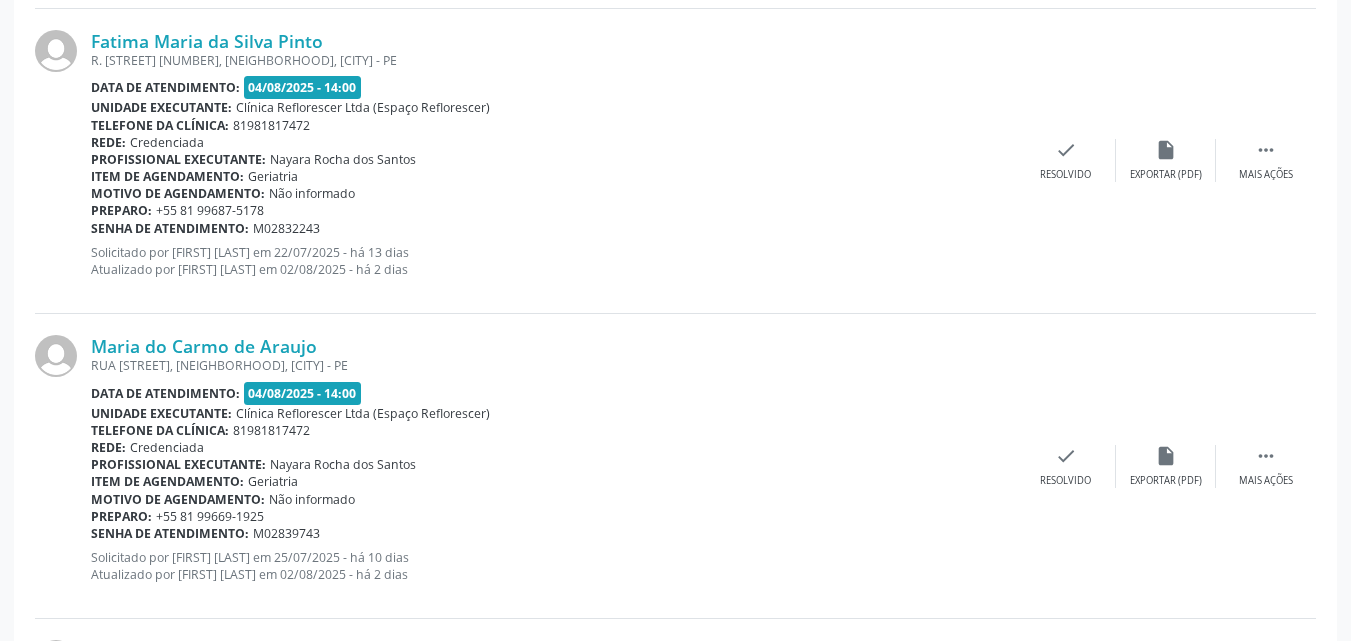 scroll, scrollTop: 2221, scrollLeft: 0, axis: vertical 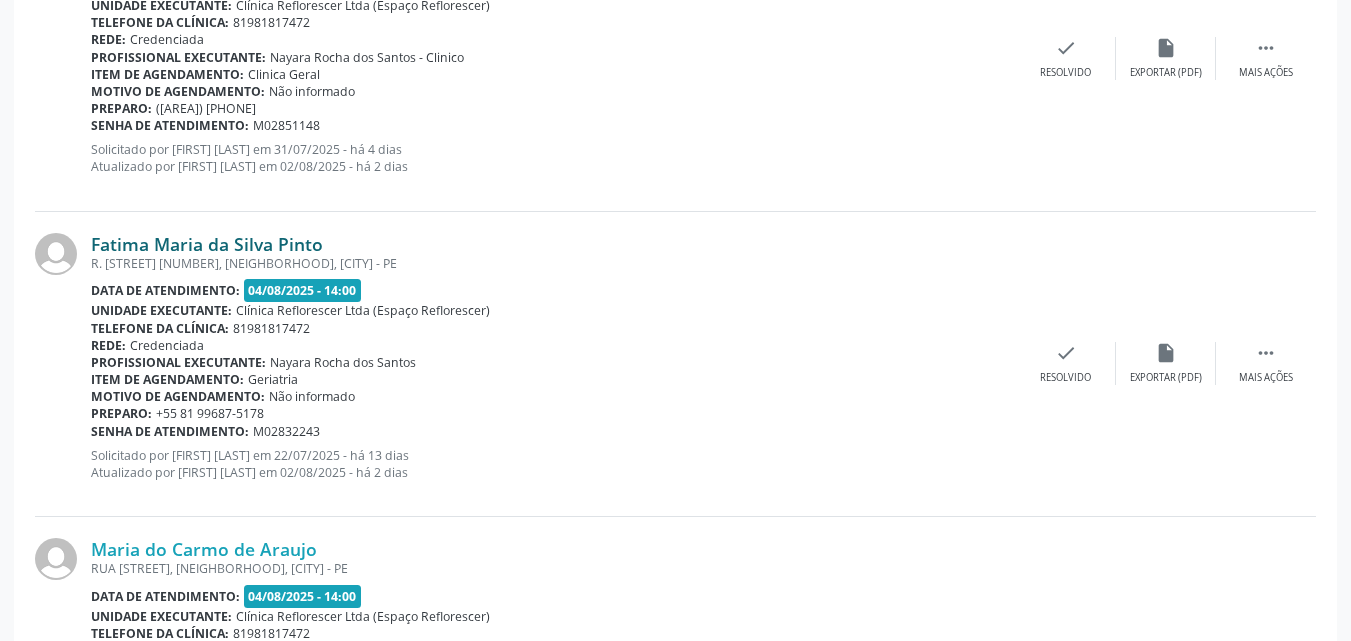 click on "Fatima Maria da Silva Pinto" at bounding box center (207, 244) 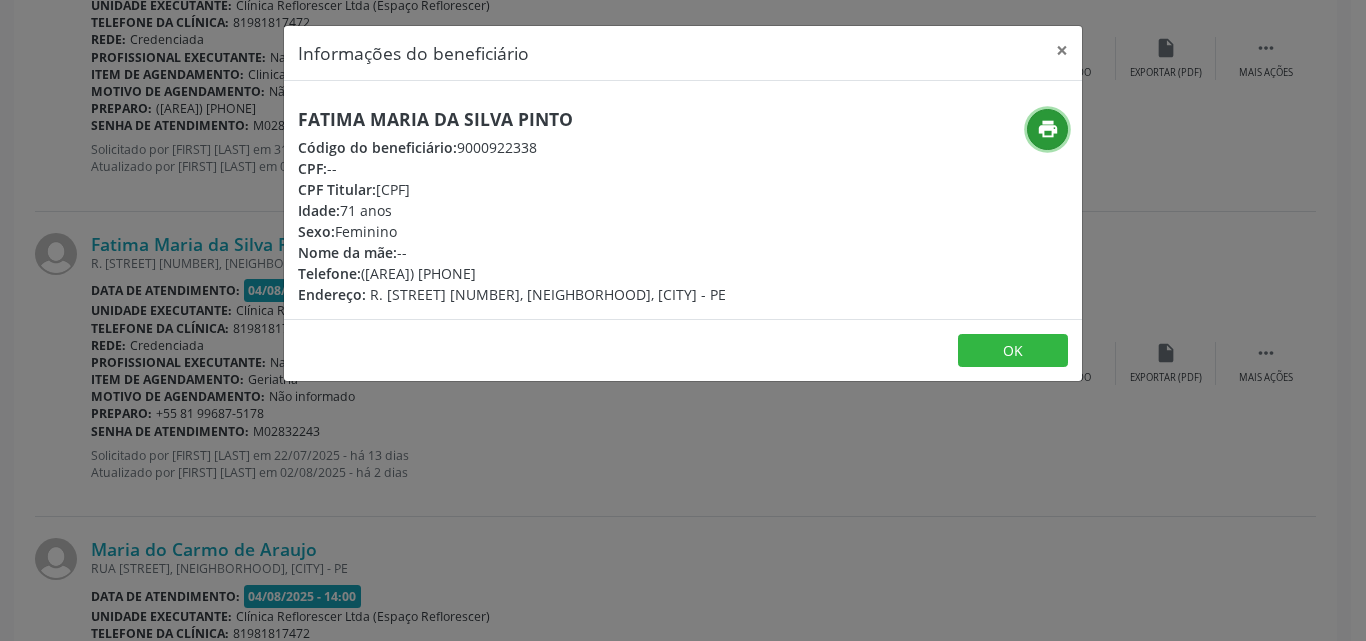 click on "print" at bounding box center (1048, 129) 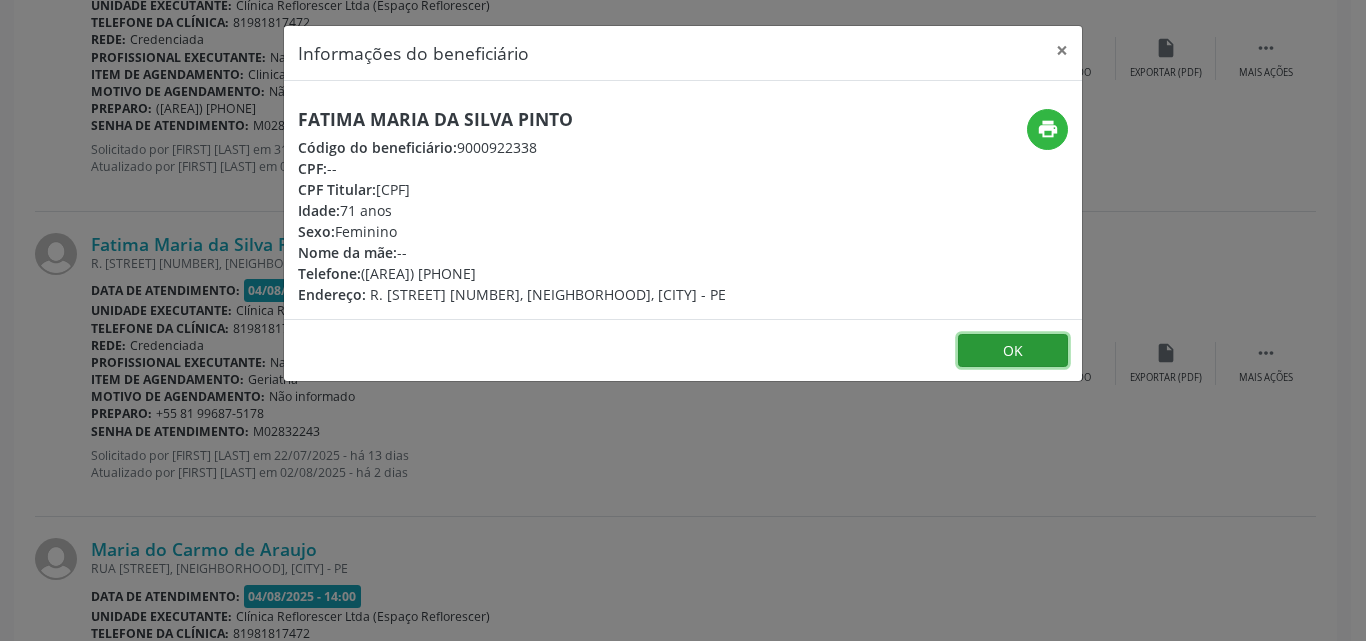 click on "OK" at bounding box center [1013, 351] 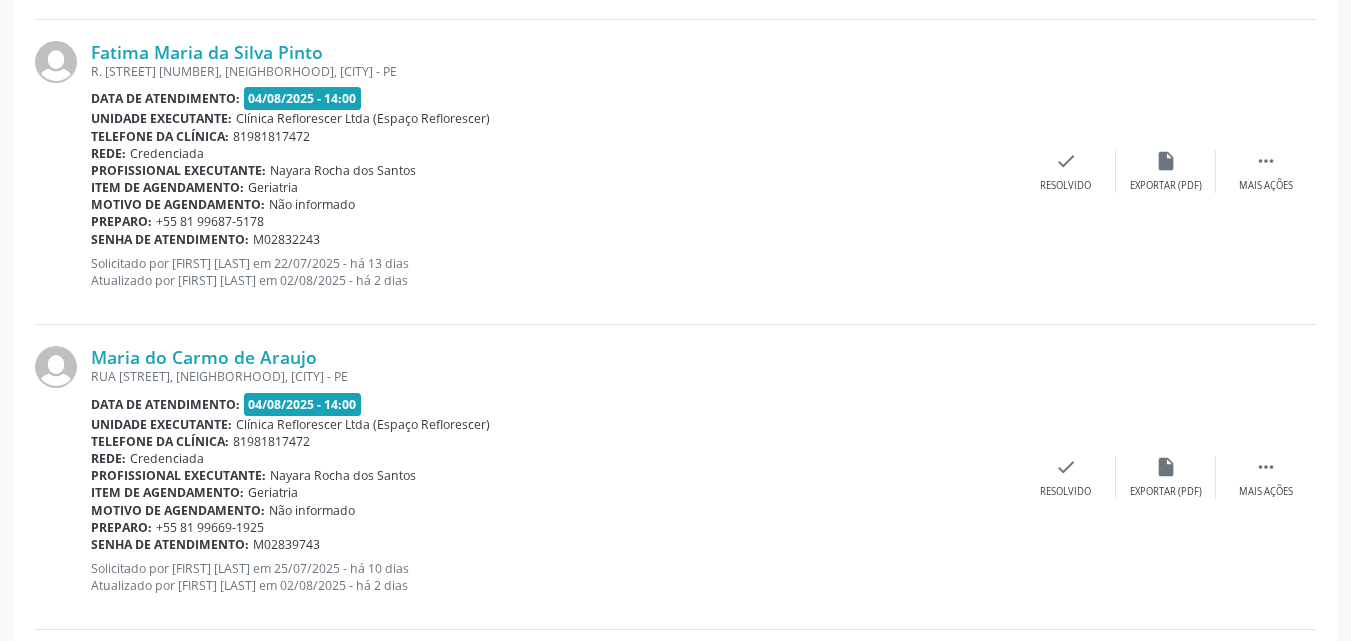 scroll, scrollTop: 2421, scrollLeft: 0, axis: vertical 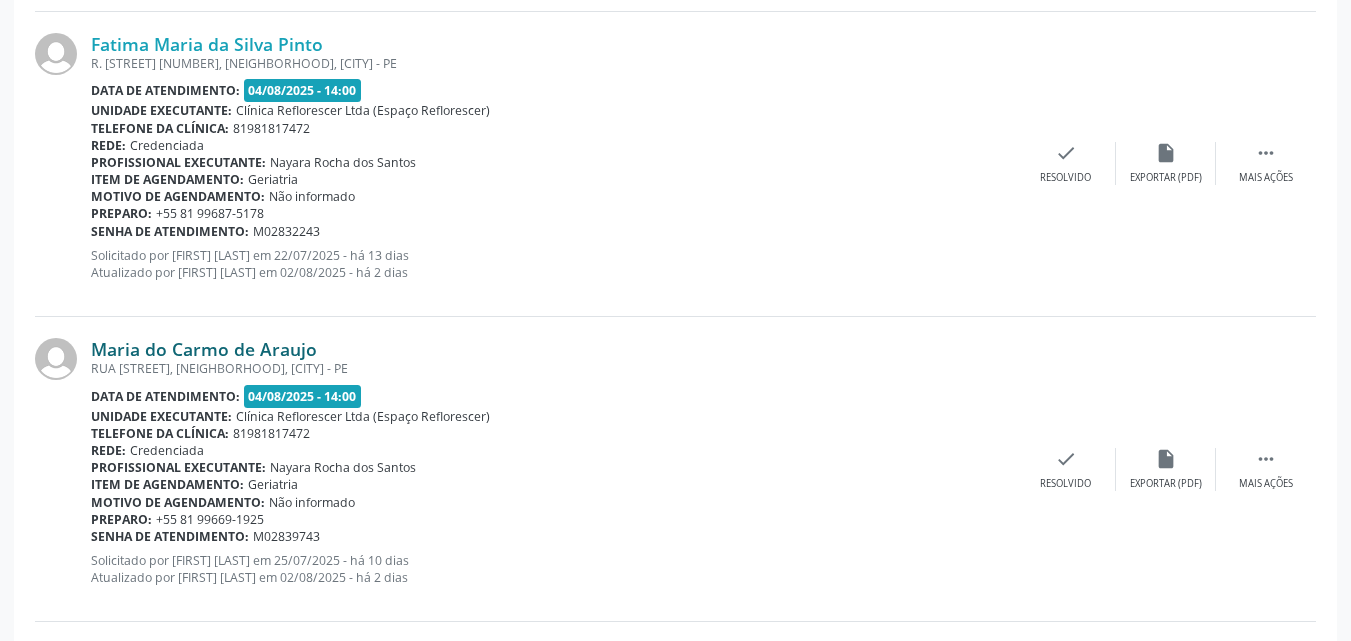click on "Maria do Carmo de Araujo" at bounding box center [204, 349] 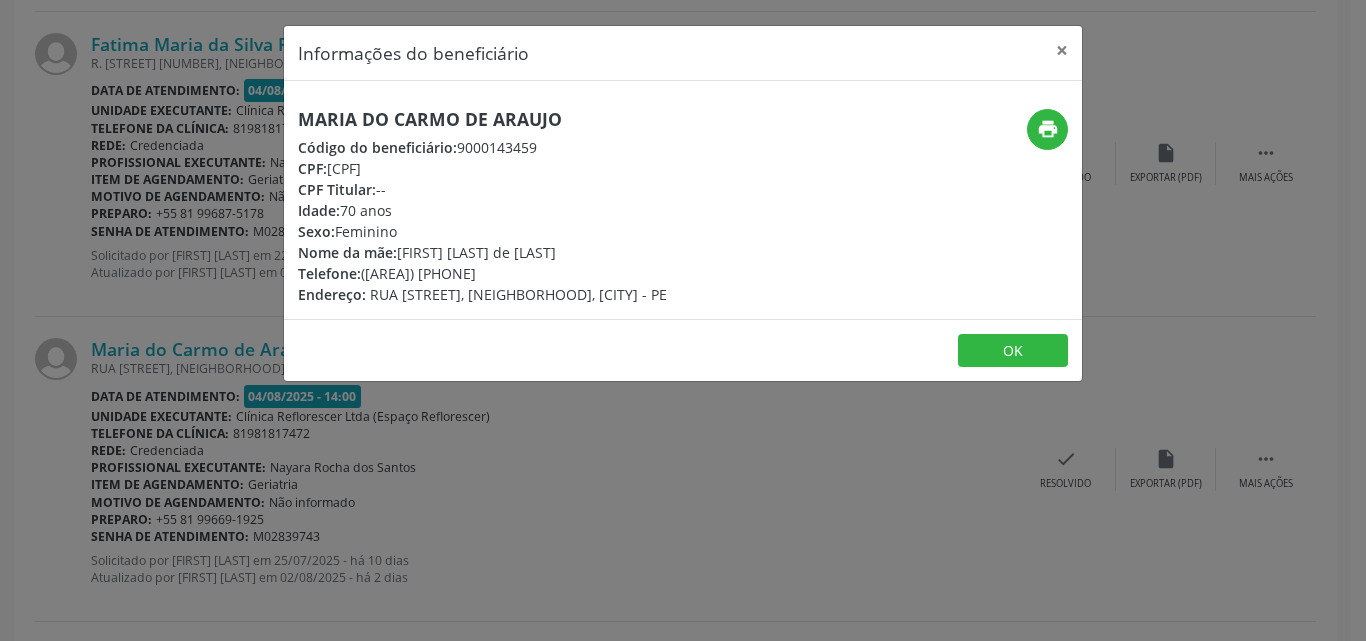 drag, startPoint x: 333, startPoint y: 162, endPoint x: 461, endPoint y: 175, distance: 128.65846 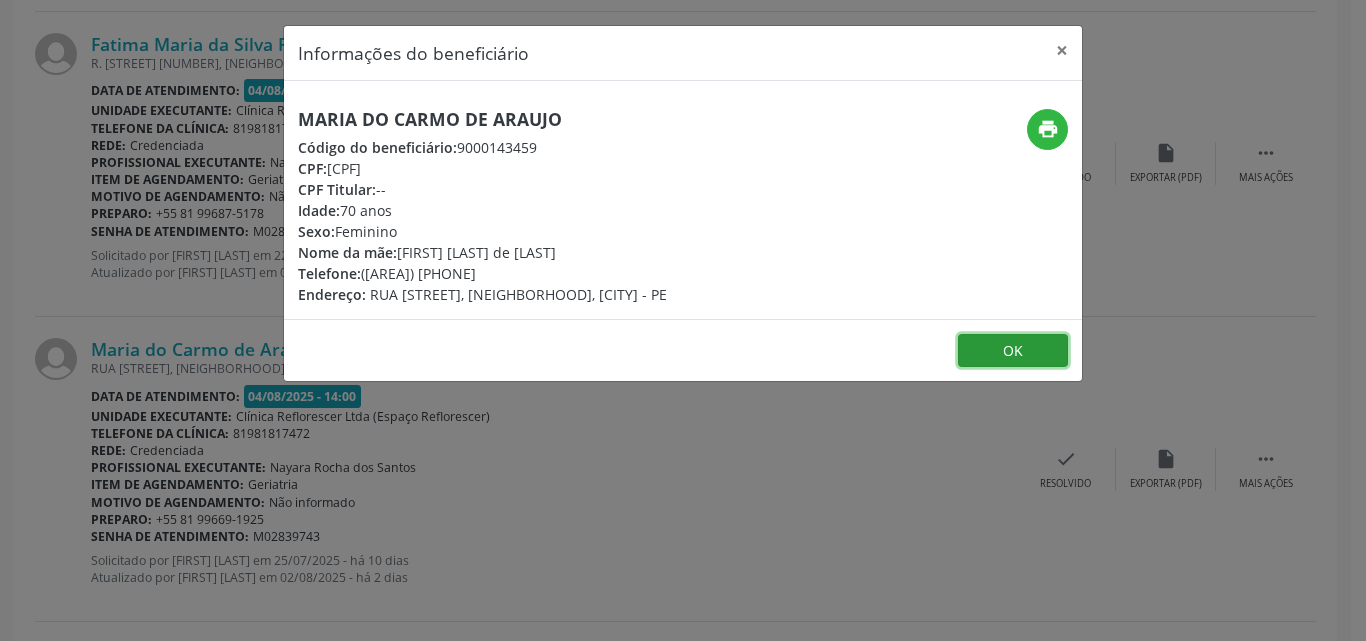 click on "OK" at bounding box center [1013, 351] 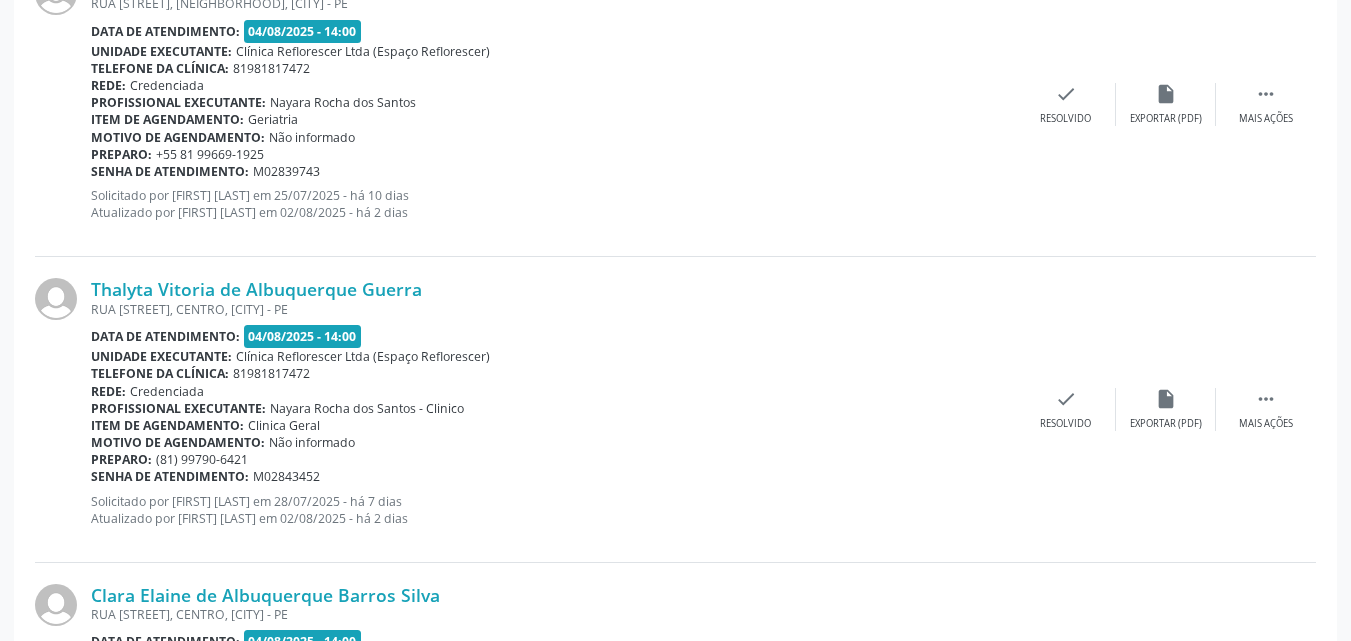 scroll, scrollTop: 2821, scrollLeft: 0, axis: vertical 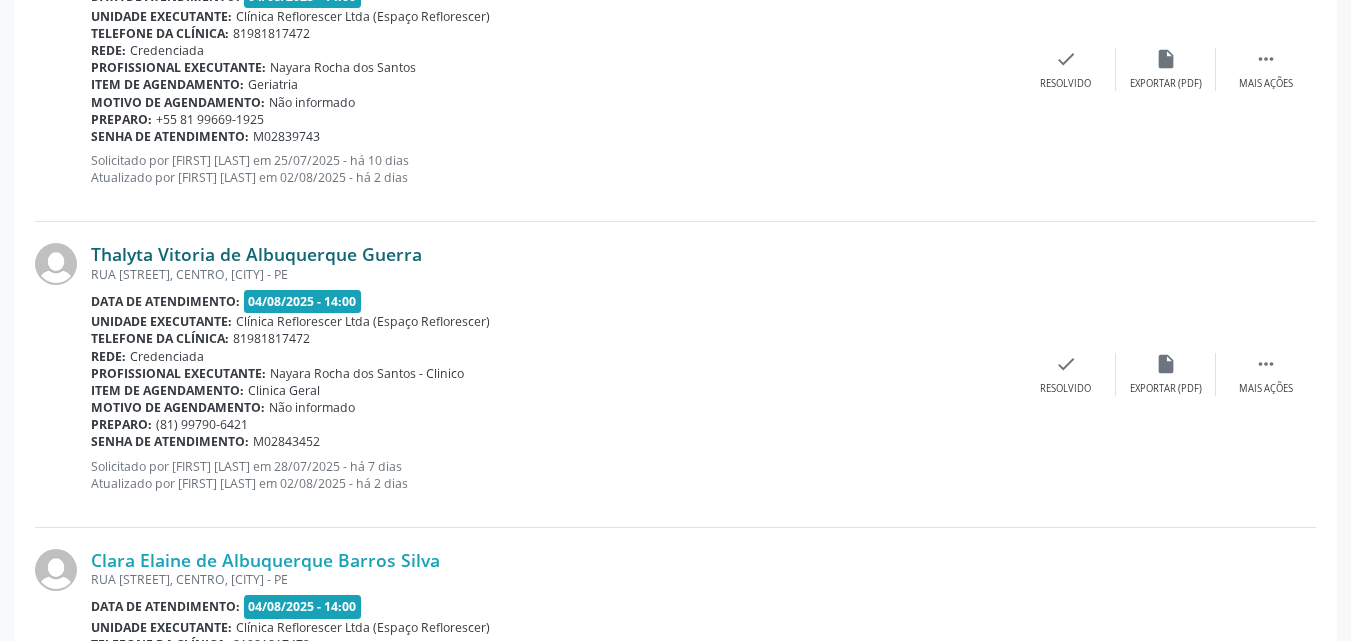 click on "Thalyta Vitoria de Albuquerque Guerra" at bounding box center [256, 254] 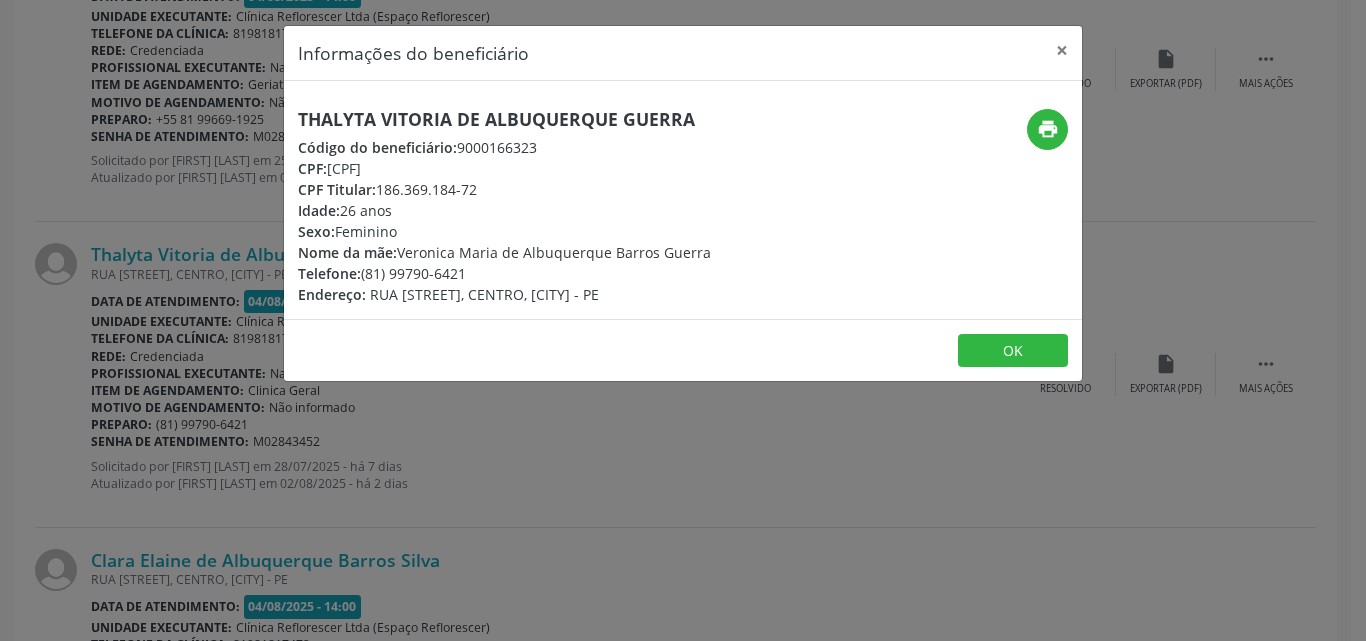 drag, startPoint x: 328, startPoint y: 168, endPoint x: 494, endPoint y: 171, distance: 166.0271 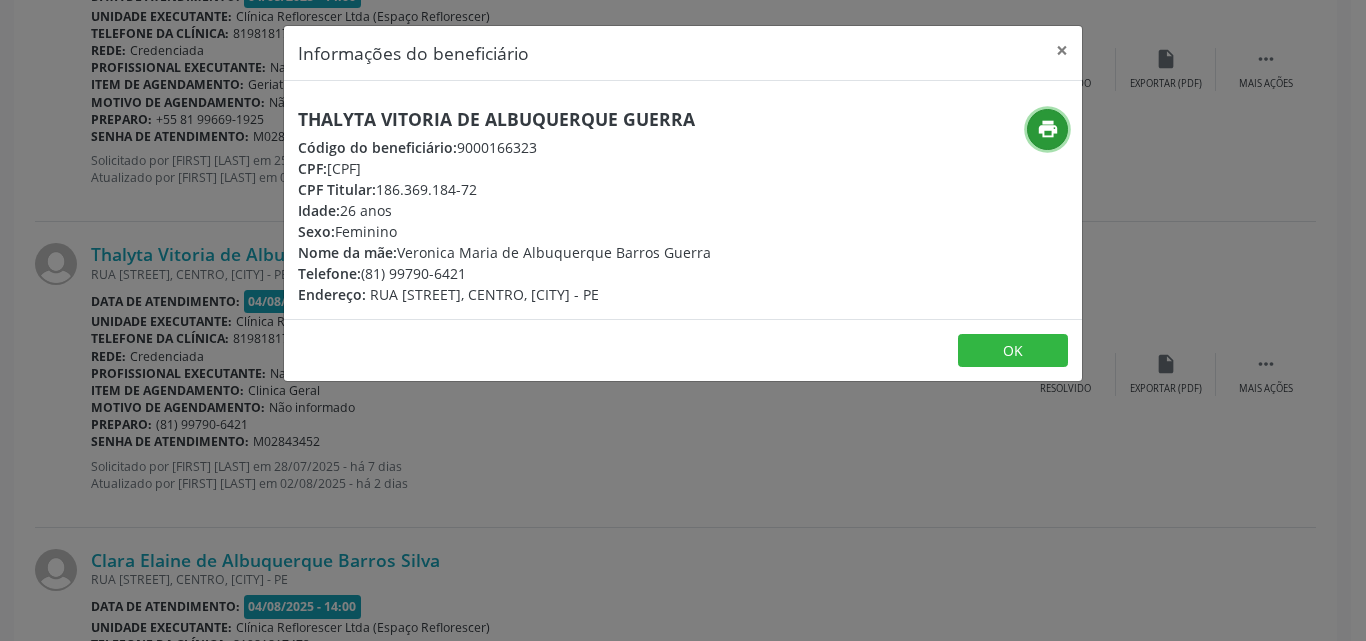 click on "print" at bounding box center [1048, 129] 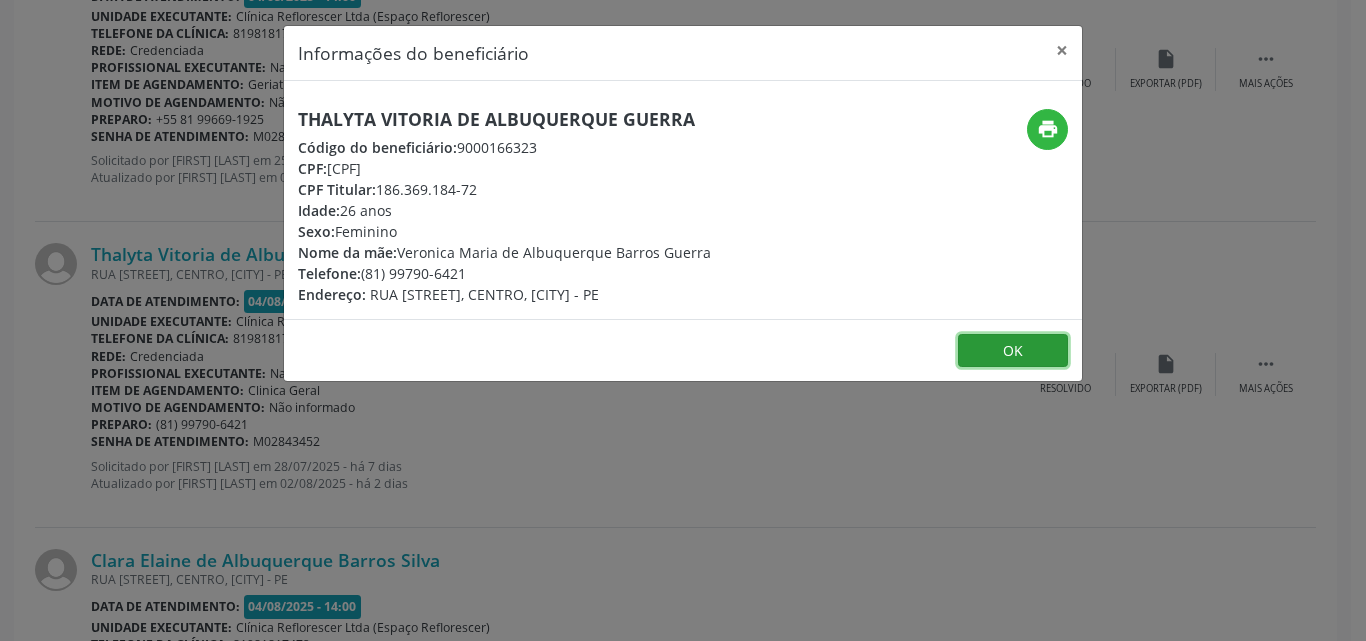 click on "OK" at bounding box center [1013, 351] 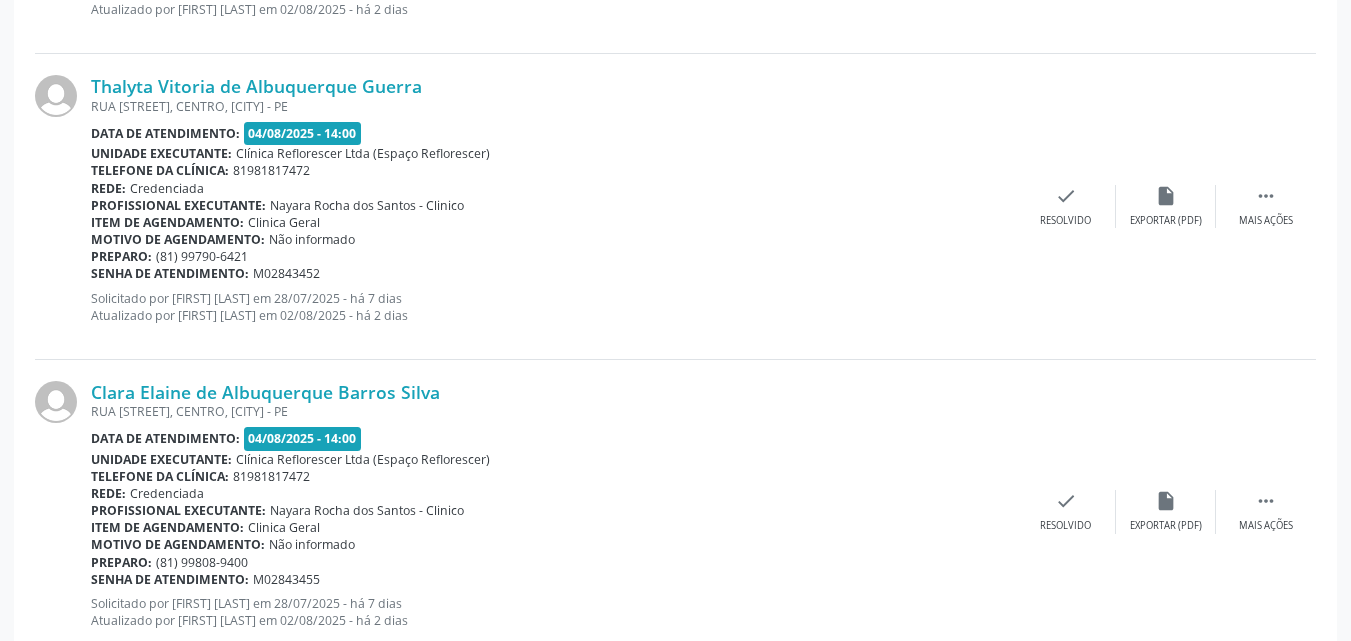 scroll, scrollTop: 3021, scrollLeft: 0, axis: vertical 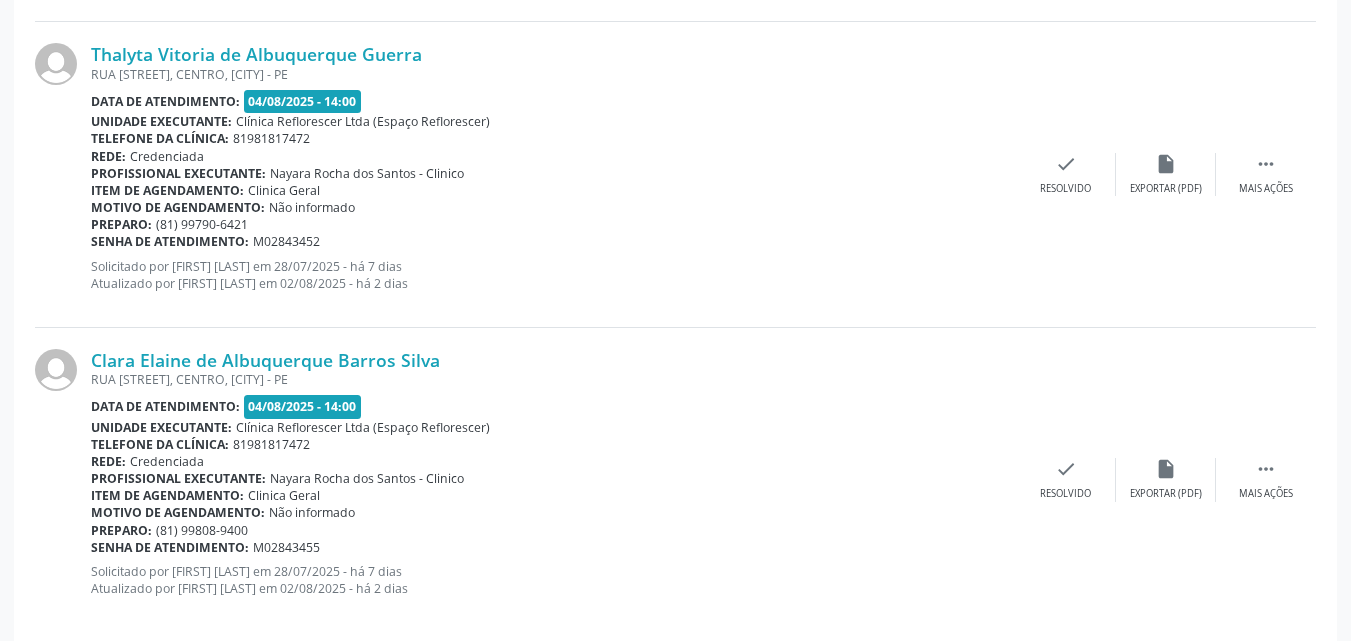 click on "[STREET] [NEIGHBORHOOD], [CITY] - [STATE]" at bounding box center [553, 379] 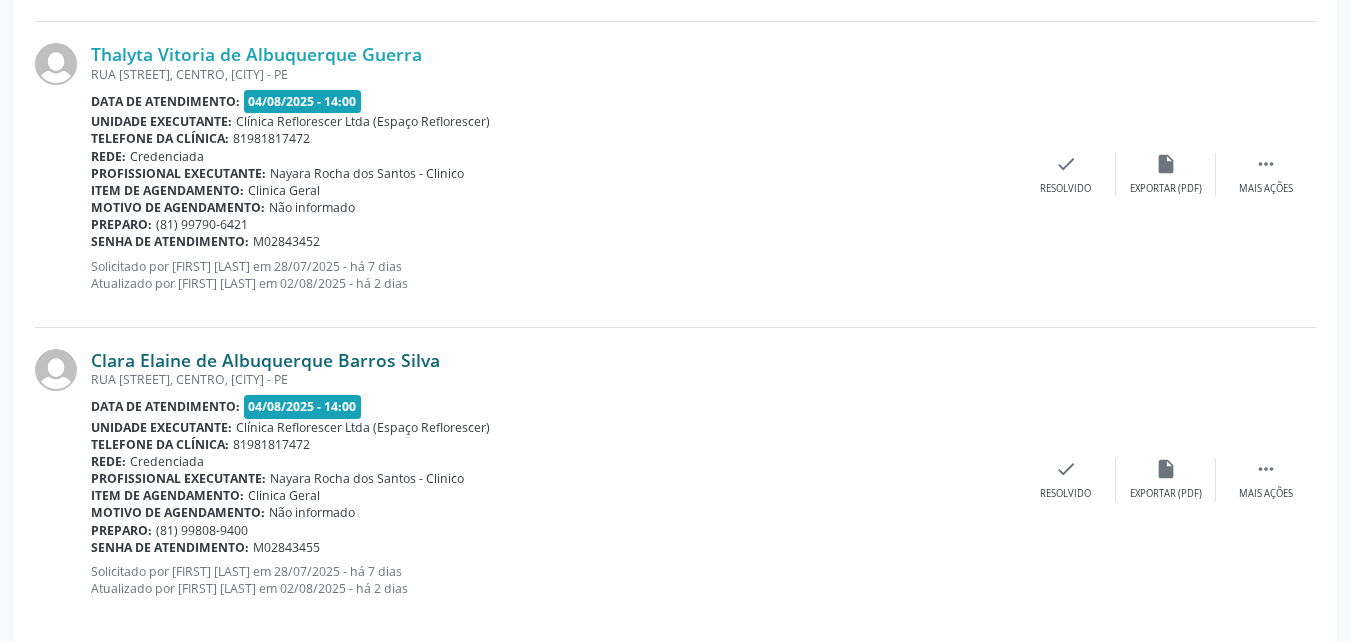 click on "Clara Elaine de Albuquerque Barros Silva" at bounding box center (265, 360) 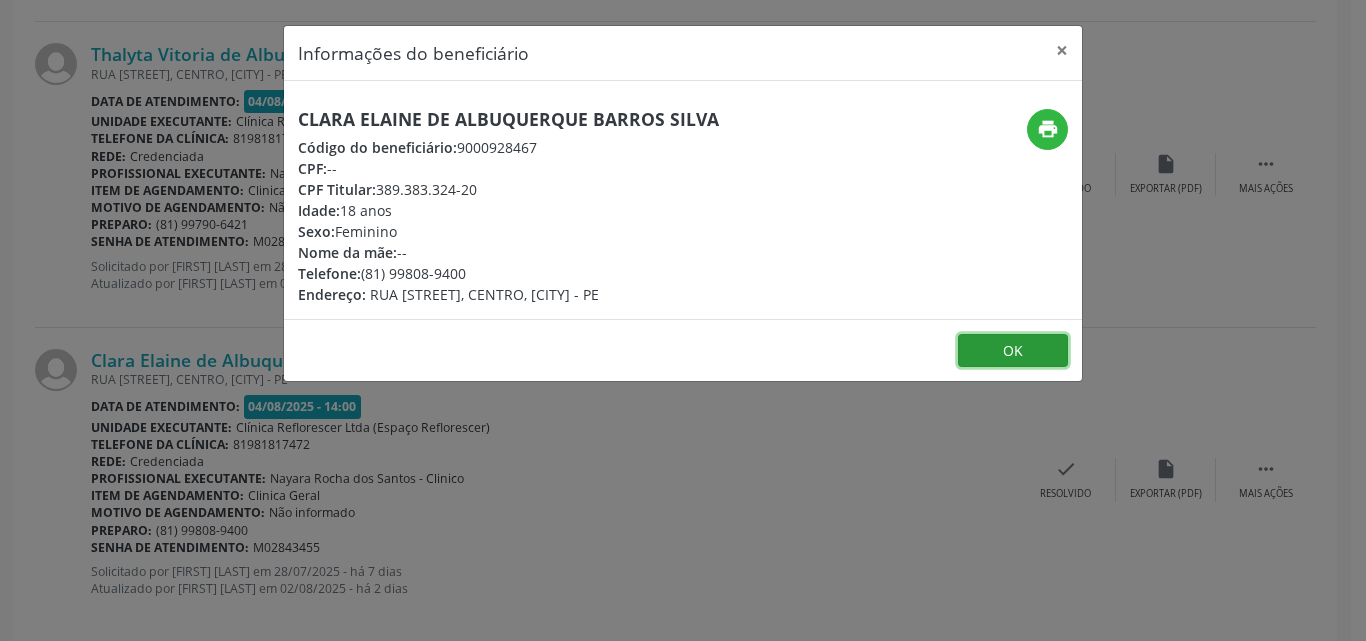 click on "OK" at bounding box center (1013, 351) 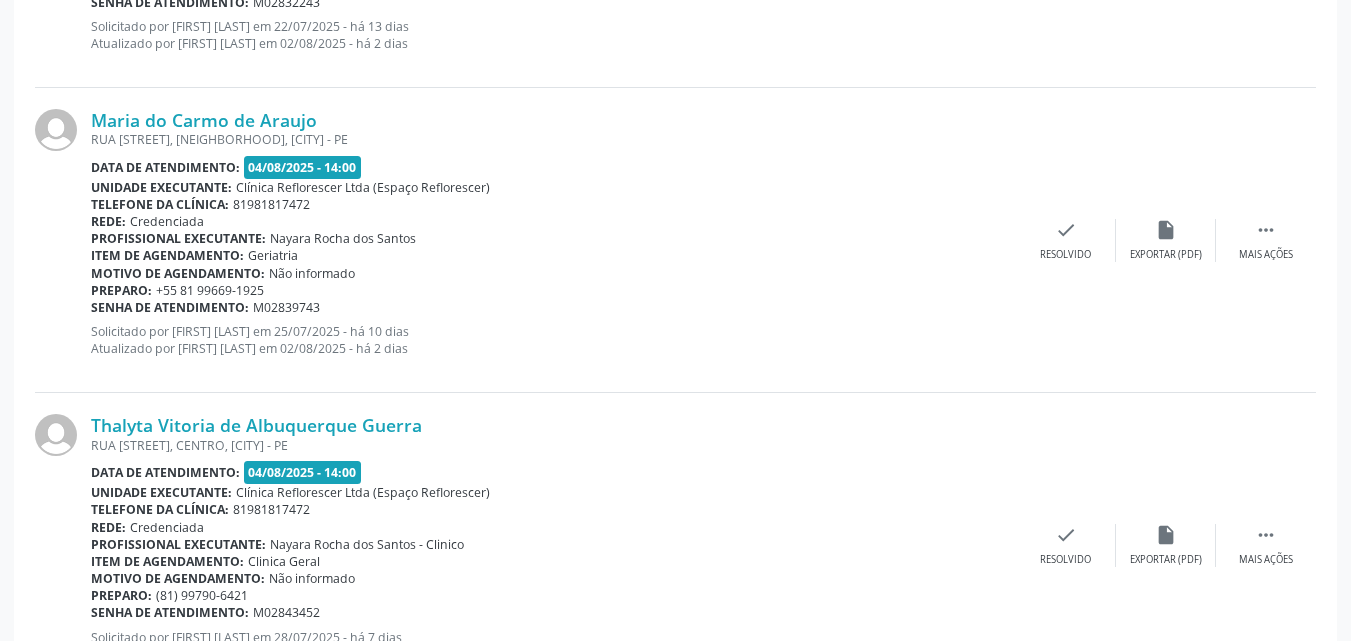 scroll, scrollTop: 2647, scrollLeft: 0, axis: vertical 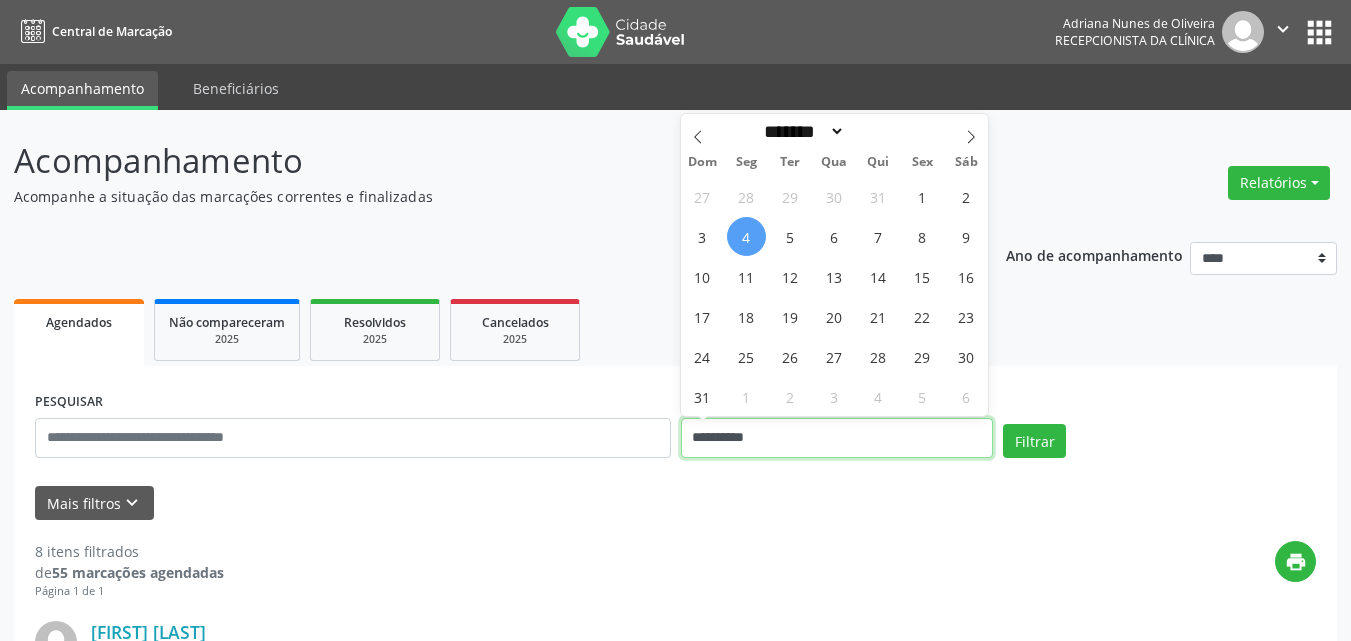 click on "**********" at bounding box center (837, 438) 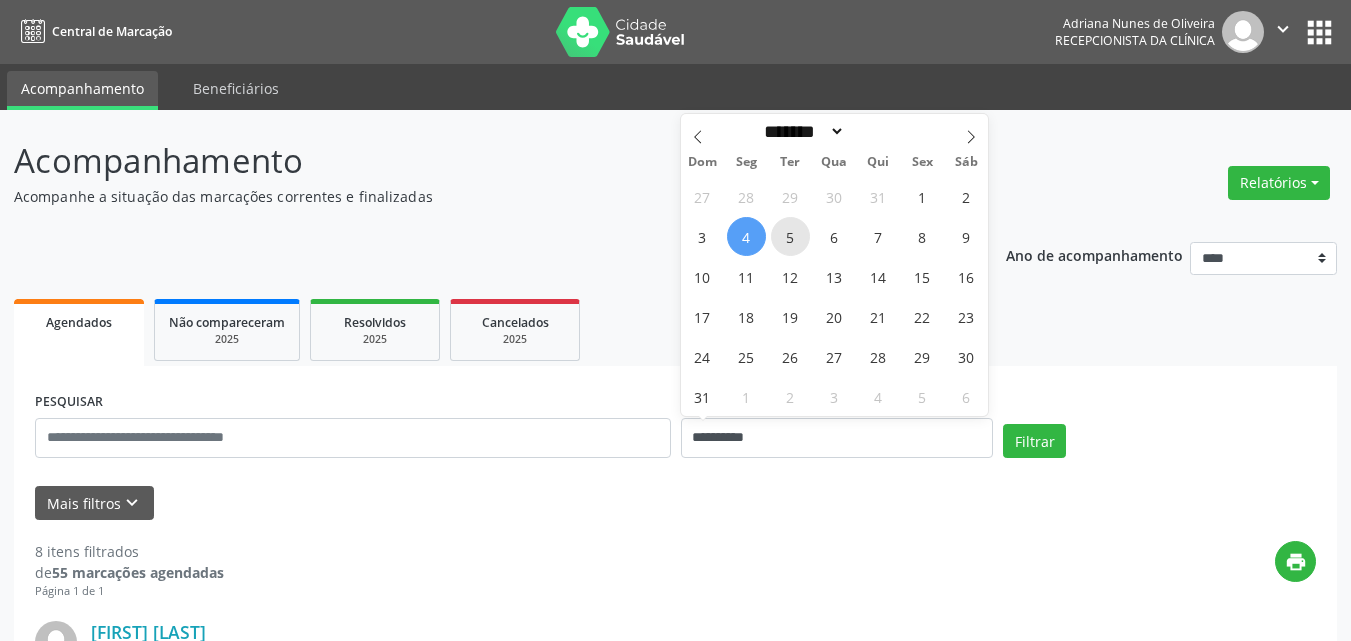 click on "5" at bounding box center (790, 236) 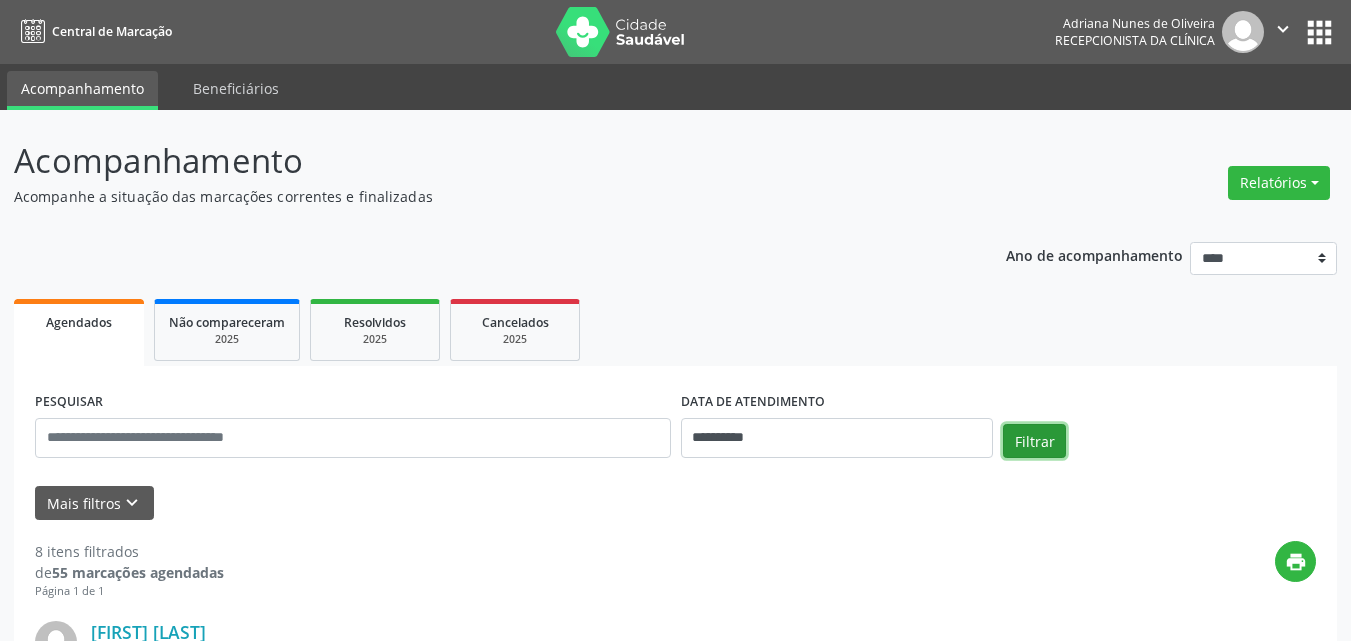 click on "Filtrar" at bounding box center [1034, 441] 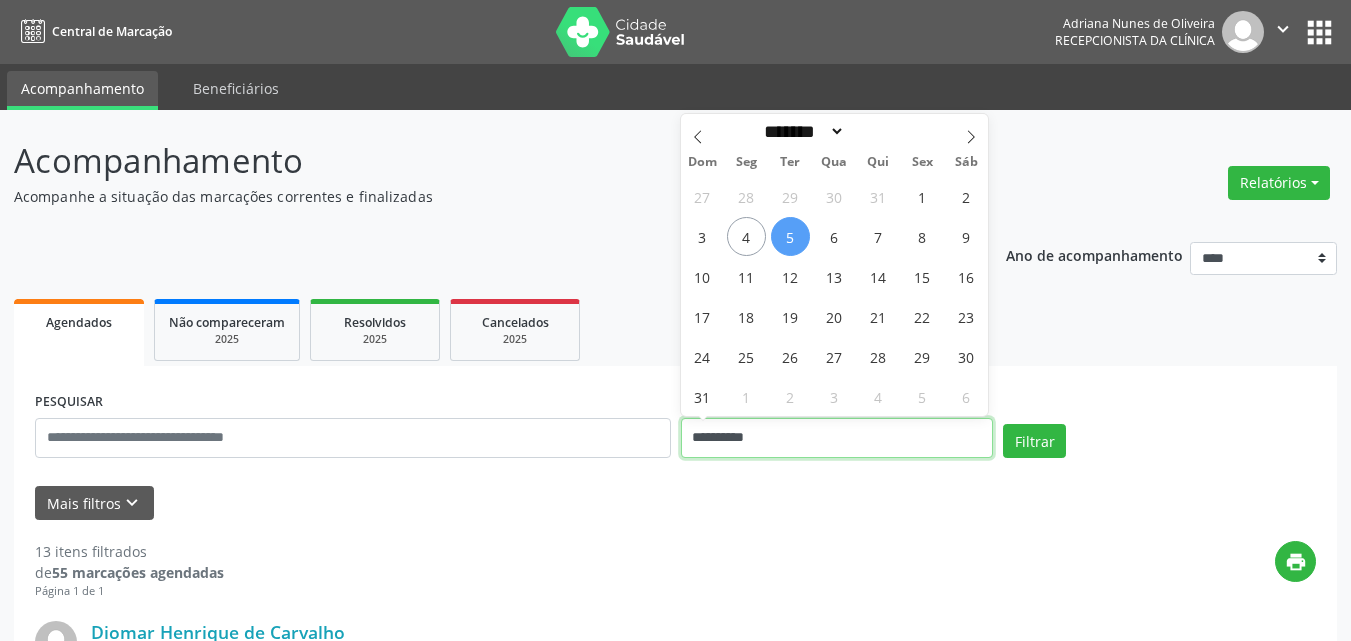 click on "**********" at bounding box center [837, 438] 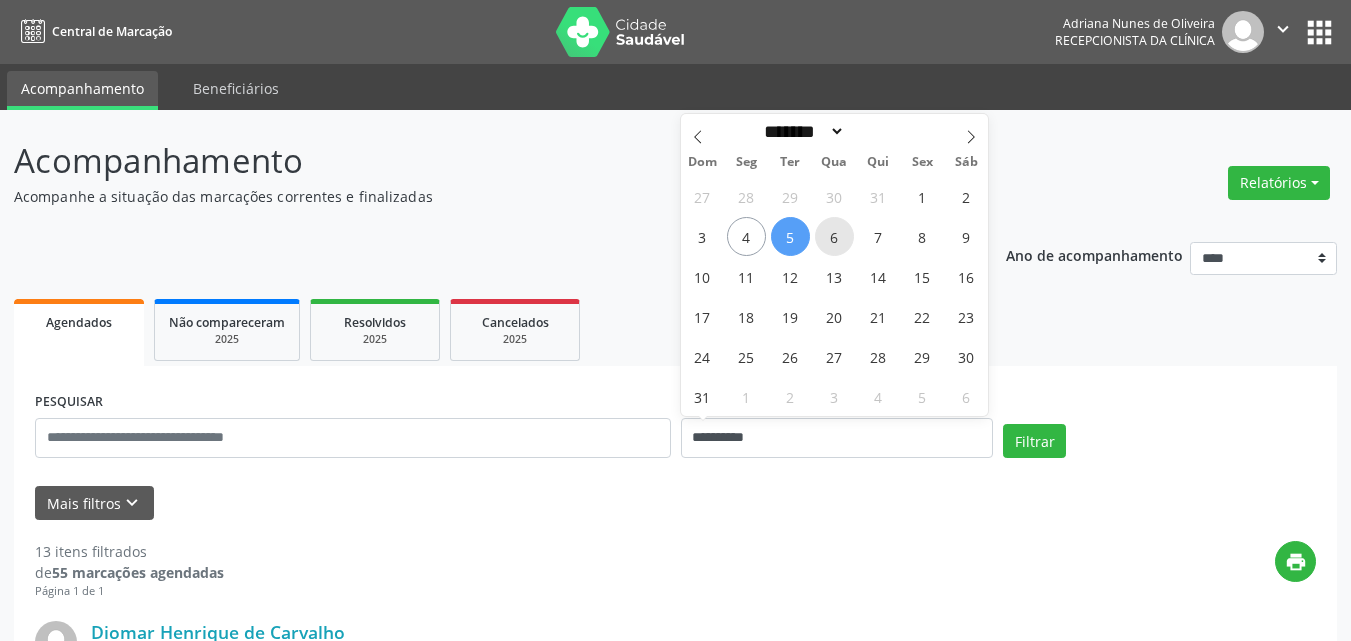 click on "6" at bounding box center [834, 236] 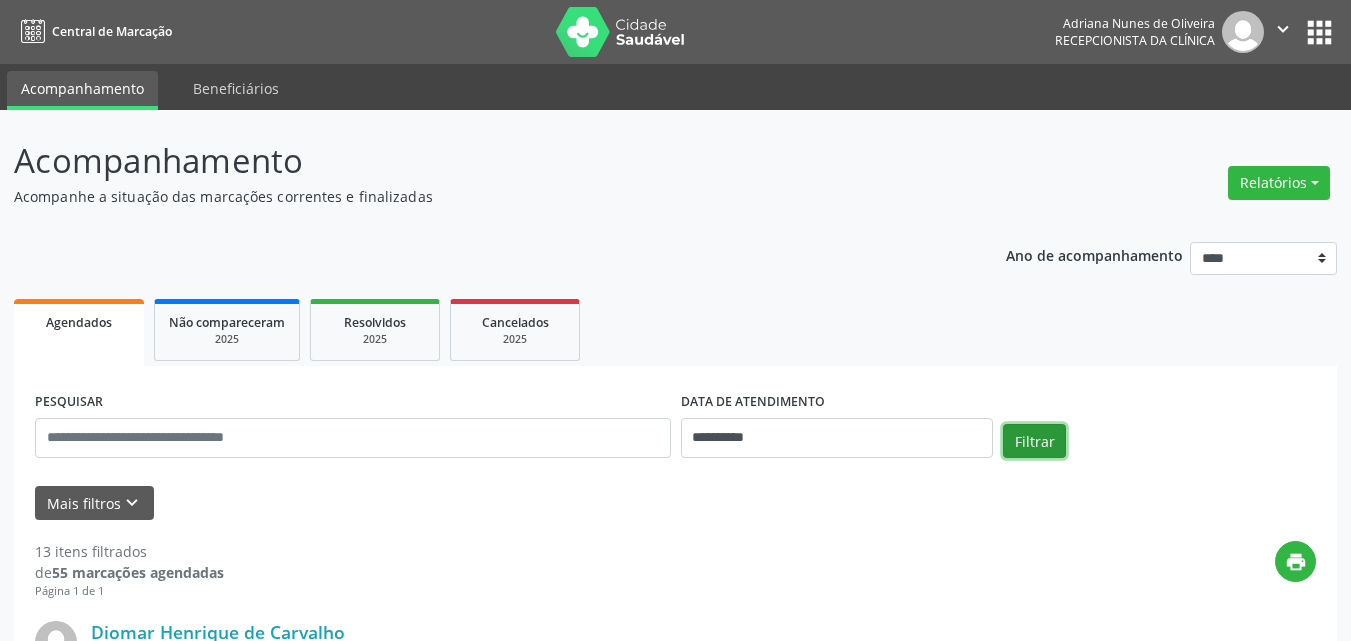 click on "Filtrar" at bounding box center [1034, 441] 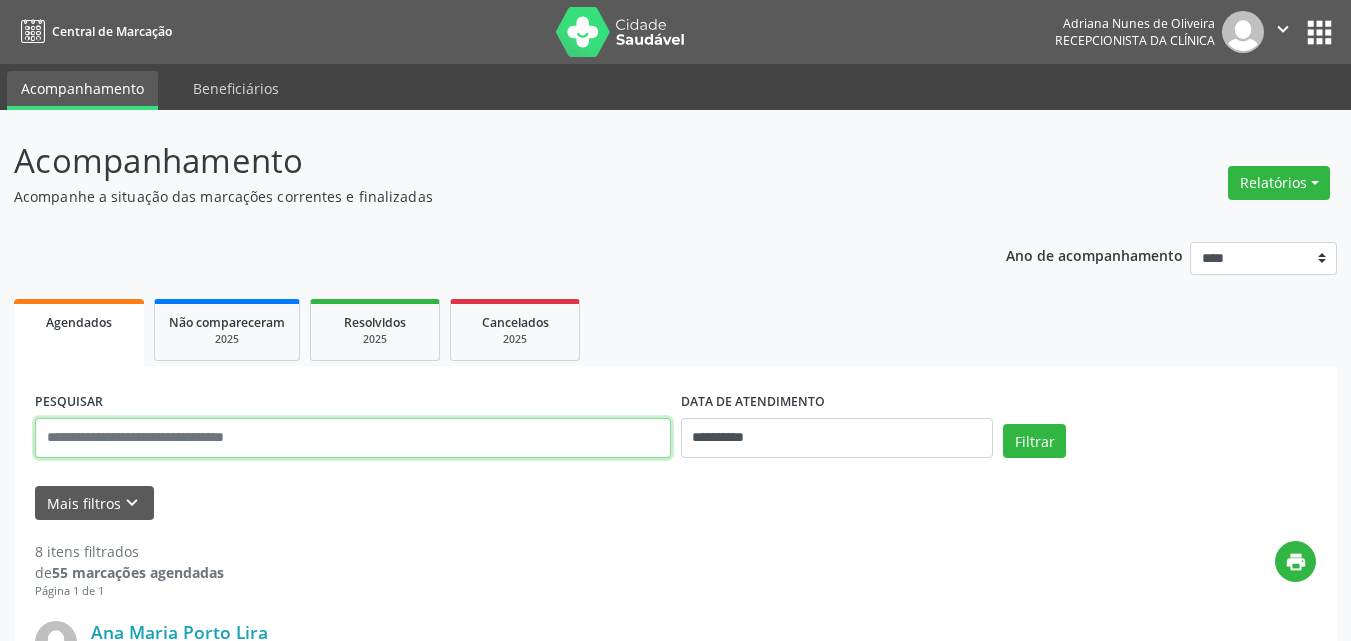 click at bounding box center [353, 438] 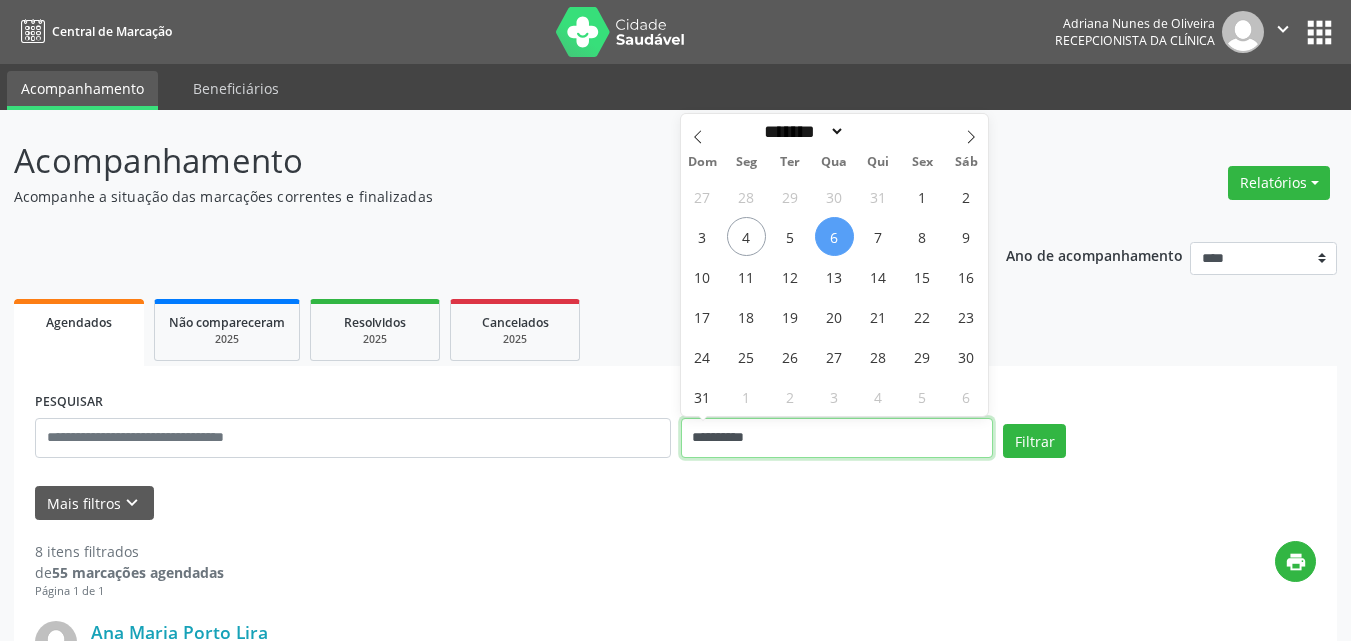click on "**********" at bounding box center [837, 438] 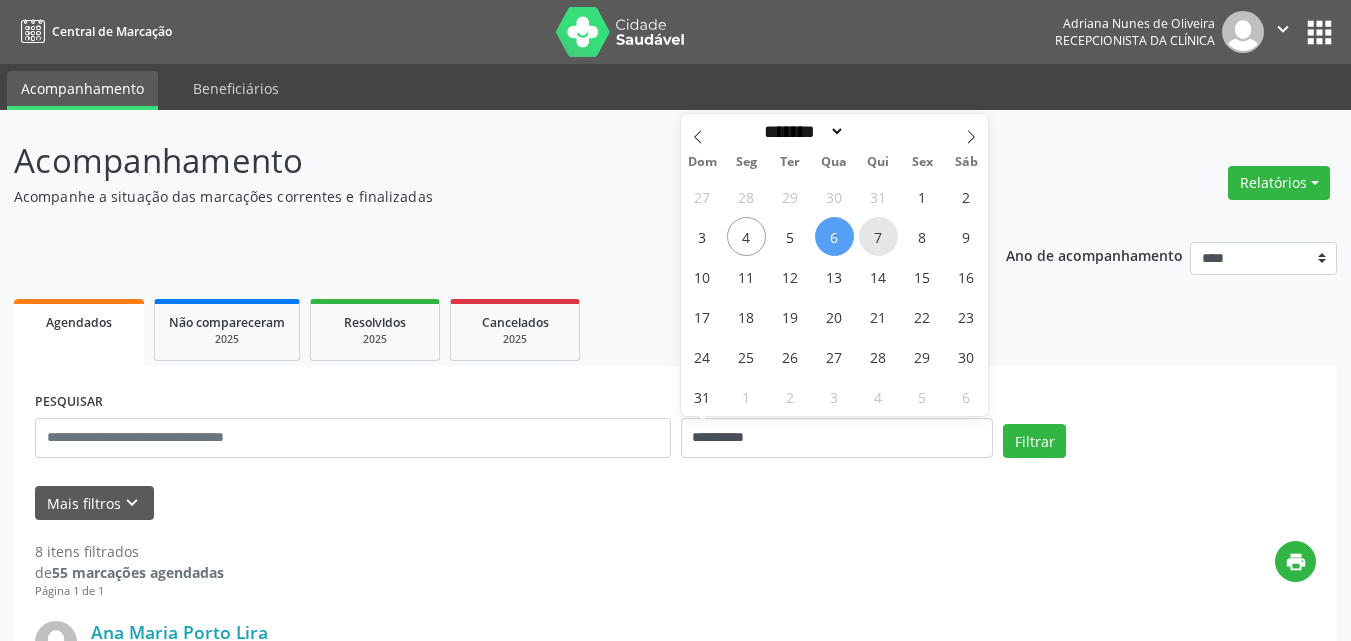 click on "7" at bounding box center (878, 236) 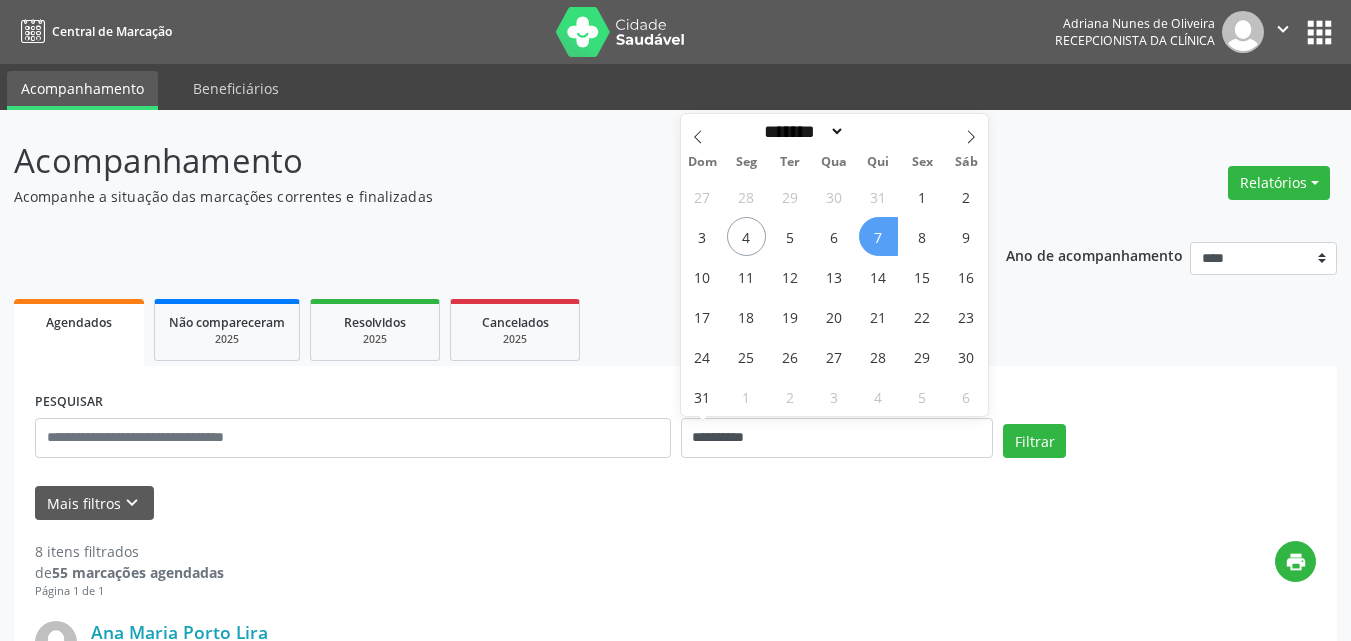 click on "7" at bounding box center (878, 236) 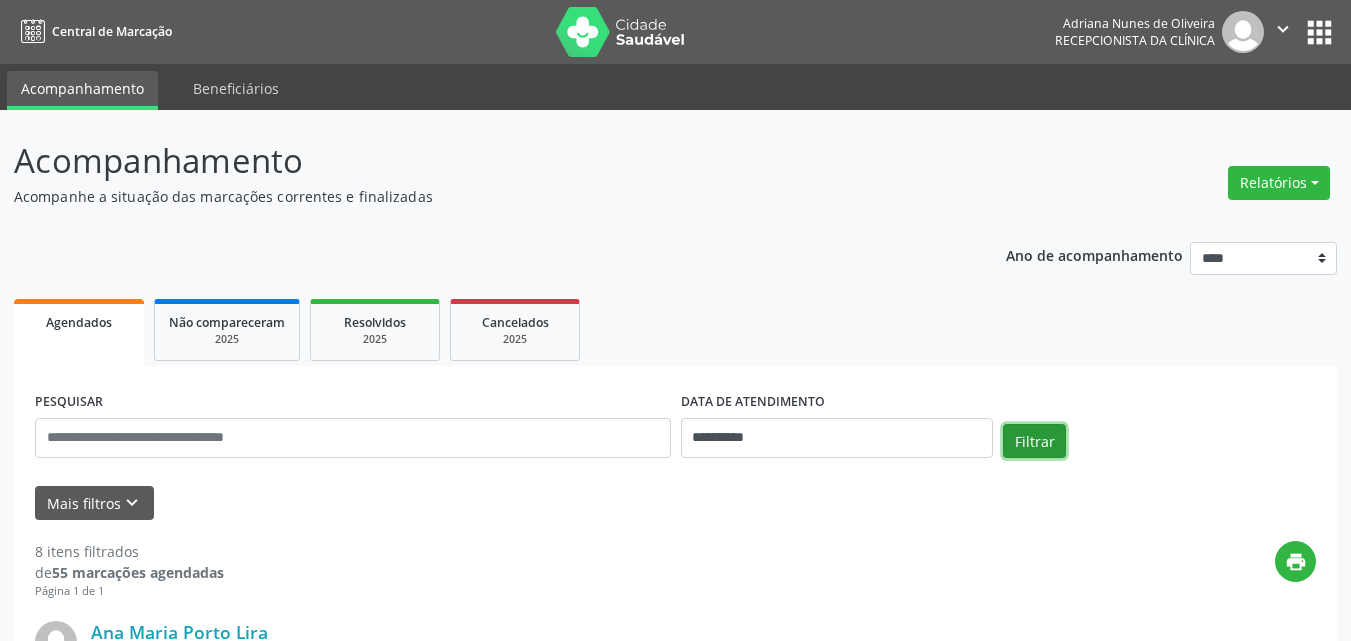 click on "Filtrar" at bounding box center [1034, 441] 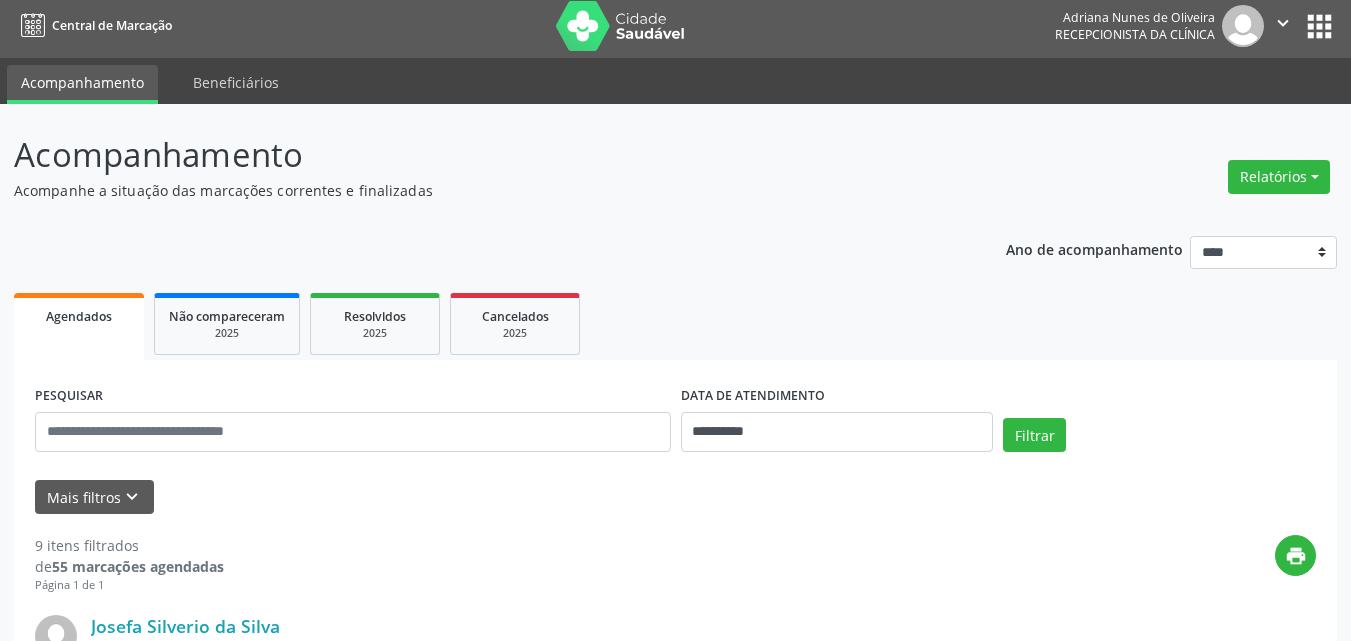 scroll, scrollTop: 0, scrollLeft: 0, axis: both 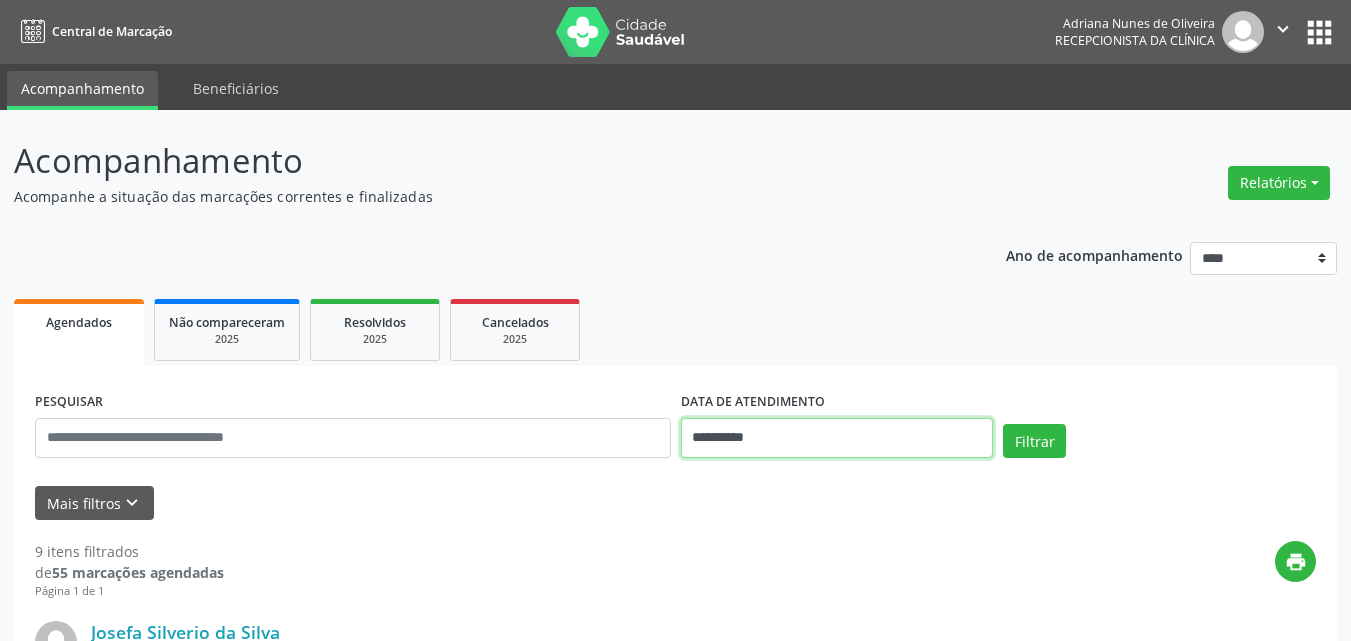 click on "**********" at bounding box center [837, 438] 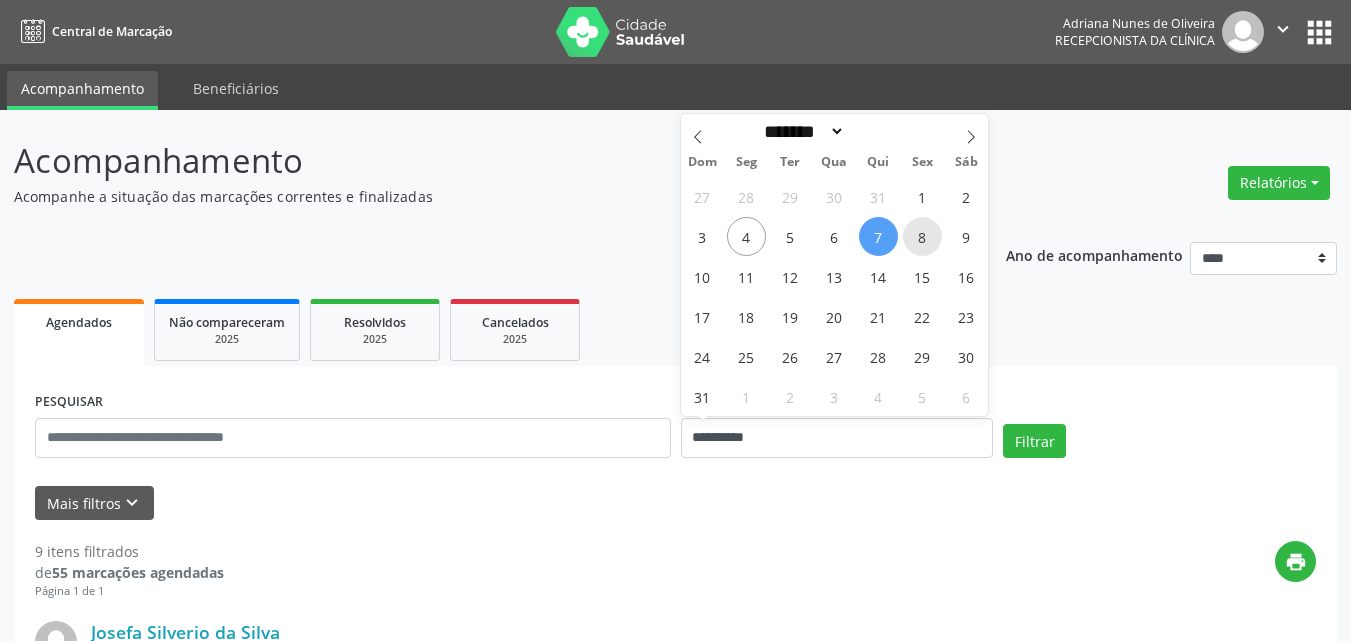 click on "8" at bounding box center [922, 236] 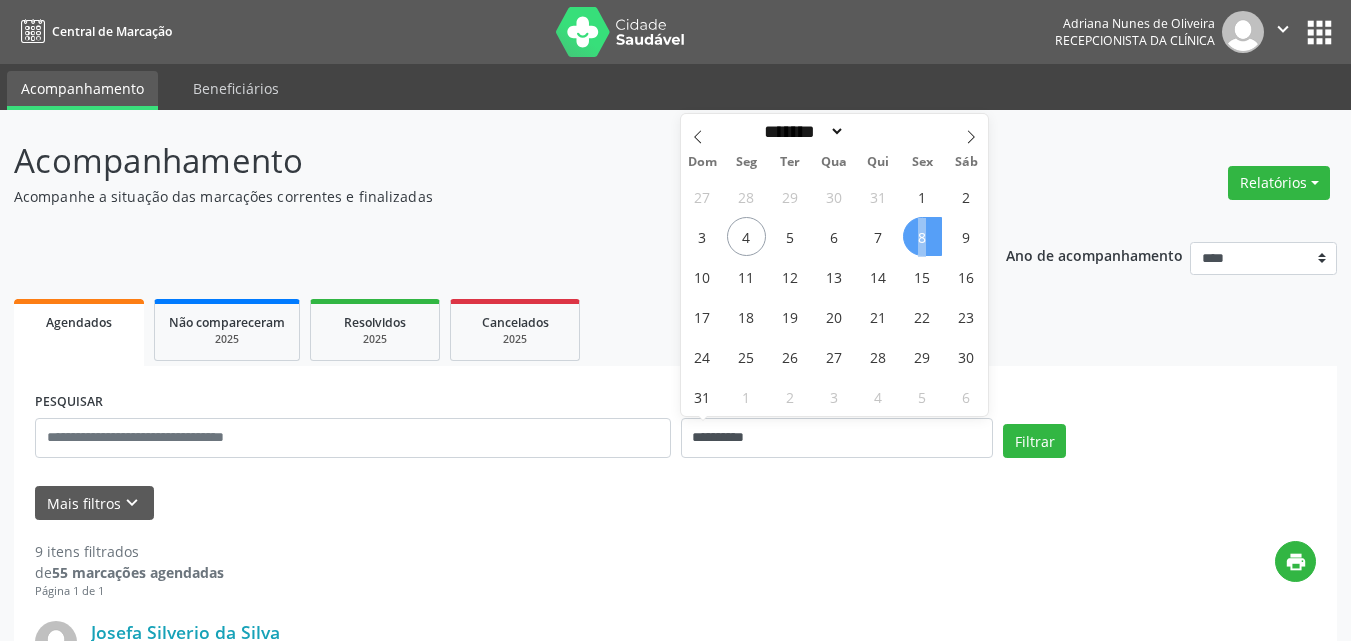 drag, startPoint x: 921, startPoint y: 250, endPoint x: 921, endPoint y: 264, distance: 14 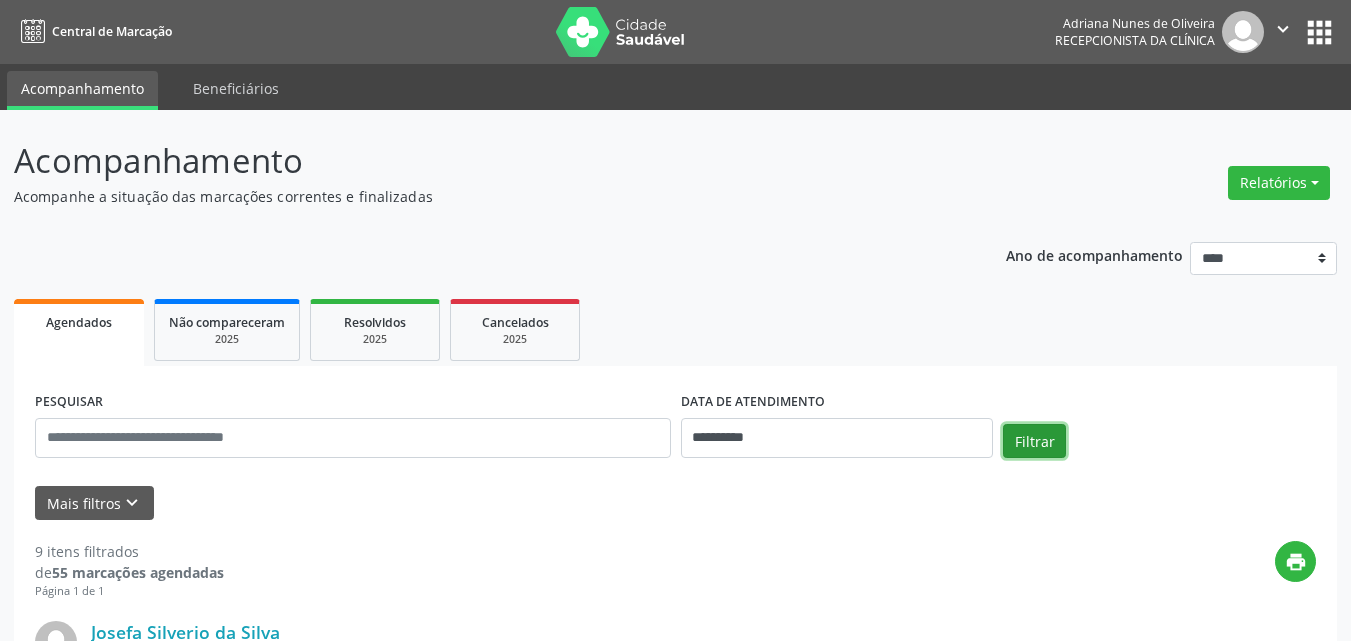 click on "Filtrar" at bounding box center (1034, 441) 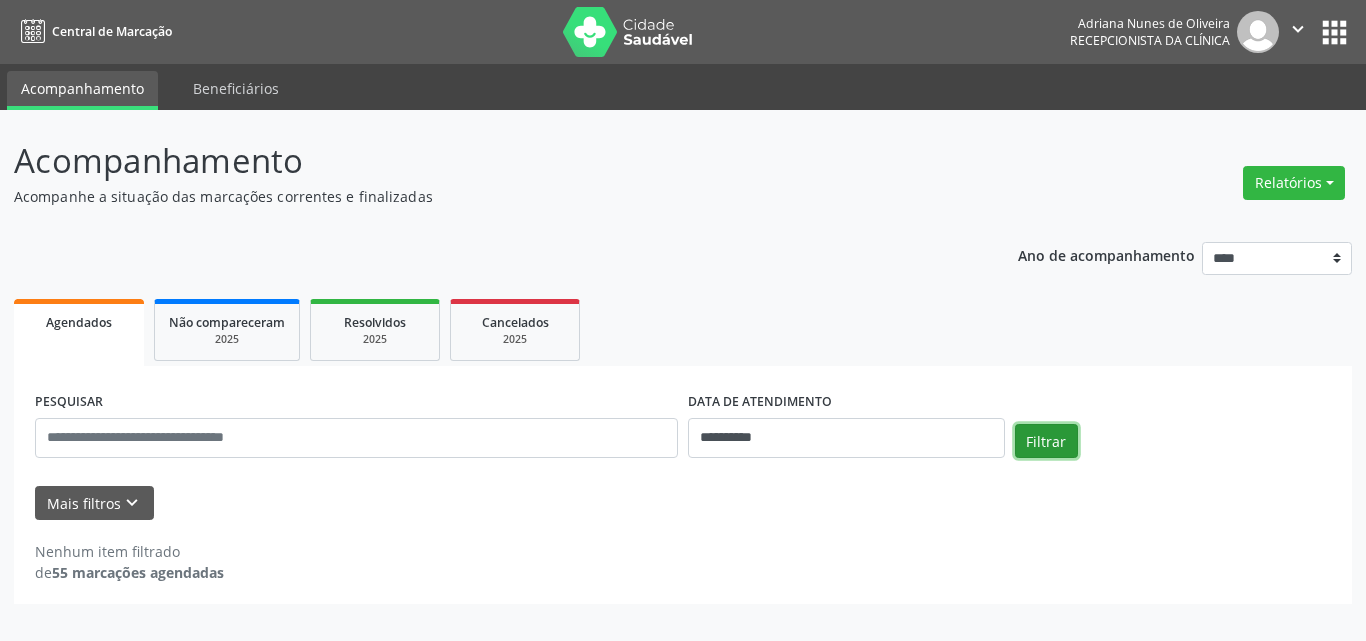 click on "Filtrar" at bounding box center (1046, 441) 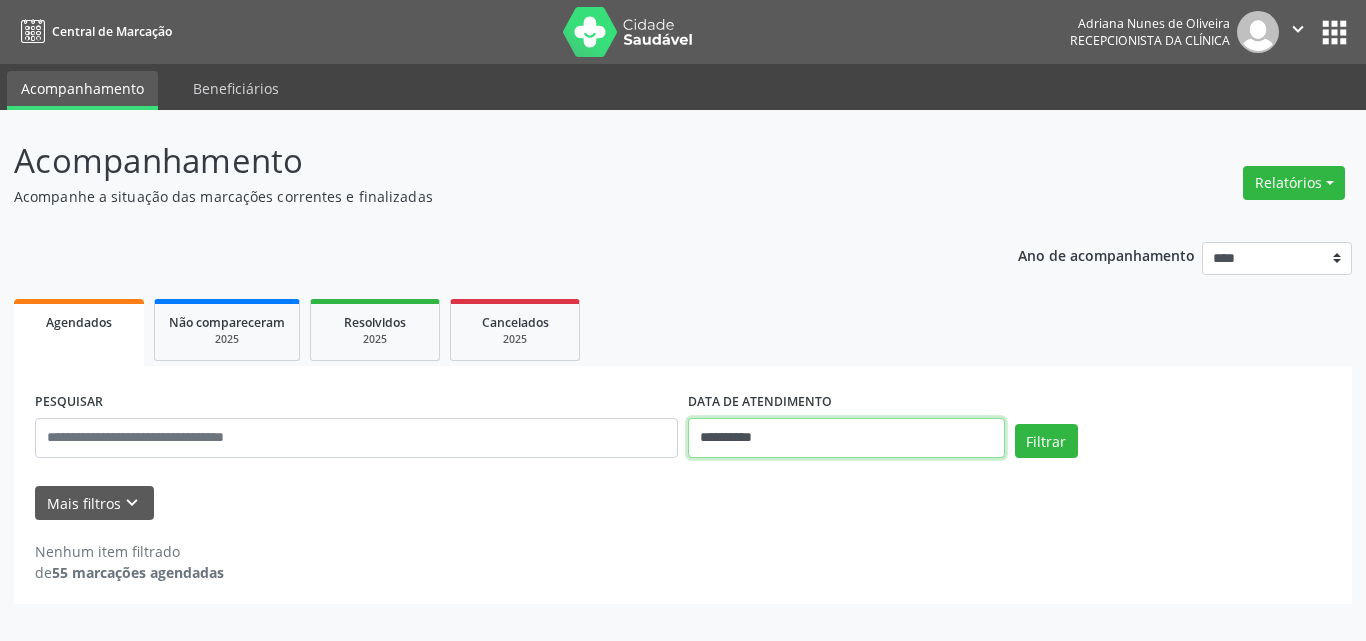 click on "**********" at bounding box center (846, 438) 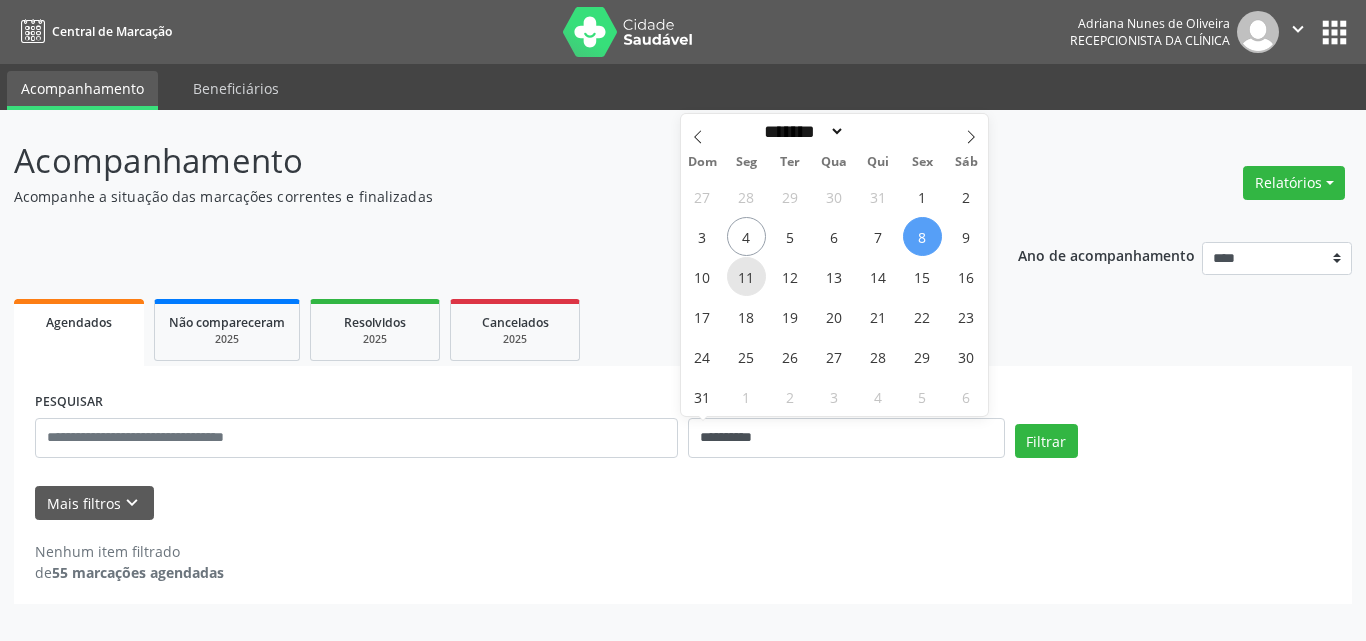 click on "11" at bounding box center [746, 276] 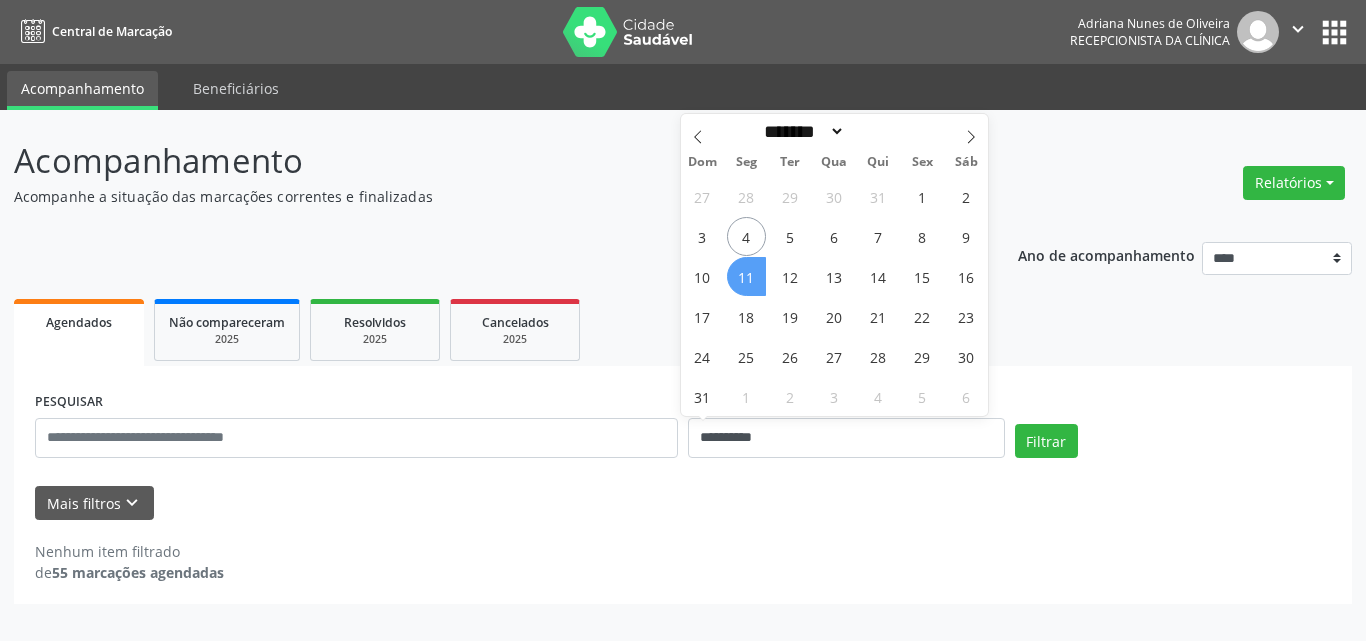 click on "11" at bounding box center (746, 276) 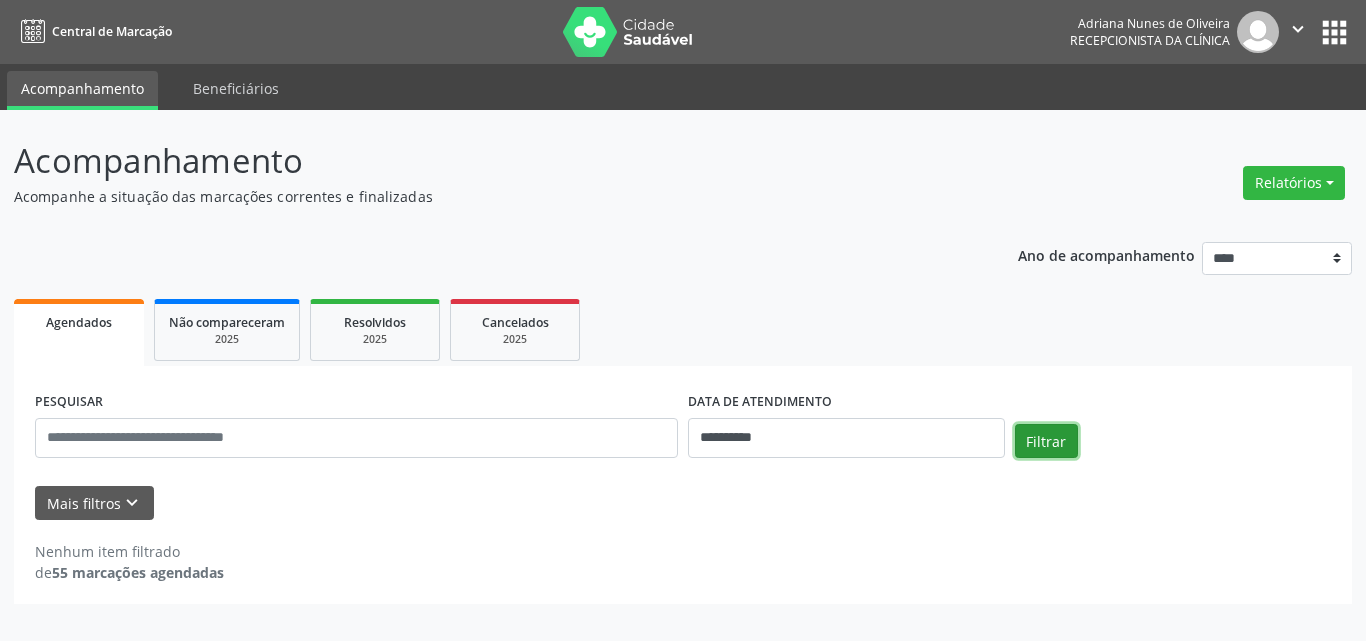 click on "Filtrar" at bounding box center (1046, 441) 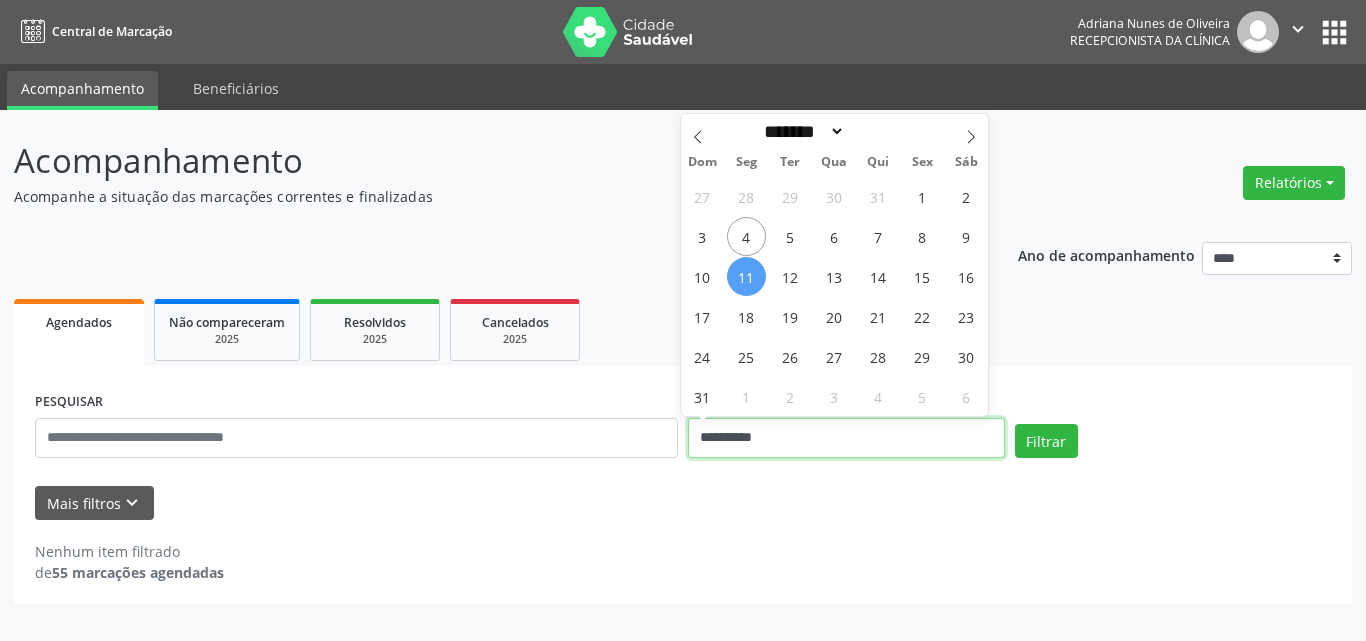 click on "**********" at bounding box center [846, 438] 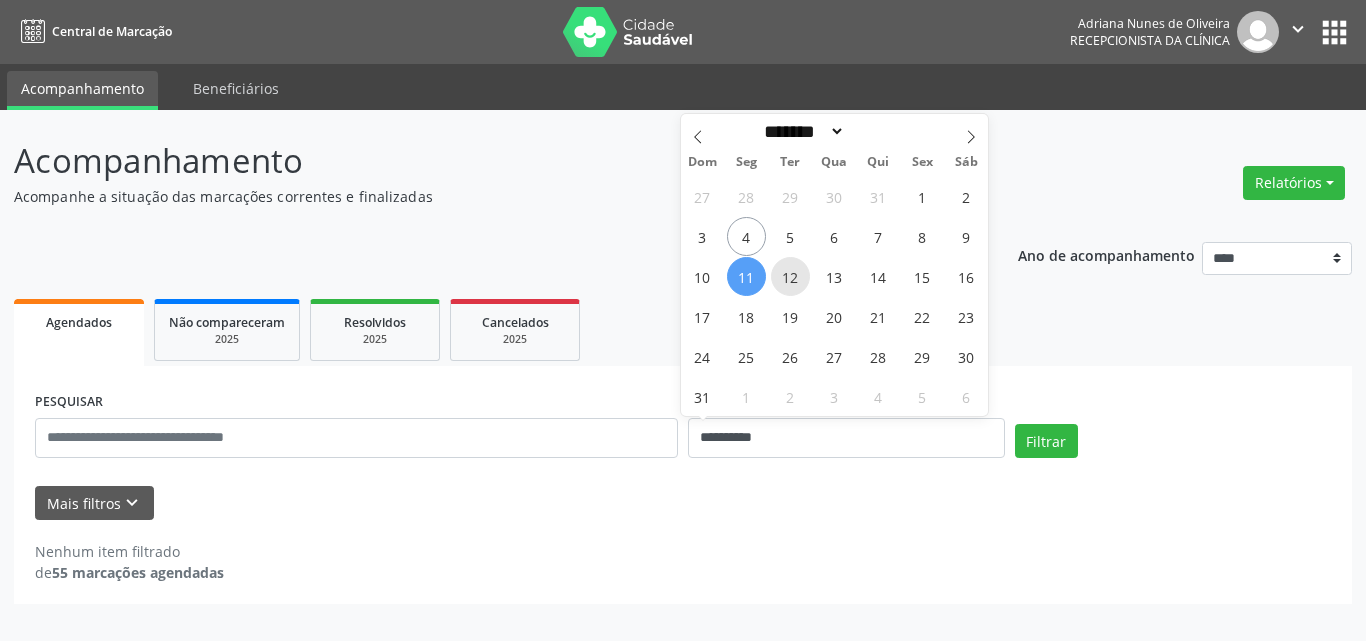 click on "12" at bounding box center [790, 276] 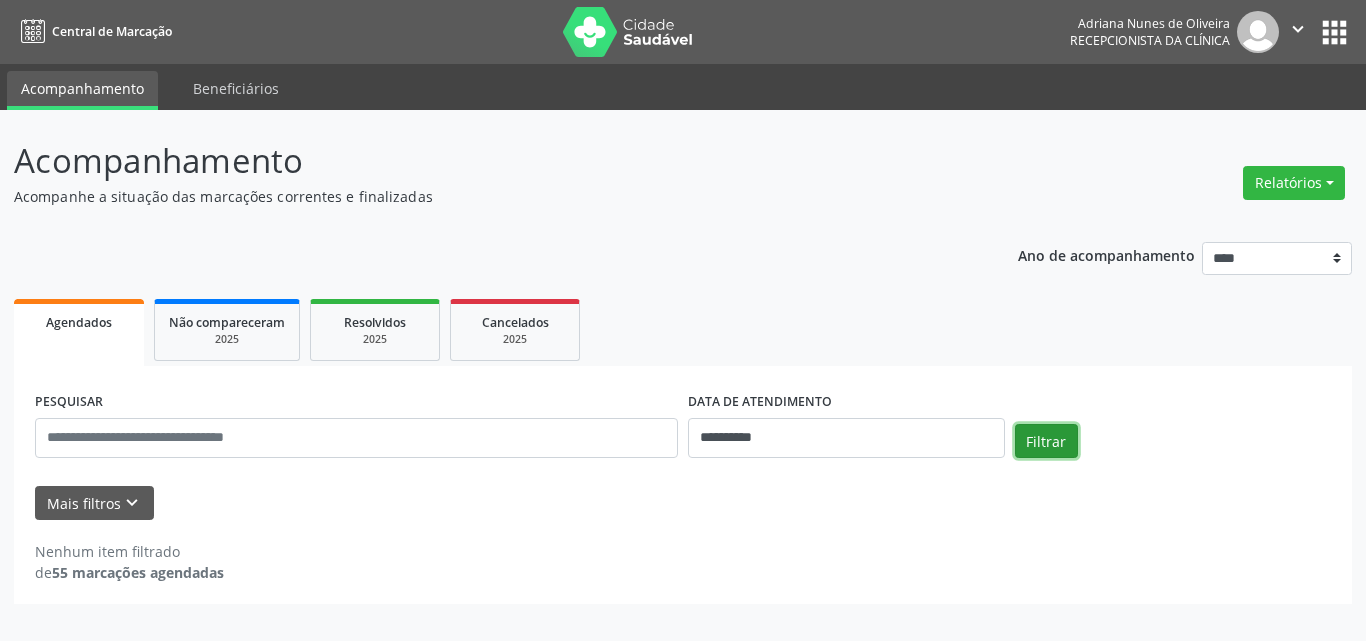click on "Filtrar" at bounding box center (1046, 441) 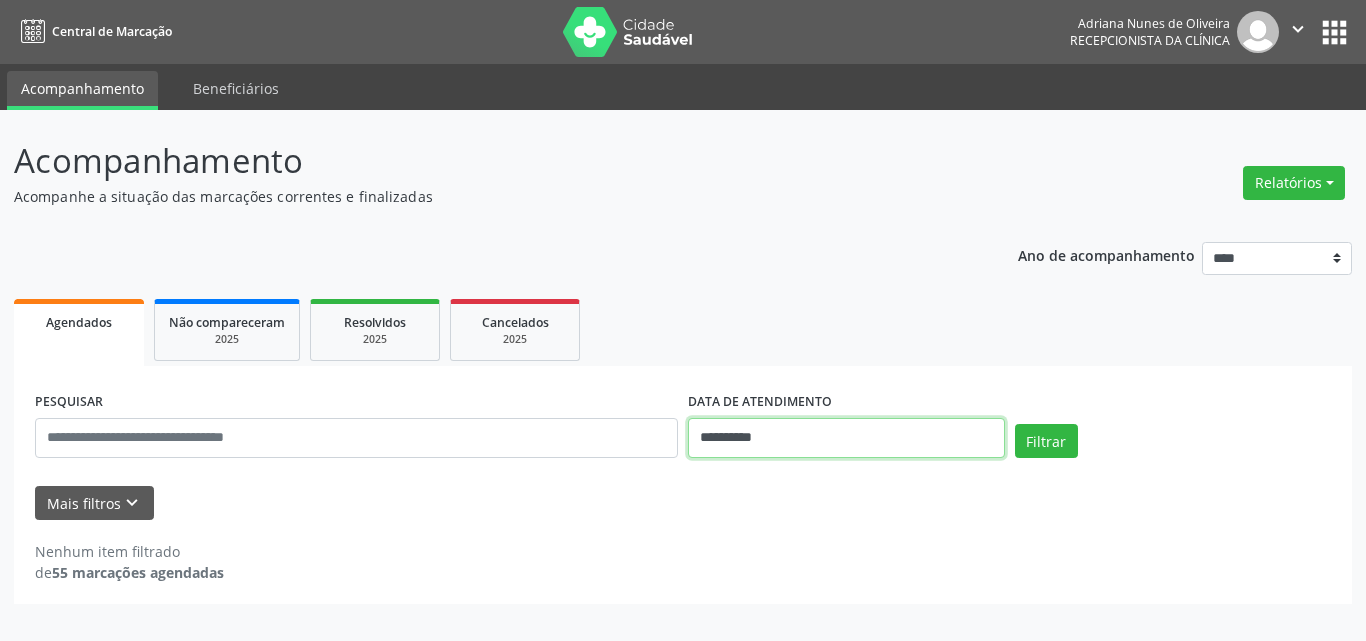click on "**********" at bounding box center [846, 438] 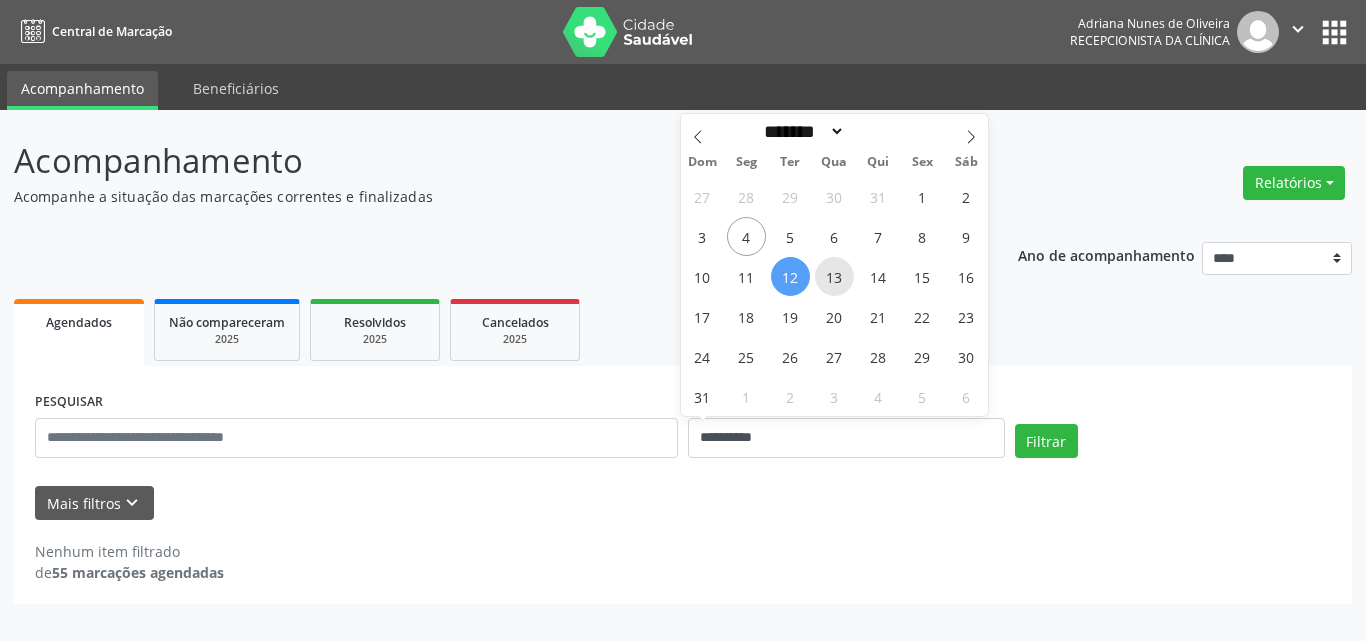 click on "13" at bounding box center (834, 276) 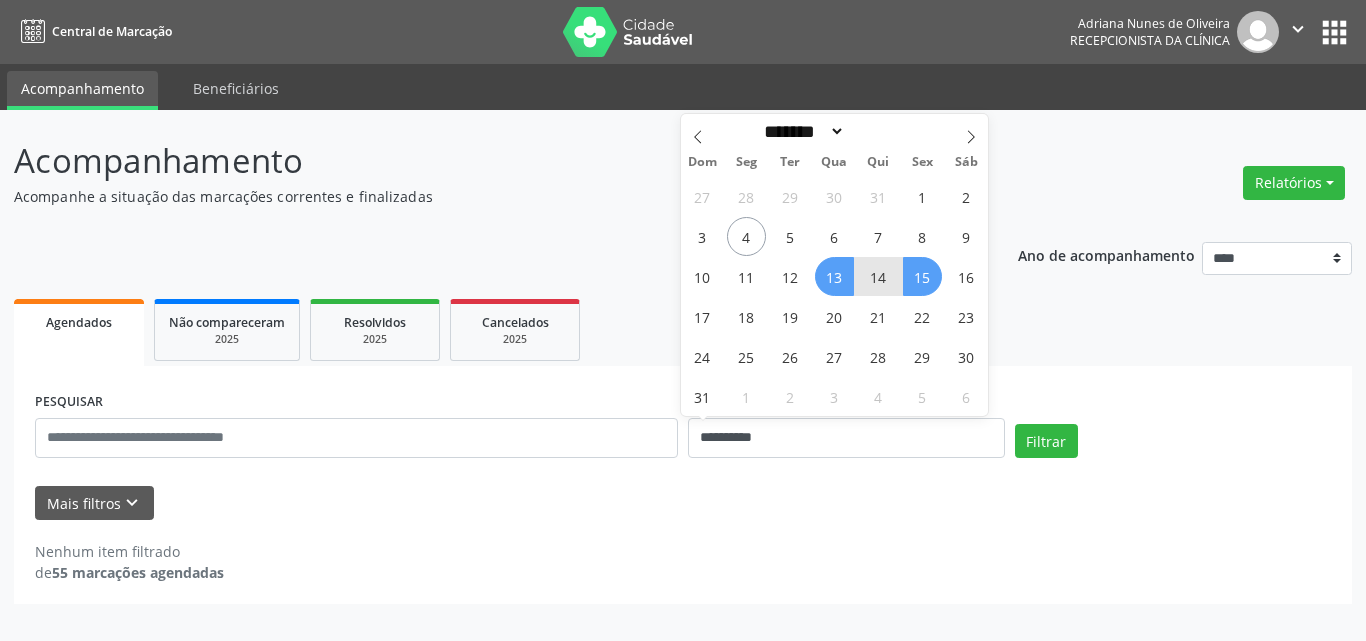 click on "15" at bounding box center [922, 276] 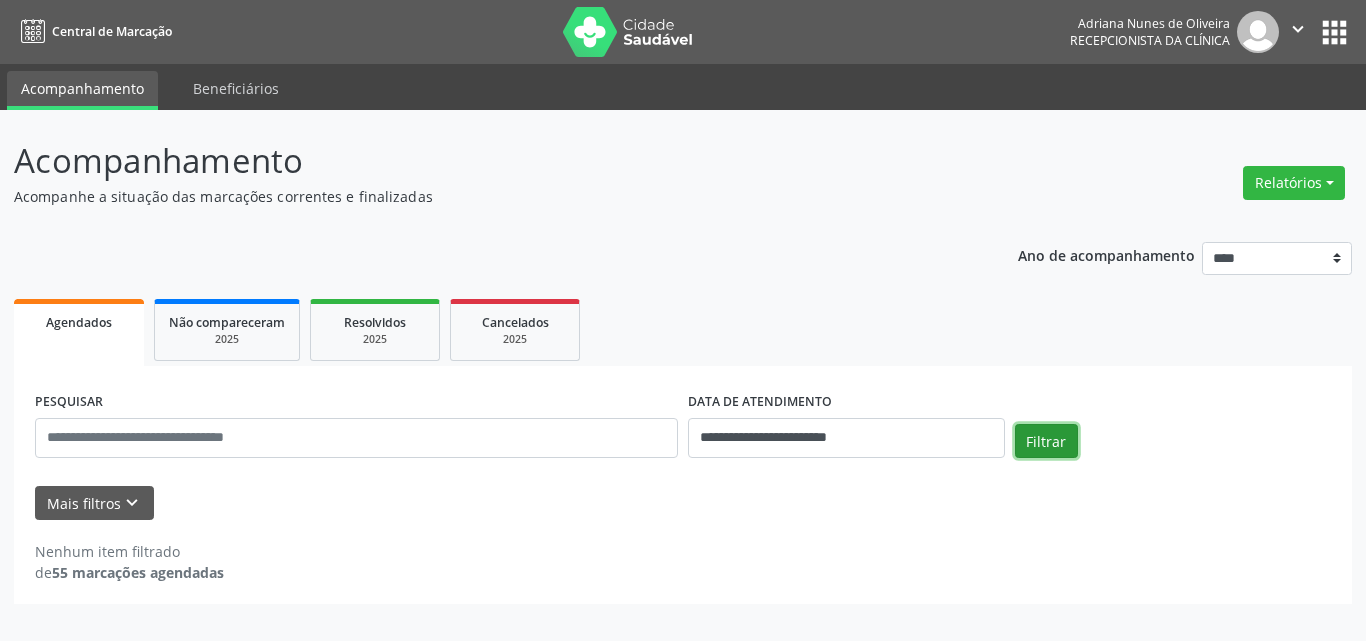 click on "Filtrar" at bounding box center [1046, 441] 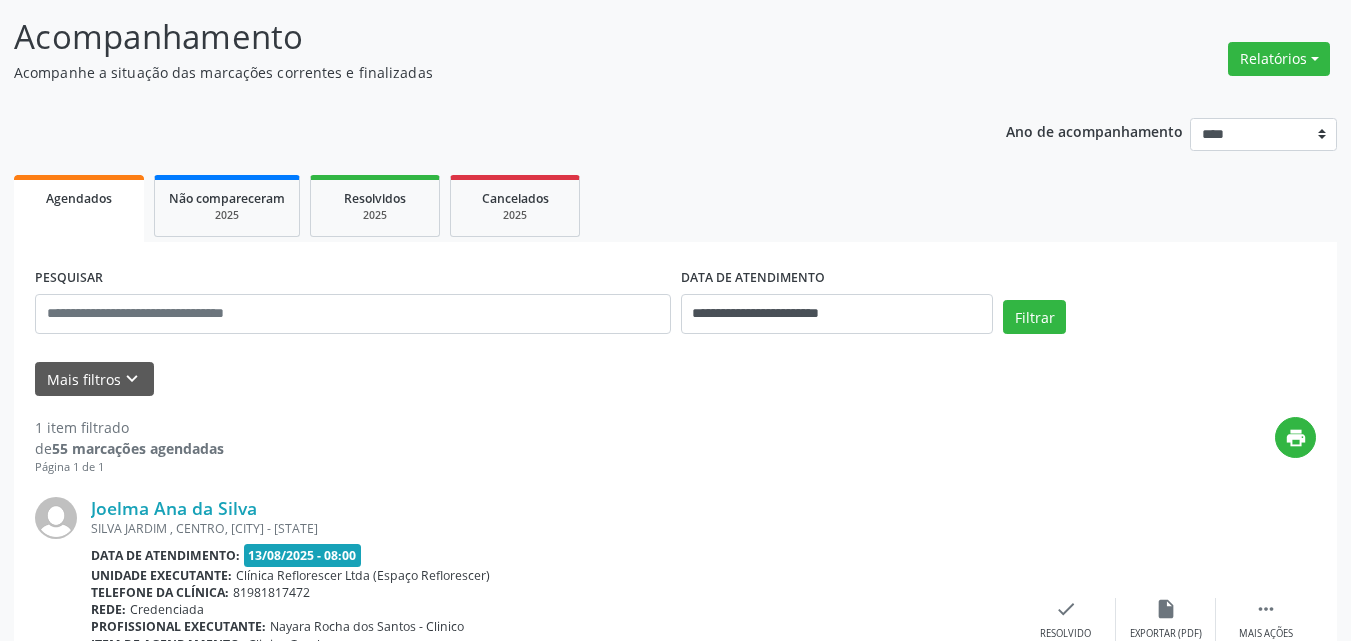 scroll, scrollTop: 281, scrollLeft: 0, axis: vertical 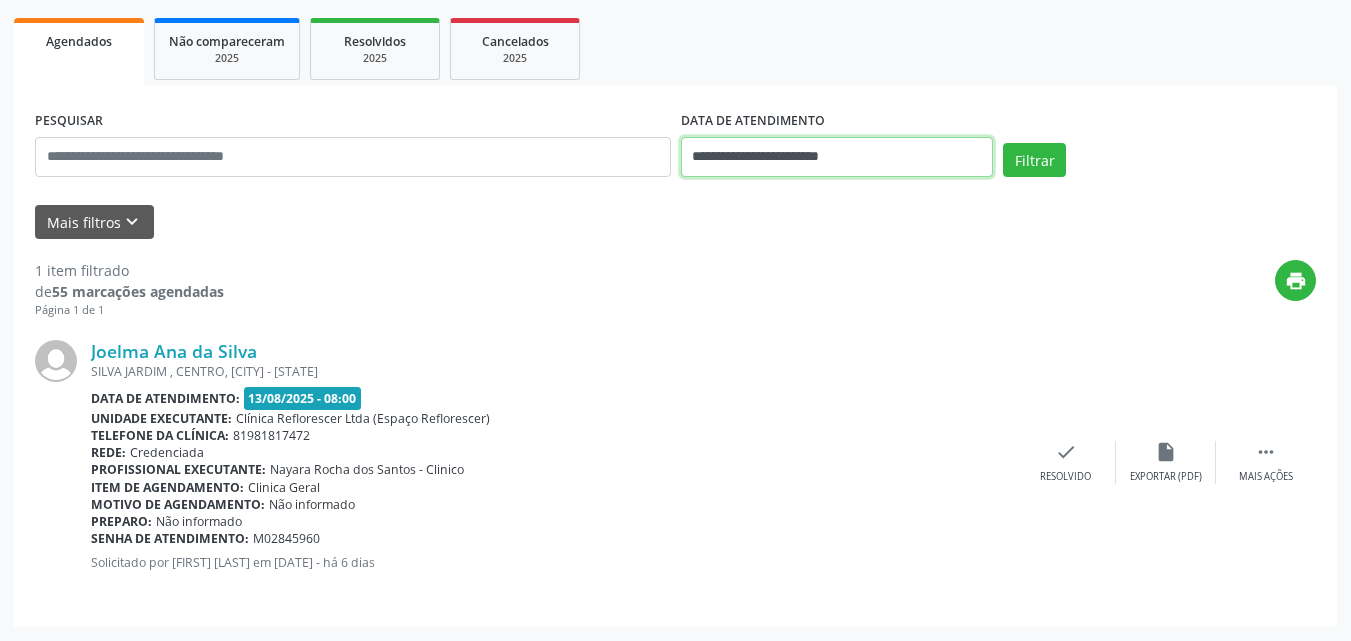 click on "**********" at bounding box center (837, 157) 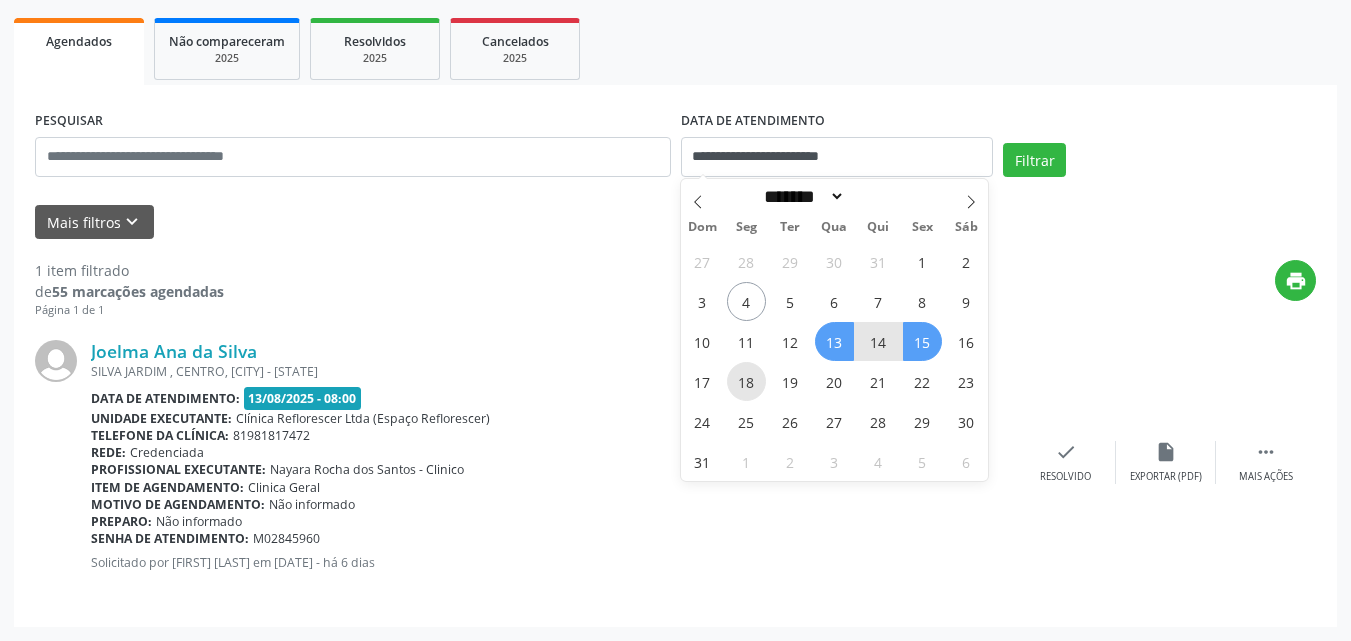 click on "18" at bounding box center (746, 381) 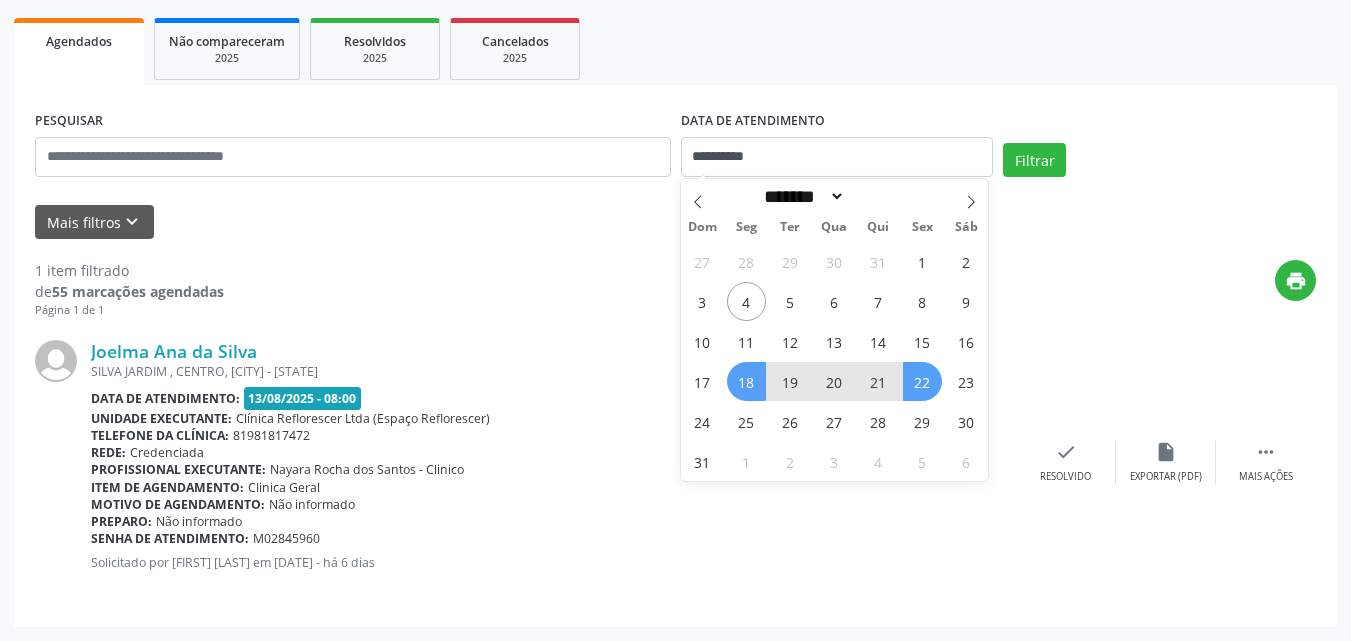 click on "22" at bounding box center (922, 381) 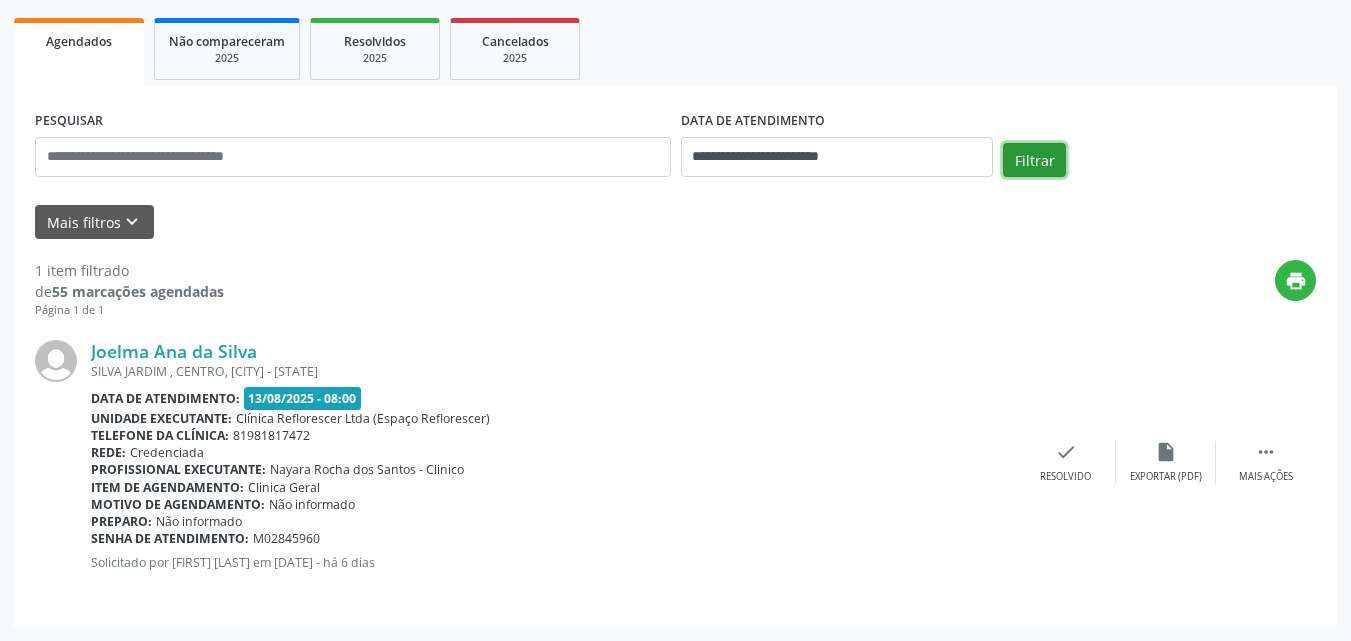 click on "Filtrar" at bounding box center [1034, 160] 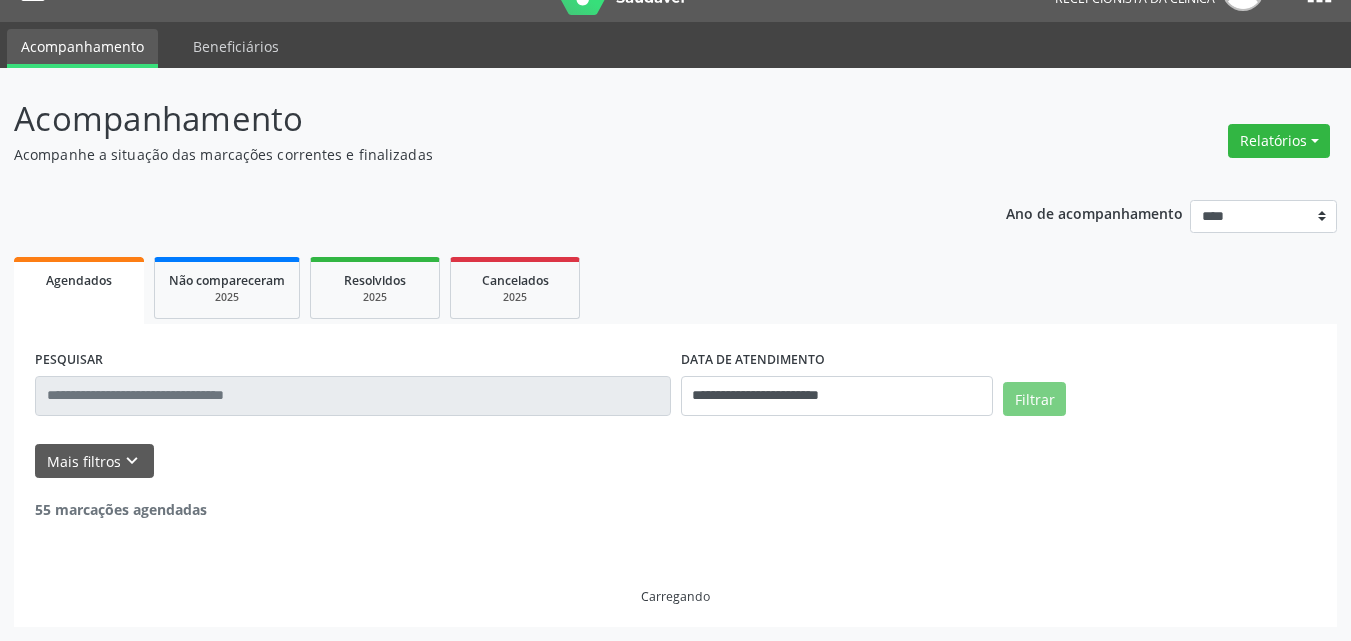 scroll, scrollTop: 0, scrollLeft: 0, axis: both 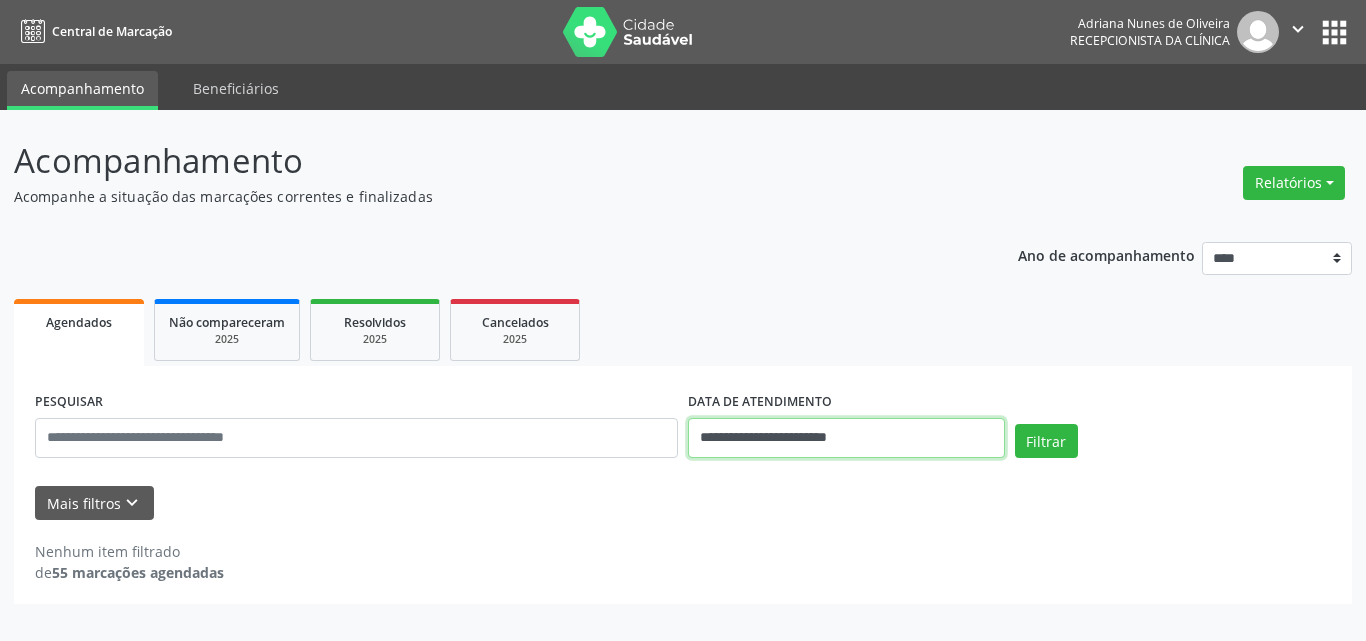 click on "**********" at bounding box center [846, 438] 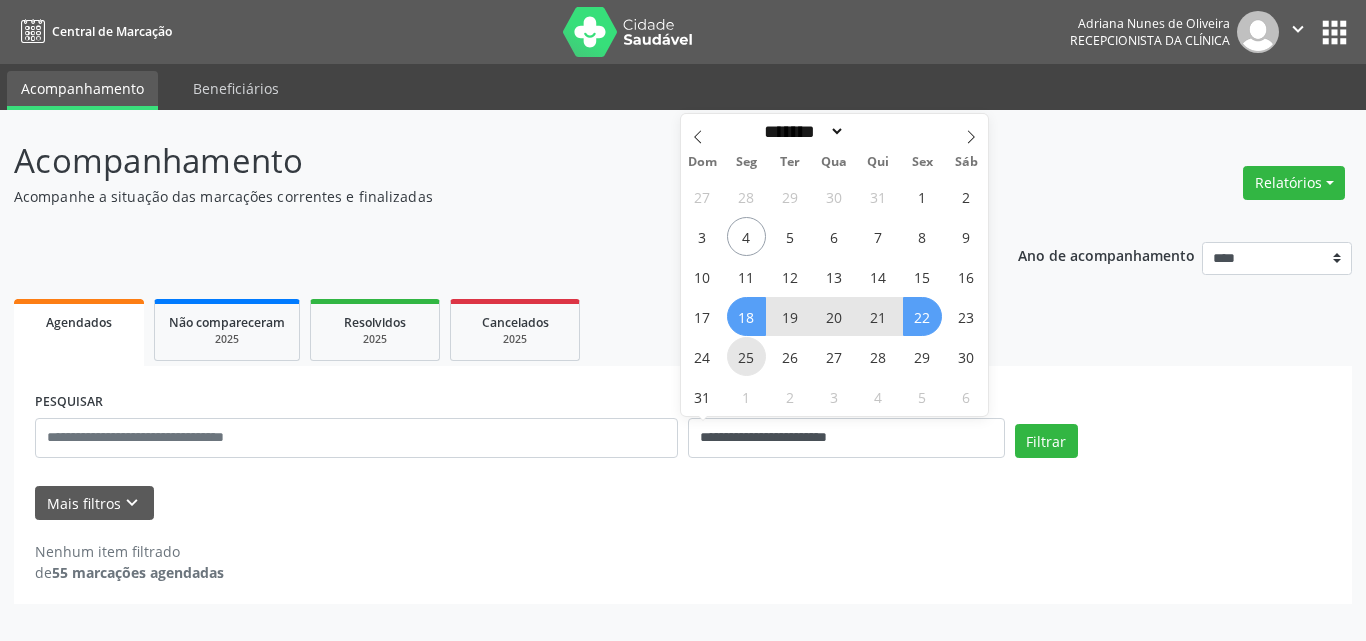 click on "25" at bounding box center [746, 356] 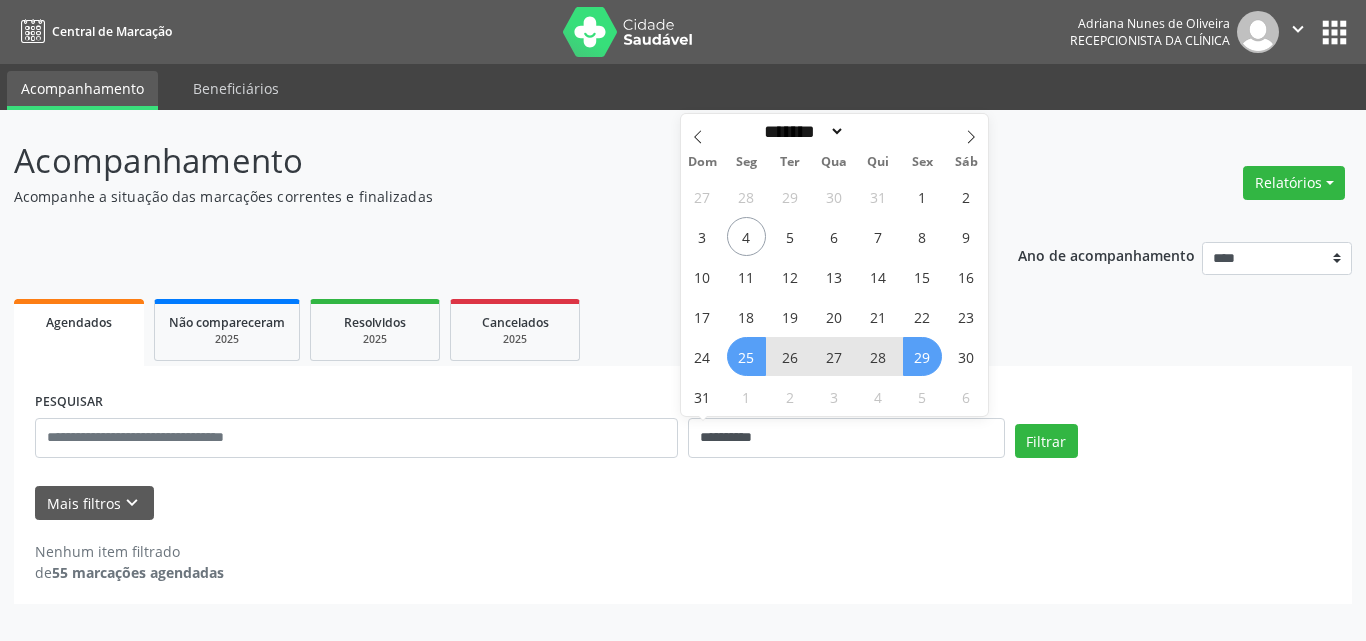 click on "29" at bounding box center [922, 356] 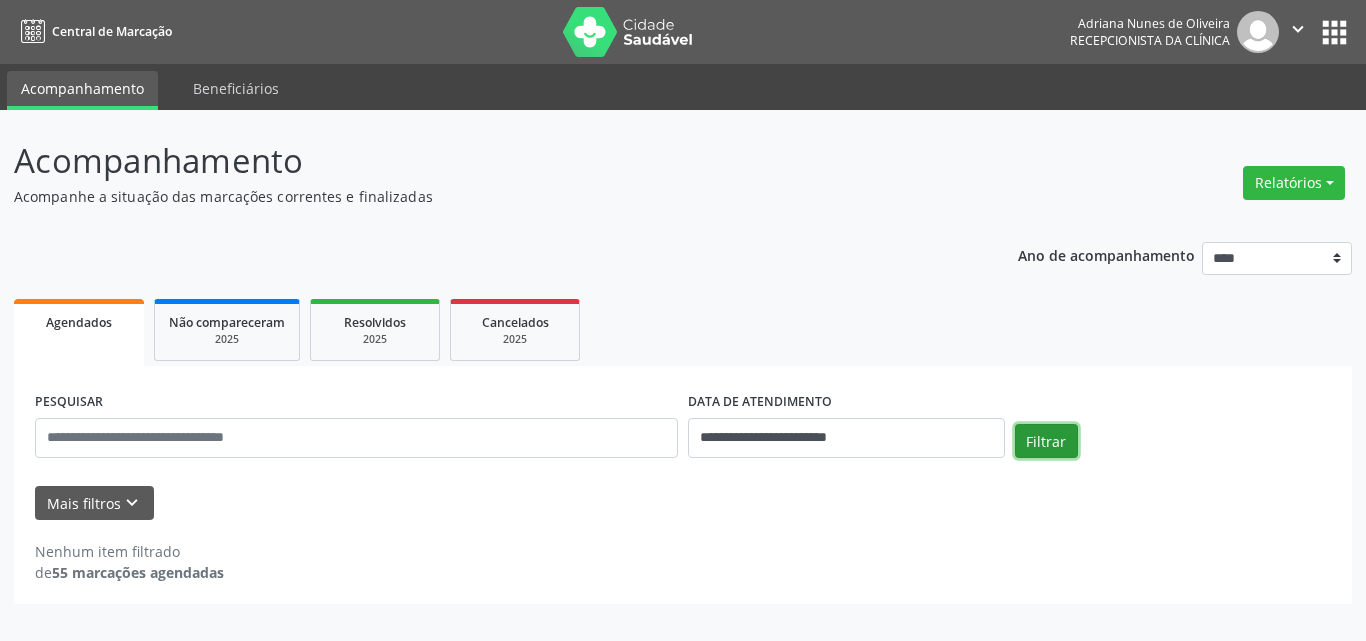 click on "Filtrar" at bounding box center (1046, 441) 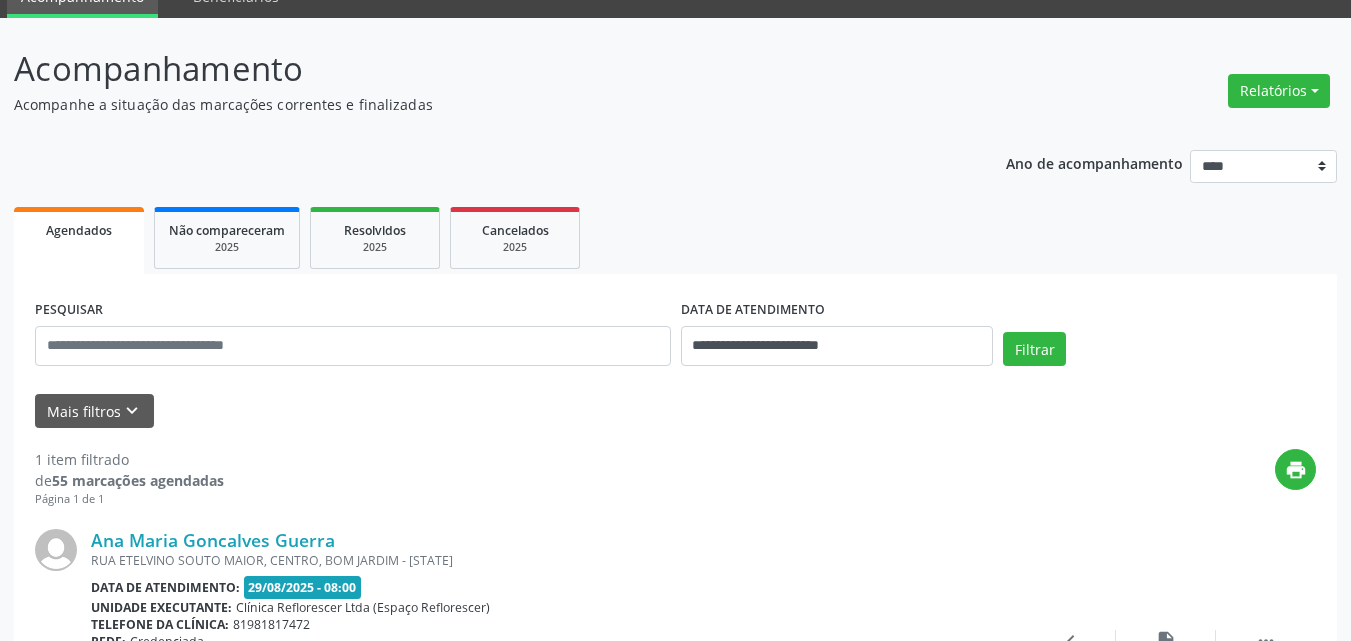 scroll, scrollTop: 281, scrollLeft: 0, axis: vertical 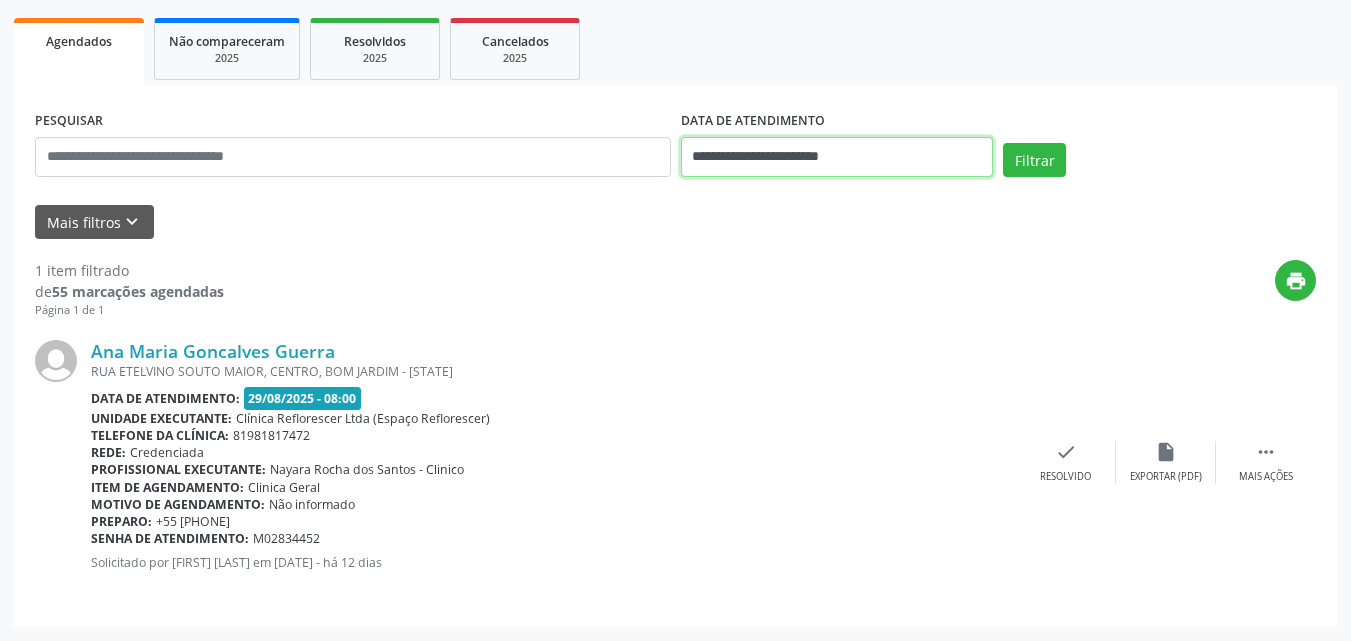 click on "**********" at bounding box center (837, 157) 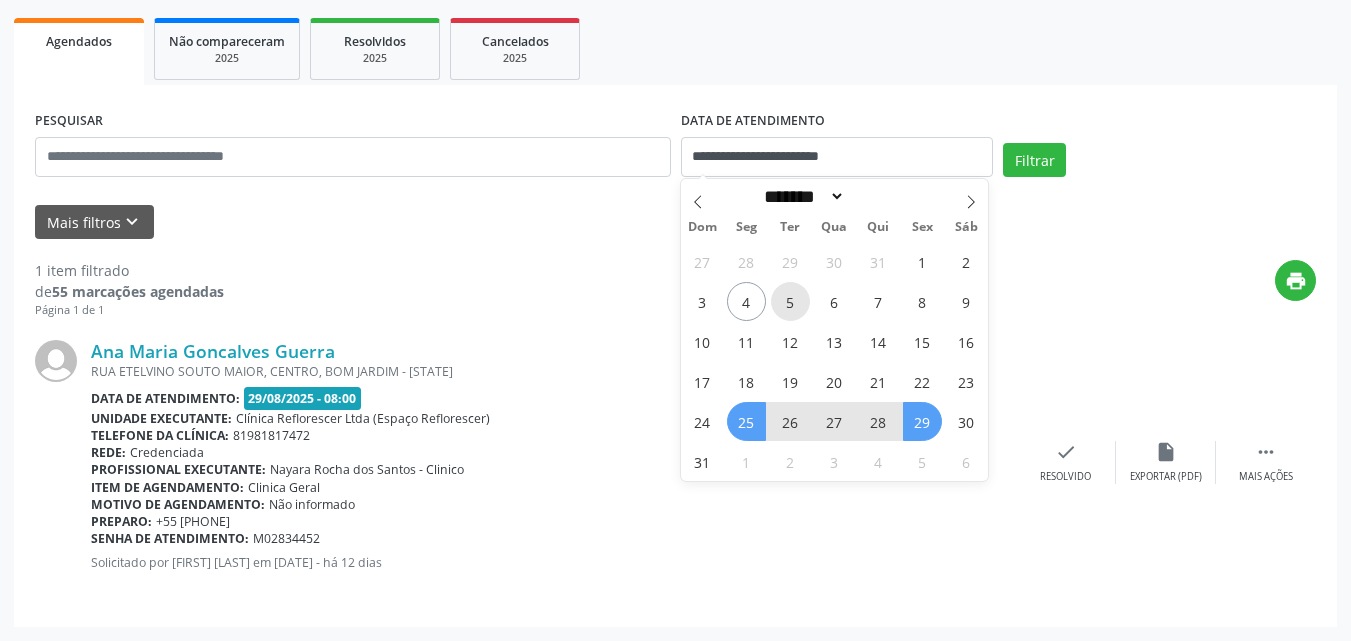 click on "5" at bounding box center [790, 301] 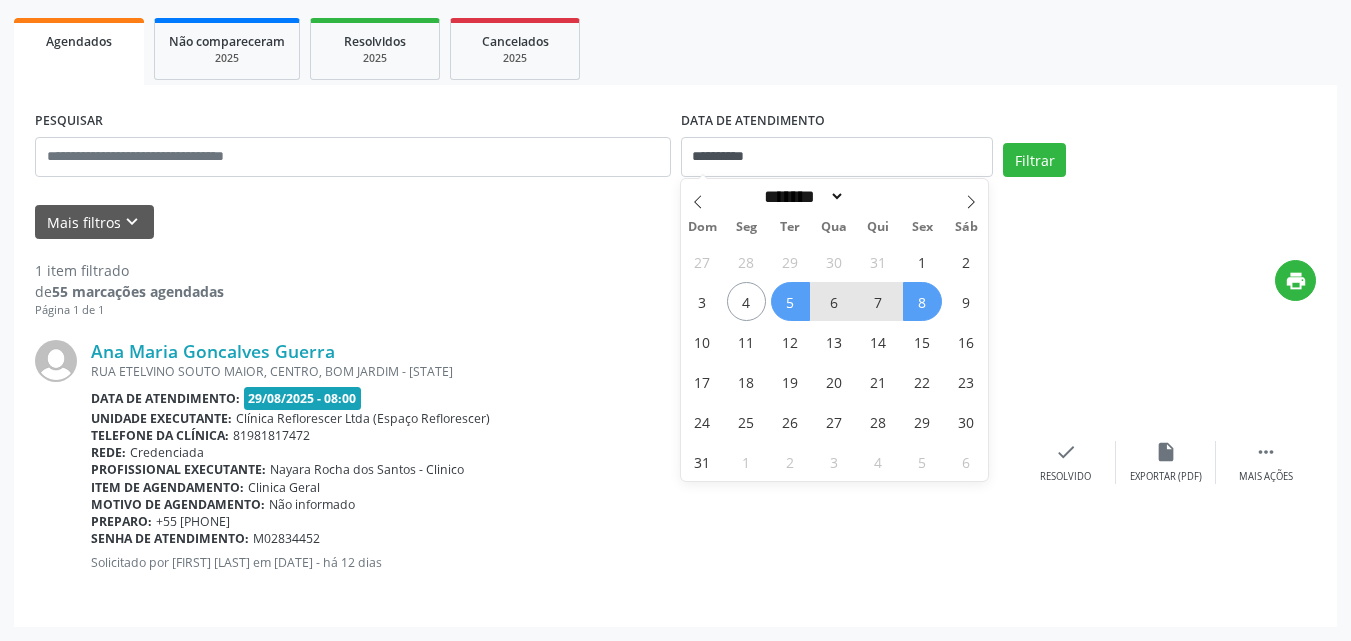 click on "8" at bounding box center [922, 301] 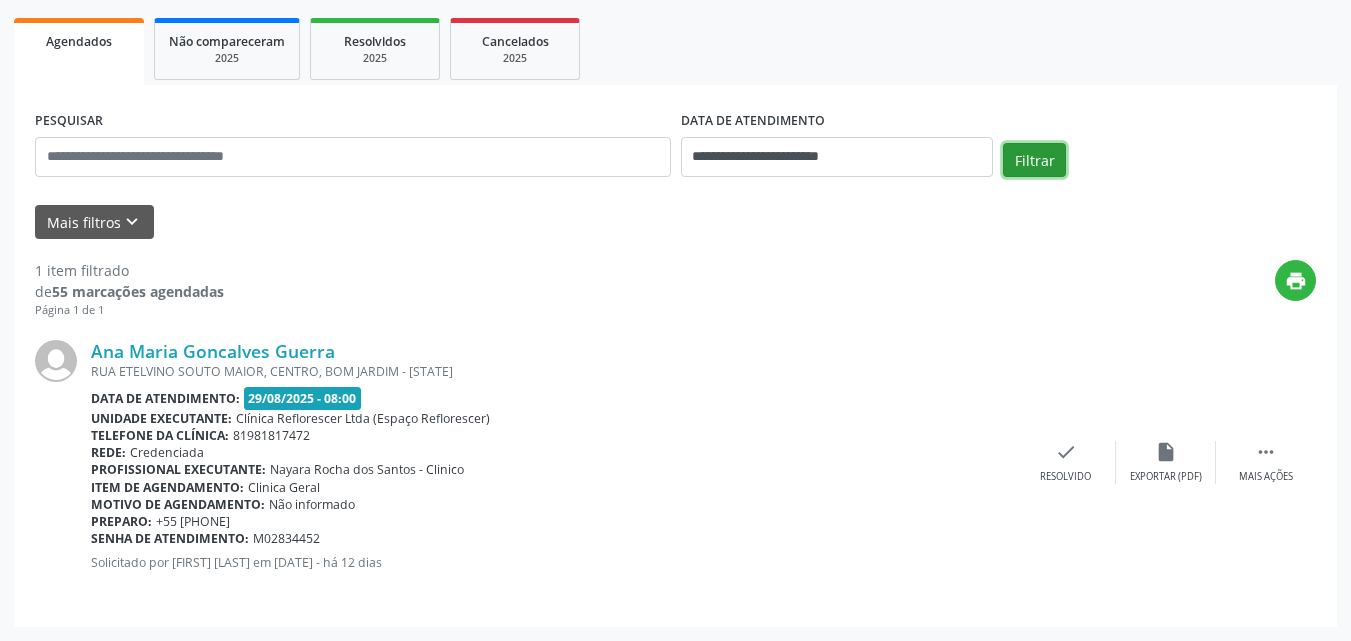 click on "Filtrar" at bounding box center (1034, 160) 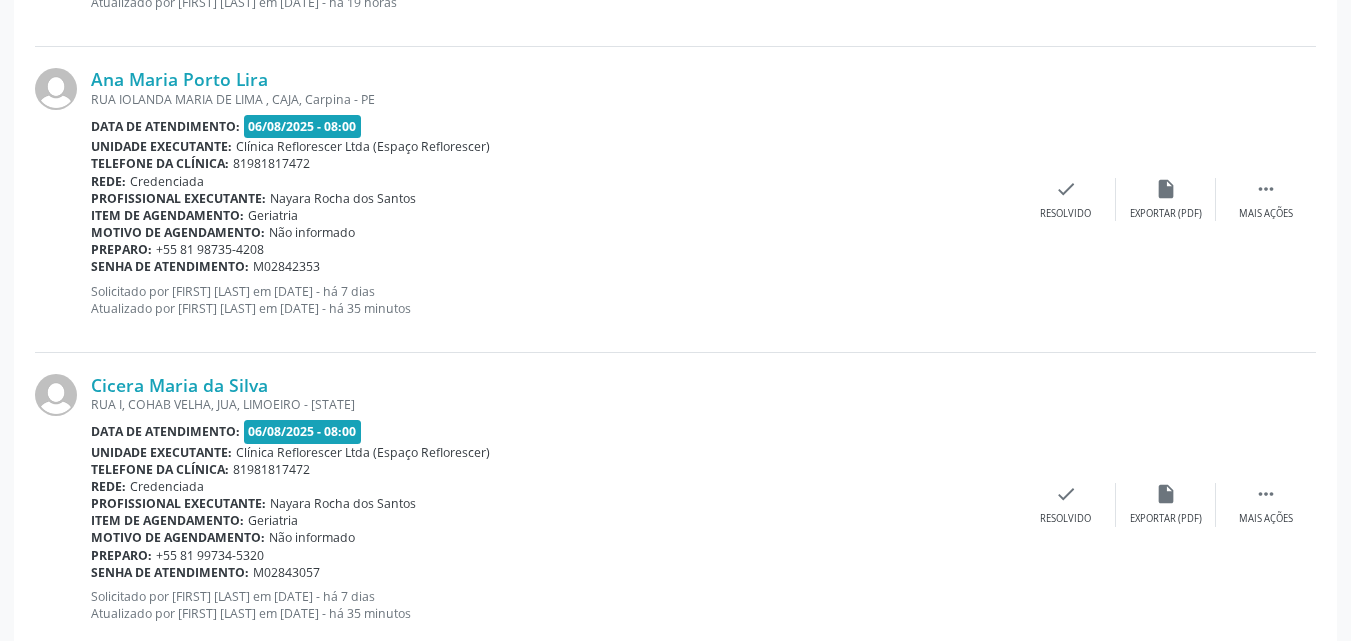 scroll, scrollTop: 4632, scrollLeft: 0, axis: vertical 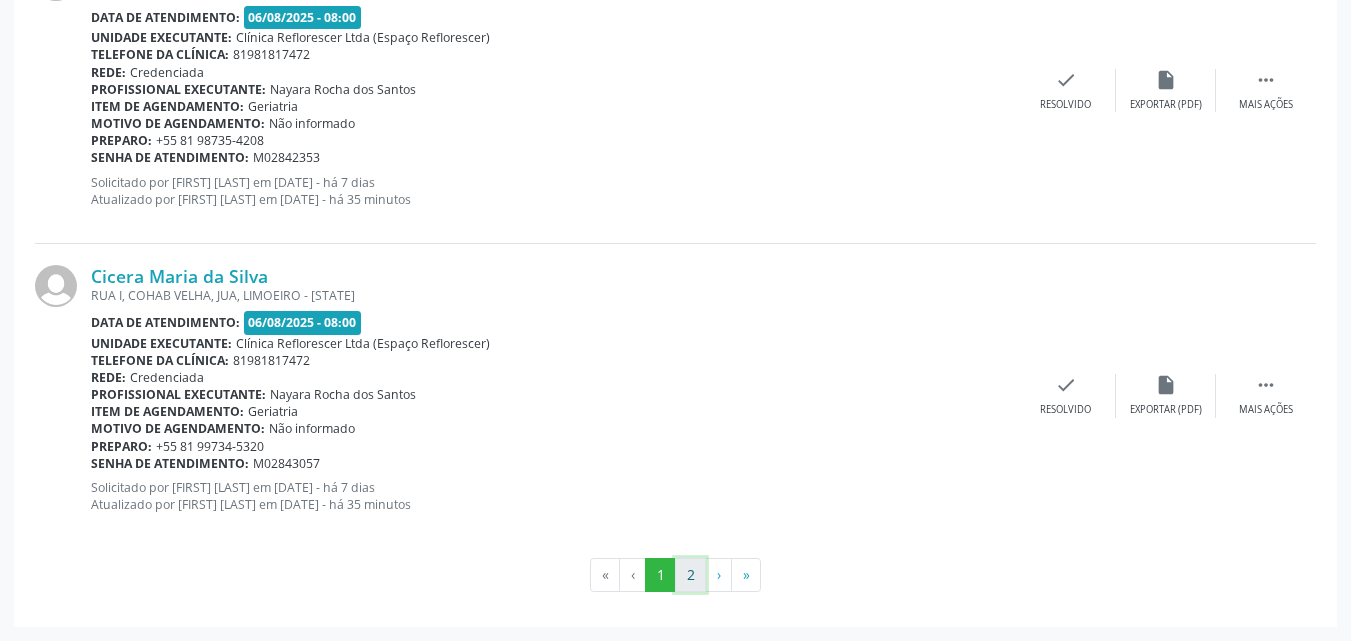 click on "2" at bounding box center [690, 575] 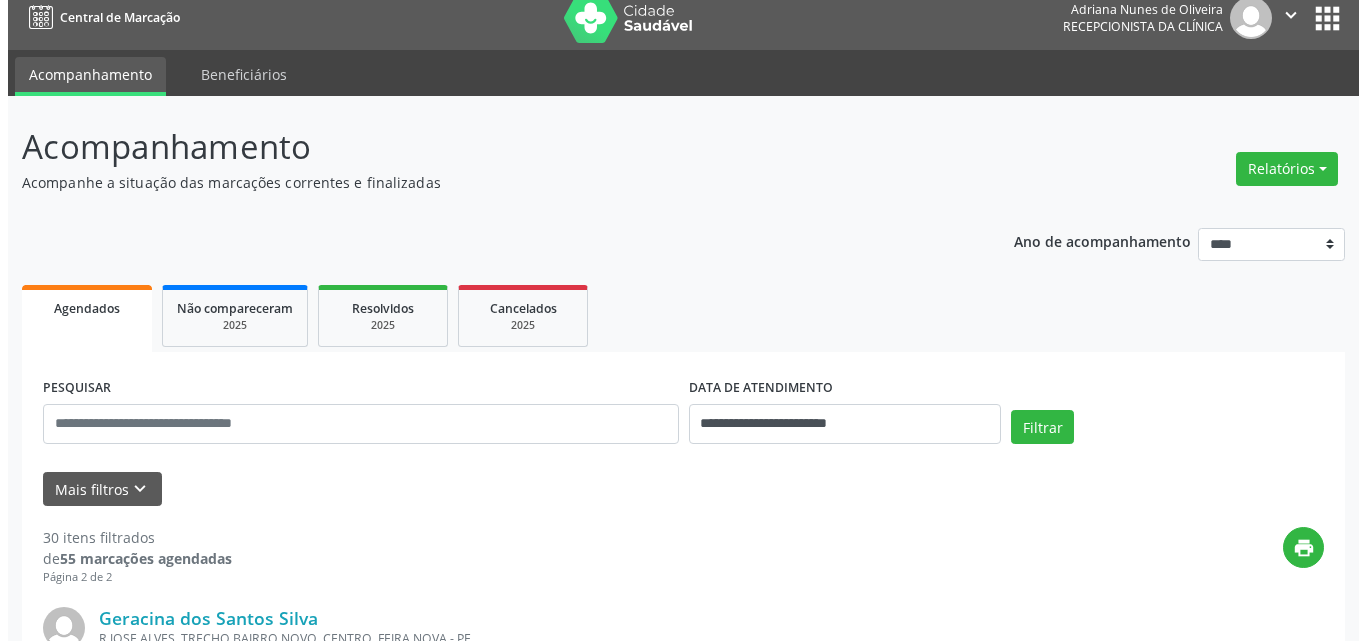 scroll, scrollTop: 0, scrollLeft: 0, axis: both 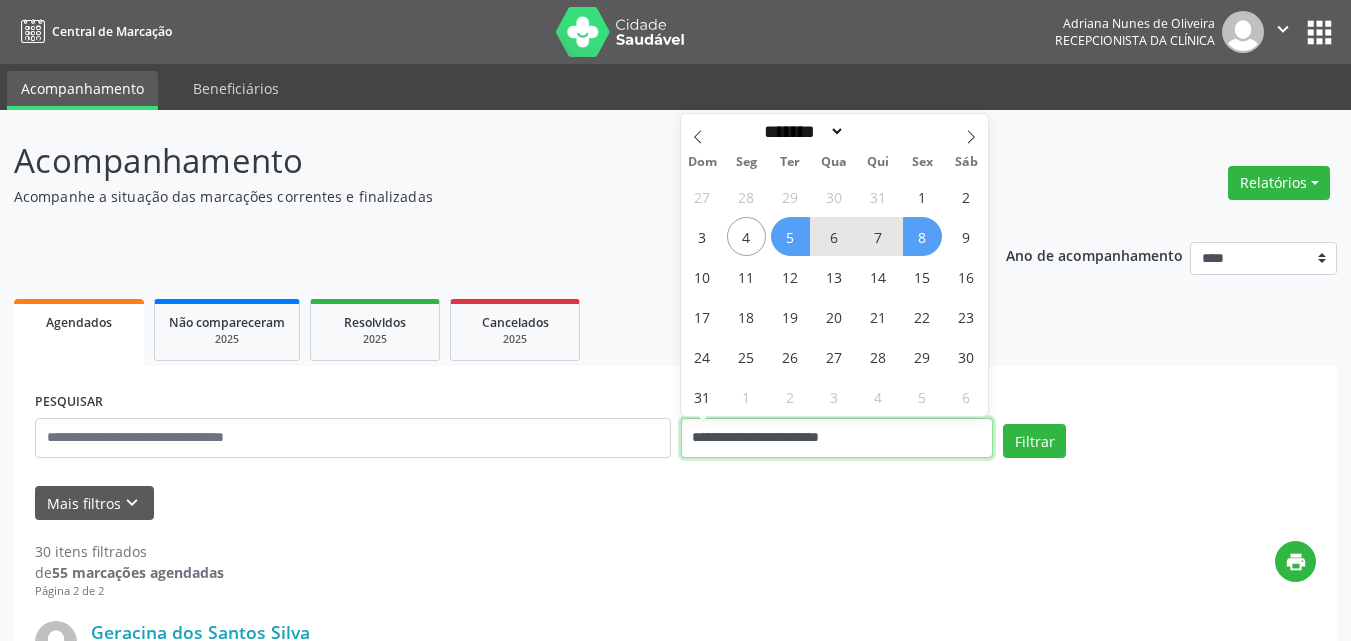 click on "**********" at bounding box center [837, 438] 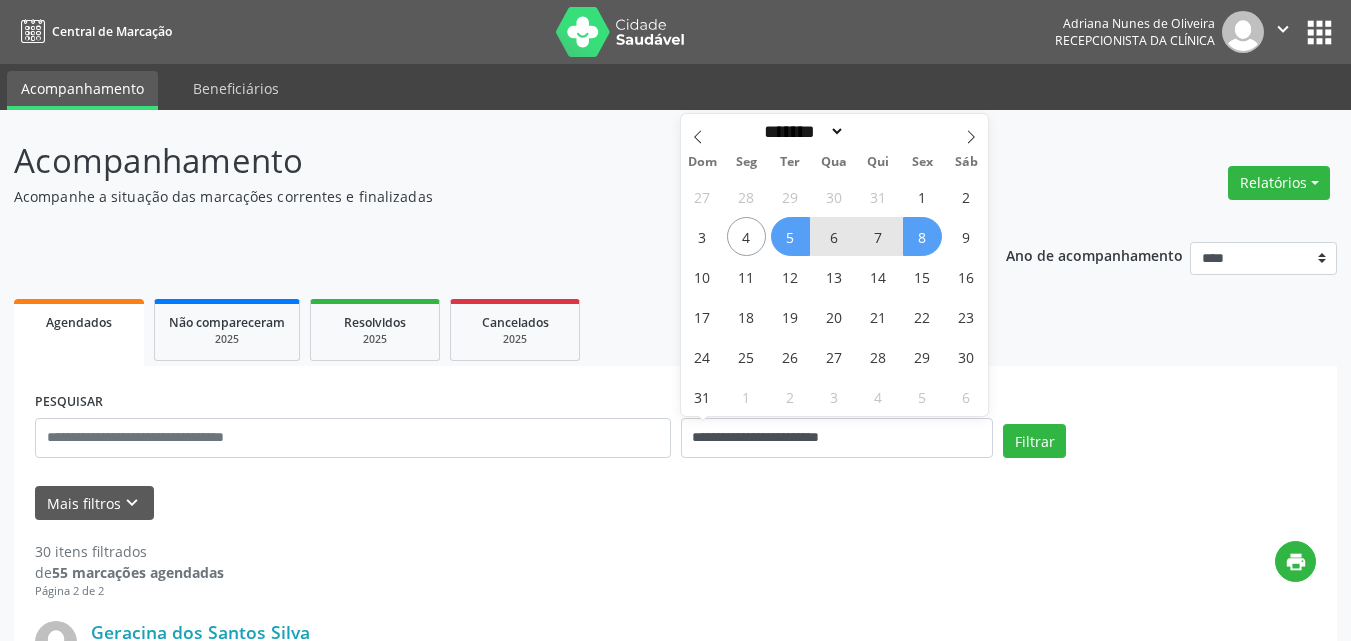 click on "8" at bounding box center [922, 236] 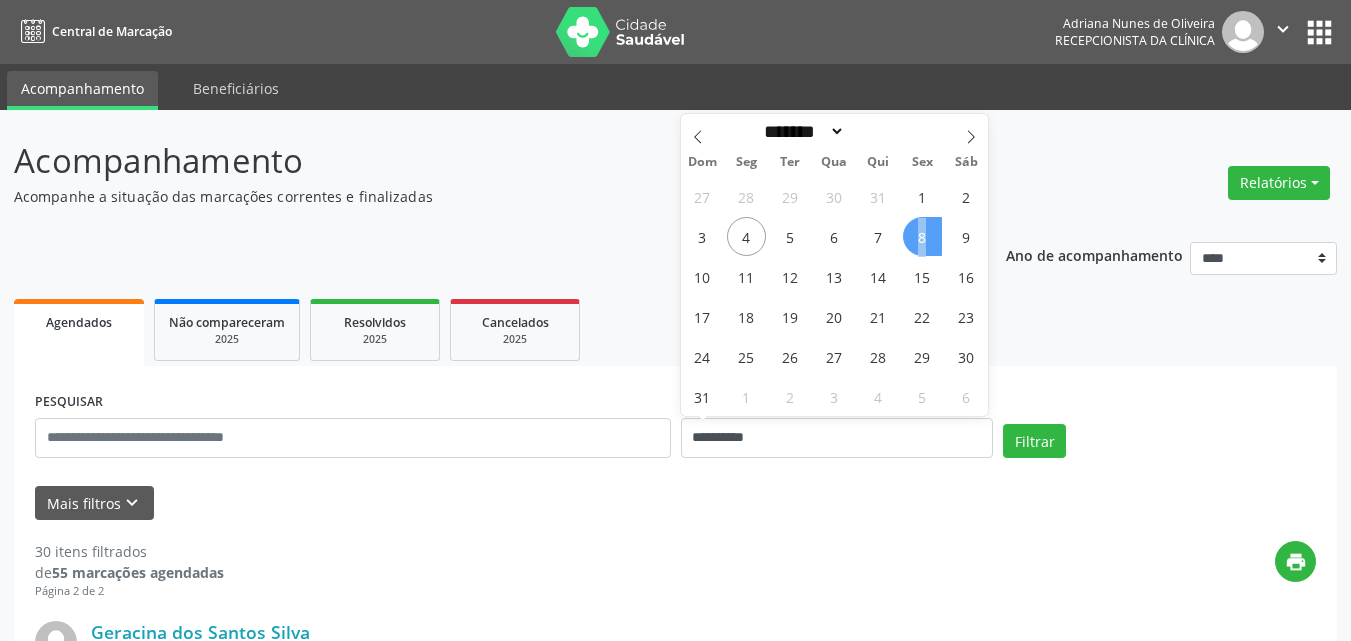 click on "8" at bounding box center (922, 236) 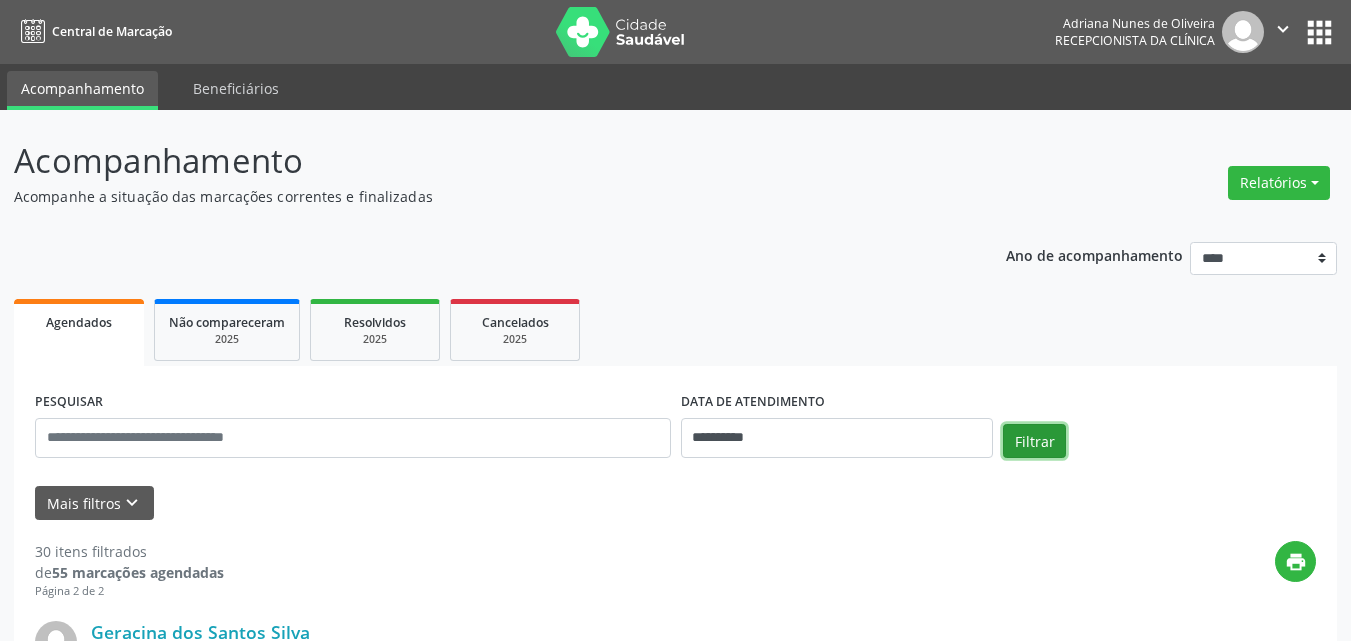 click on "Filtrar" at bounding box center (1034, 441) 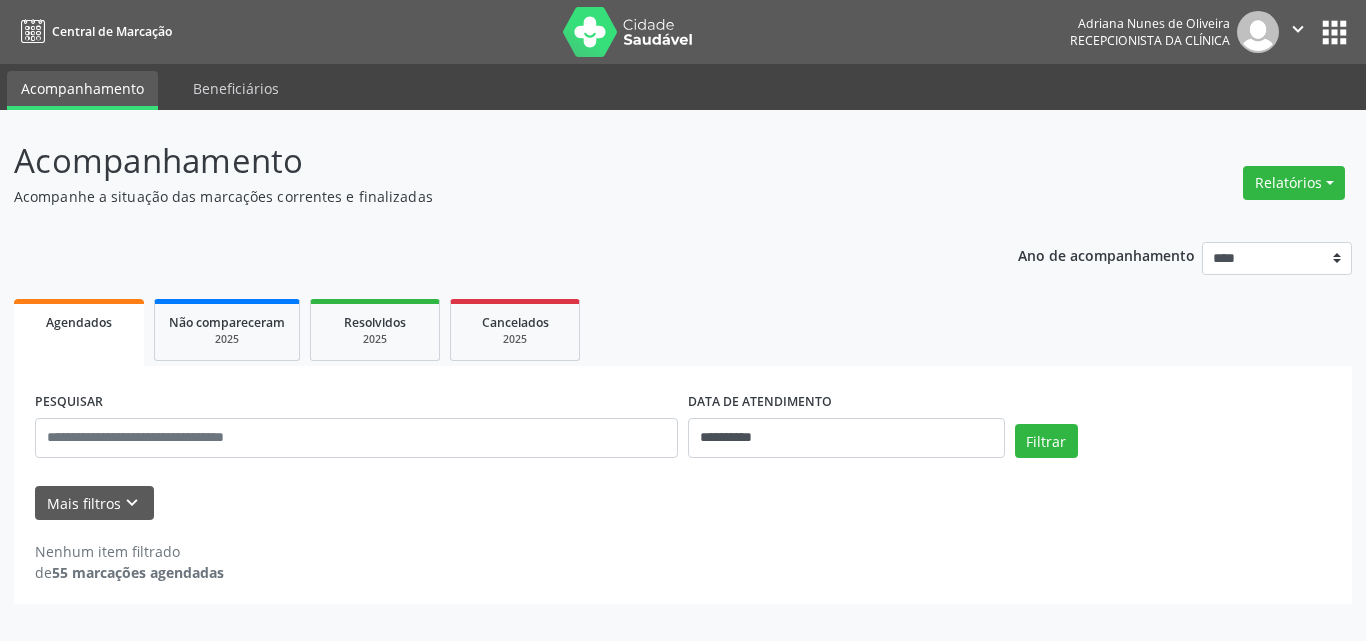 click on "Acompanhe a situação das marcações correntes e finalizadas" at bounding box center (482, 196) 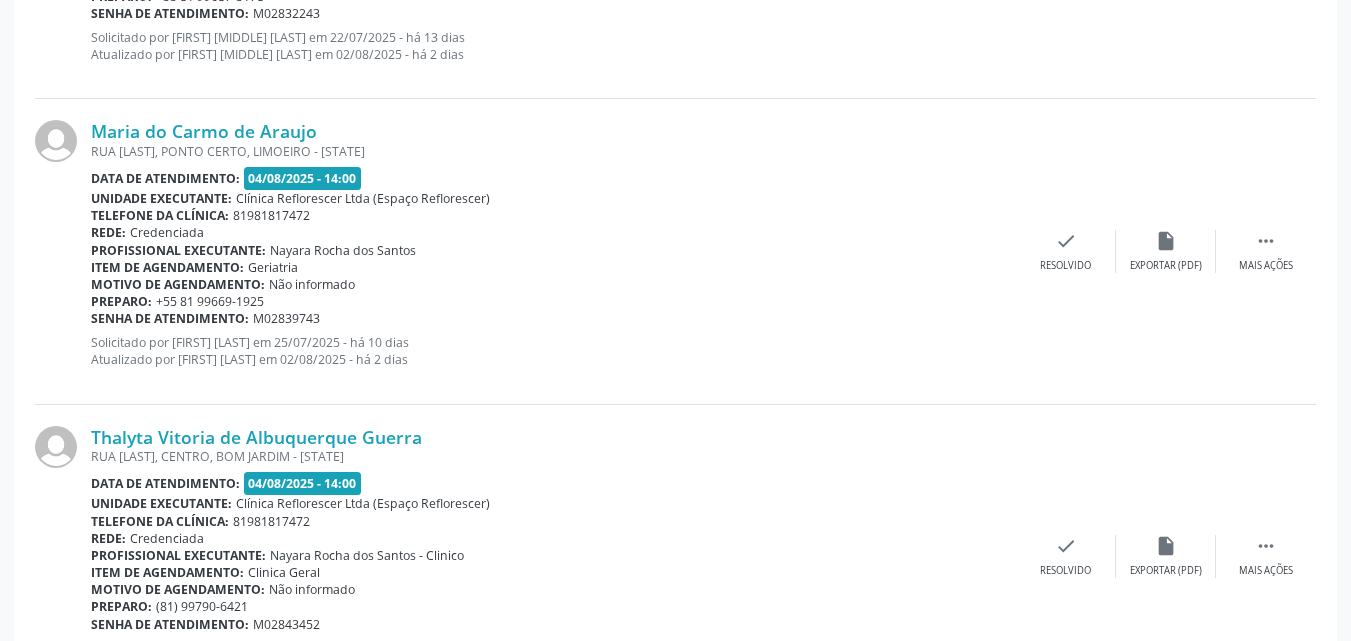scroll, scrollTop: 2336, scrollLeft: 0, axis: vertical 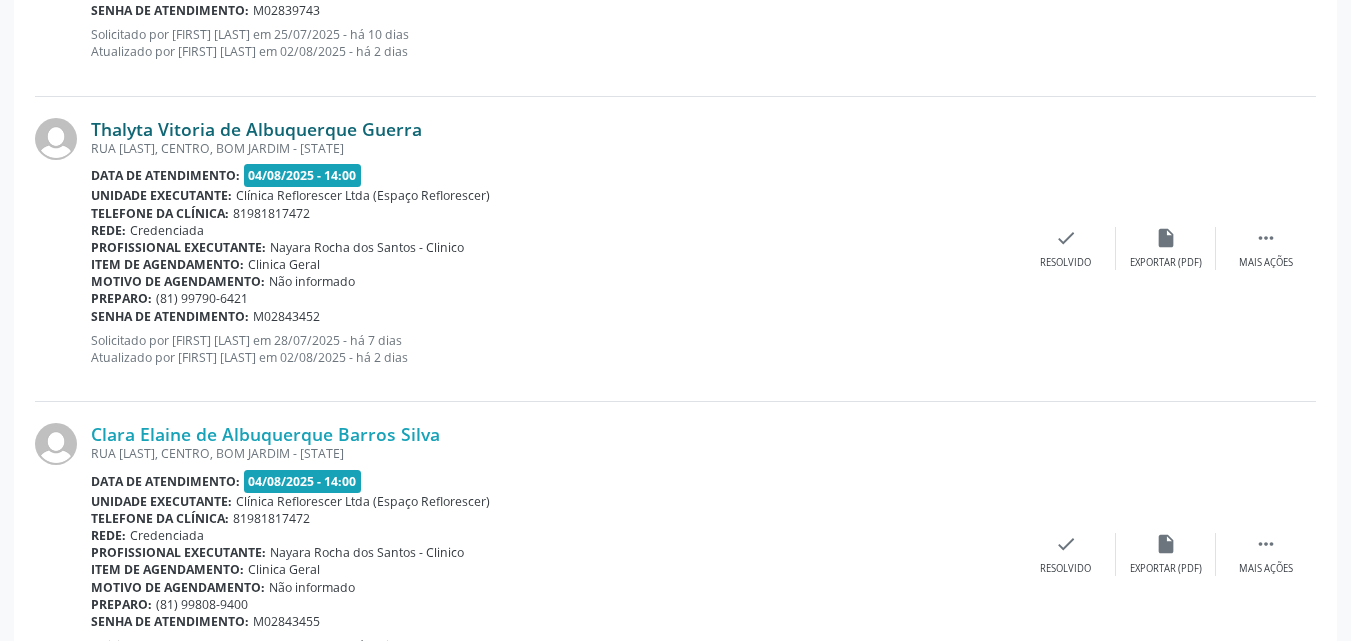 click on "Thalyta Vitoria de Albuquerque Guerra" at bounding box center (256, 129) 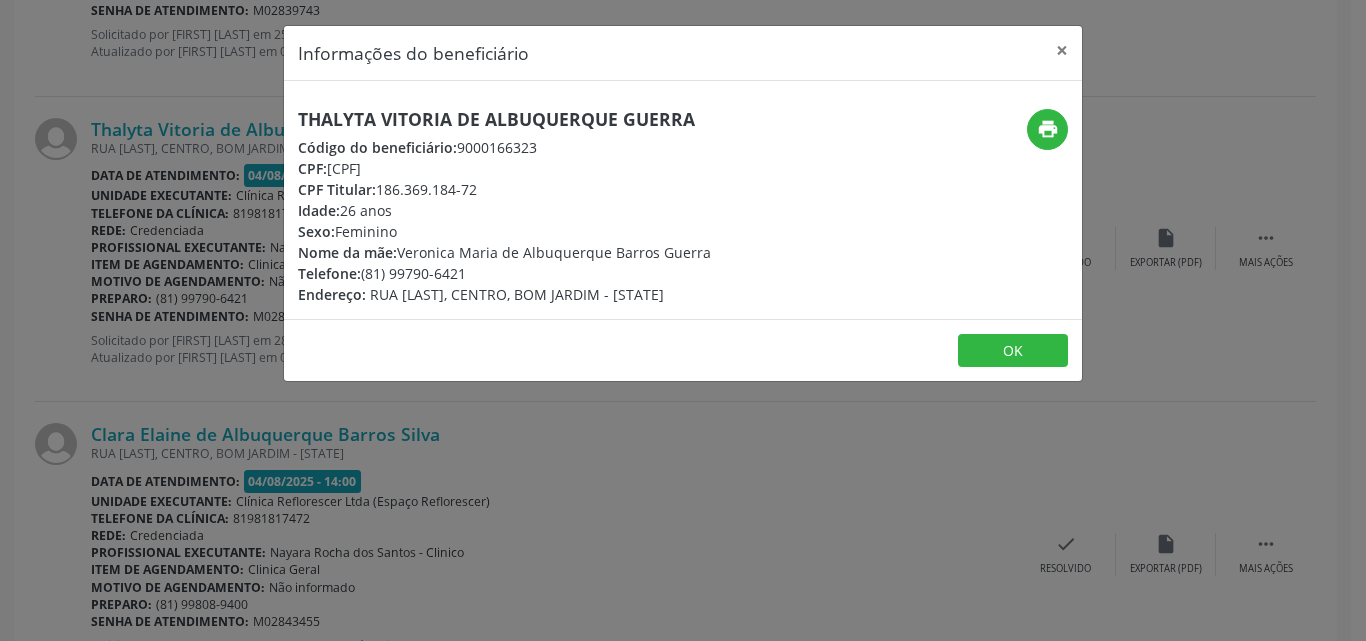 drag, startPoint x: 334, startPoint y: 171, endPoint x: 463, endPoint y: 172, distance: 129.00388 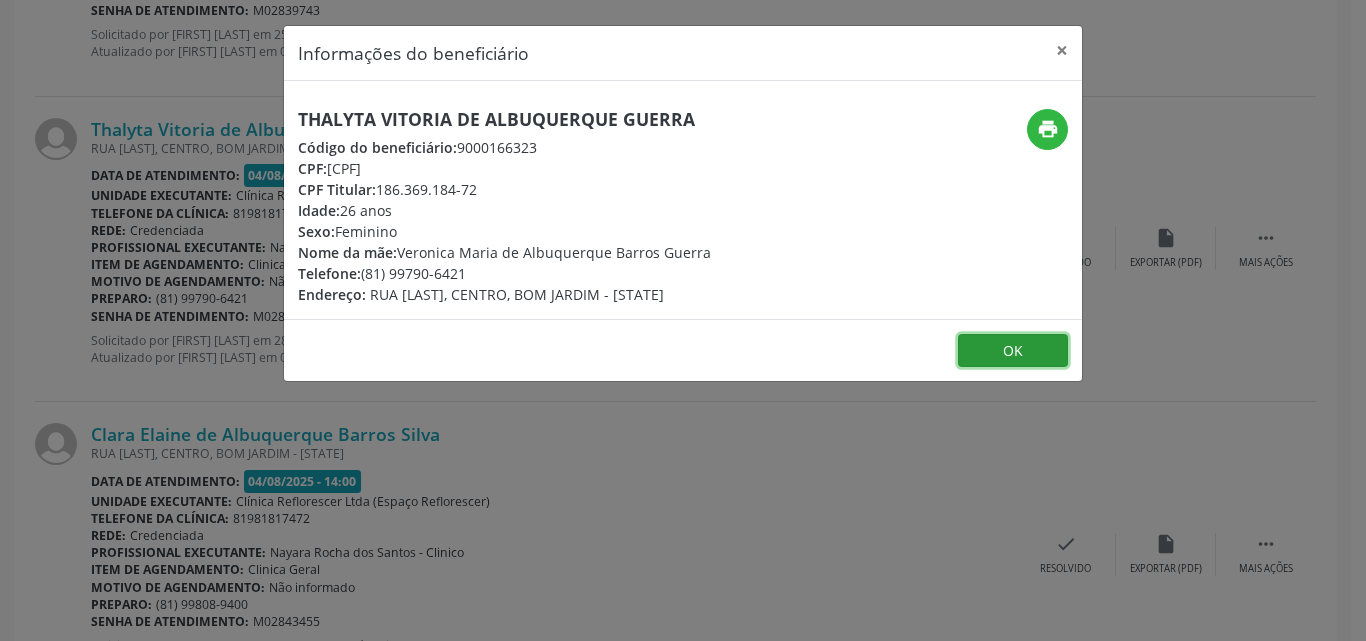 click on "OK" at bounding box center [1013, 351] 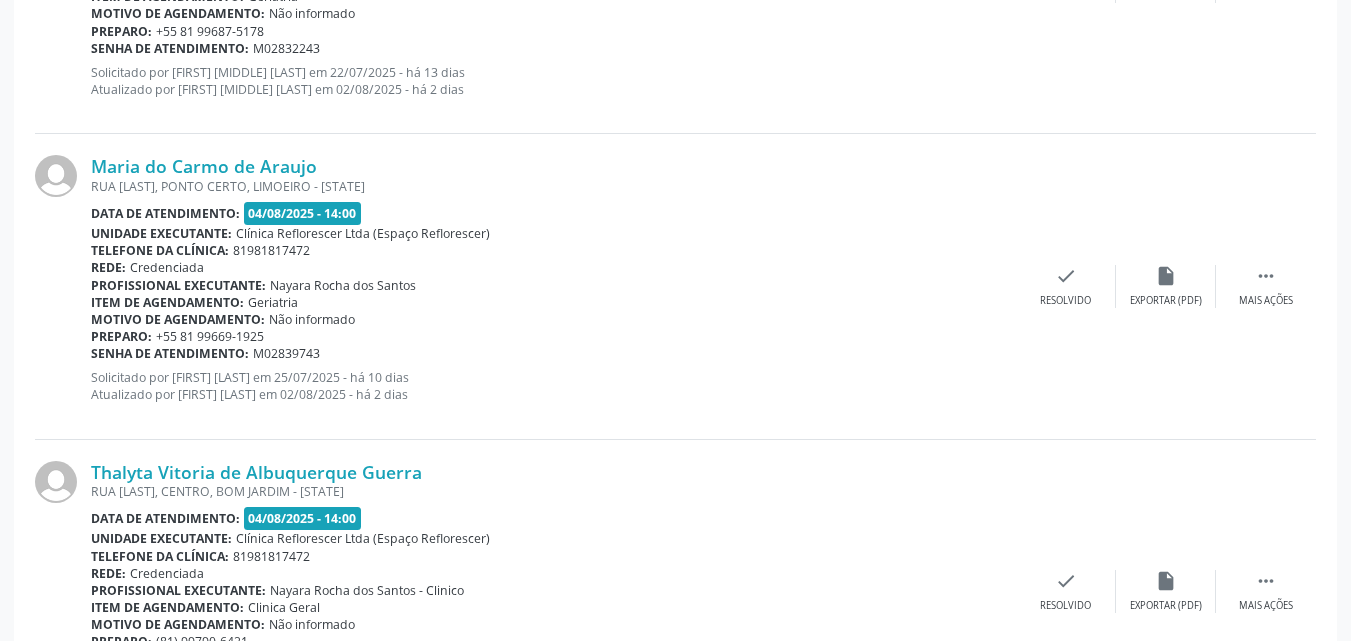 scroll, scrollTop: 1936, scrollLeft: 0, axis: vertical 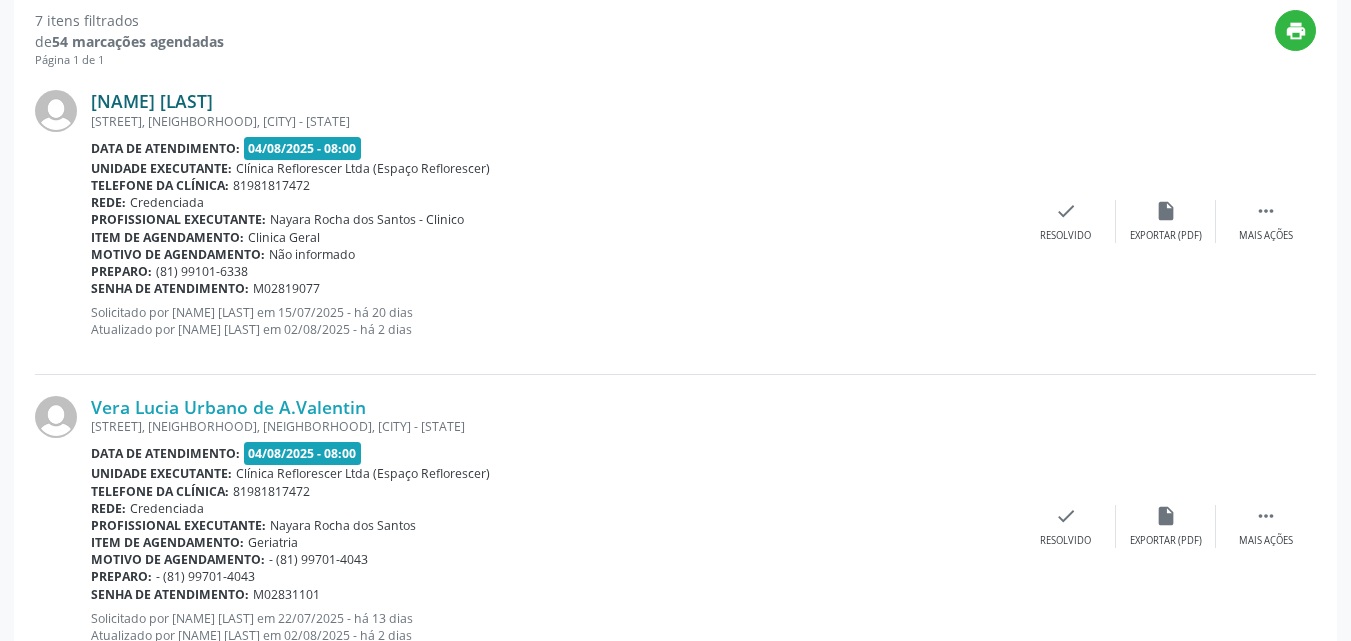 click on "[NAME] [LAST]" at bounding box center (152, 101) 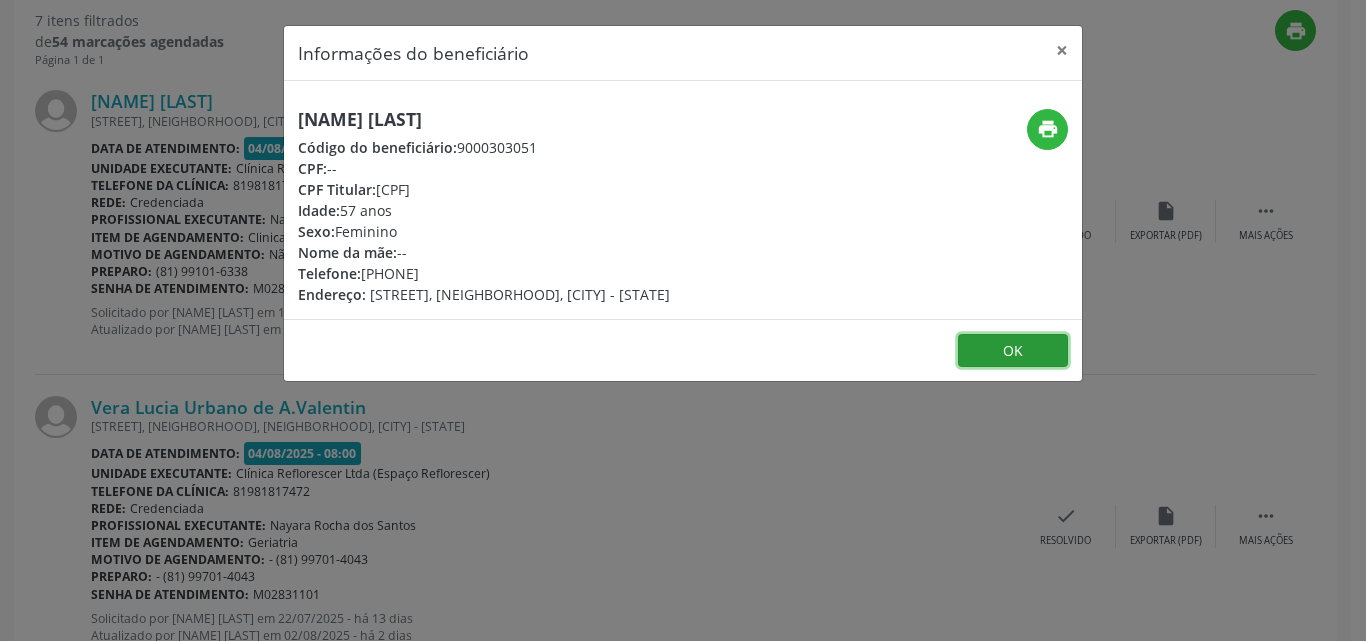 click on "OK" at bounding box center [1013, 351] 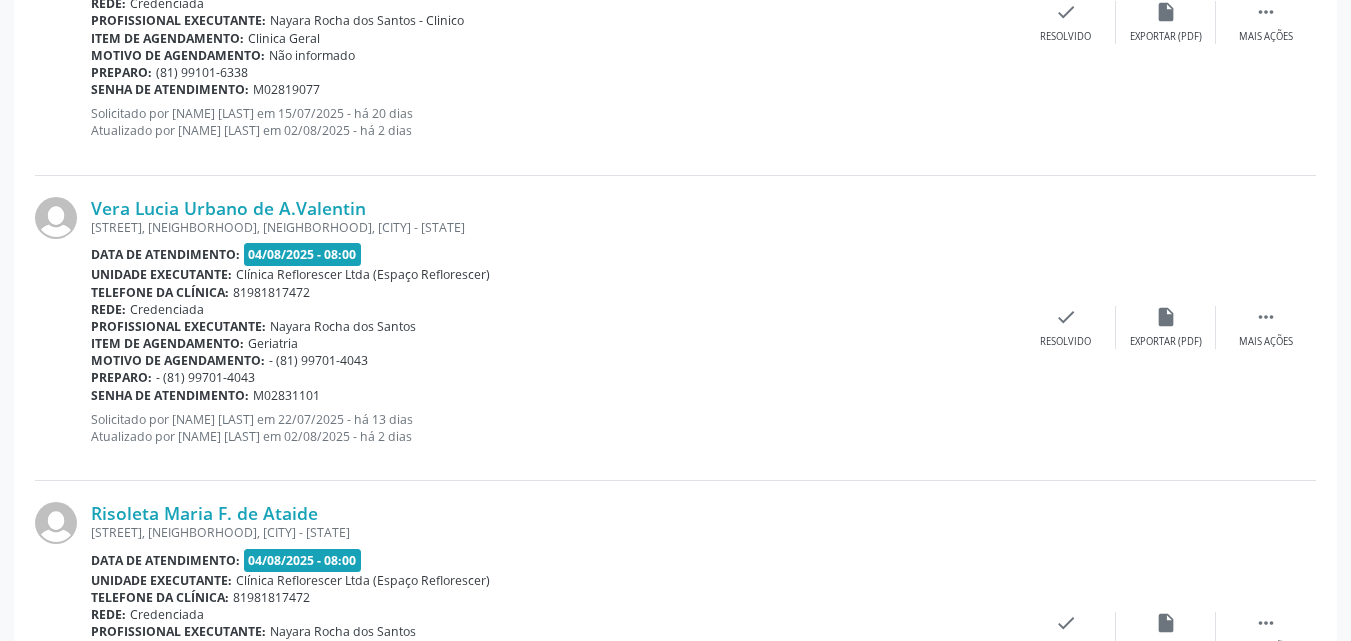 scroll, scrollTop: 731, scrollLeft: 0, axis: vertical 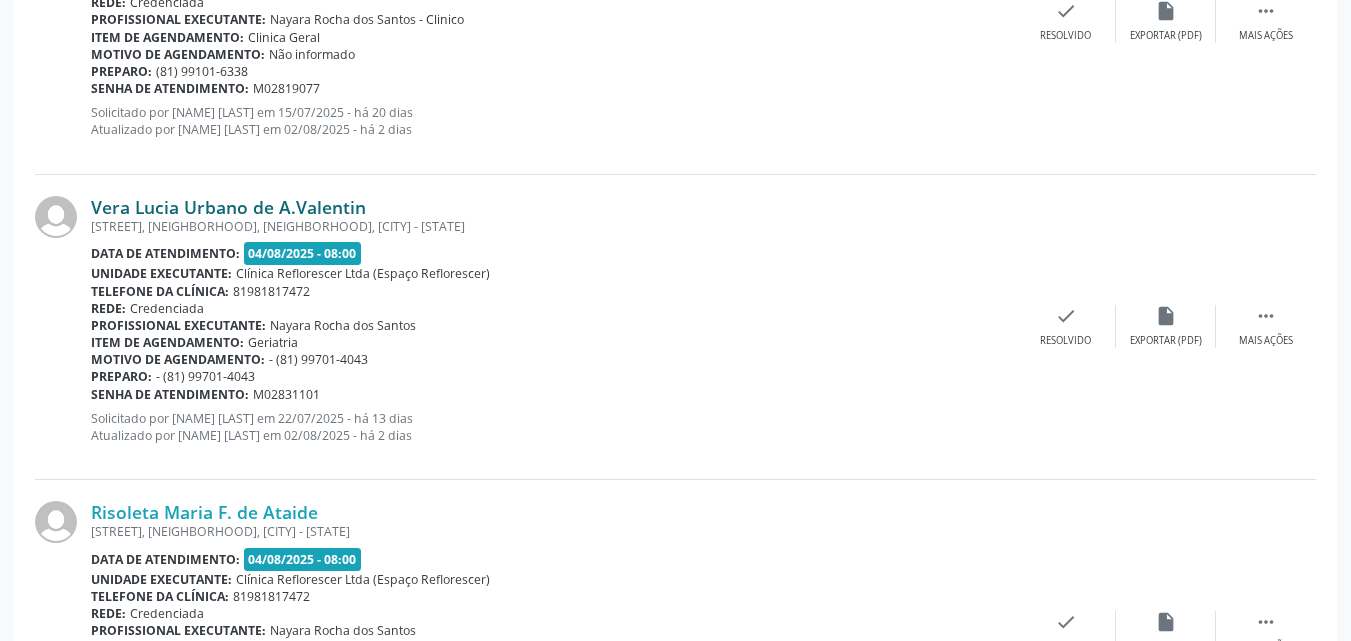 click on "Vera Lucia Urbano de A.Valentin" at bounding box center [228, 207] 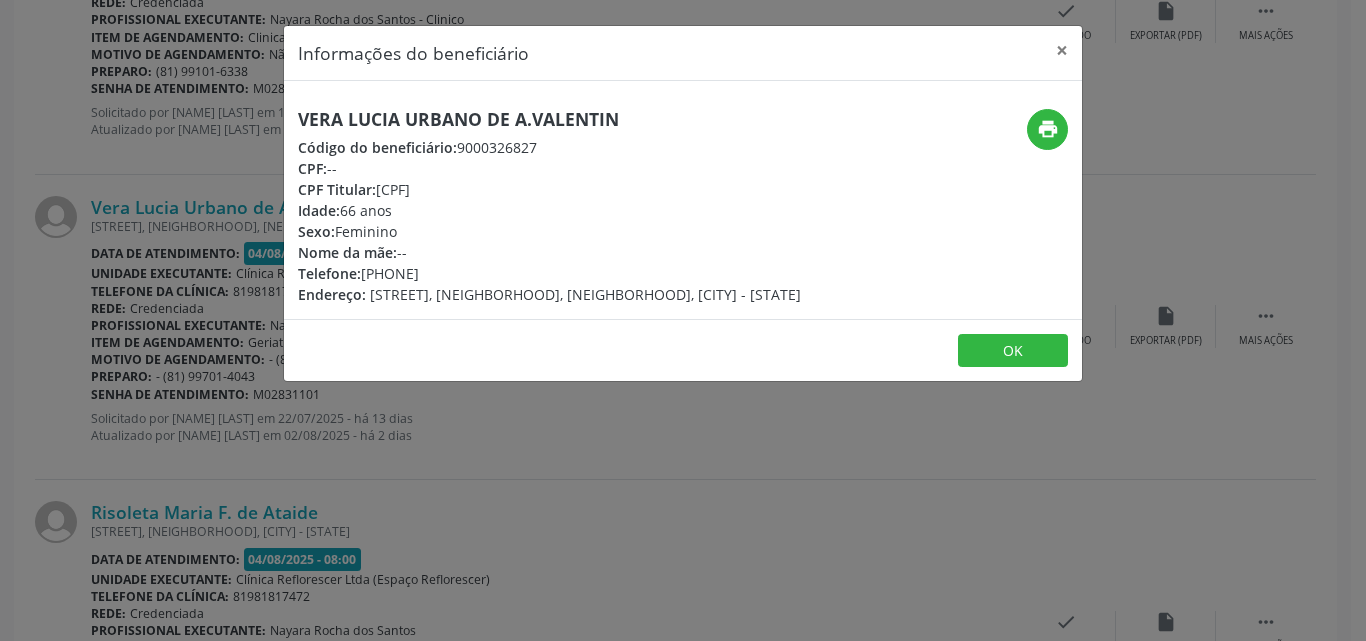 click on "Informações do beneficiário ×
Vera Lucia Urbano de A.Valentin
Código do beneficiário:
9000326827
CPF:
--
CPF Titular:
476.659.394-49
Idade:
66 anos
Sexo:
Feminino
Nome da mãe:
--
Telefone:
(81) 99701-4043
Endereço:
RUA GENINO SILVA, CENTRO, CENTRO, PAUDALHO - PE
print OK" at bounding box center (683, 320) 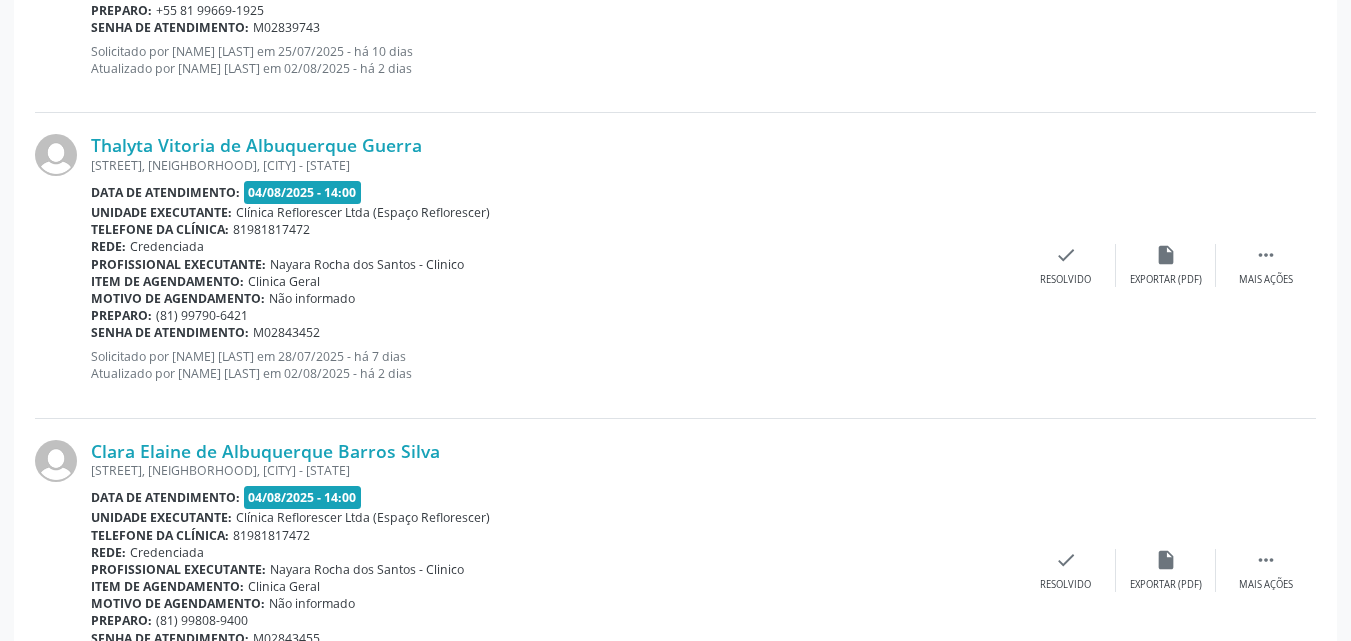 scroll, scrollTop: 2131, scrollLeft: 0, axis: vertical 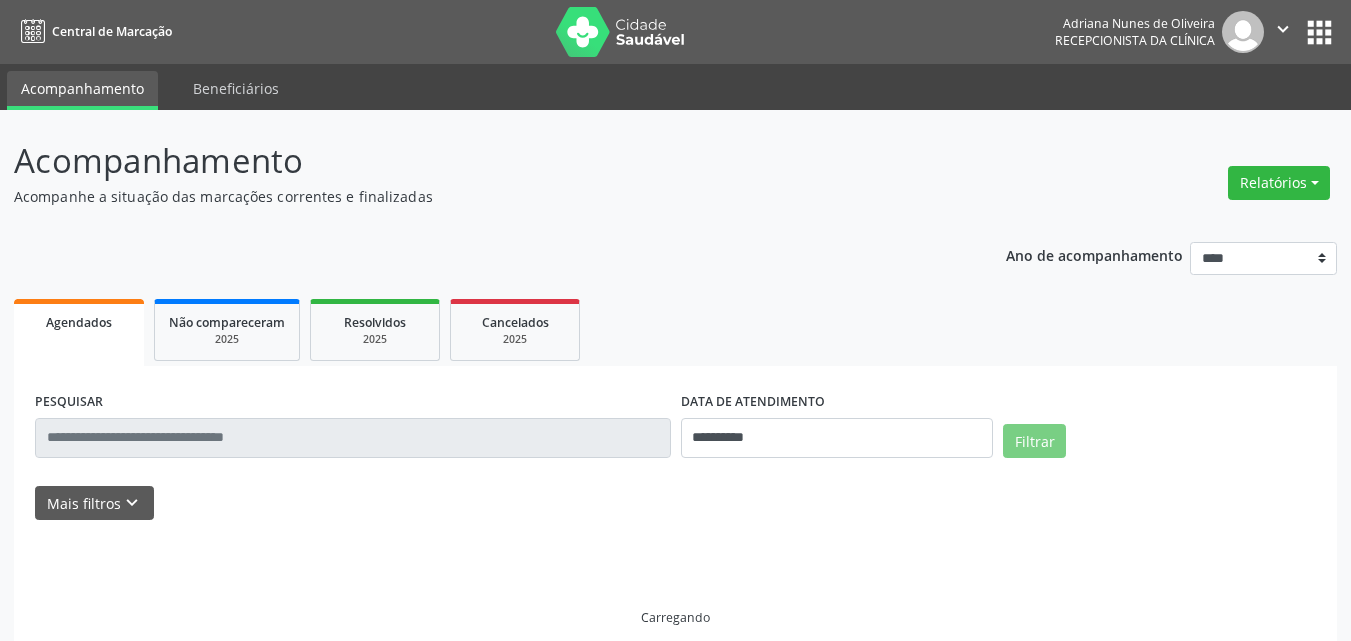 select on "*" 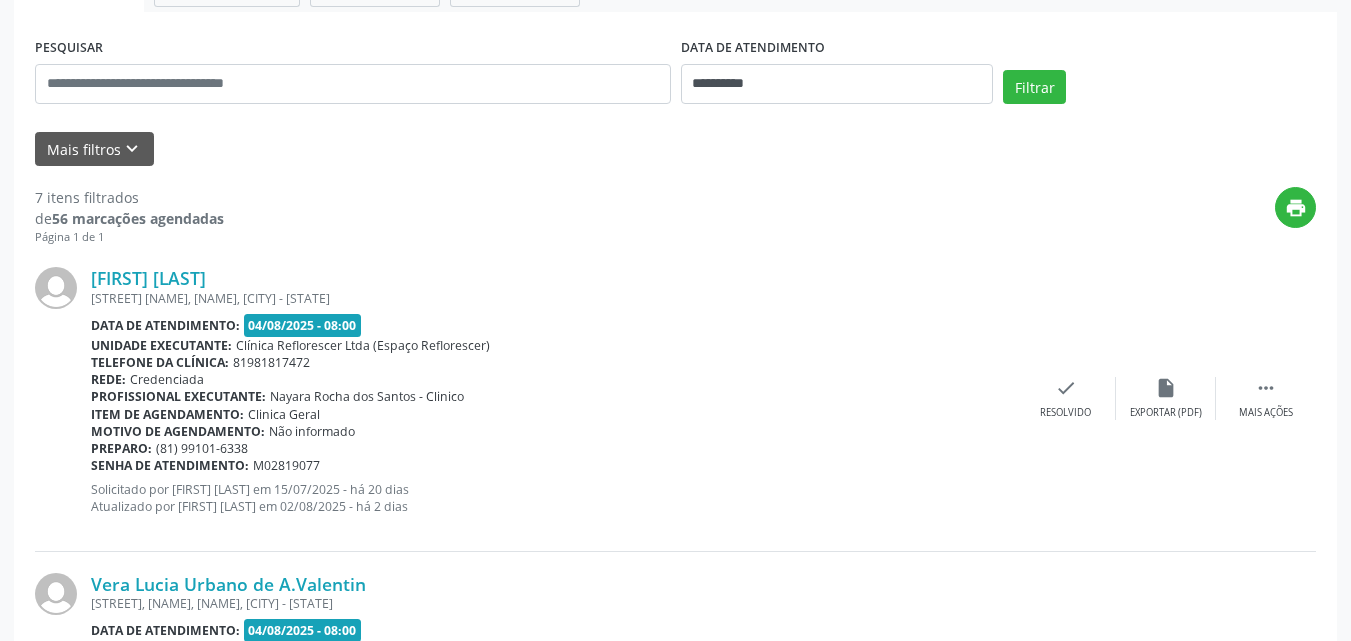 scroll, scrollTop: 400, scrollLeft: 0, axis: vertical 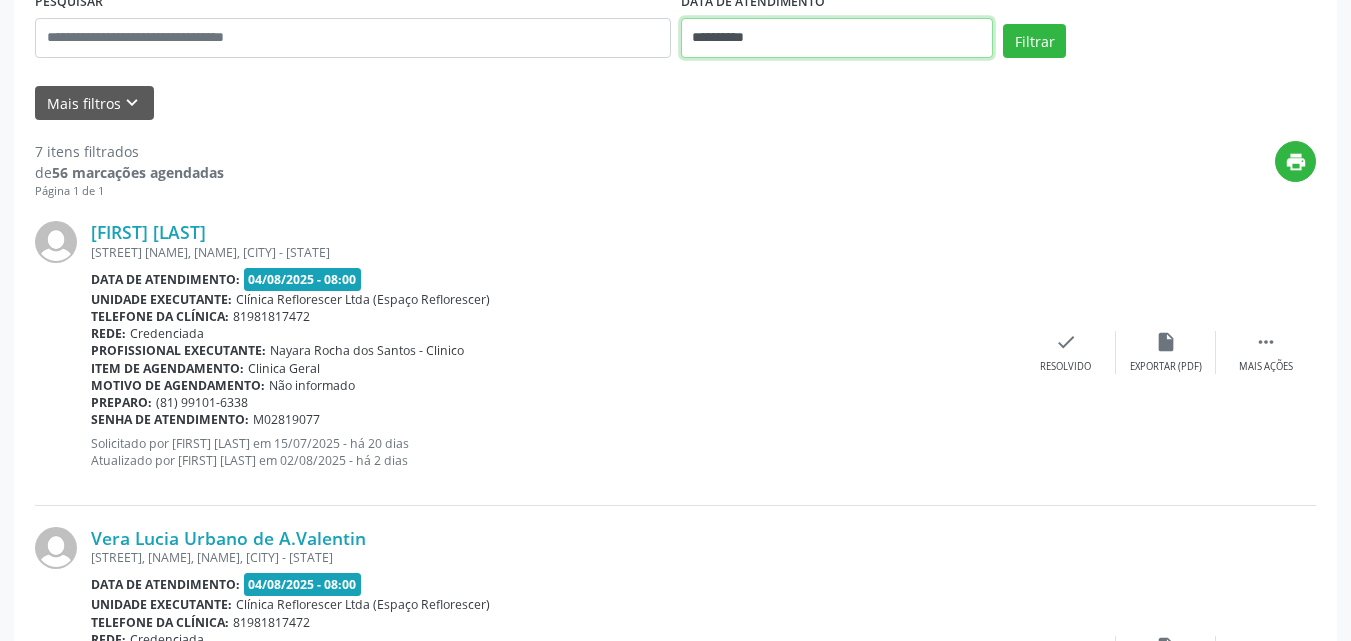 click on "**********" at bounding box center [837, 38] 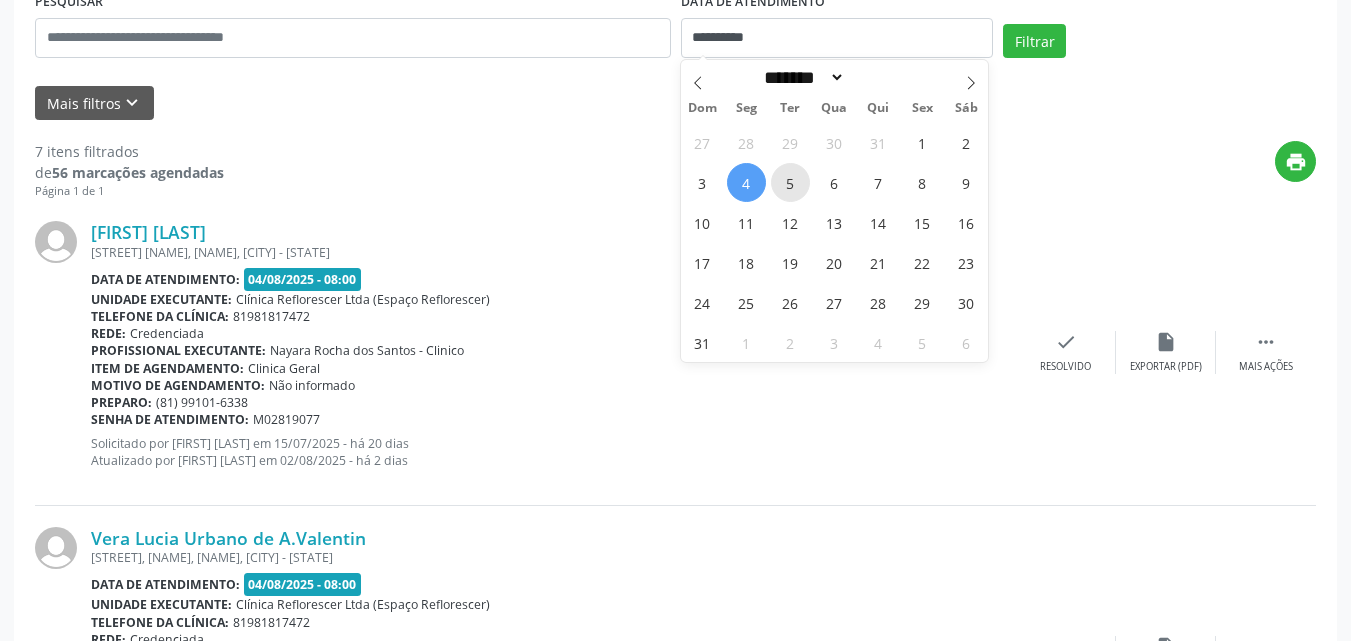 click on "5" at bounding box center [790, 182] 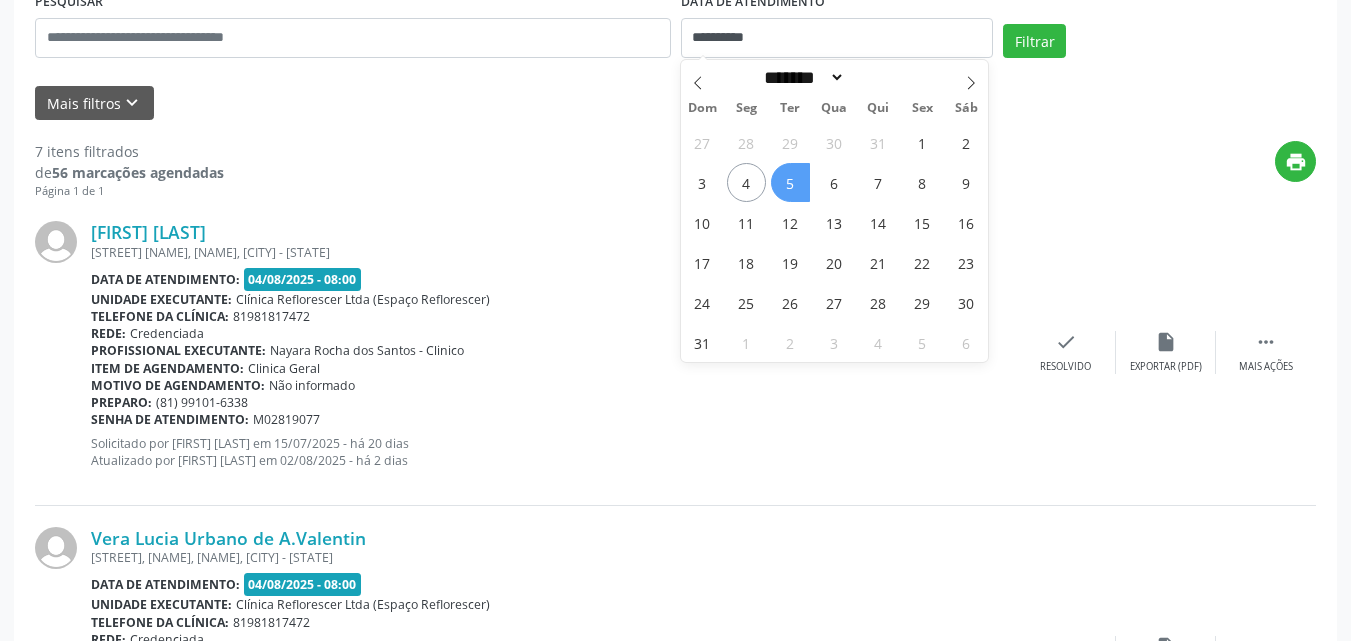 click on "5" at bounding box center [790, 182] 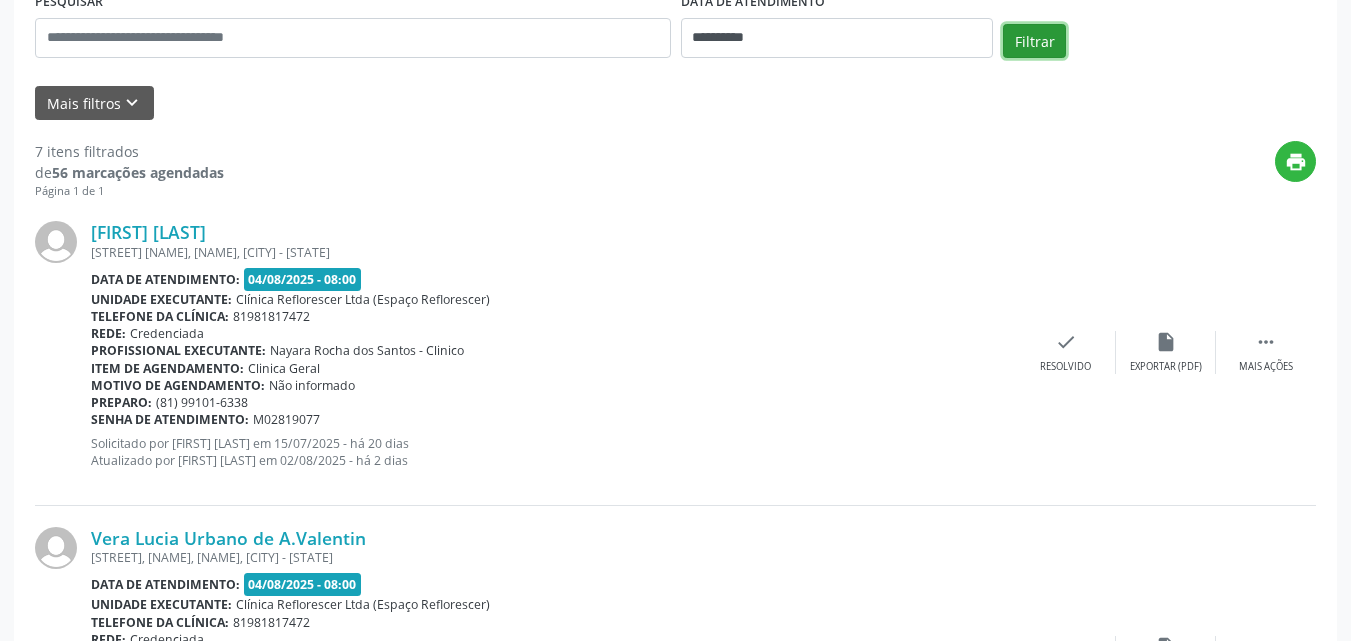 click on "Filtrar" at bounding box center (1034, 41) 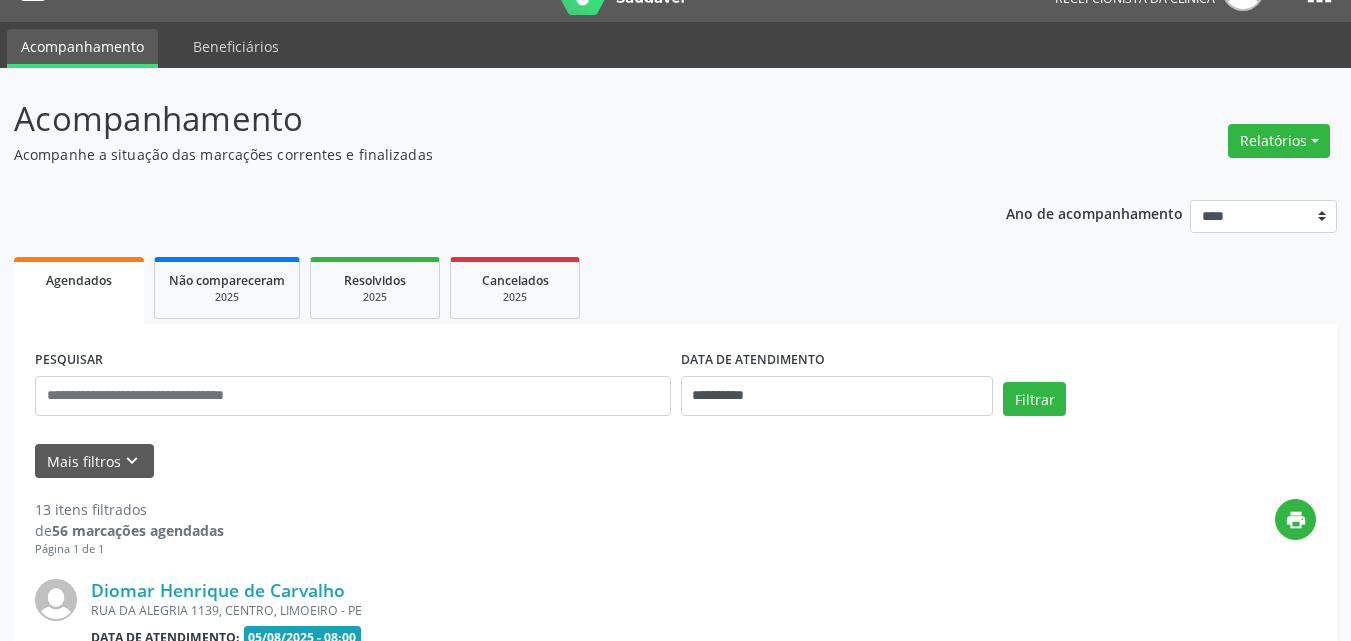 scroll, scrollTop: 400, scrollLeft: 0, axis: vertical 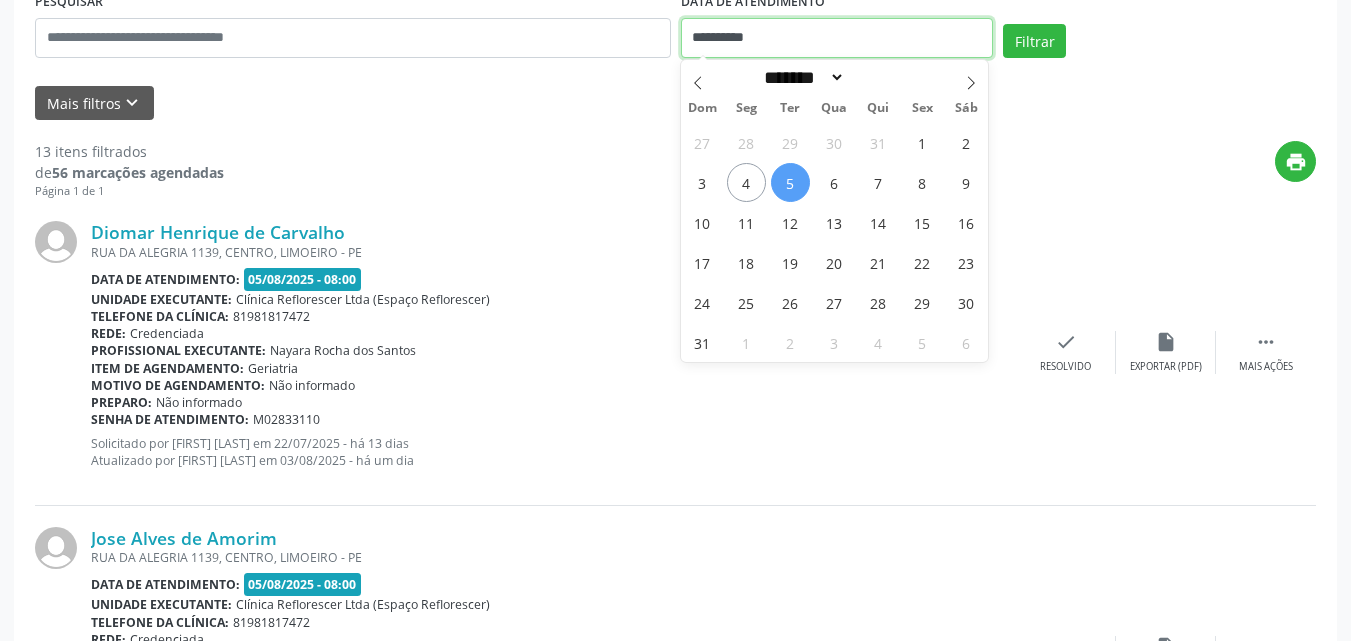 click on "**********" at bounding box center (837, 38) 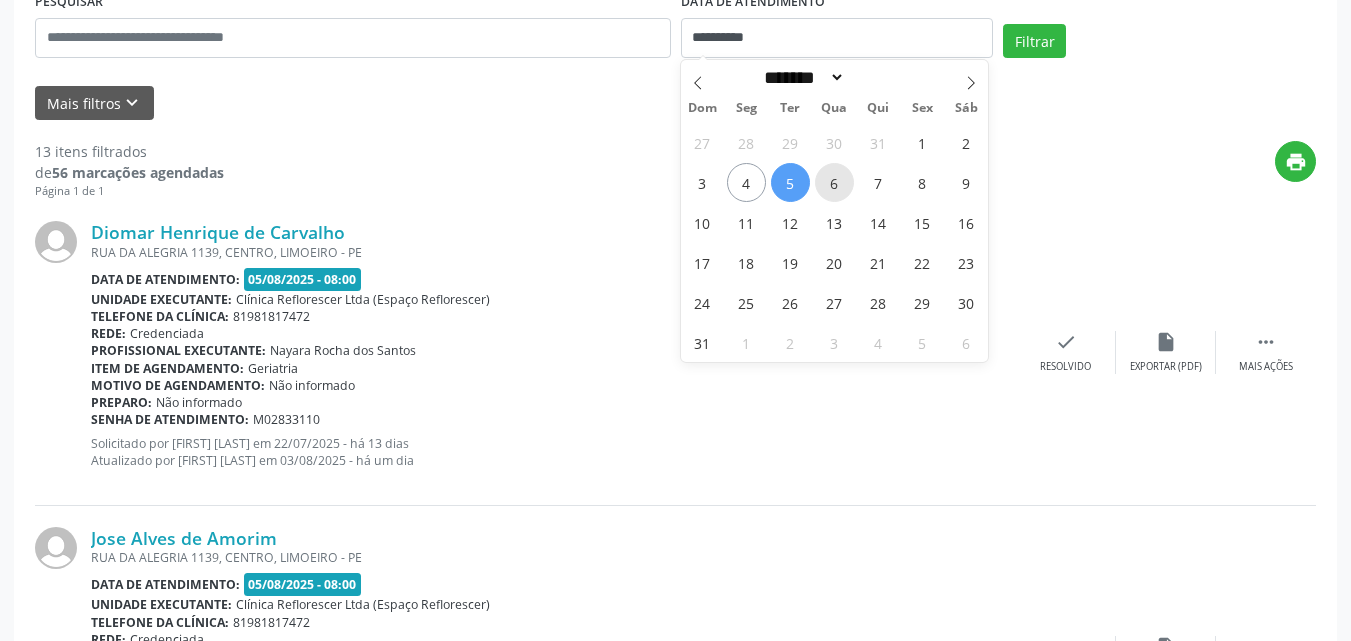 click on "6" at bounding box center (834, 182) 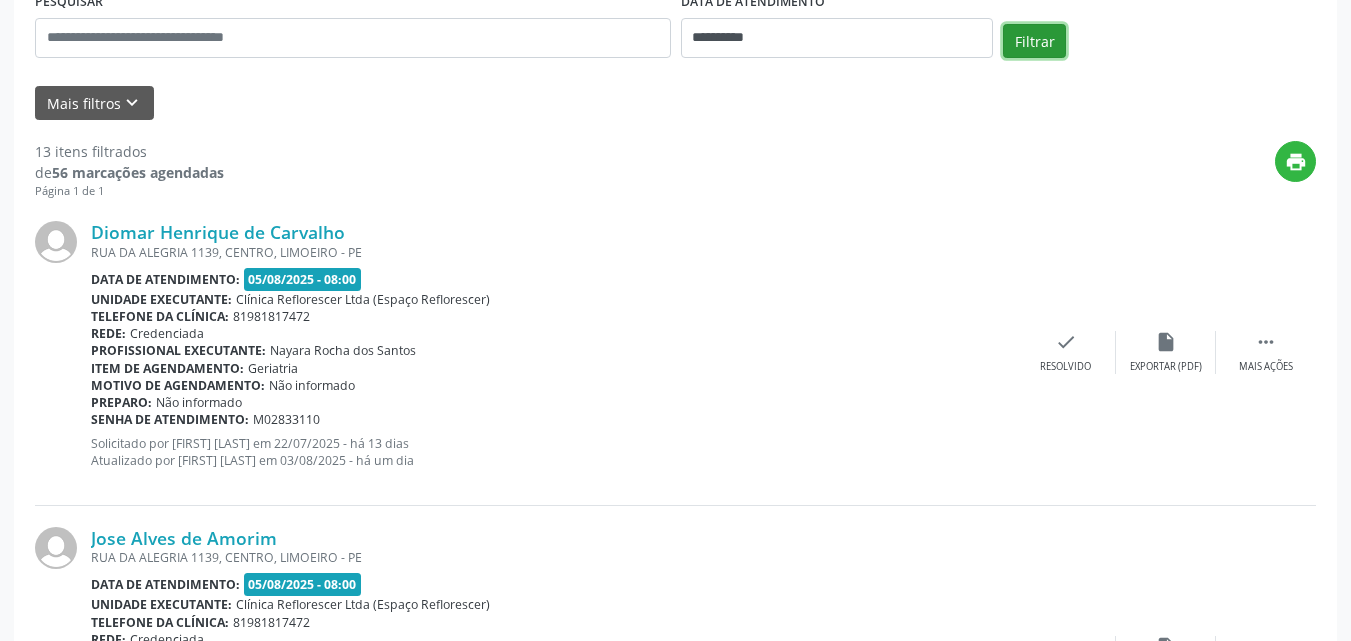click on "Filtrar" at bounding box center (1034, 41) 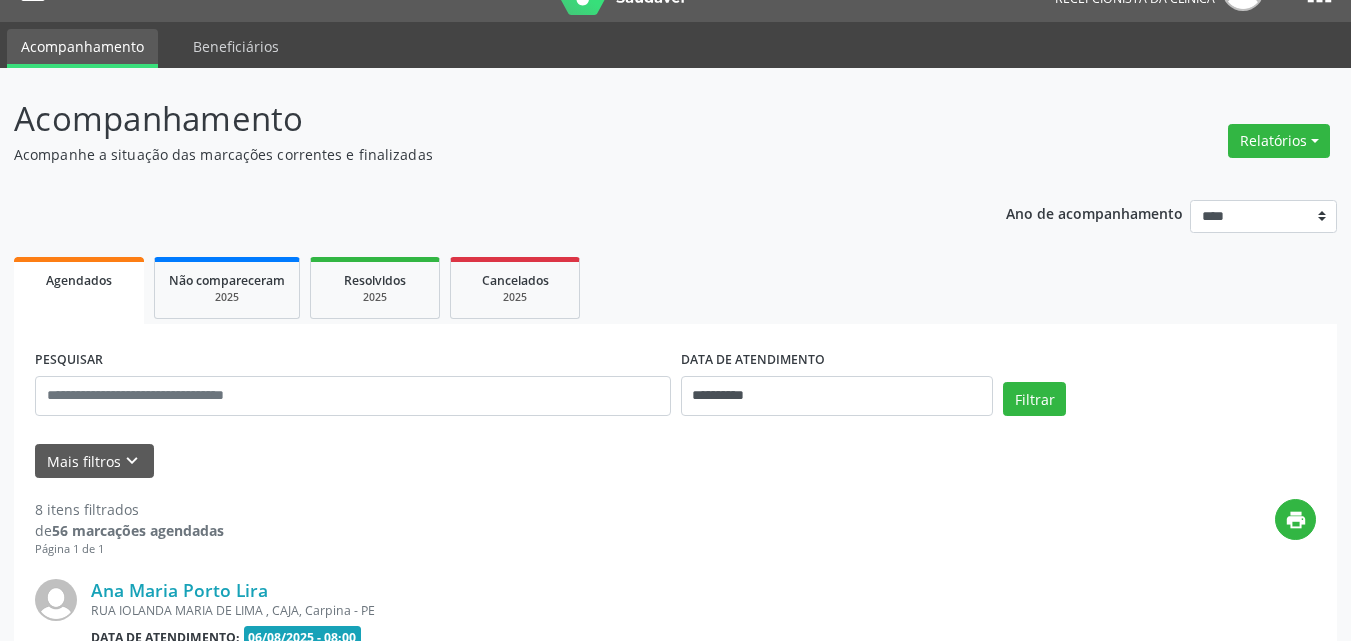 scroll, scrollTop: 400, scrollLeft: 0, axis: vertical 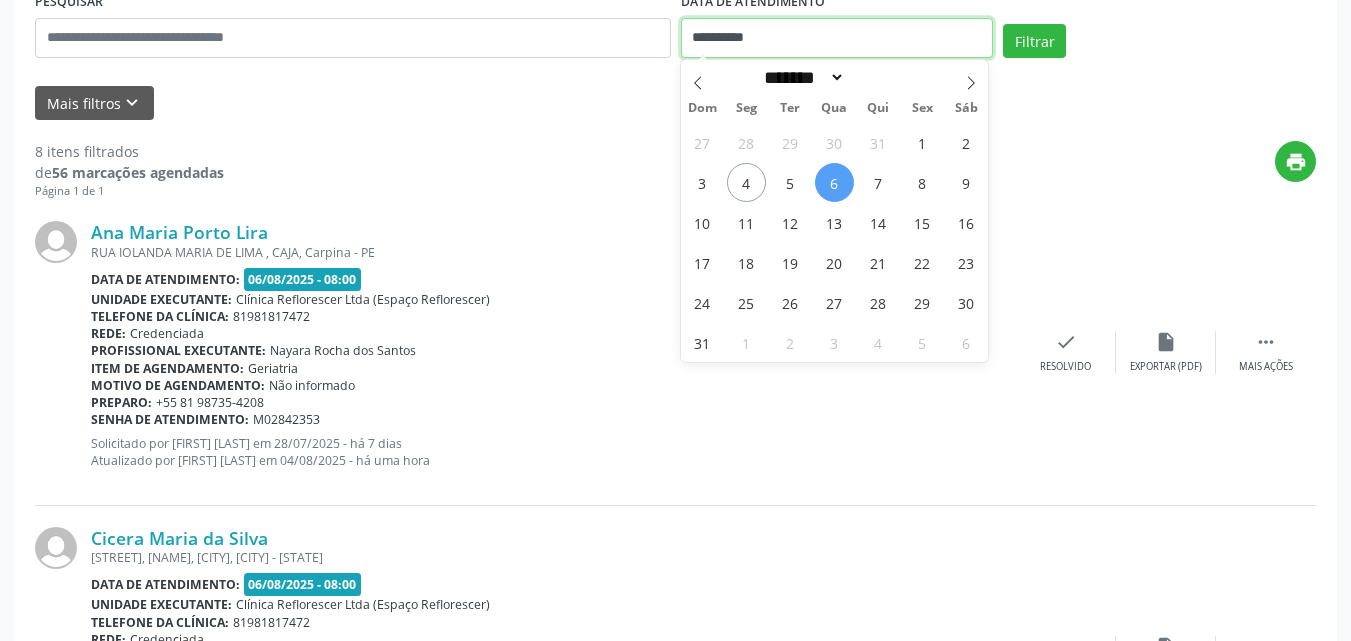 click on "**********" at bounding box center [837, 38] 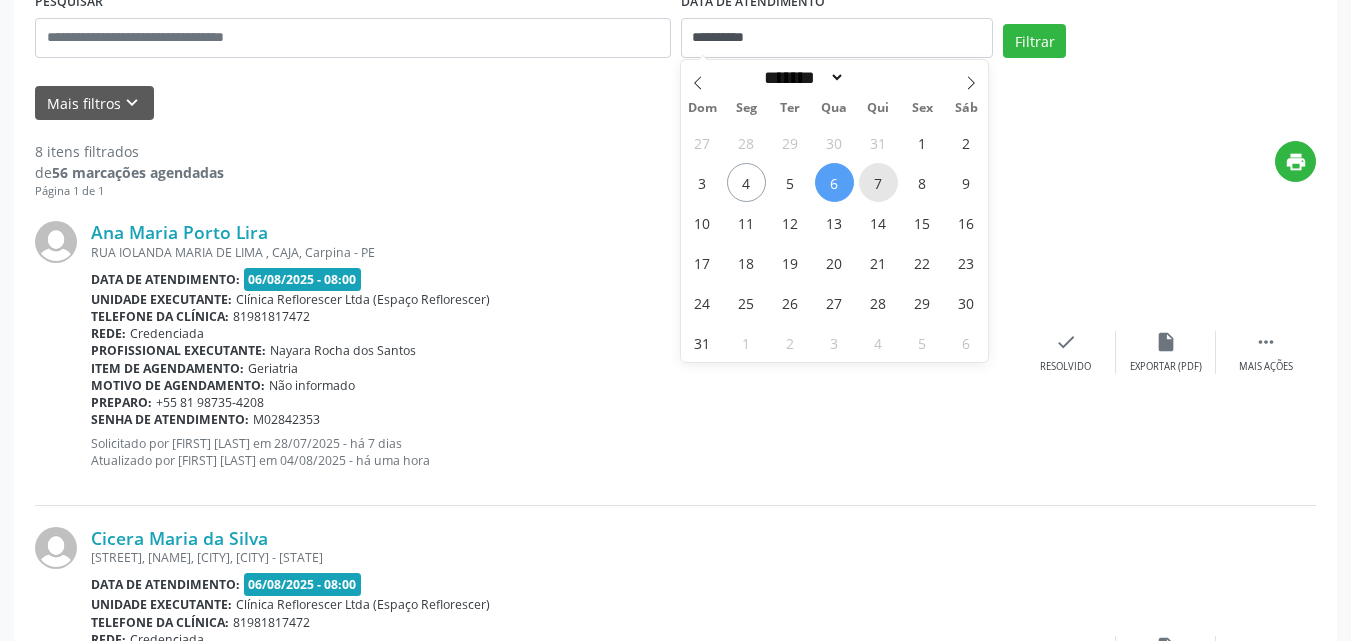 click on "7" at bounding box center [878, 182] 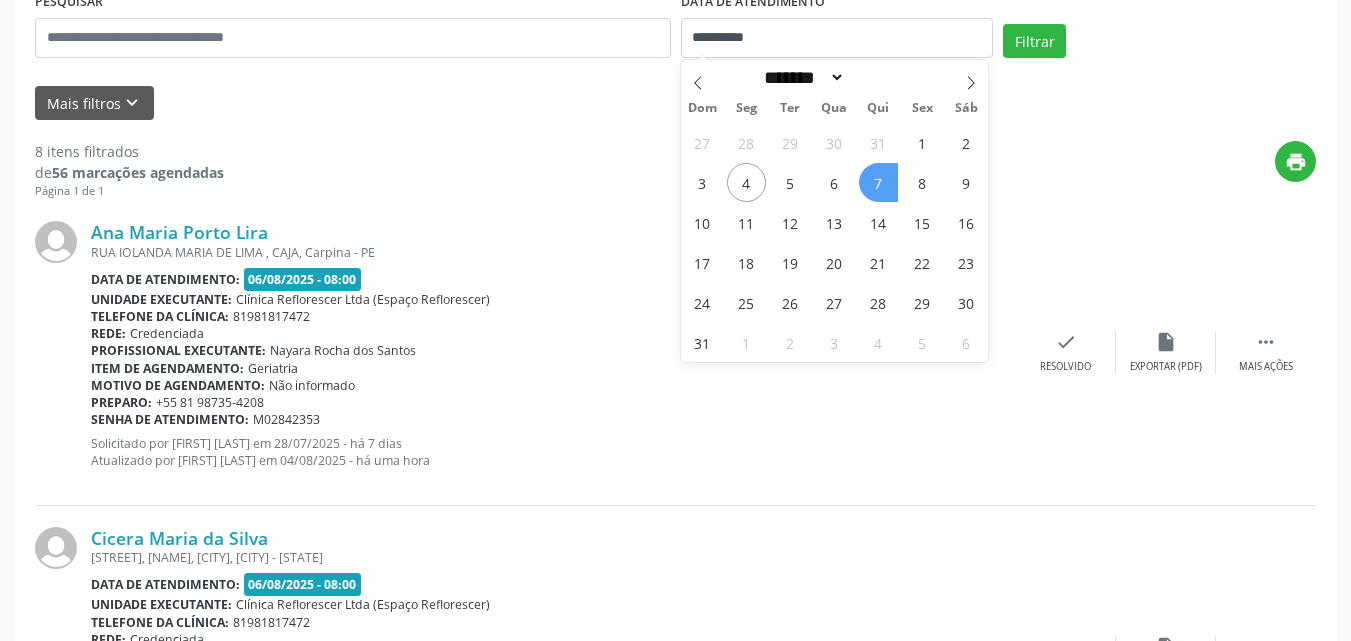 click on "7" at bounding box center (878, 182) 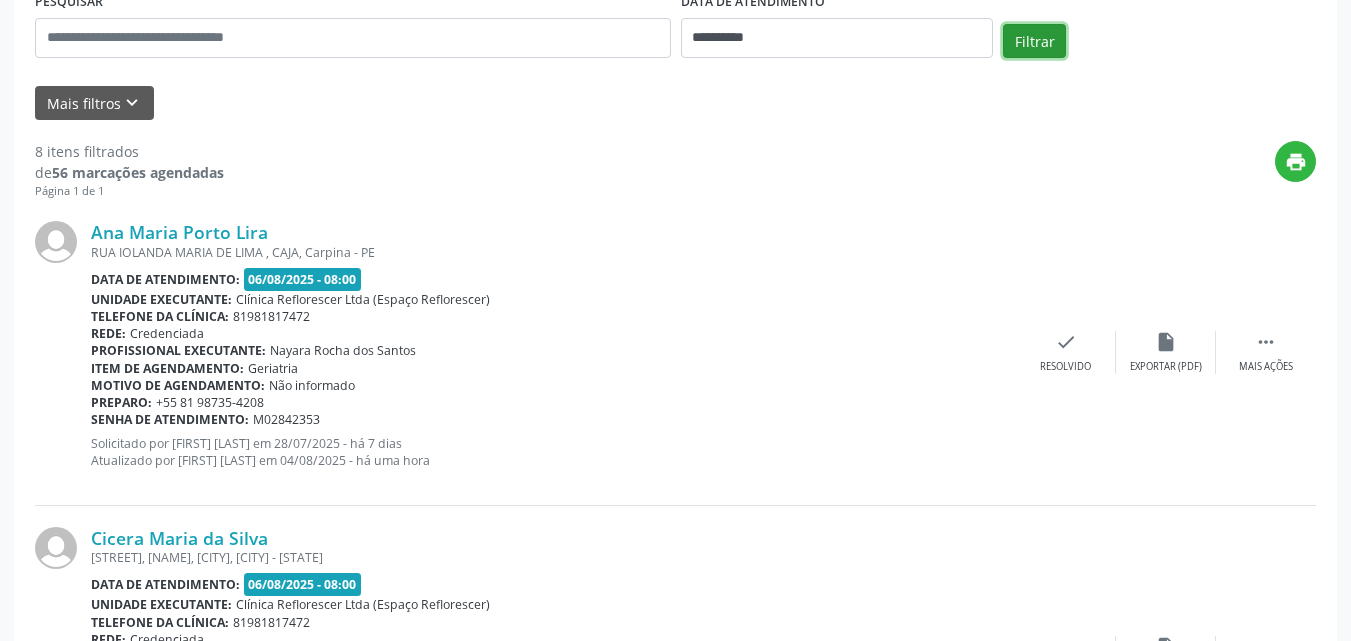 click on "Filtrar" at bounding box center (1034, 41) 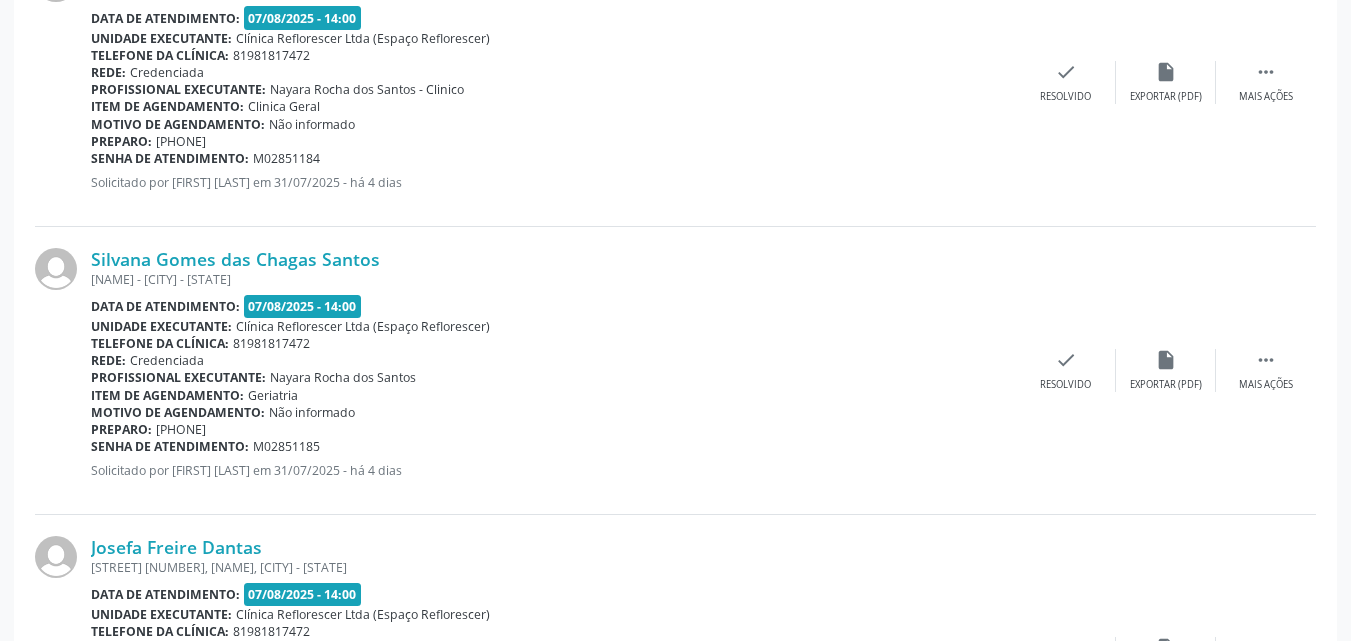 scroll, scrollTop: 2876, scrollLeft: 0, axis: vertical 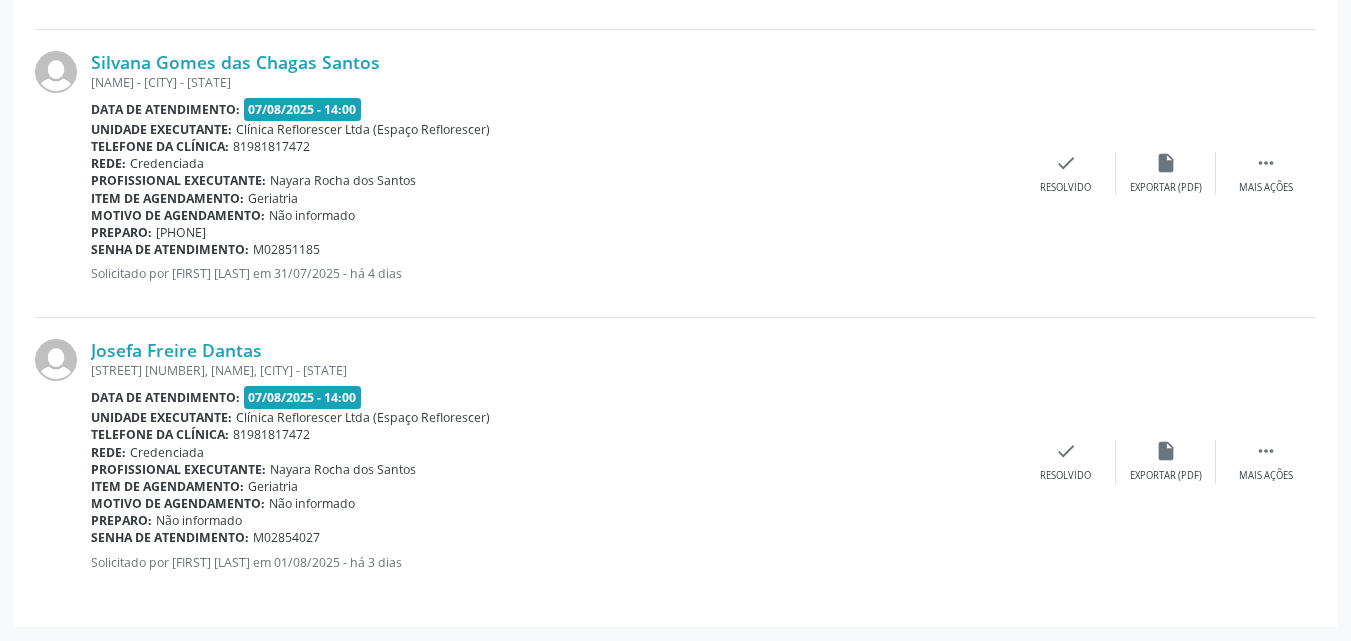 click on "Unidade executante:
Clínica Reflorescer Ltda (Espaço Reflorescer)" at bounding box center (553, 129) 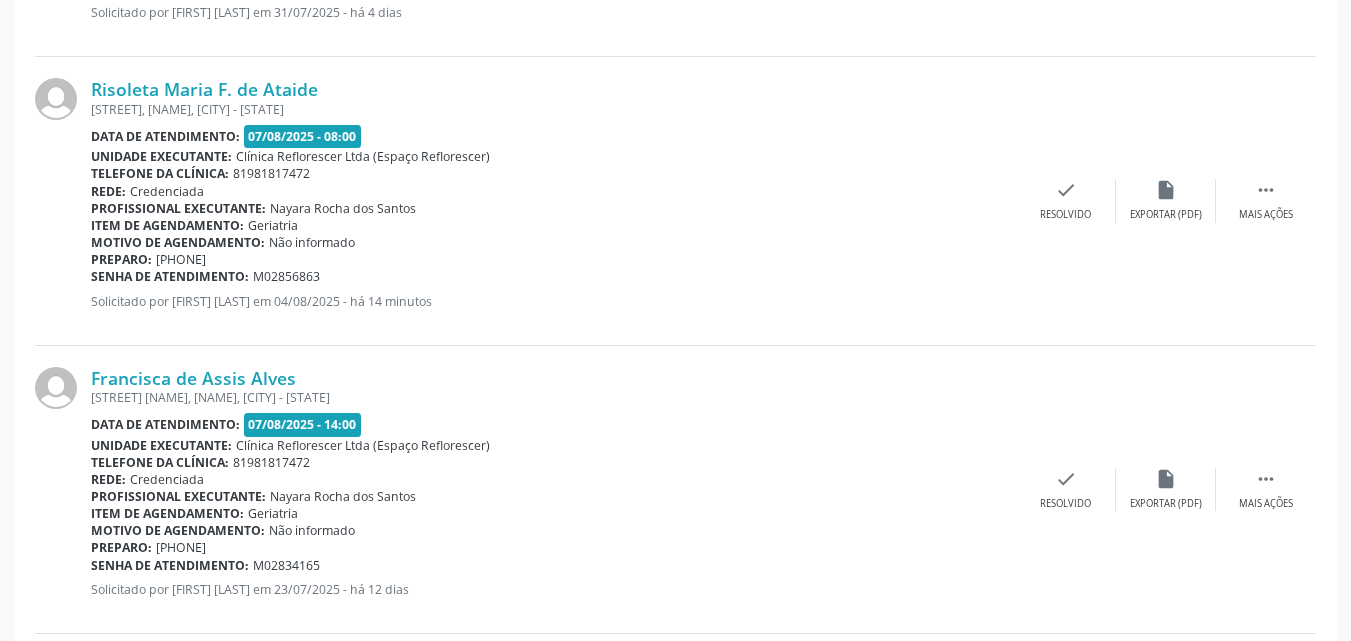 scroll, scrollTop: 1976, scrollLeft: 0, axis: vertical 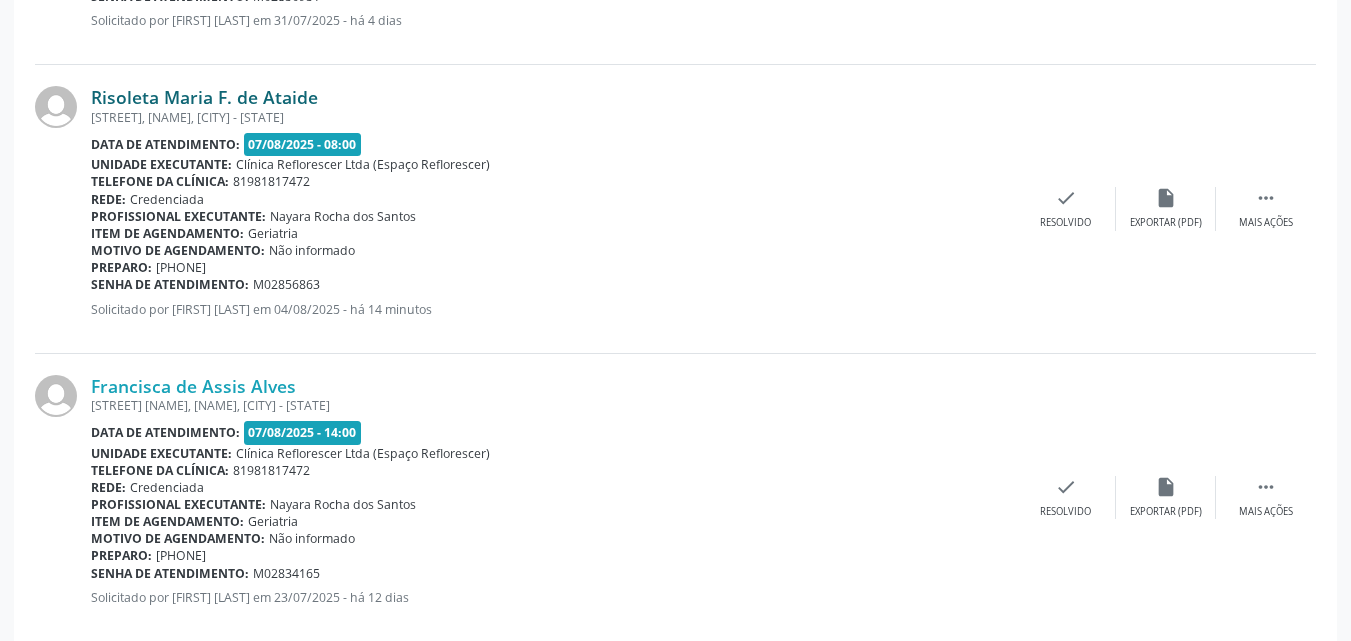 click on "Risoleta Maria F. de Ataide" at bounding box center [204, 97] 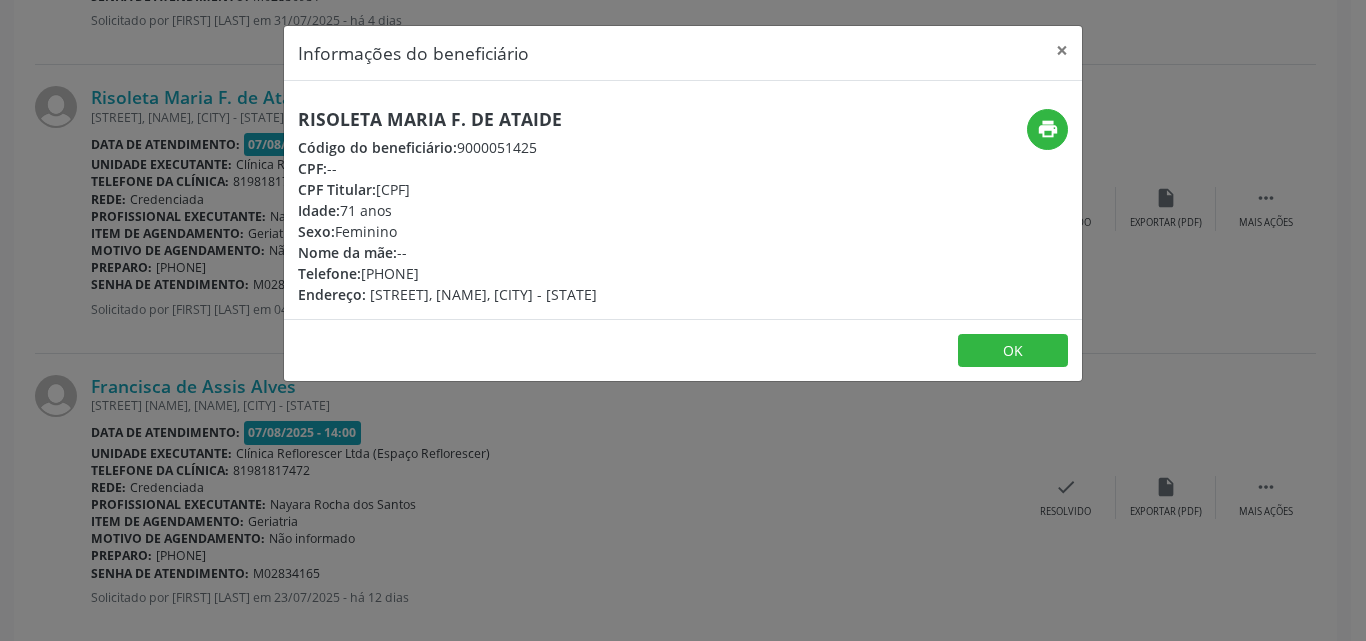 drag, startPoint x: 296, startPoint y: 116, endPoint x: 575, endPoint y: 118, distance: 279.00717 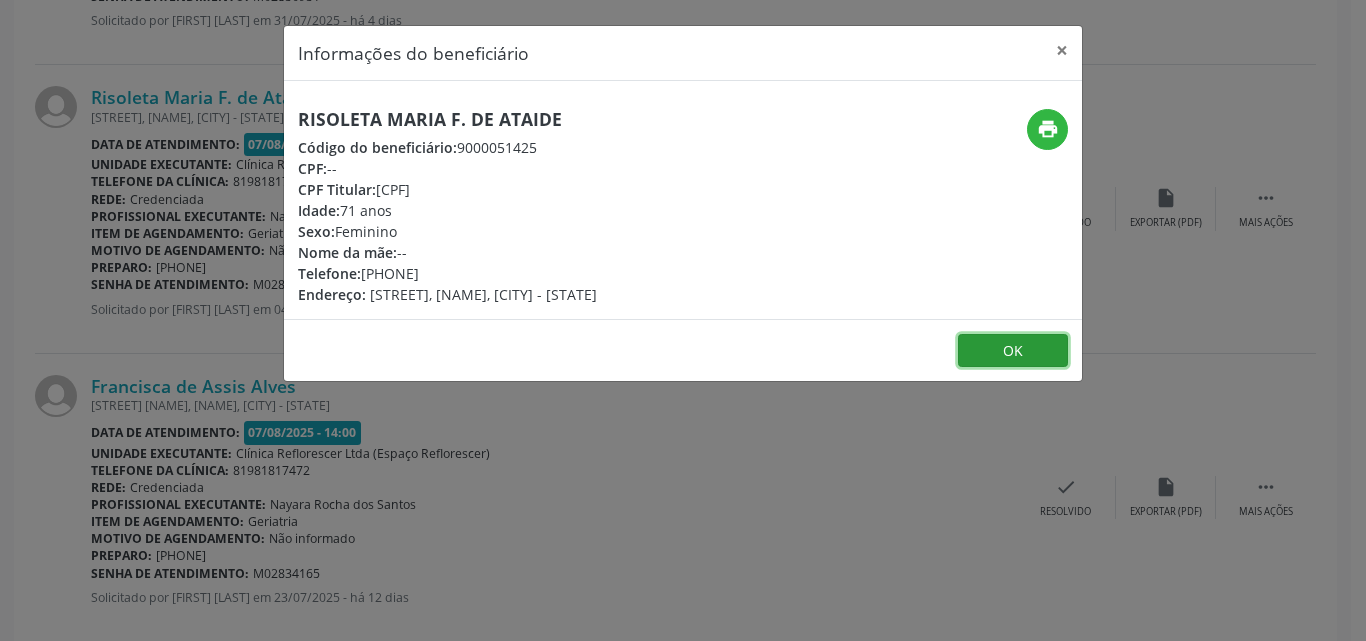 click on "OK" at bounding box center (1013, 351) 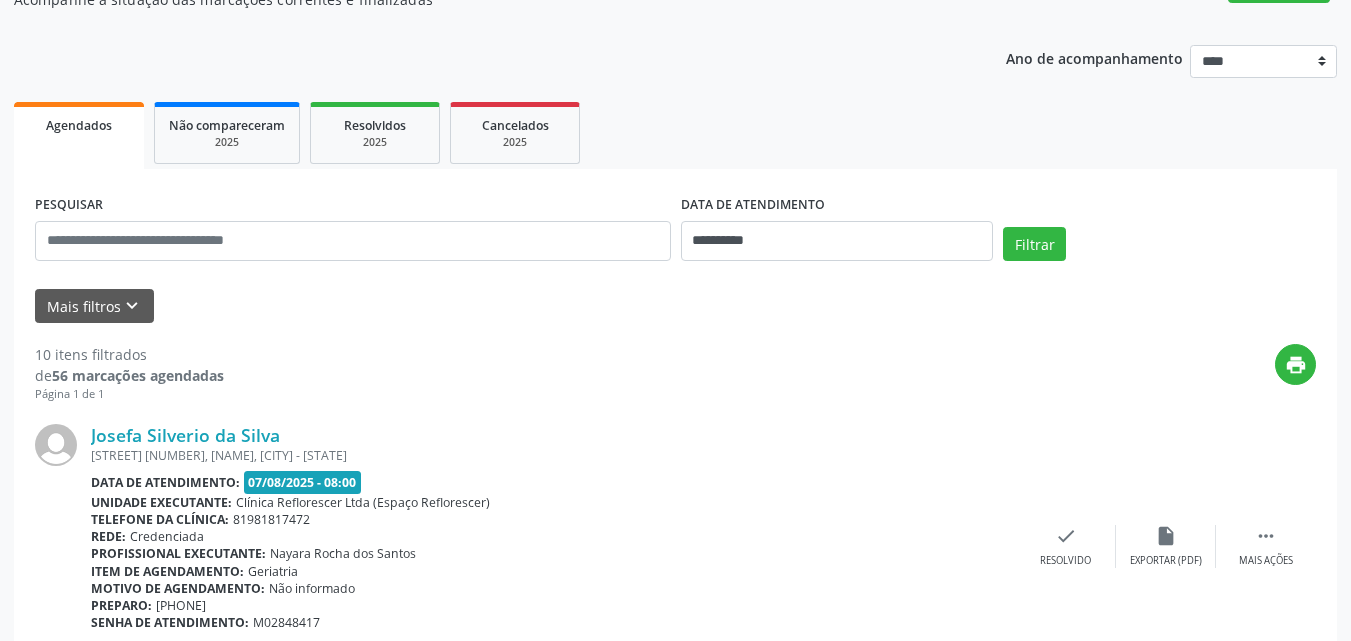 scroll, scrollTop: 176, scrollLeft: 0, axis: vertical 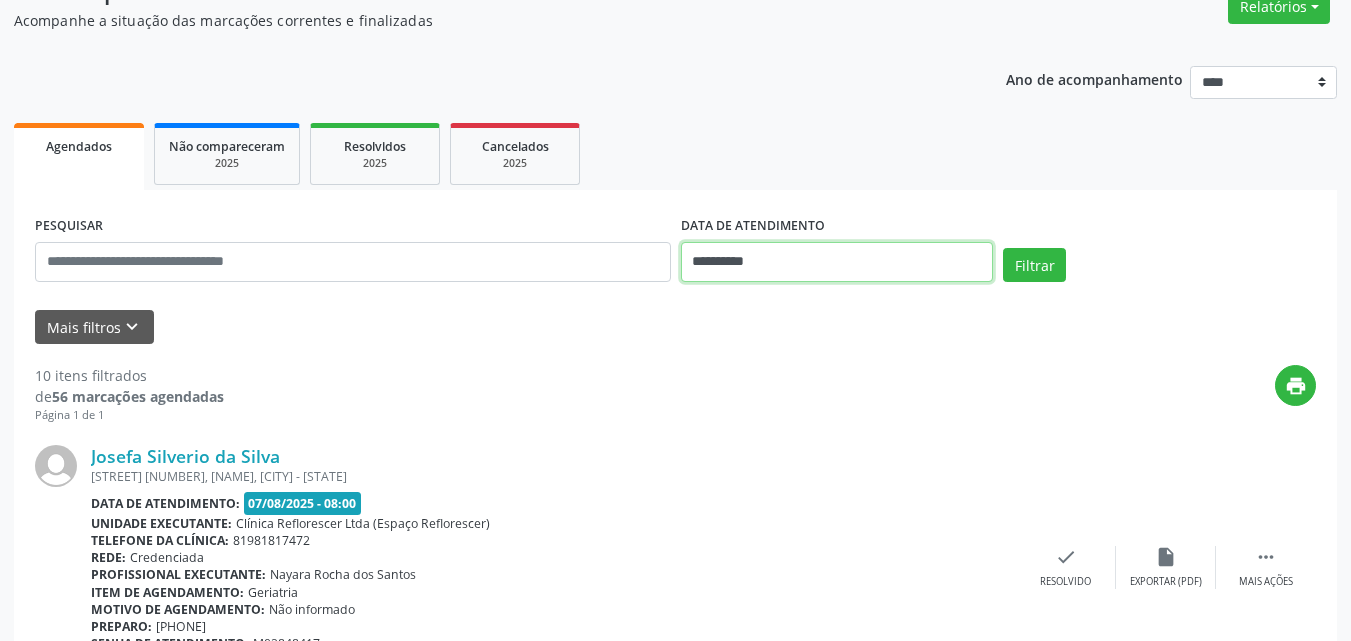 click on "**********" at bounding box center [837, 262] 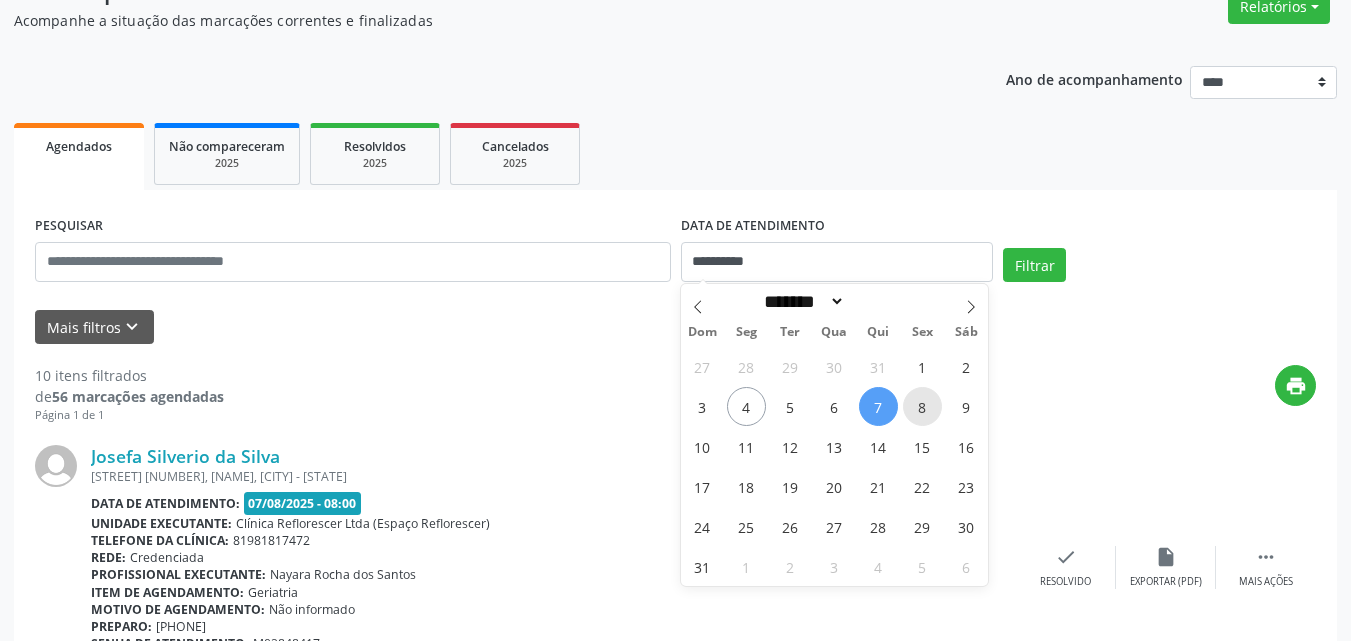 click on "8" at bounding box center [922, 406] 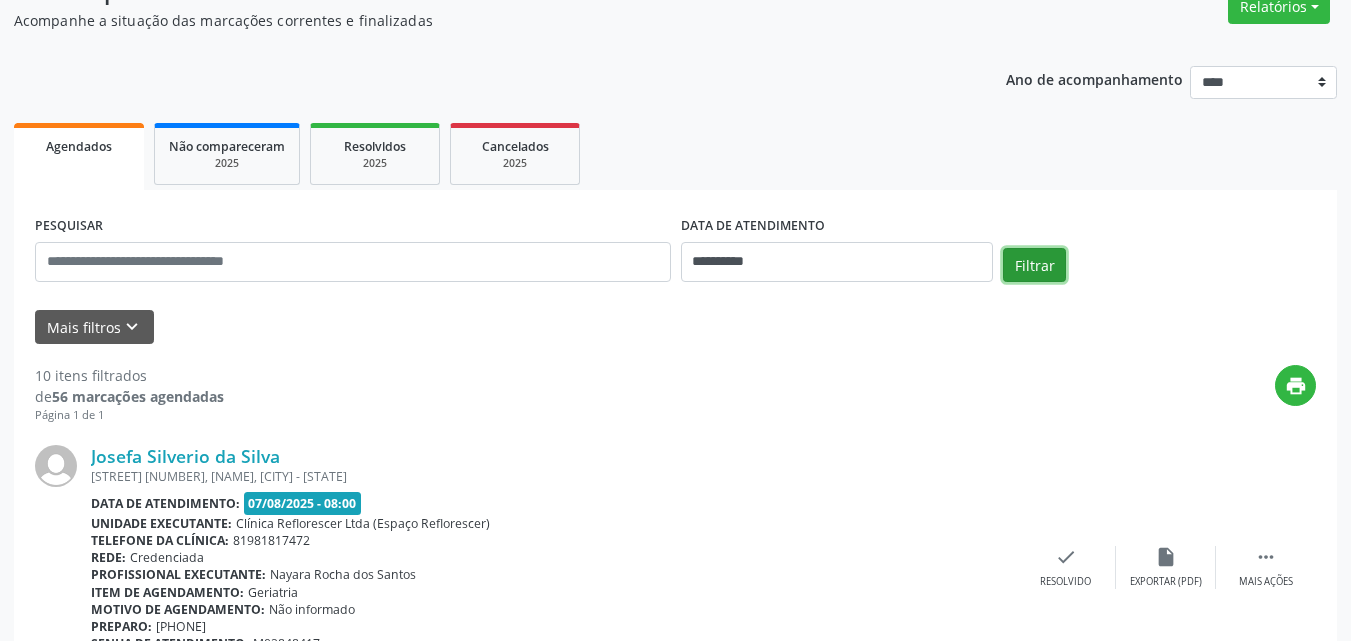 click on "Filtrar" at bounding box center [1034, 265] 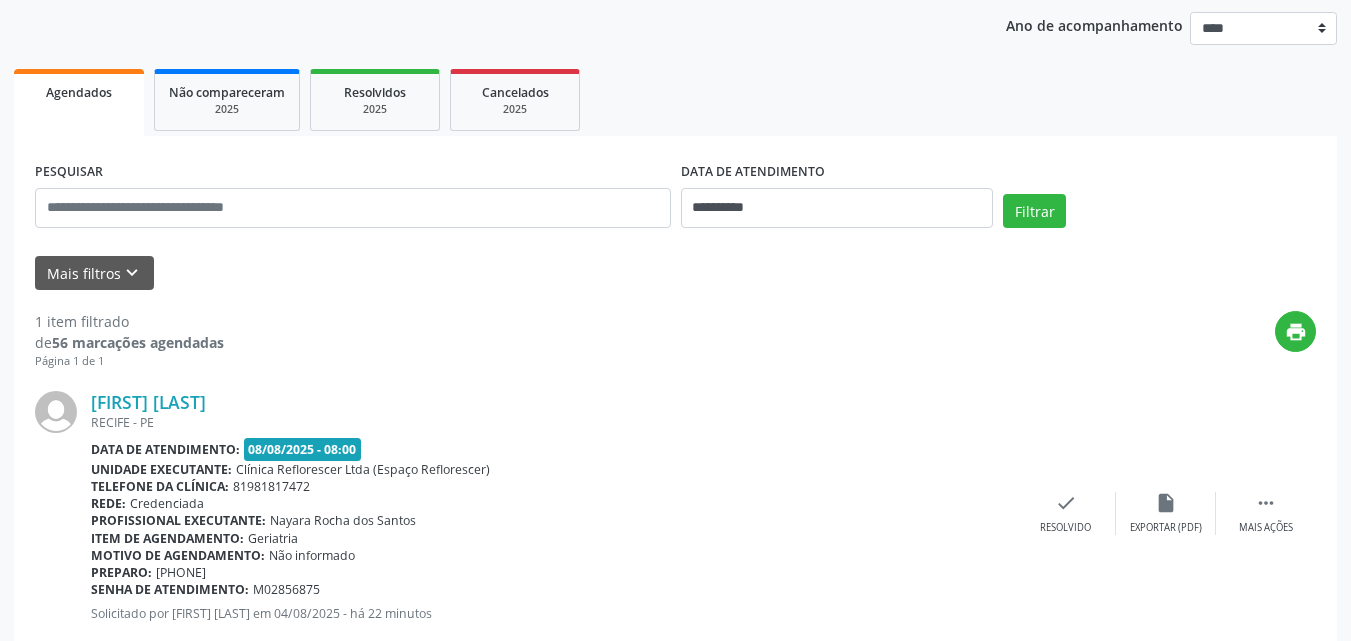 scroll, scrollTop: 281, scrollLeft: 0, axis: vertical 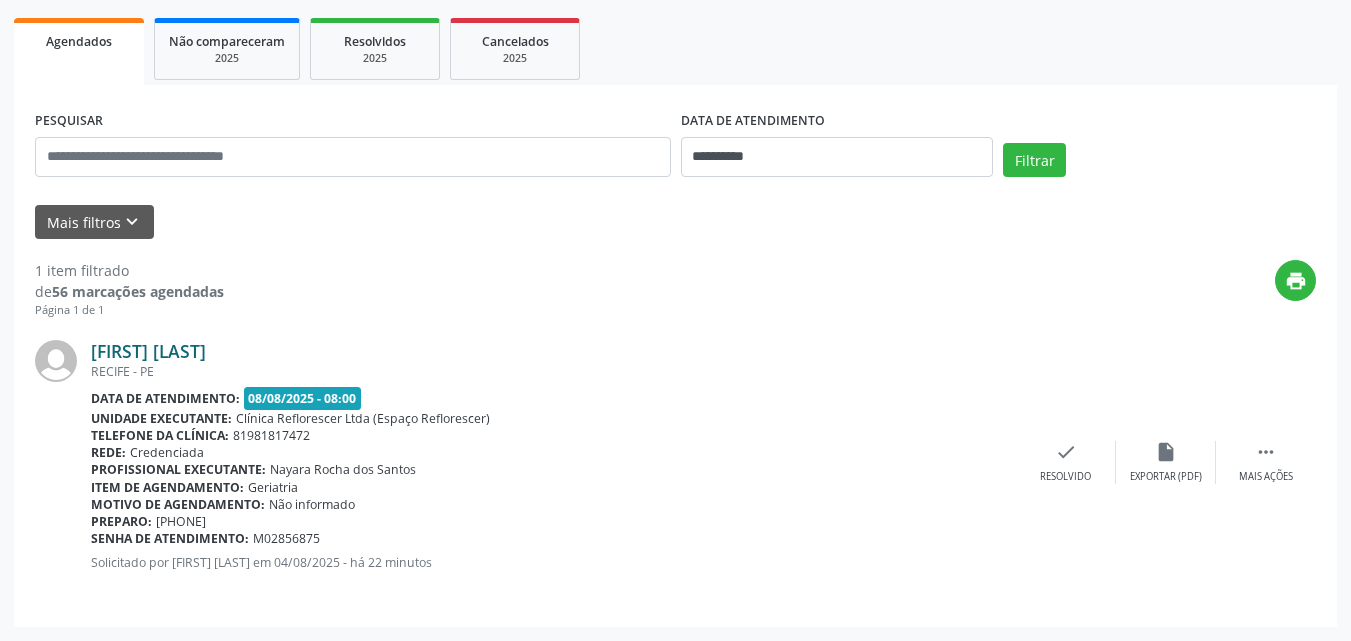 click on "Marta Maria Barbosa da Silva" at bounding box center [148, 351] 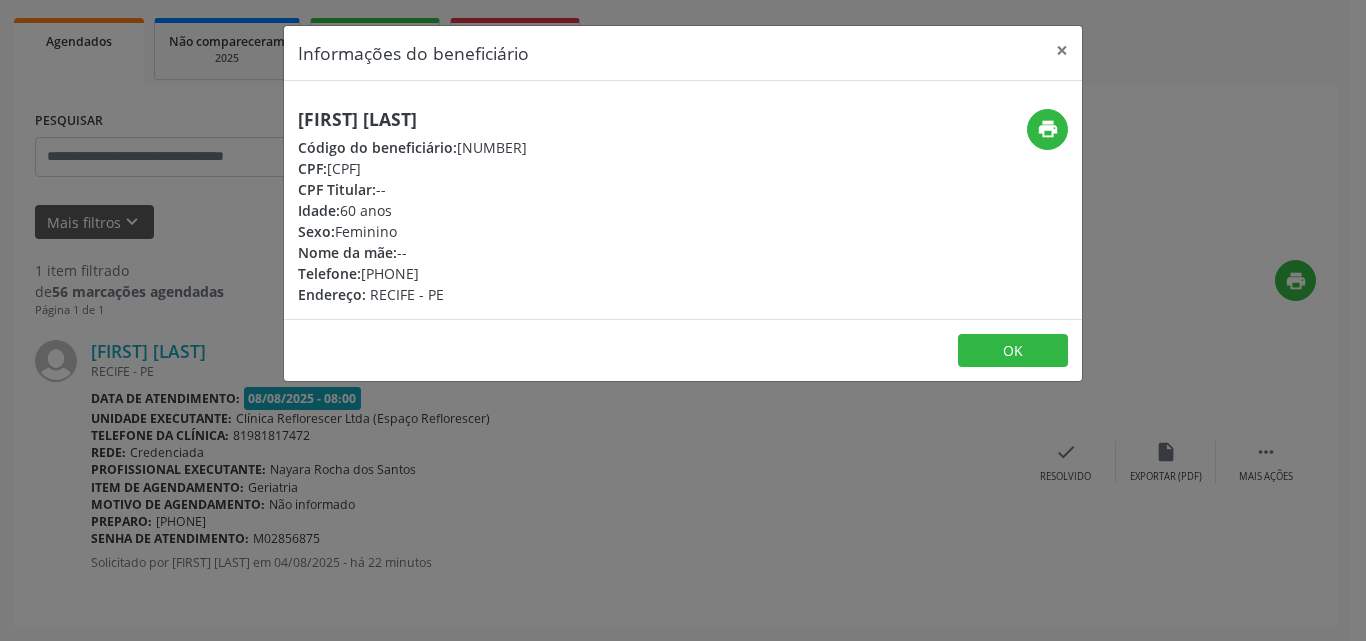 drag, startPoint x: 303, startPoint y: 117, endPoint x: 682, endPoint y: 120, distance: 379.01187 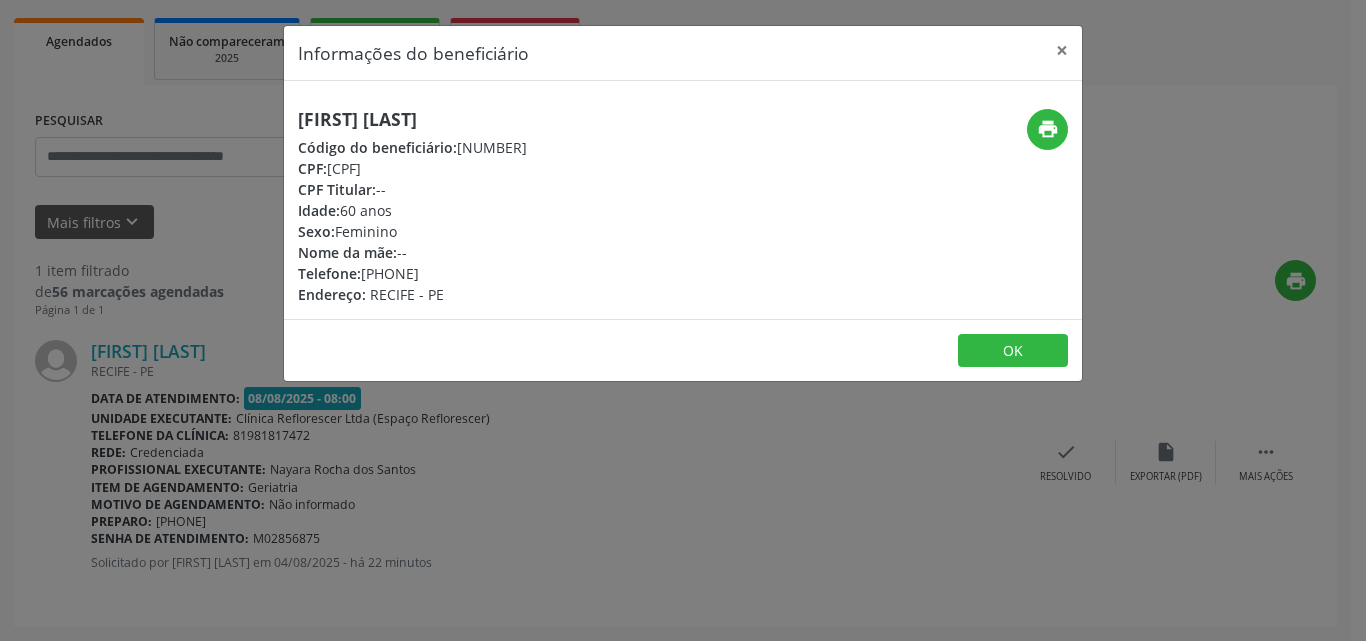 drag, startPoint x: 330, startPoint y: 167, endPoint x: 435, endPoint y: 169, distance: 105.01904 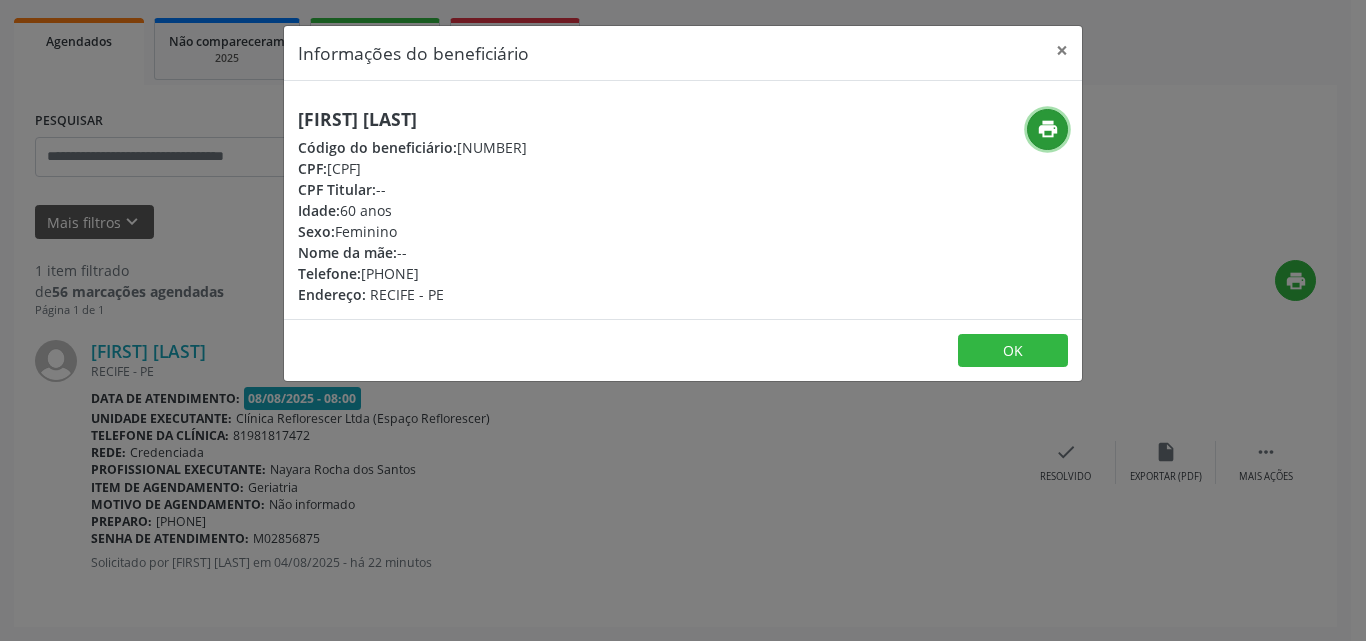 click on "print" at bounding box center [1047, 129] 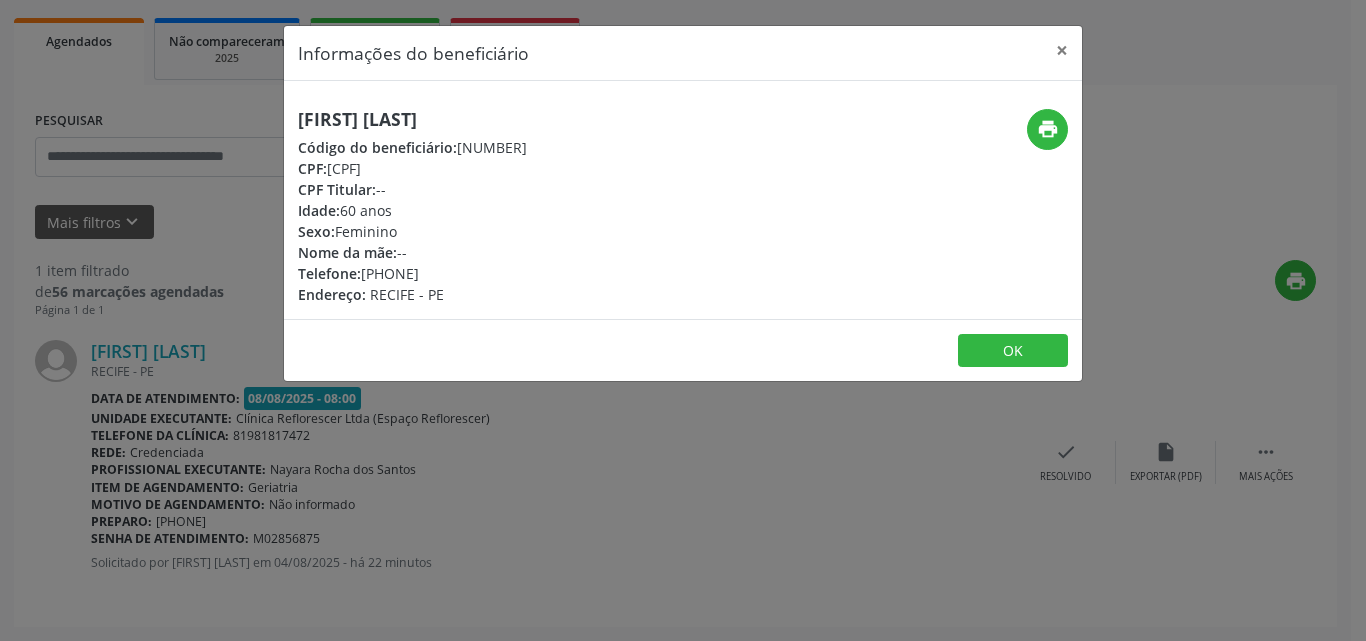 drag, startPoint x: 456, startPoint y: 144, endPoint x: 565, endPoint y: 144, distance: 109 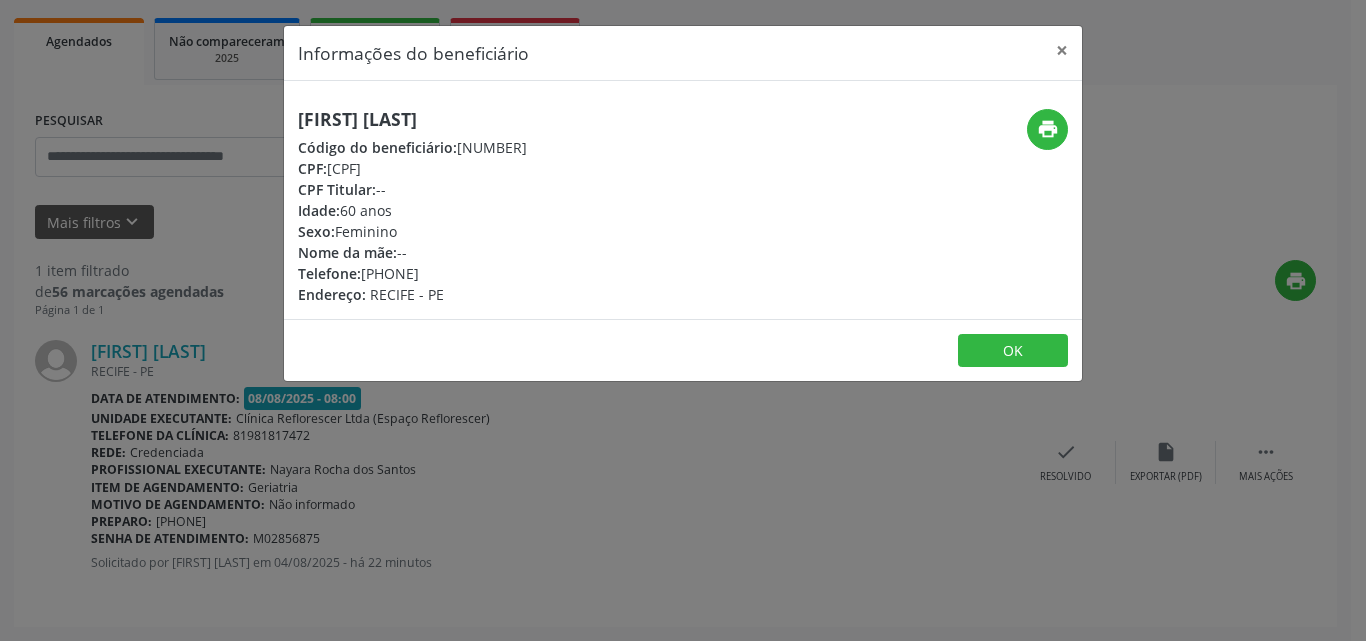 drag, startPoint x: 359, startPoint y: 271, endPoint x: 540, endPoint y: 273, distance: 181.01105 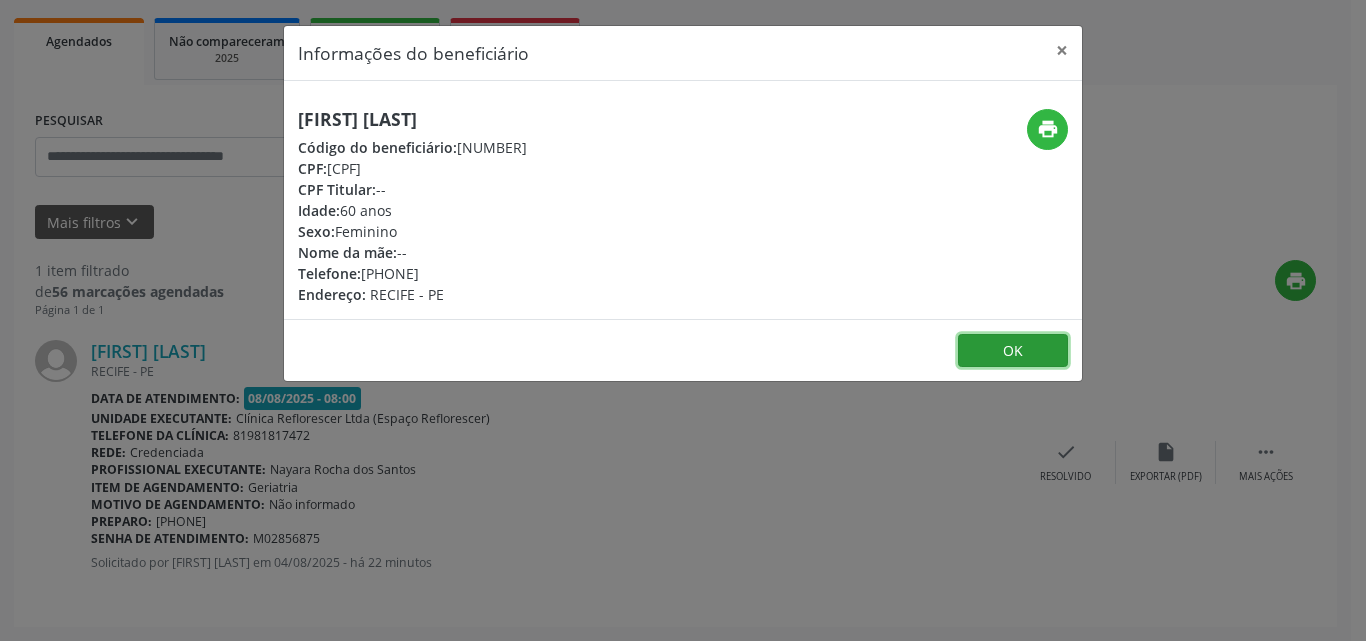 click on "OK" at bounding box center (1013, 351) 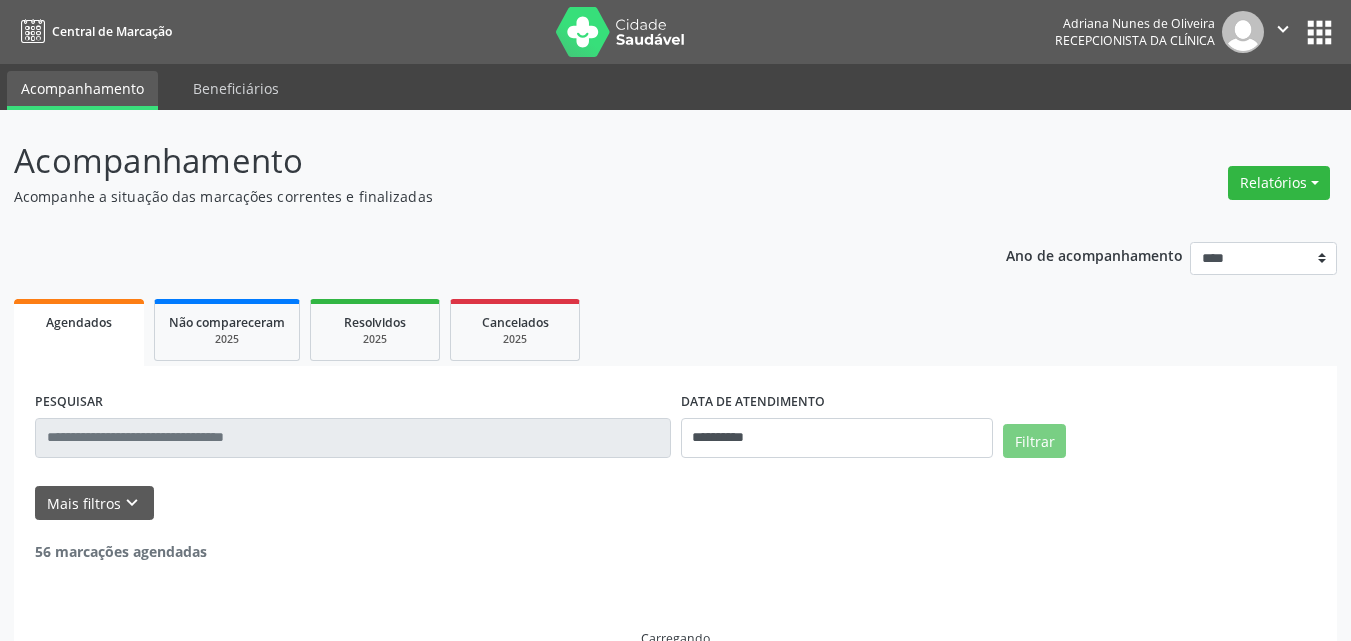 scroll, scrollTop: 0, scrollLeft: 0, axis: both 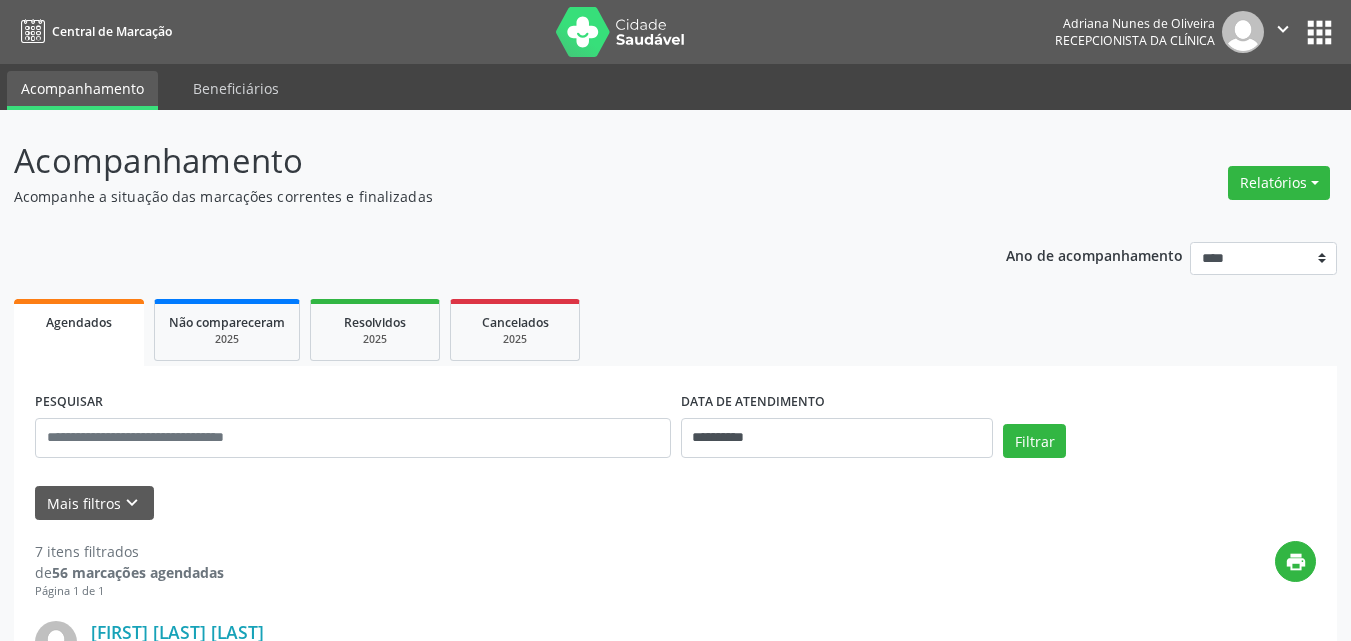 click on "**********" at bounding box center [675, 1447] 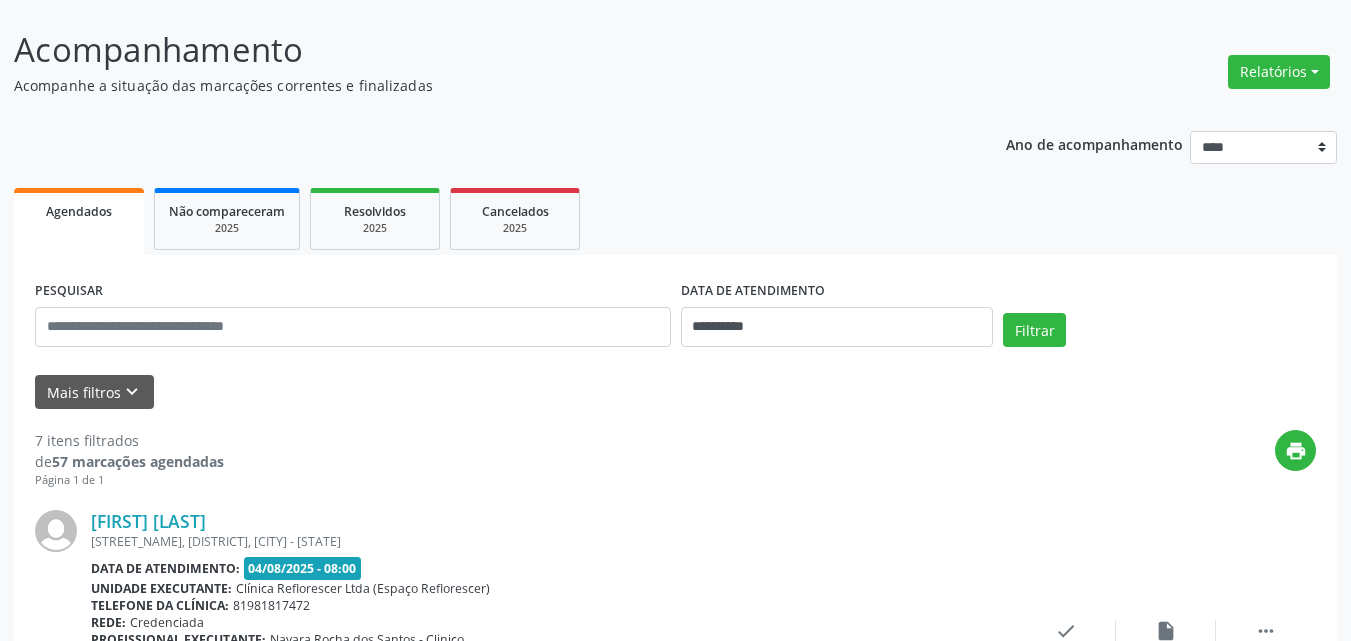 scroll, scrollTop: 400, scrollLeft: 0, axis: vertical 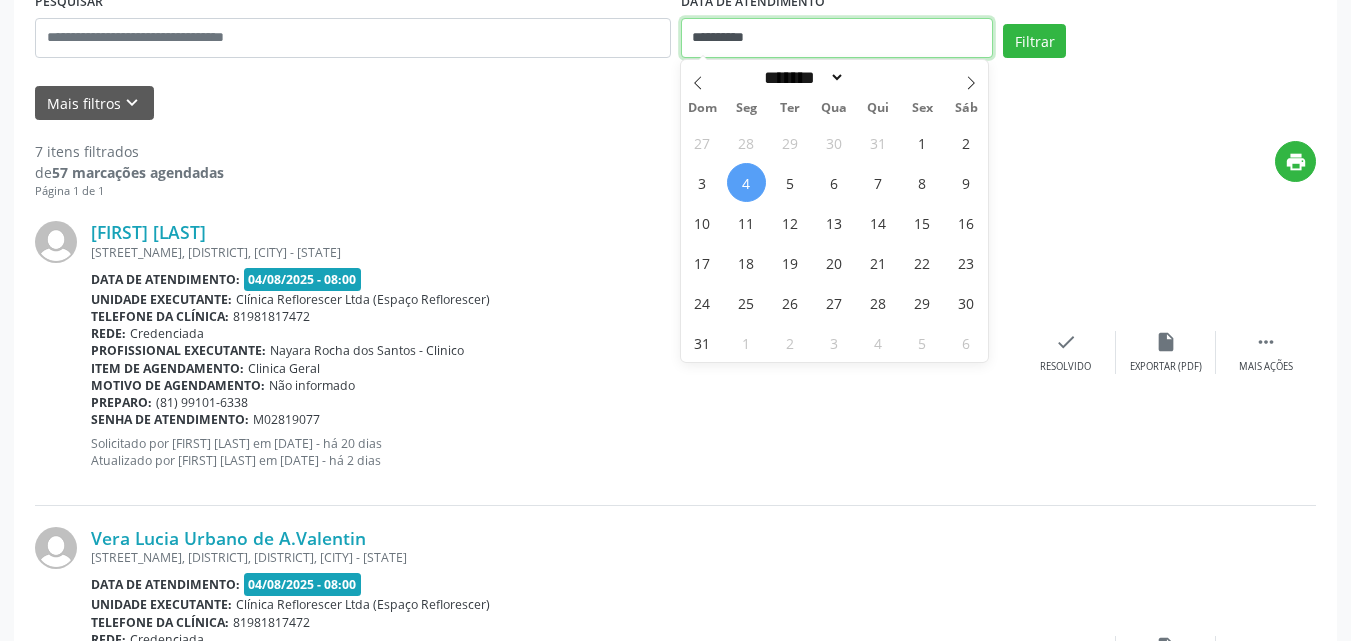click on "**********" at bounding box center [837, 38] 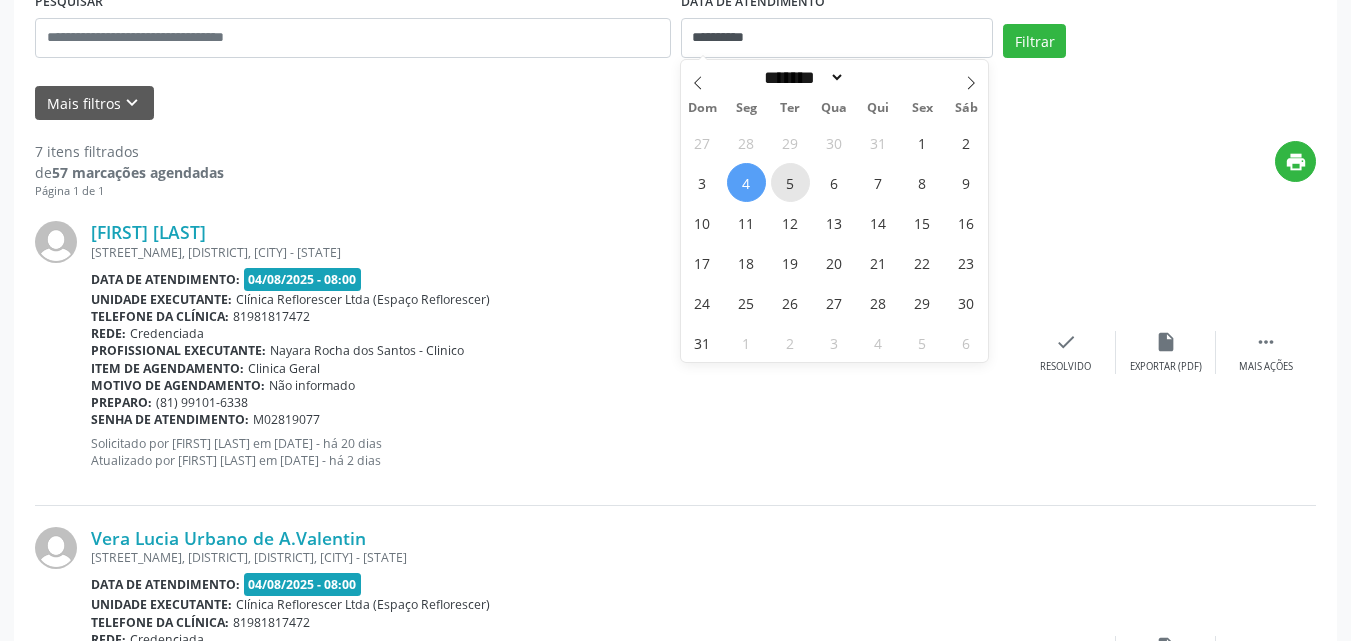 click on "5" at bounding box center [790, 182] 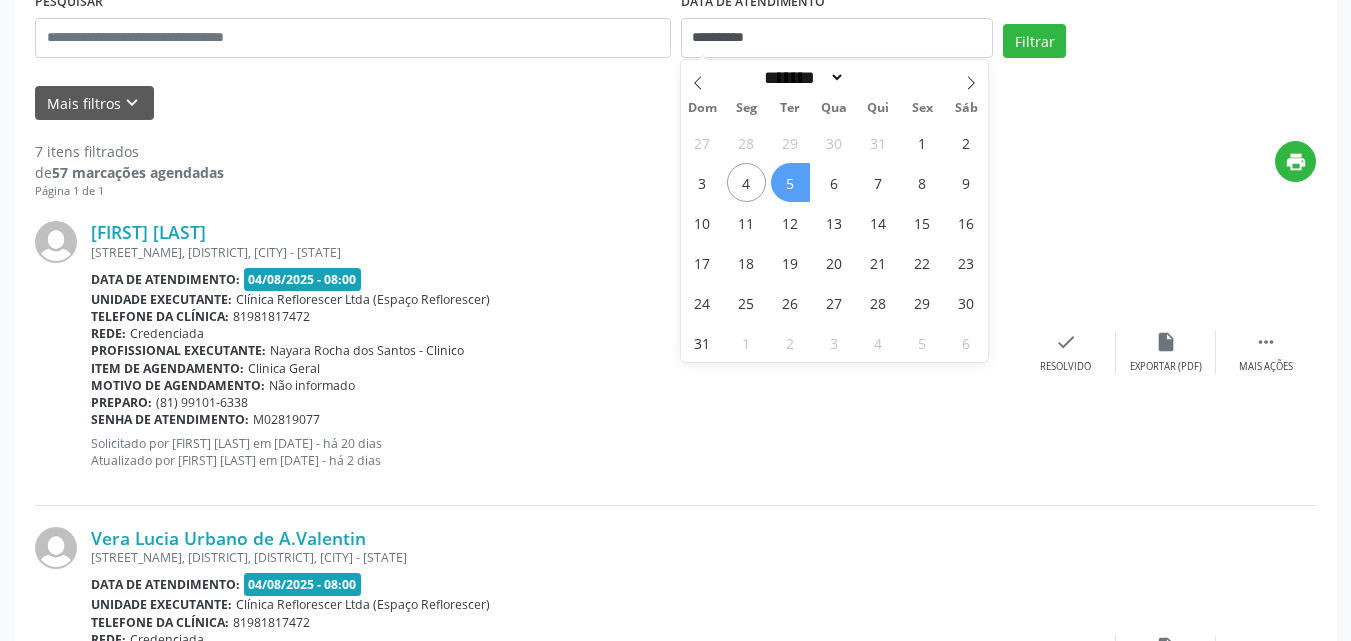 click on "5" at bounding box center [790, 182] 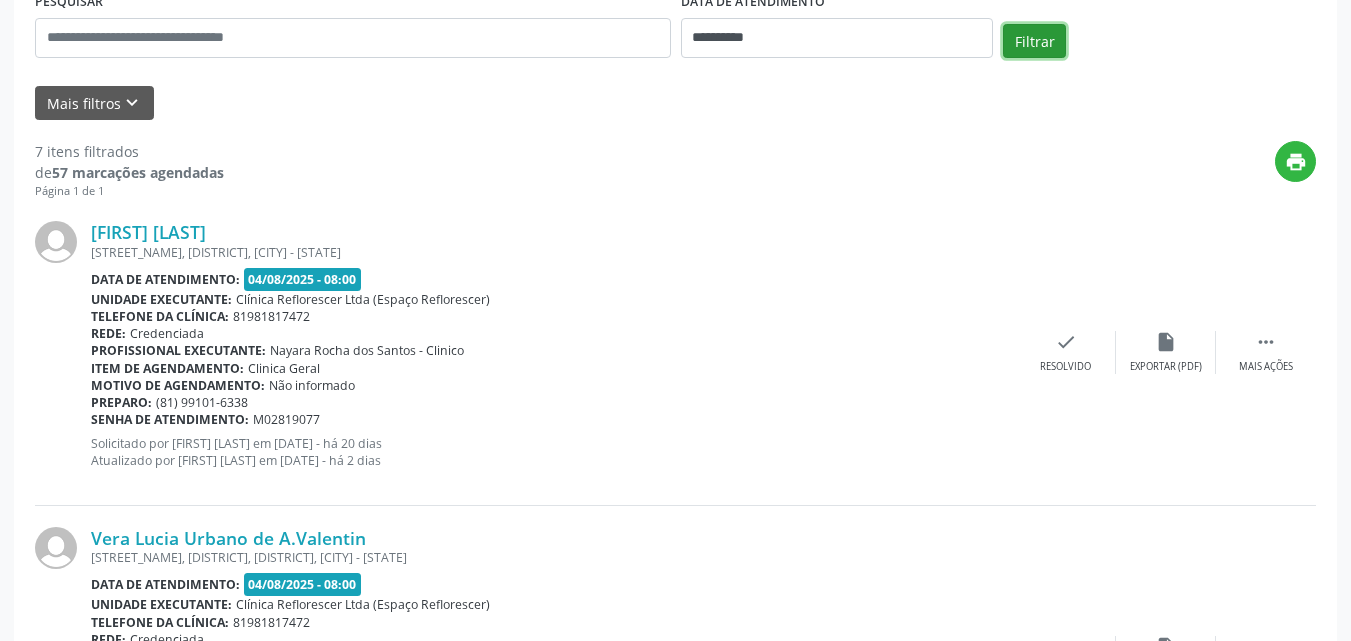 click on "Filtrar" at bounding box center [1034, 41] 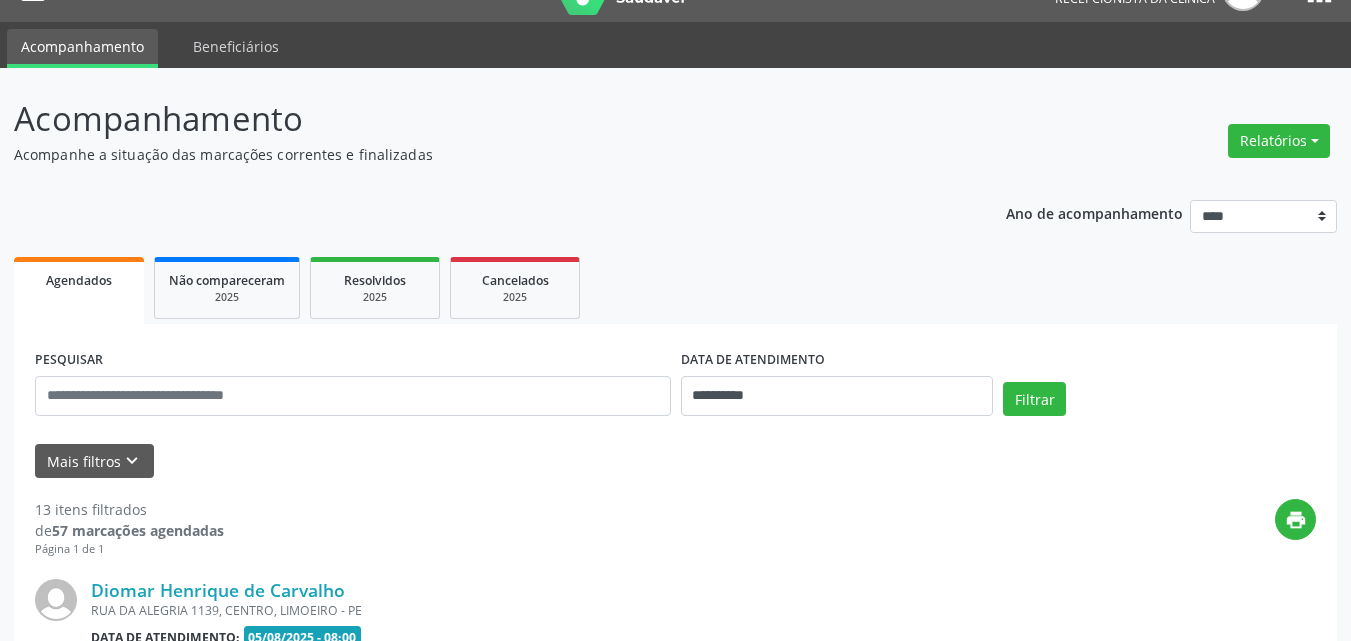 scroll, scrollTop: 400, scrollLeft: 0, axis: vertical 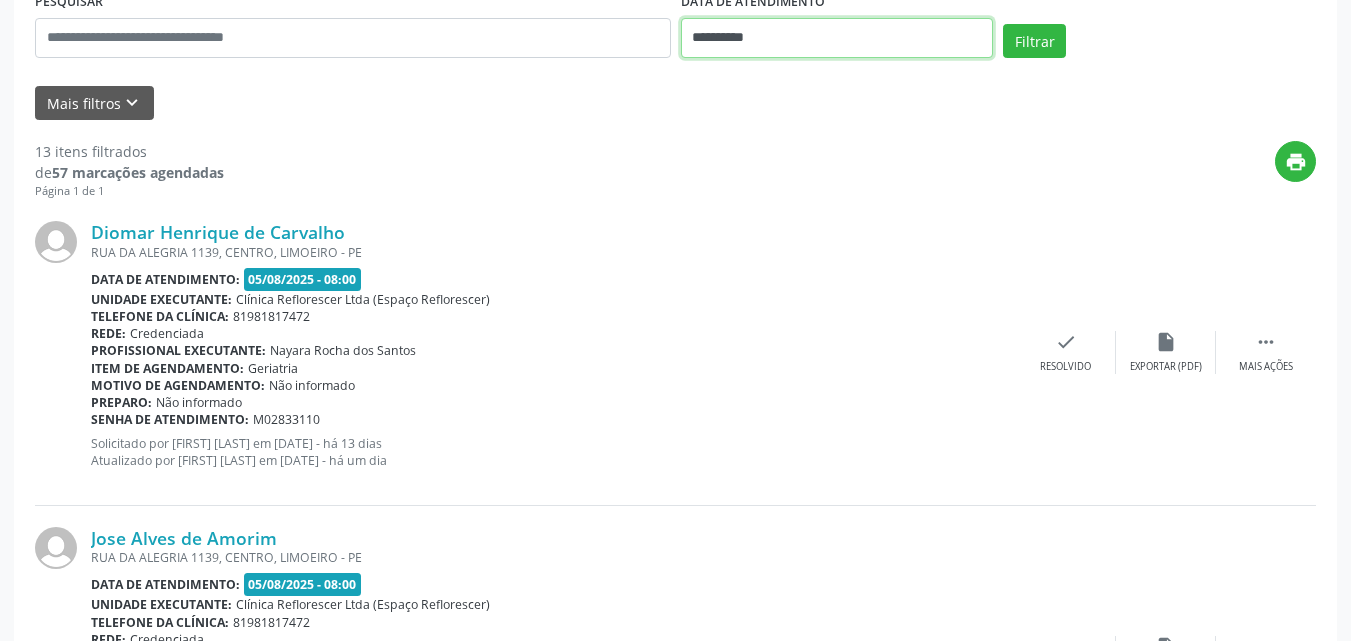 click on "**********" at bounding box center (837, 38) 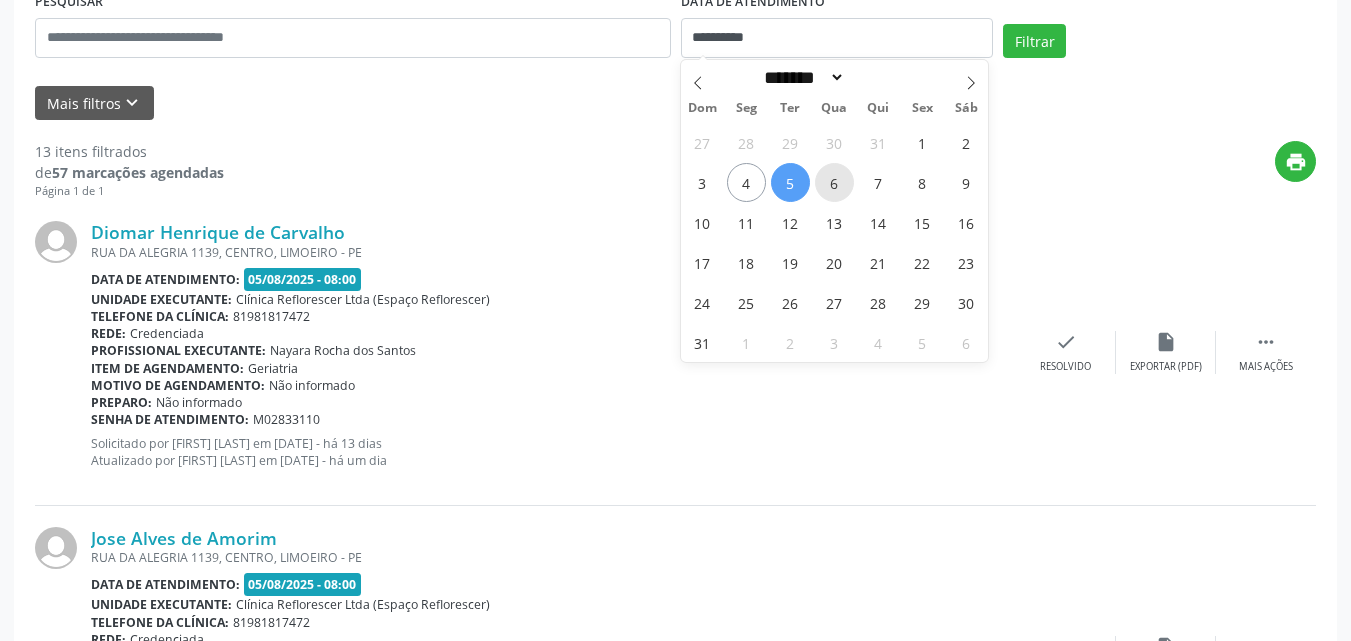 click on "6" at bounding box center [834, 182] 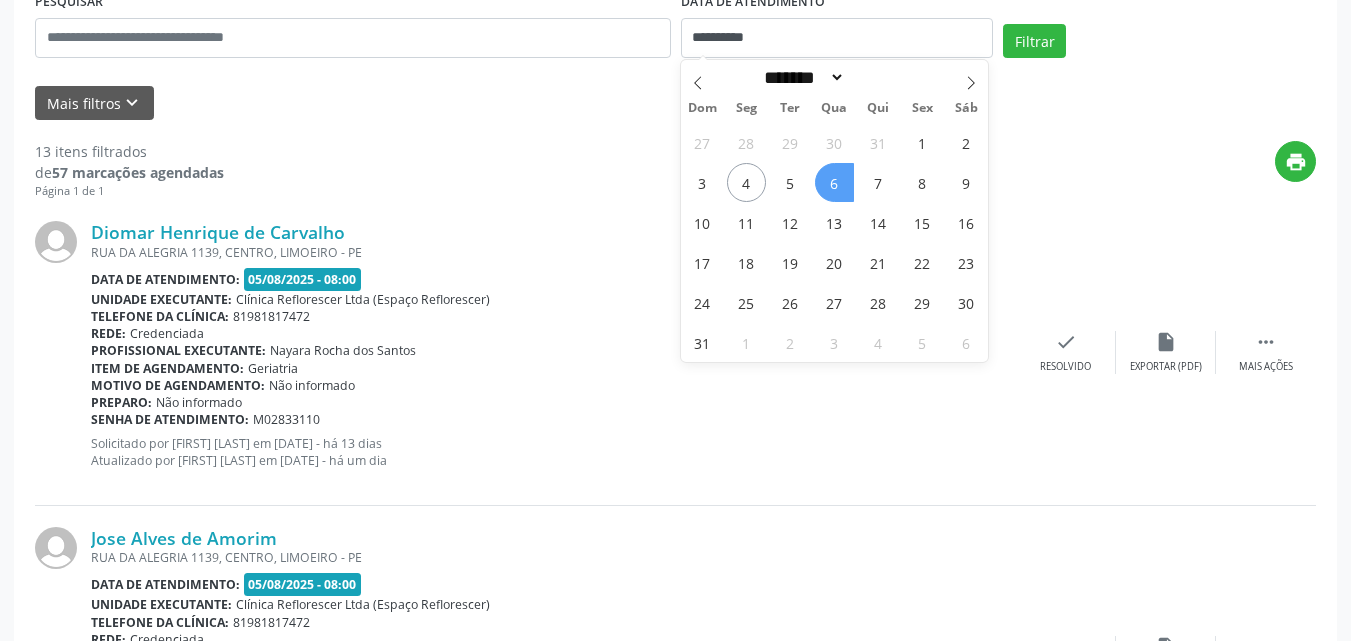 click on "6" at bounding box center [834, 182] 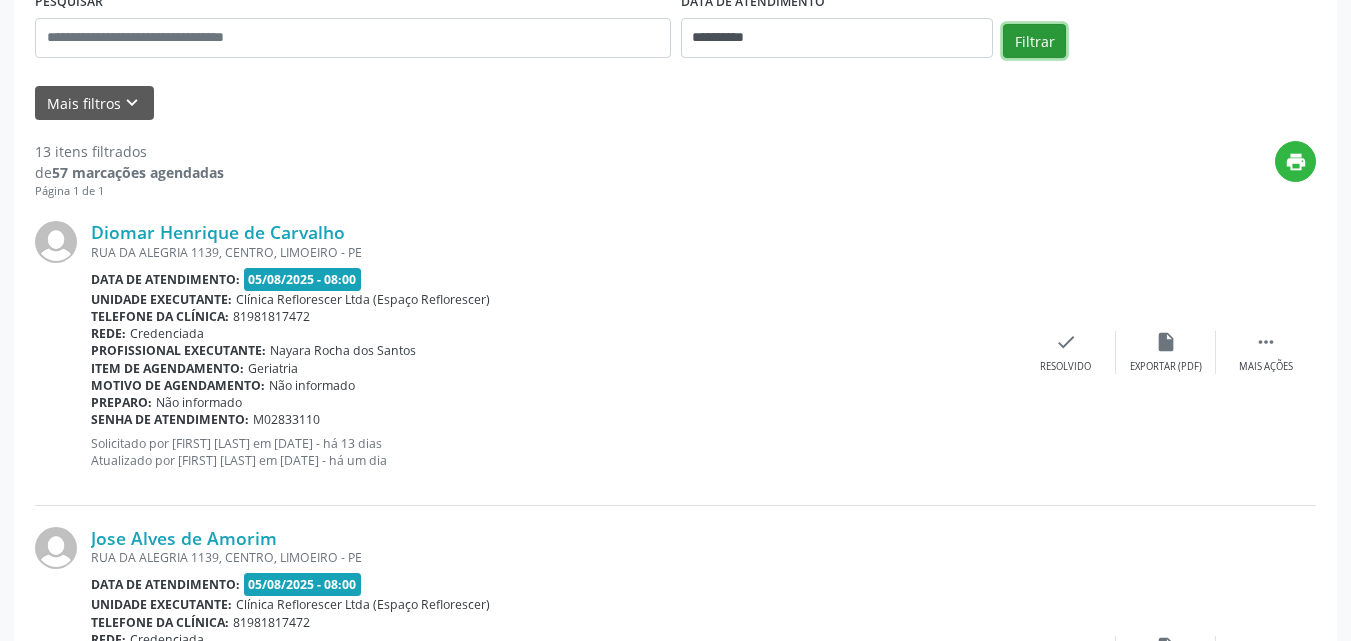 click on "Filtrar" at bounding box center (1034, 41) 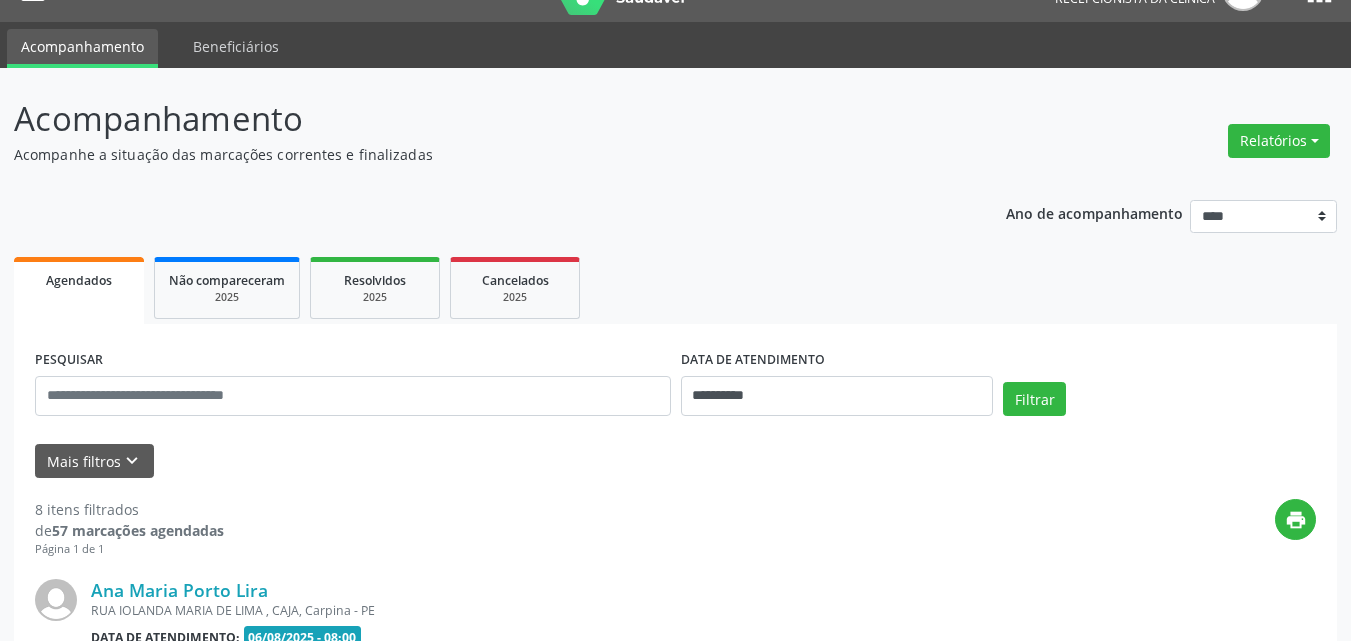 scroll, scrollTop: 400, scrollLeft: 0, axis: vertical 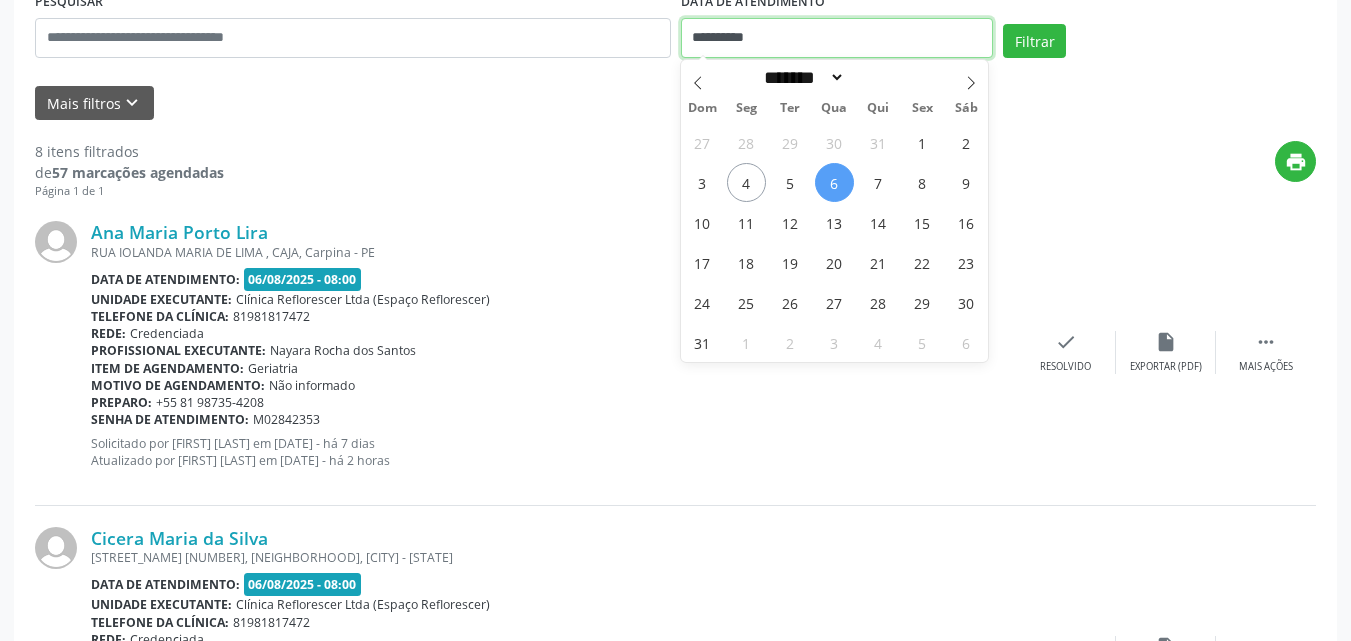 click on "**********" at bounding box center [837, 38] 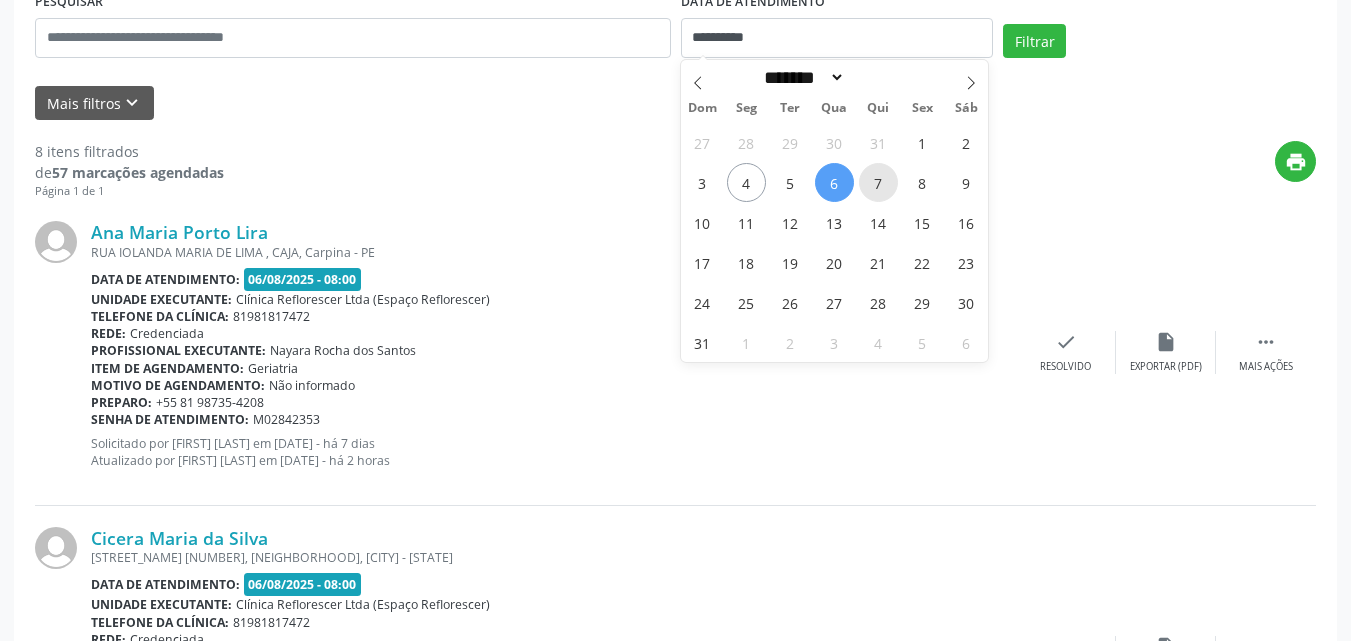 click on "7" at bounding box center (878, 182) 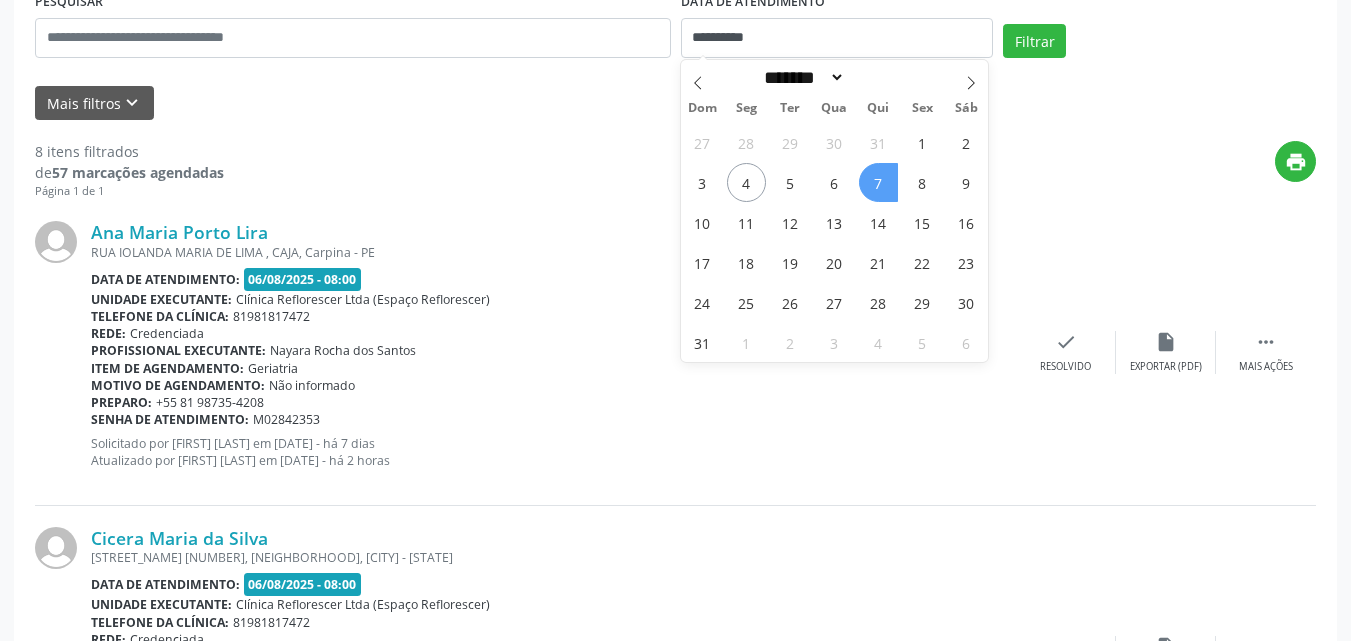 click on "7" at bounding box center [878, 182] 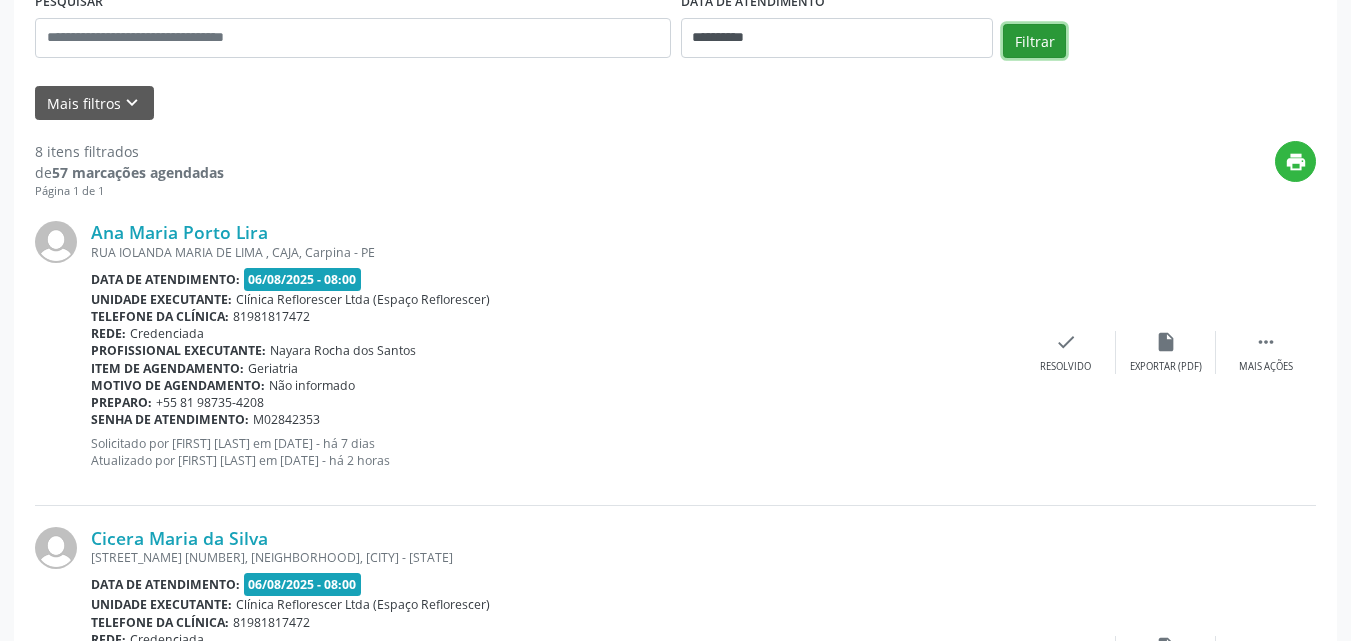 click on "Filtrar" at bounding box center (1034, 41) 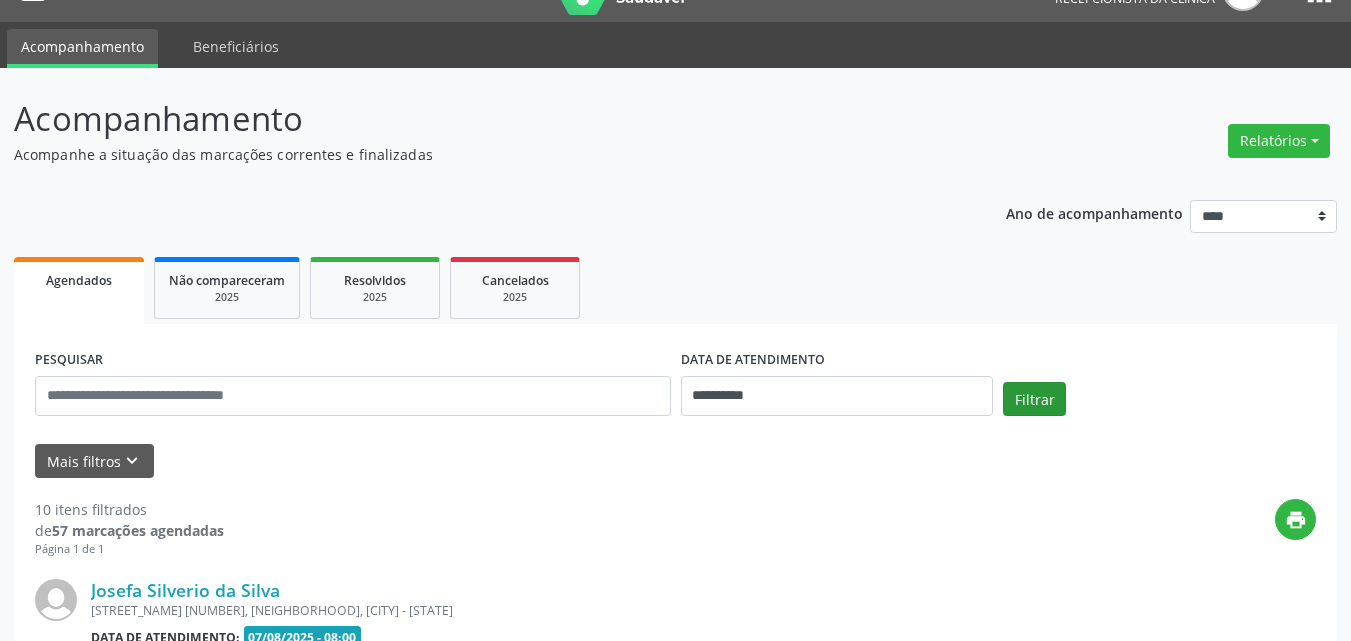 scroll, scrollTop: 400, scrollLeft: 0, axis: vertical 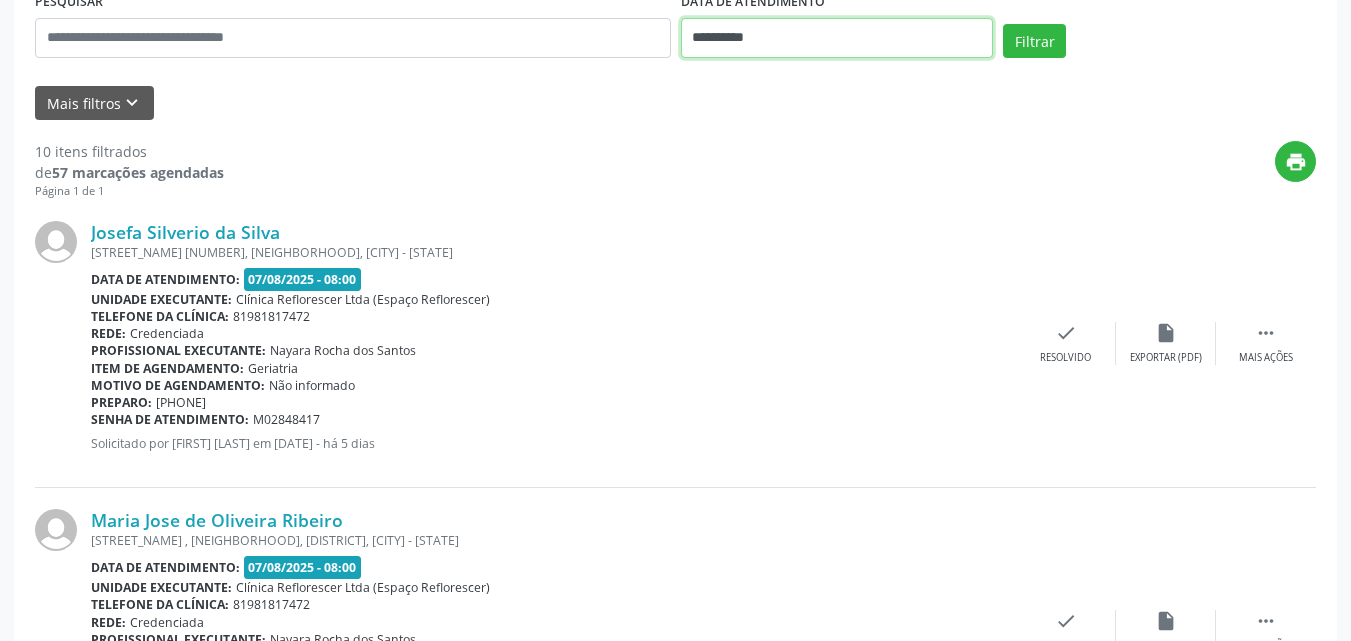 click on "**********" at bounding box center [837, 38] 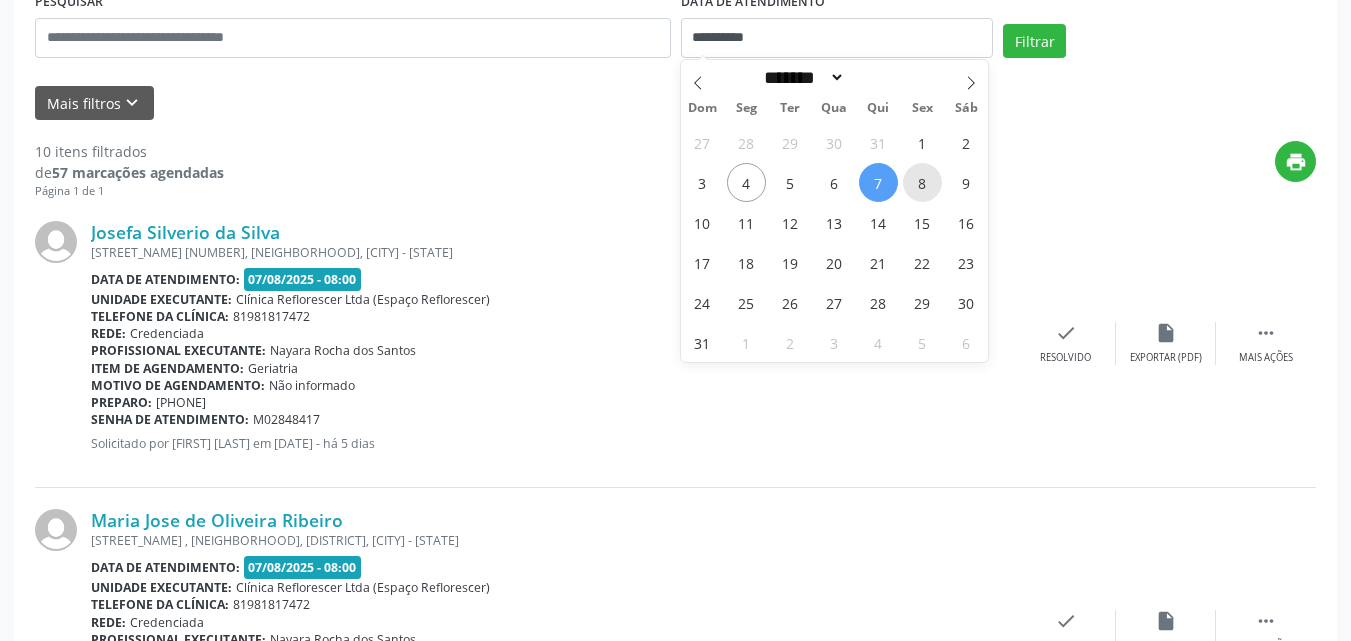 click on "8" at bounding box center (922, 182) 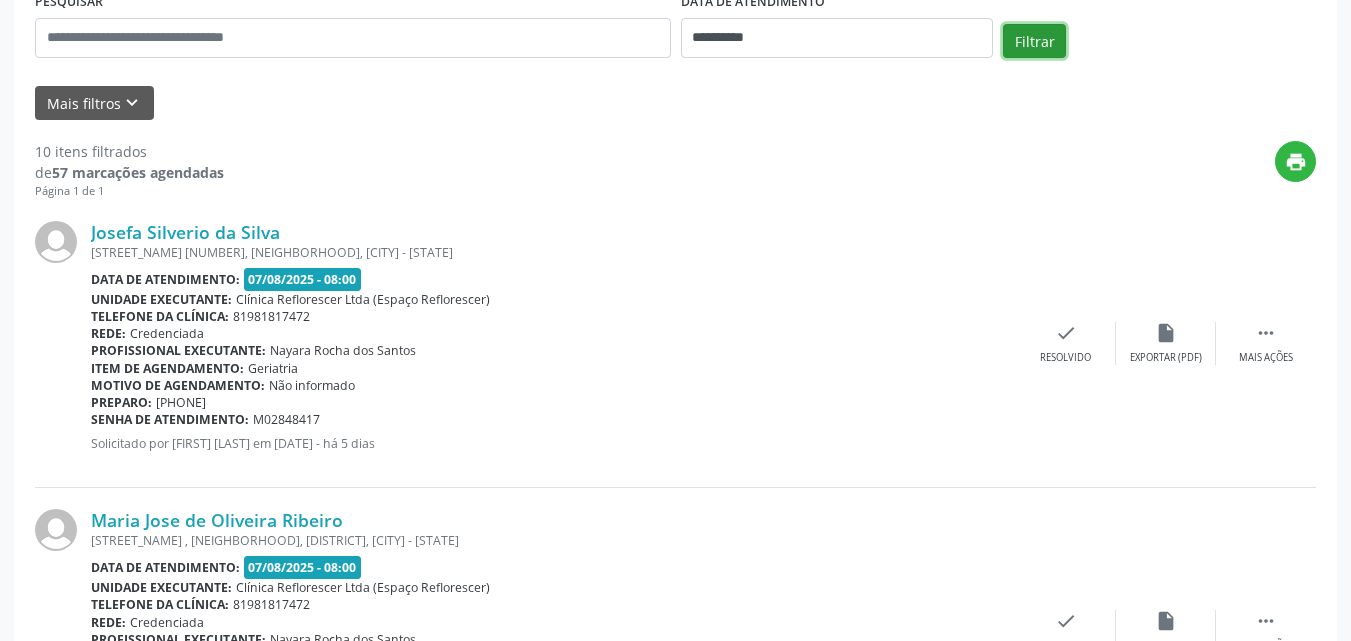 click on "Filtrar" at bounding box center [1034, 41] 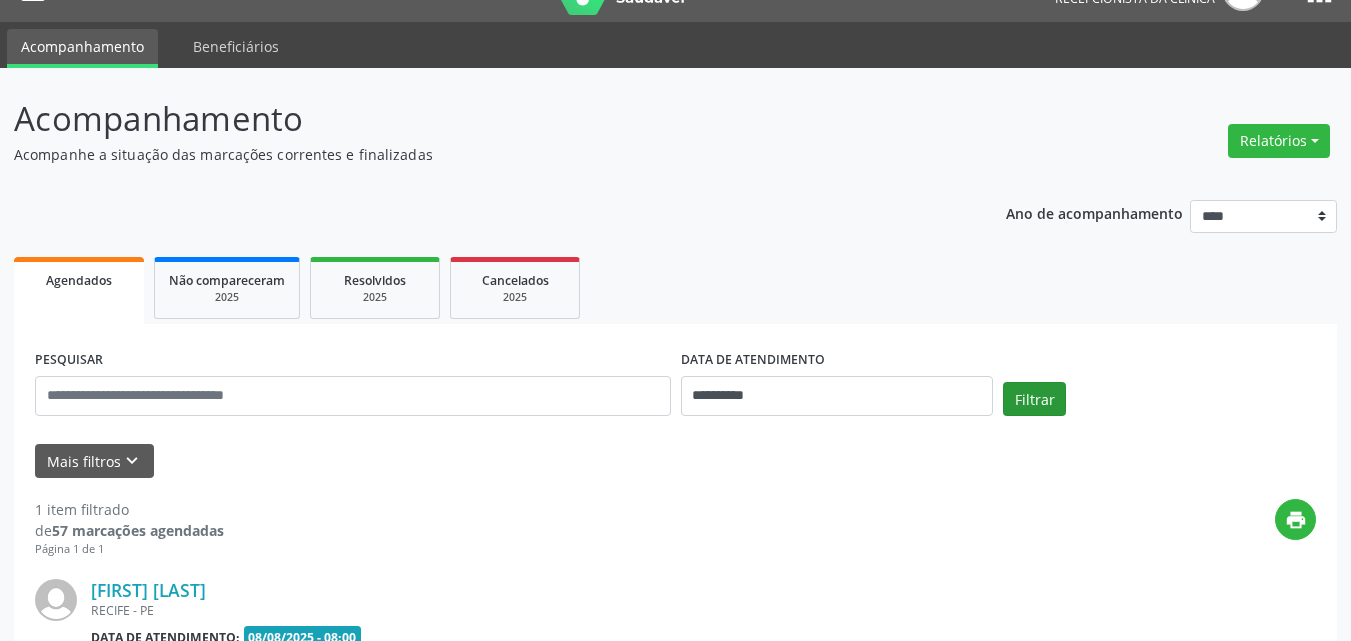 scroll, scrollTop: 281, scrollLeft: 0, axis: vertical 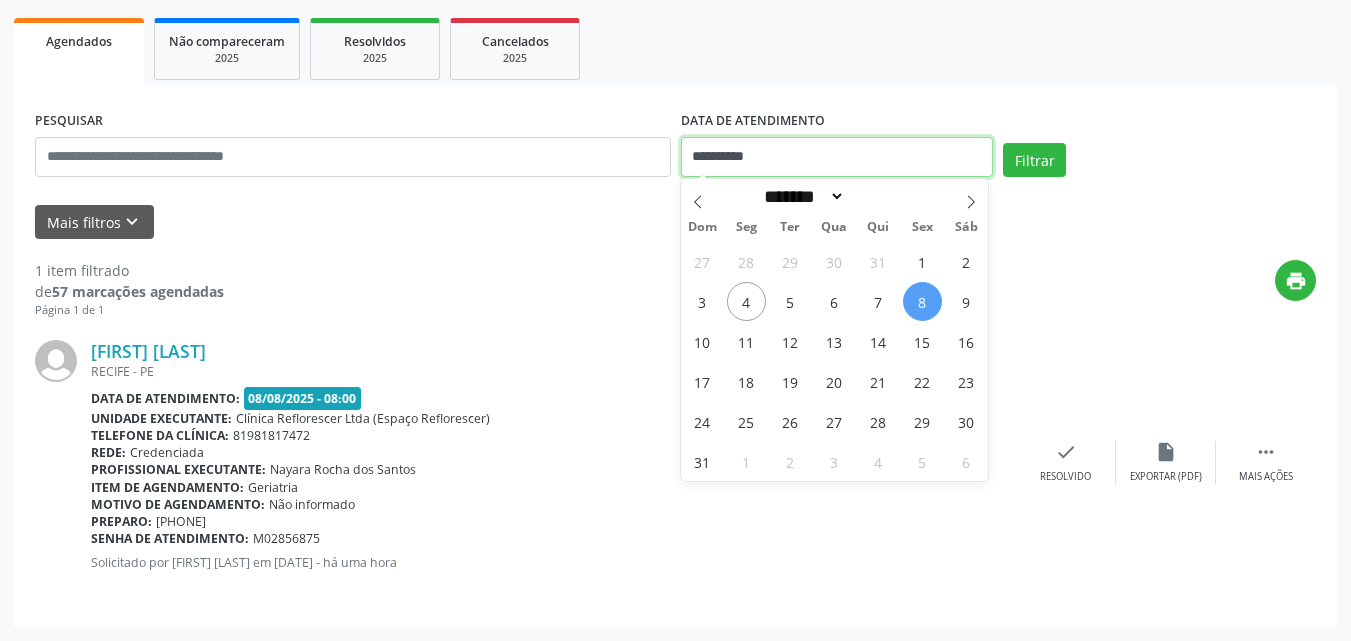 click on "**********" at bounding box center [837, 157] 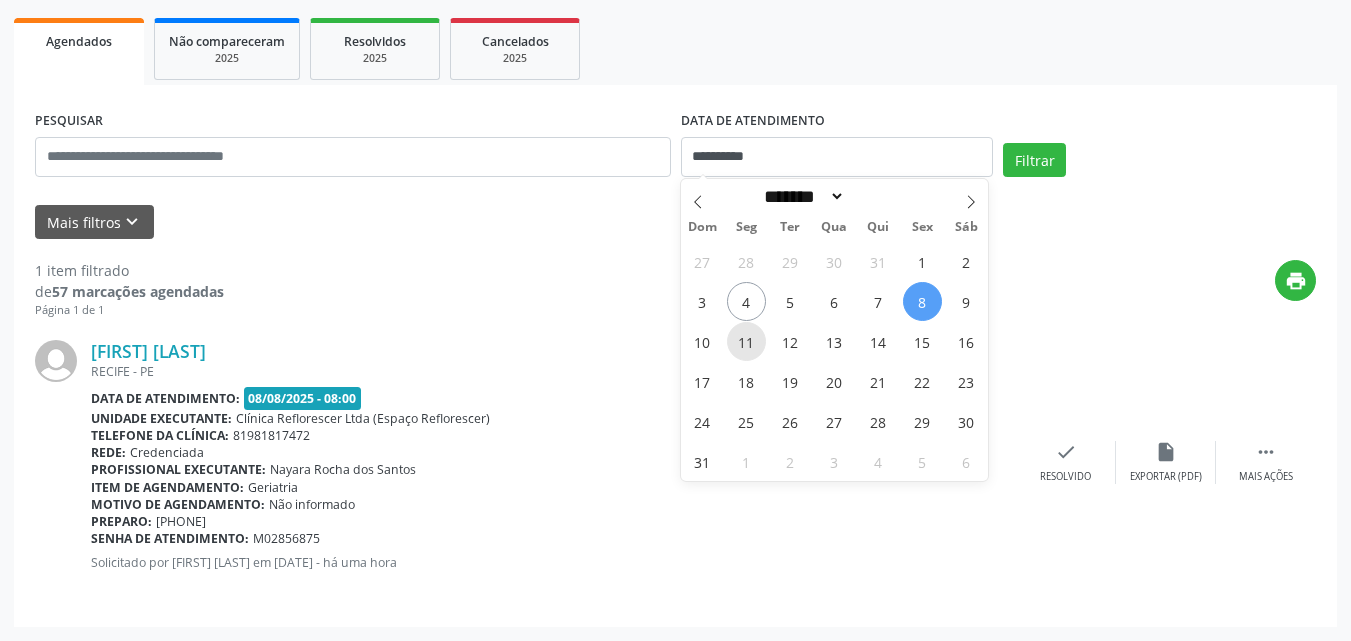 click on "11" at bounding box center [746, 341] 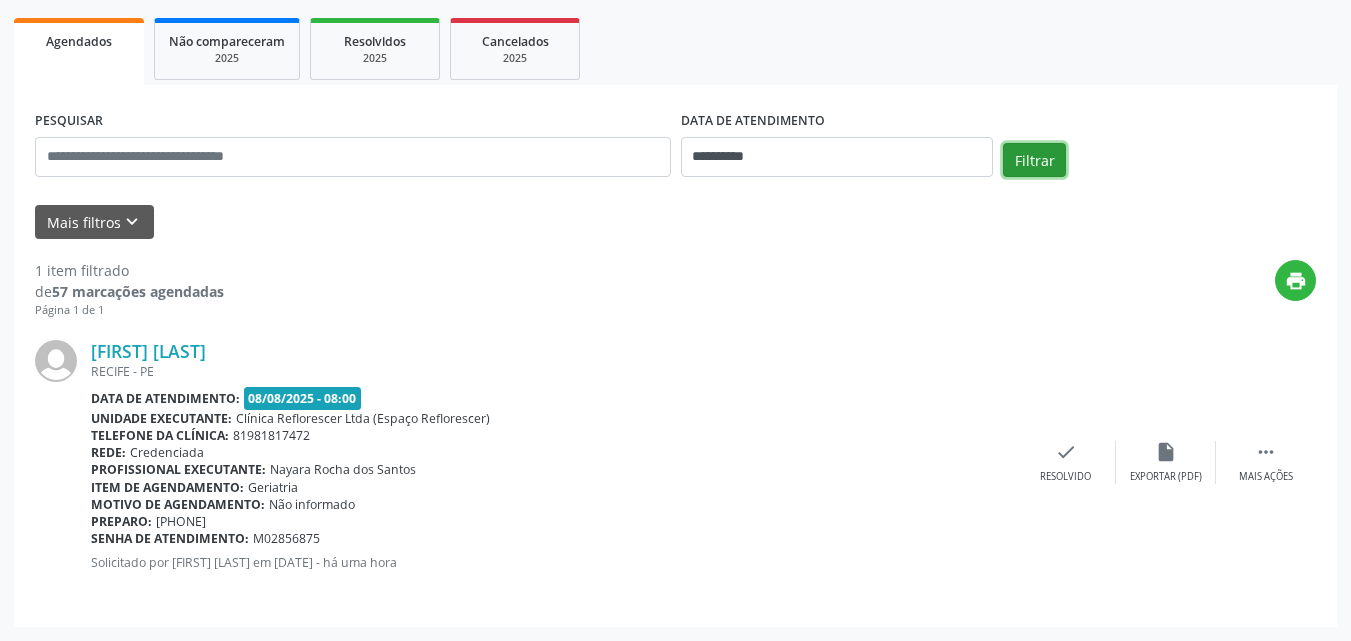 click on "Filtrar" at bounding box center [1034, 160] 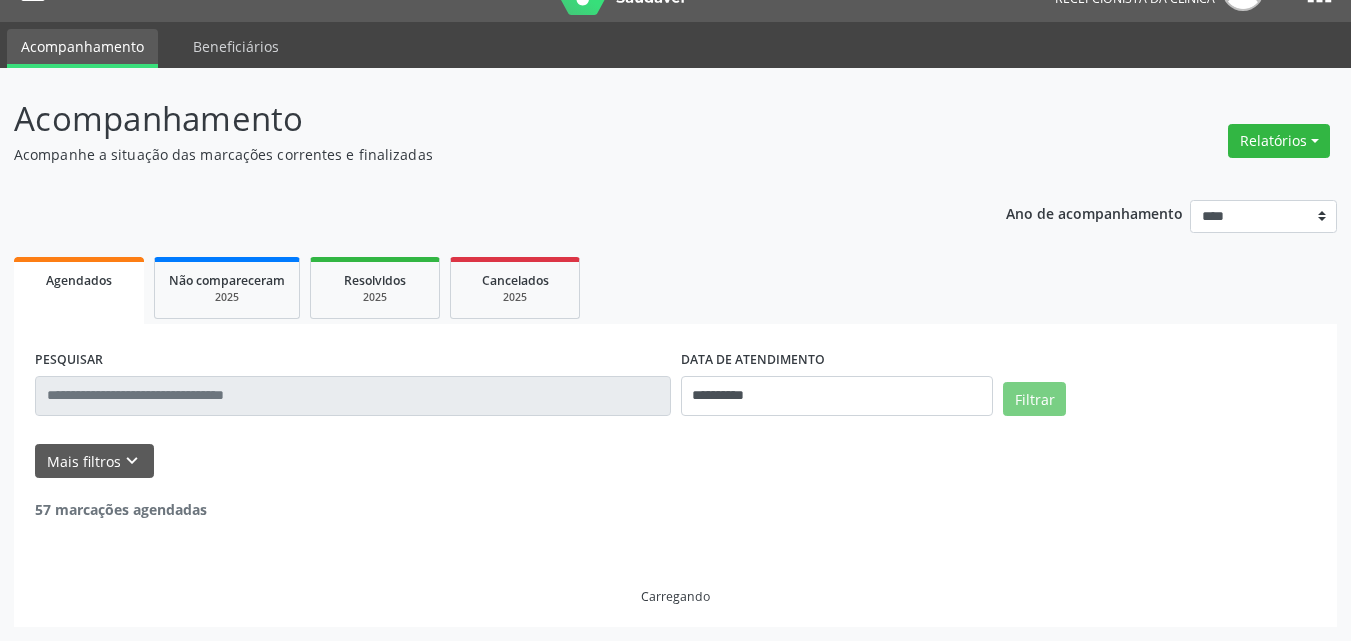 scroll, scrollTop: 281, scrollLeft: 0, axis: vertical 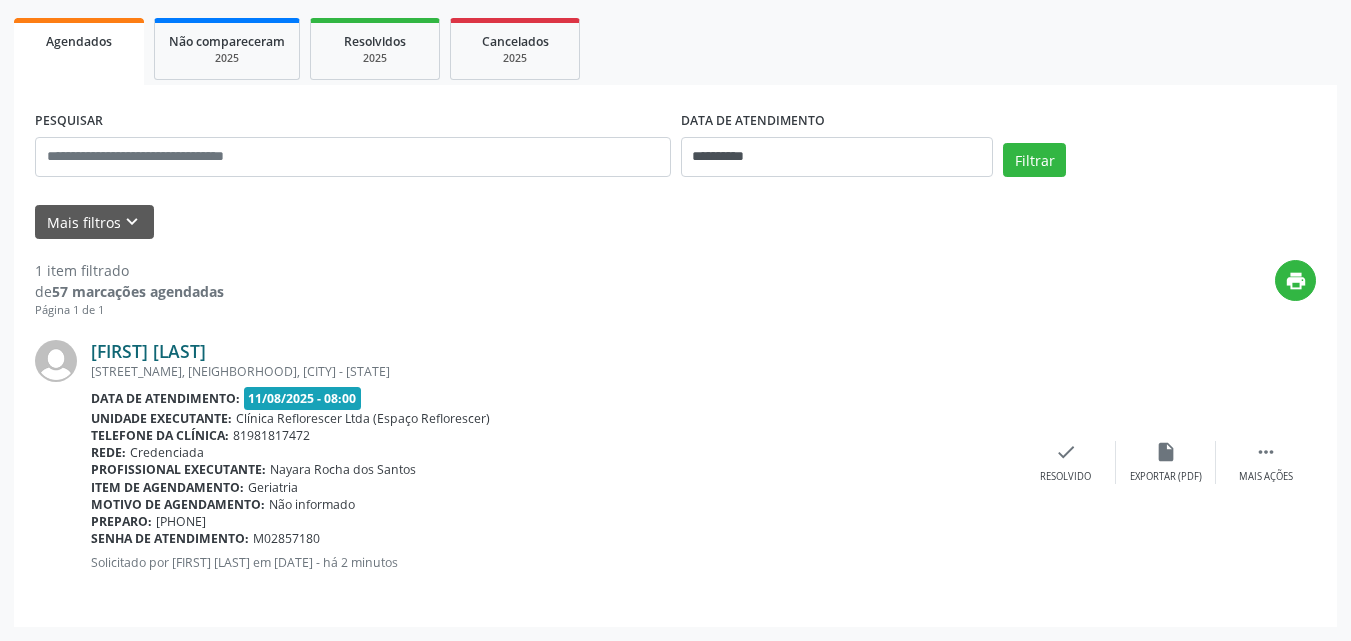 click on "Valeria Maria de Melo Silva" at bounding box center (148, 351) 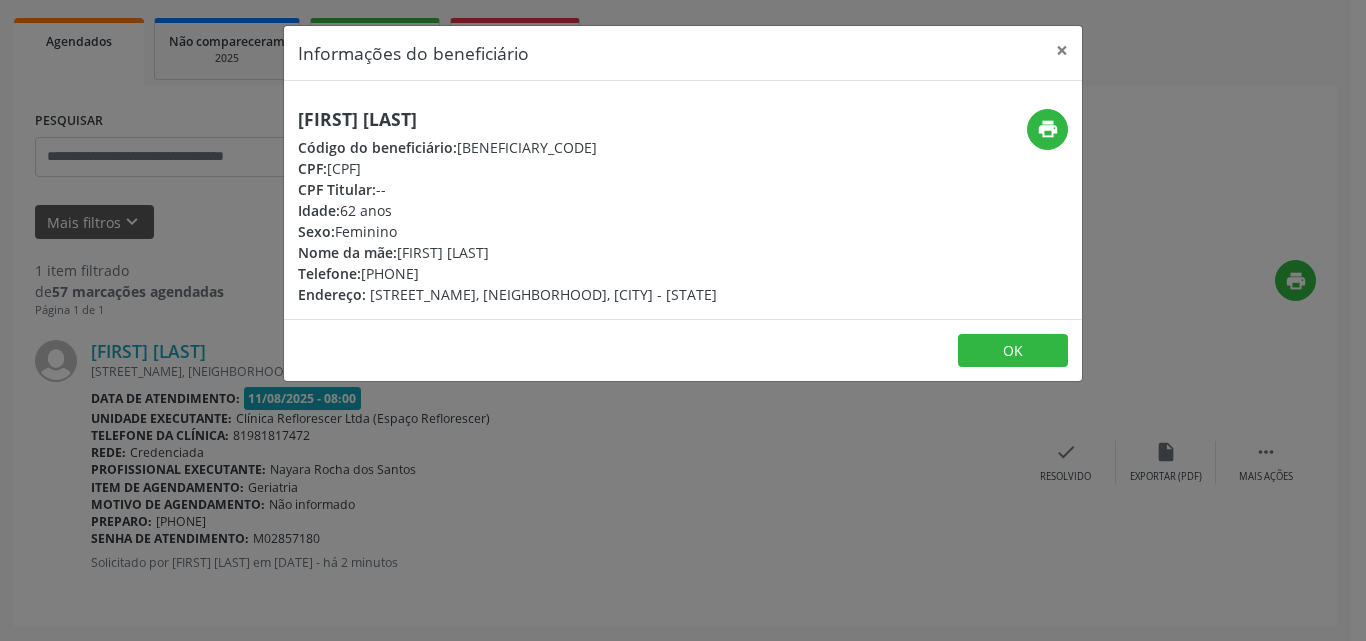 drag, startPoint x: 301, startPoint y: 116, endPoint x: 578, endPoint y: 113, distance: 277.01624 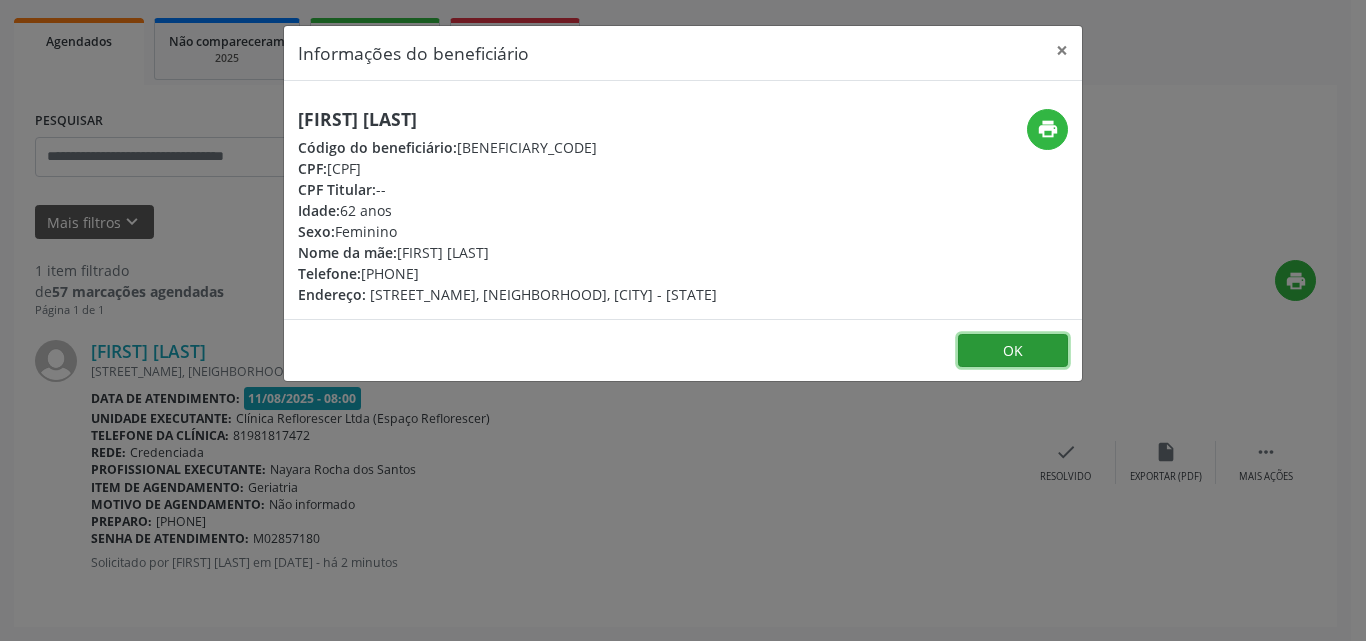 click on "OK" at bounding box center [1013, 351] 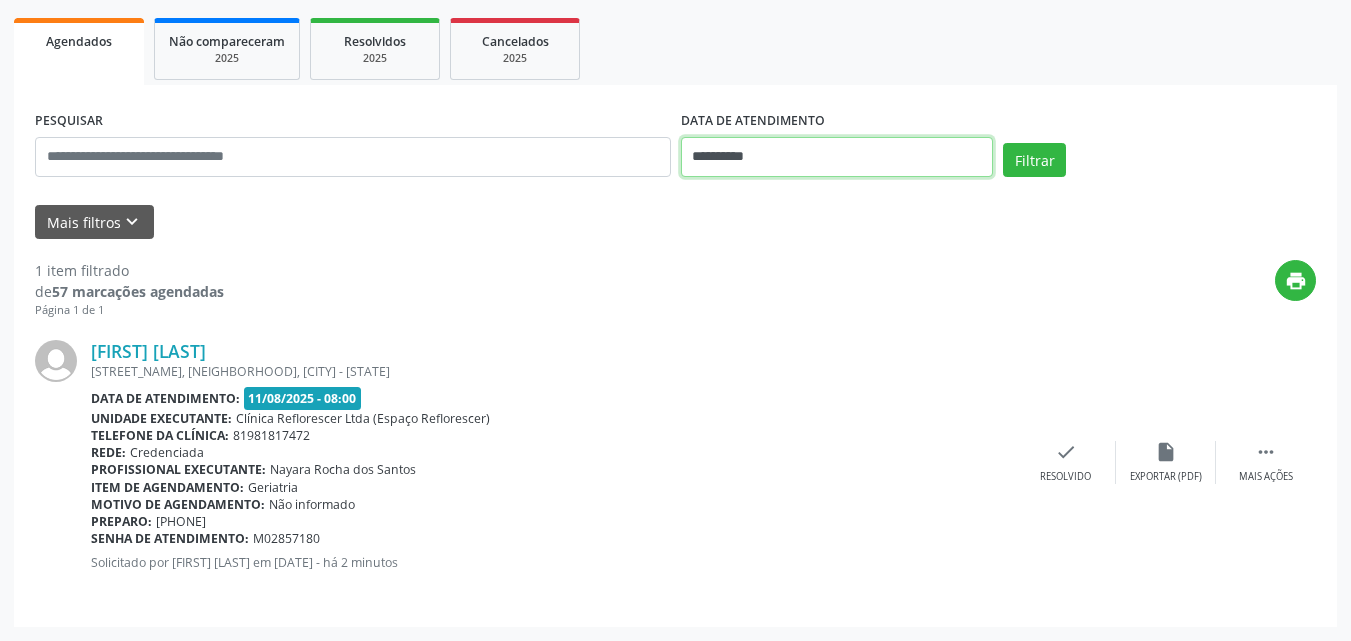 click on "**********" at bounding box center (837, 157) 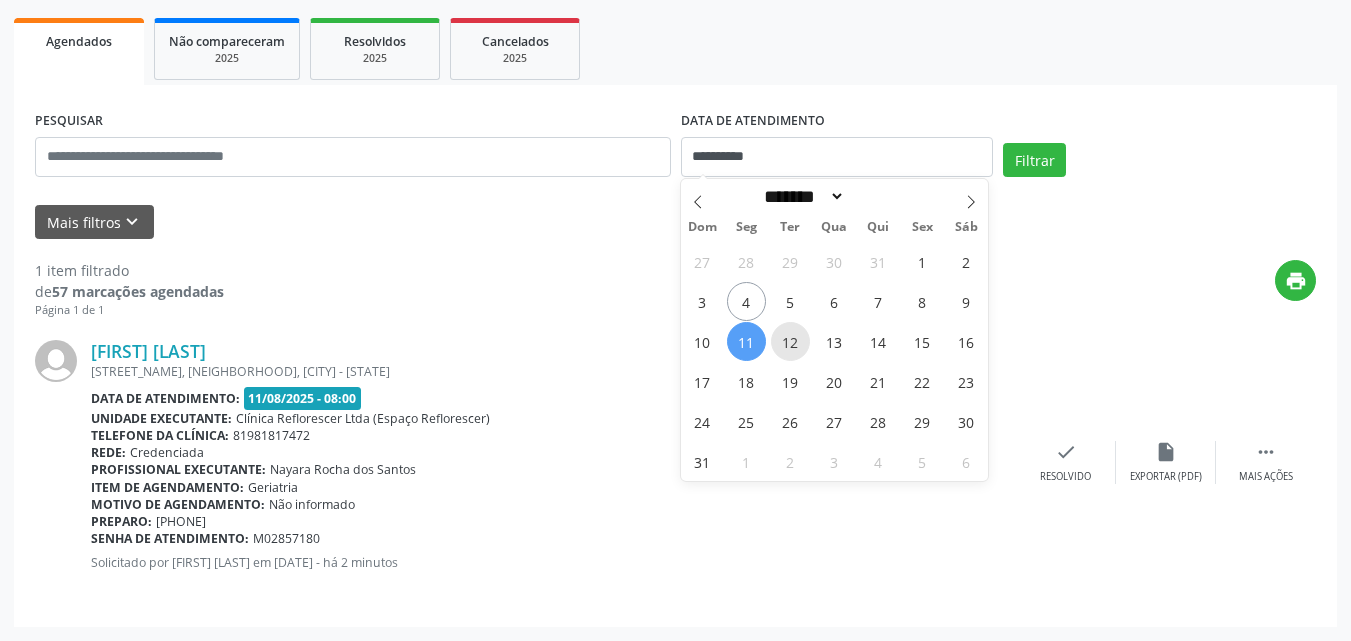 click on "12" at bounding box center [790, 341] 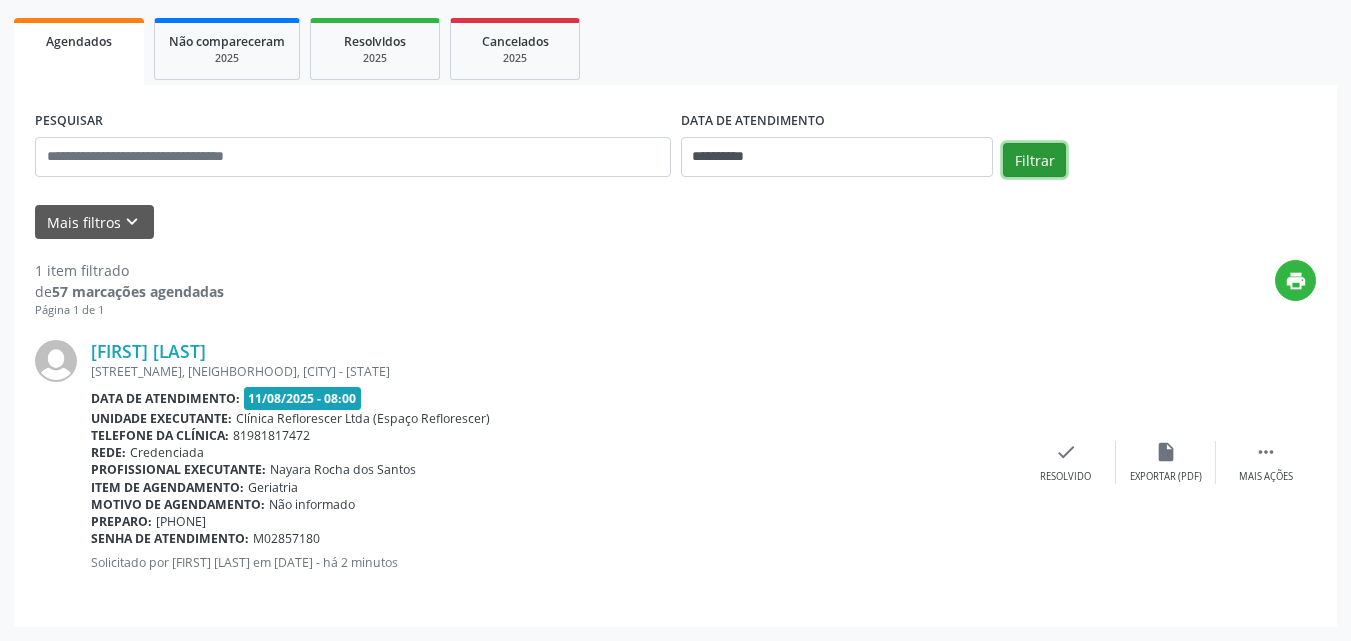 click on "Filtrar" at bounding box center (1034, 160) 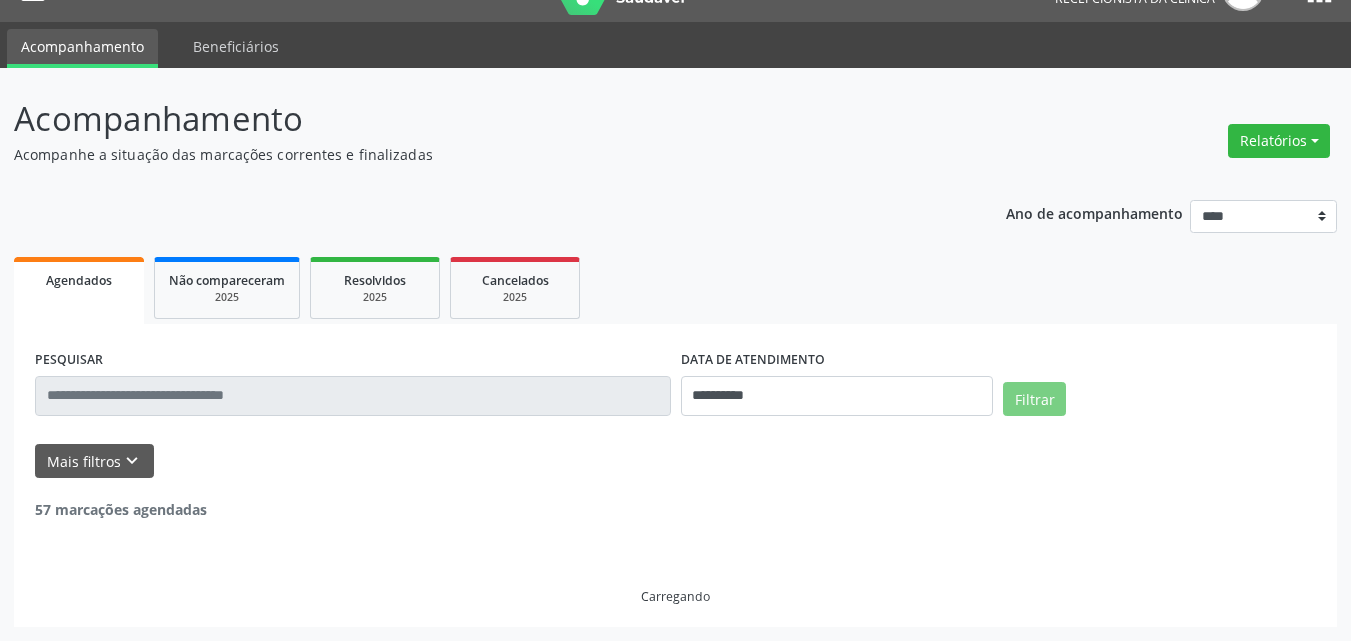 scroll, scrollTop: 0, scrollLeft: 0, axis: both 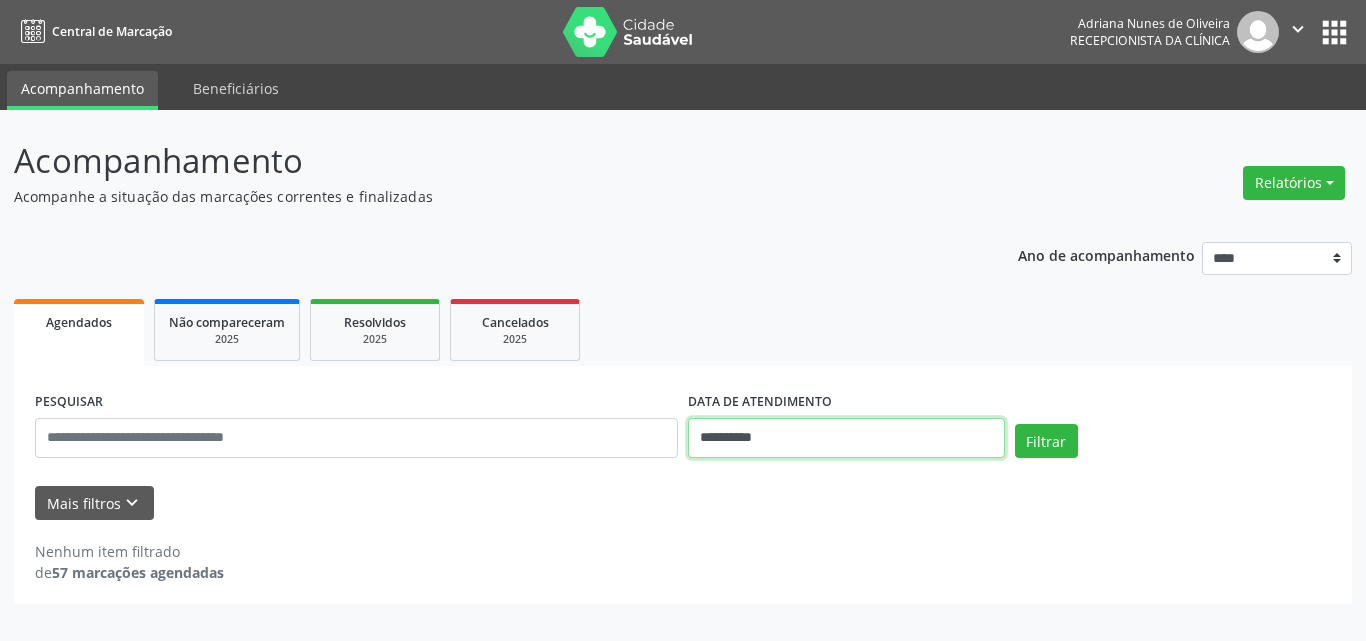 click on "**********" at bounding box center [846, 438] 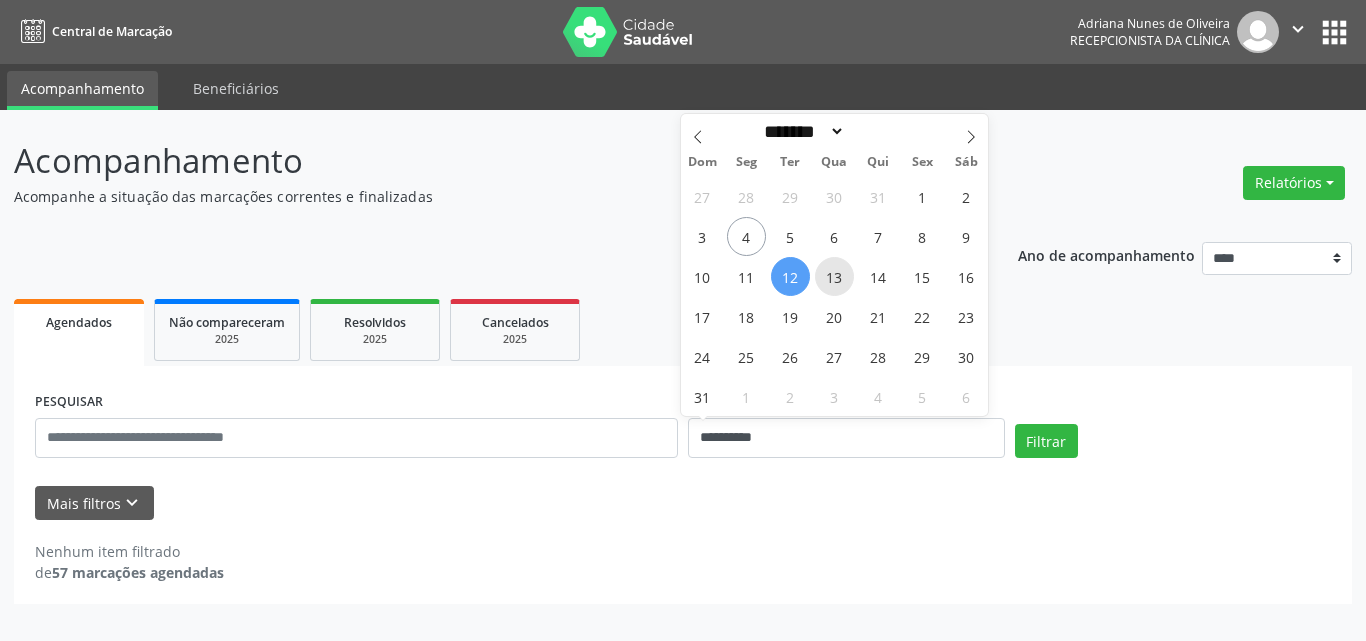 click on "13" at bounding box center [834, 276] 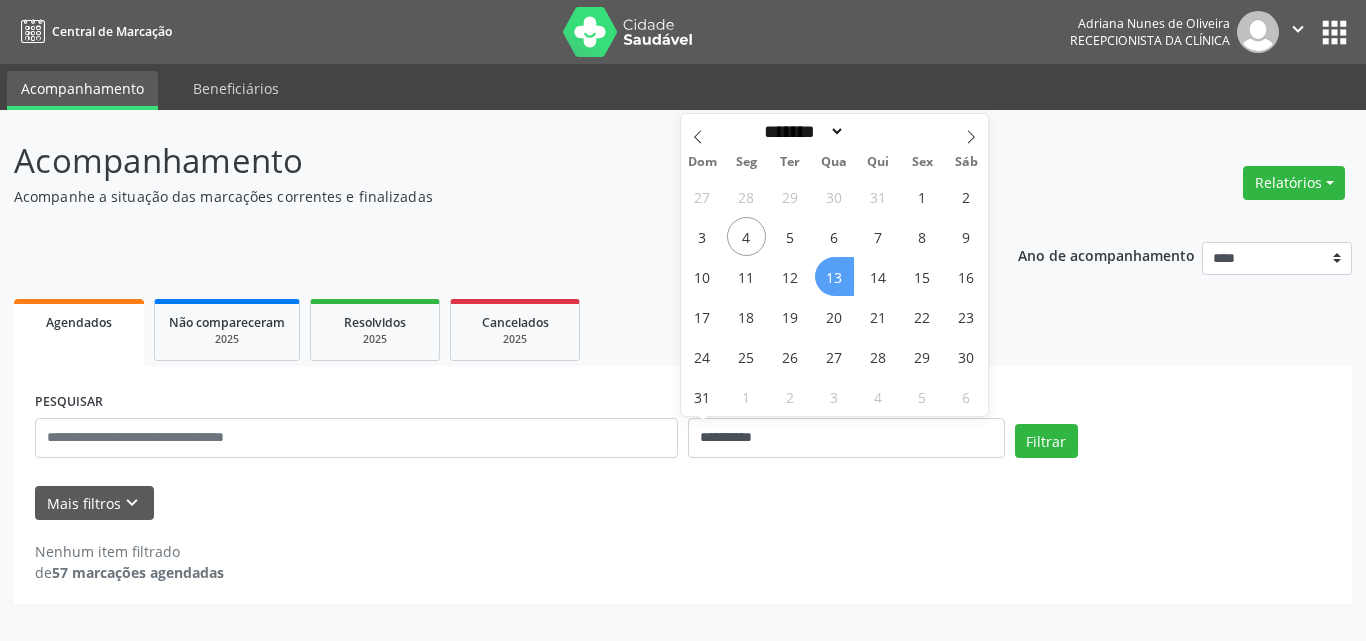 click on "13" at bounding box center (834, 276) 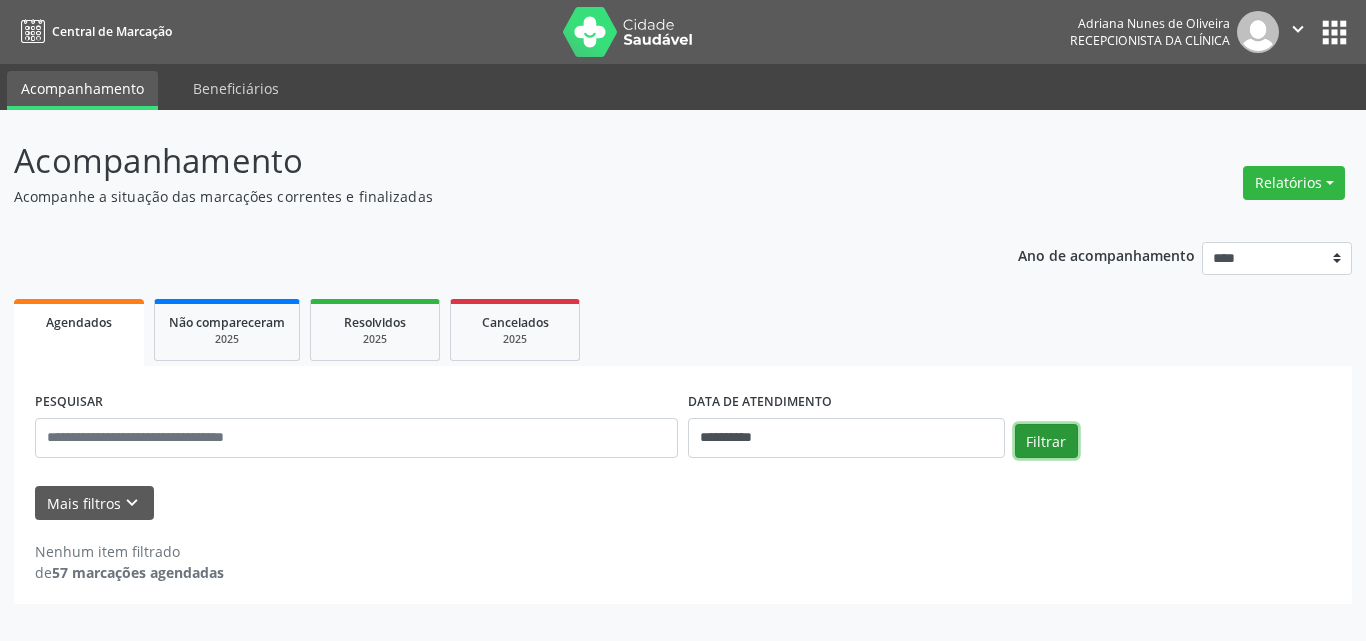 click on "Filtrar" at bounding box center [1046, 441] 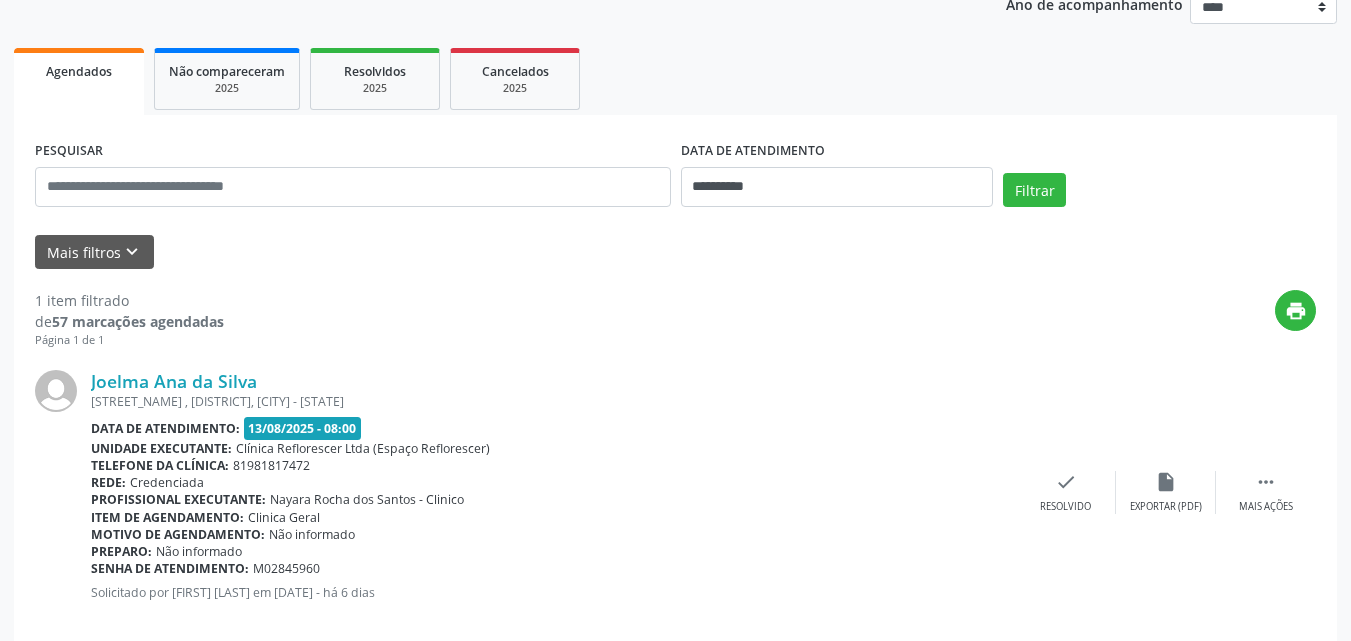 scroll, scrollTop: 281, scrollLeft: 0, axis: vertical 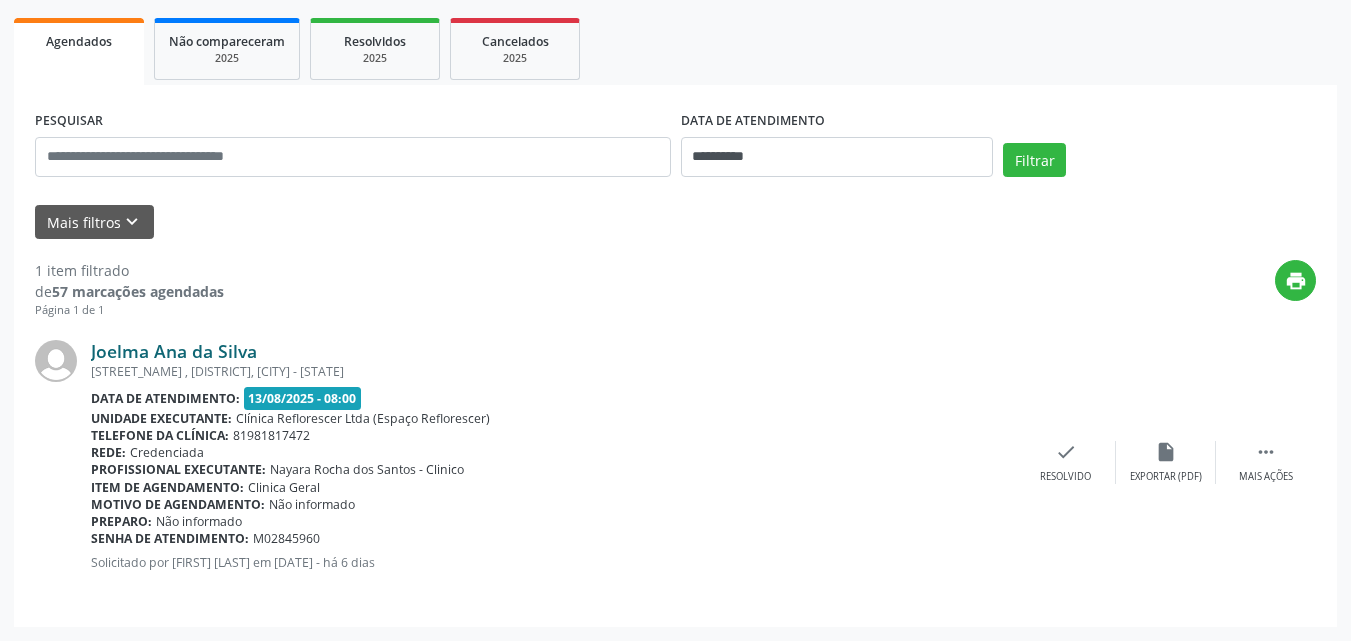 click on "Joelma Ana da Silva" at bounding box center [174, 351] 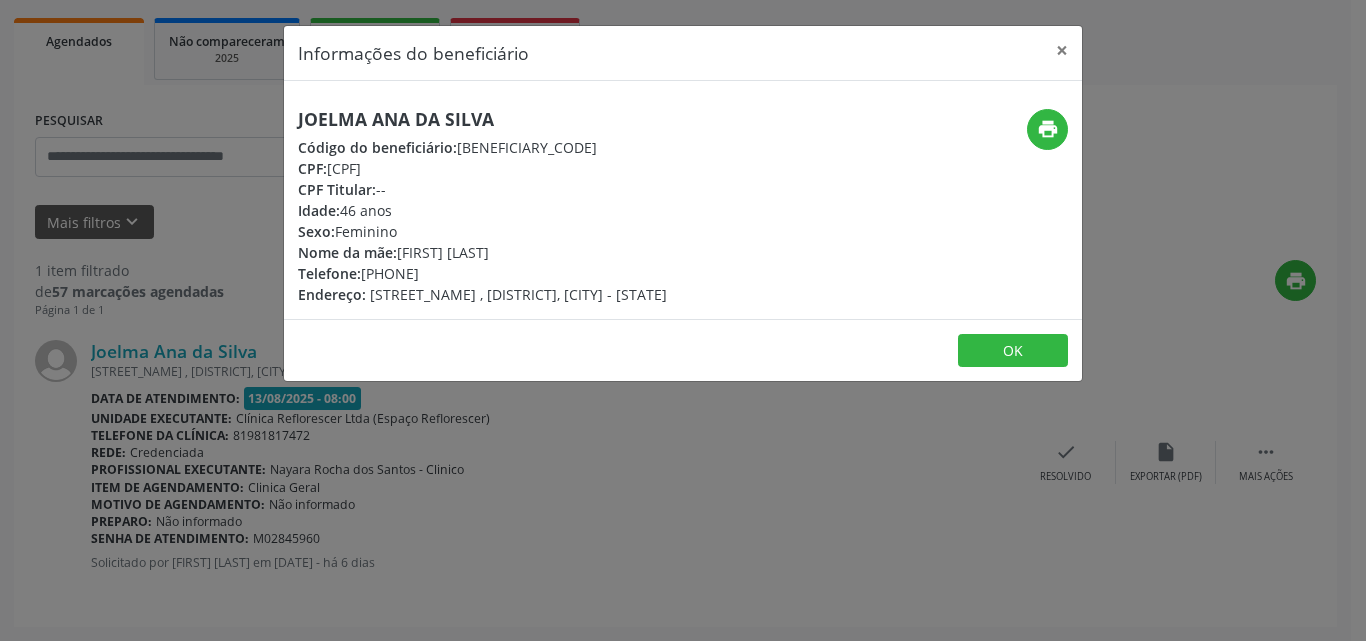 drag, startPoint x: 332, startPoint y: 165, endPoint x: 468, endPoint y: 171, distance: 136.1323 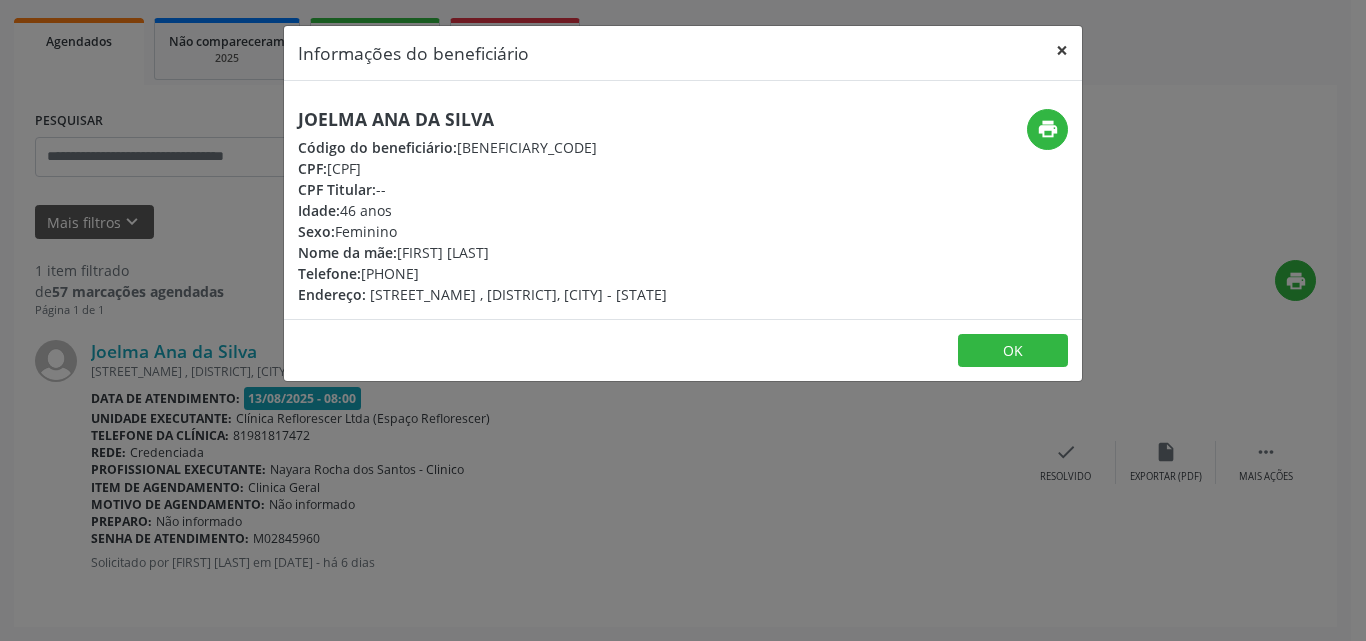 click on "×" at bounding box center (1062, 50) 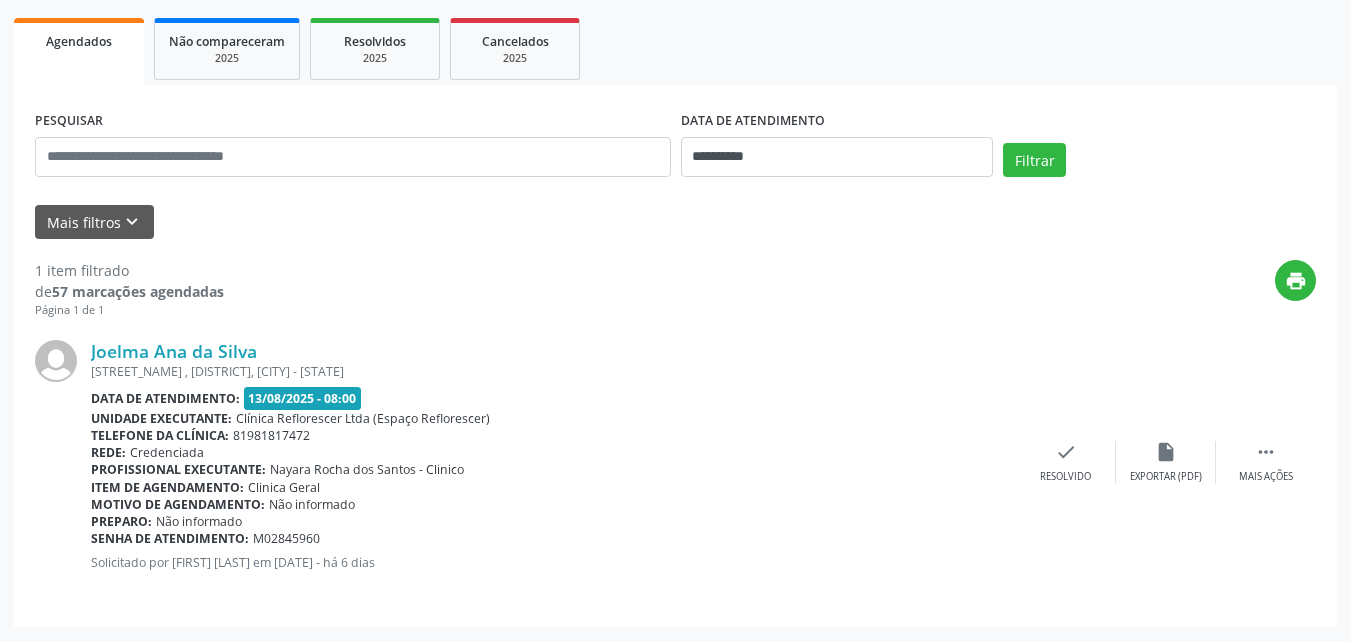 click on "print" at bounding box center [770, 289] 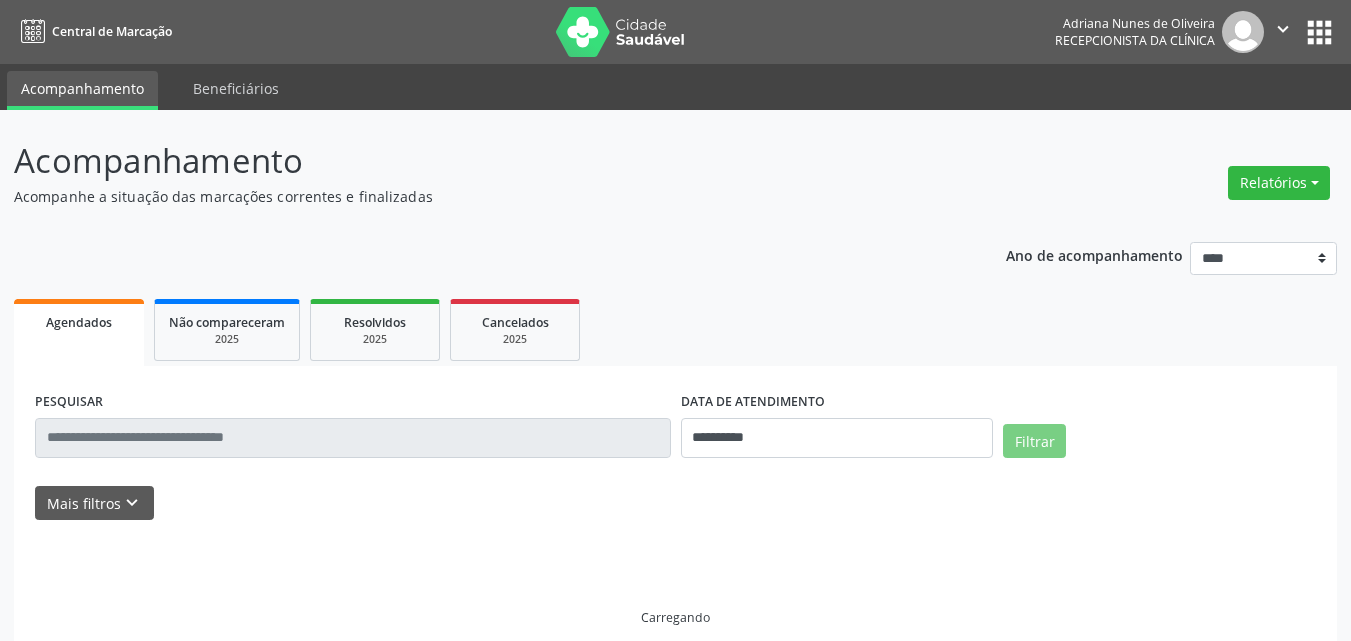 scroll, scrollTop: 0, scrollLeft: 0, axis: both 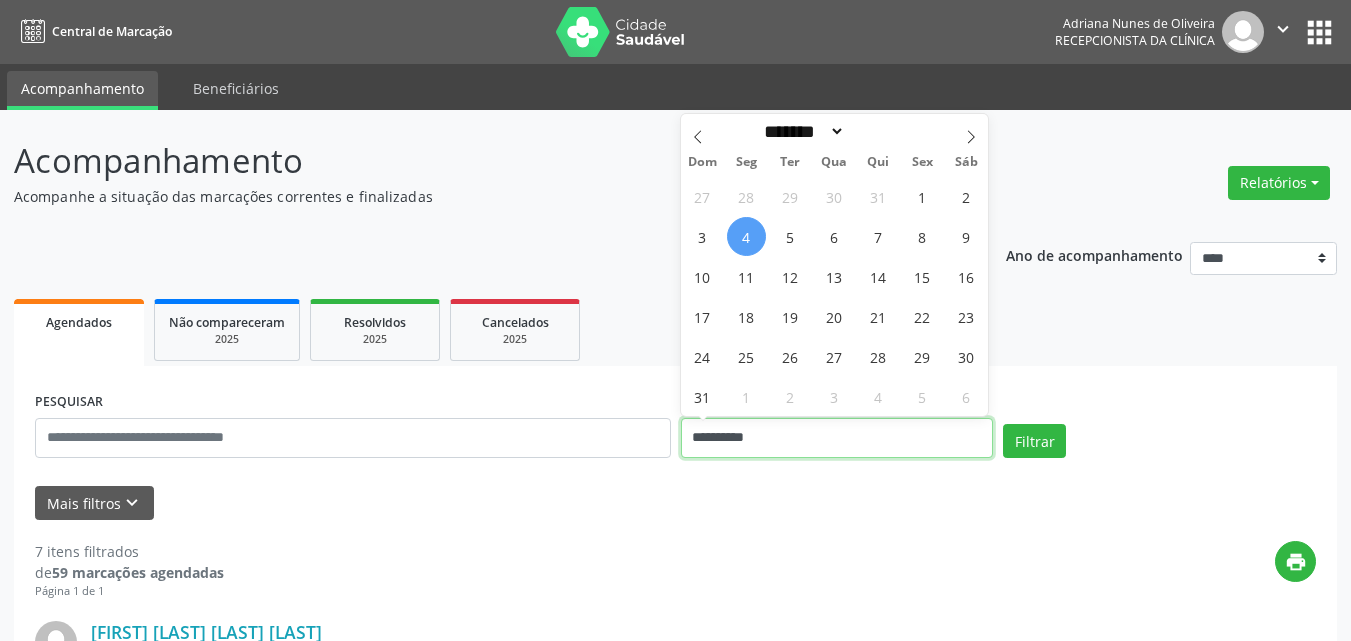 click on "**********" at bounding box center [837, 438] 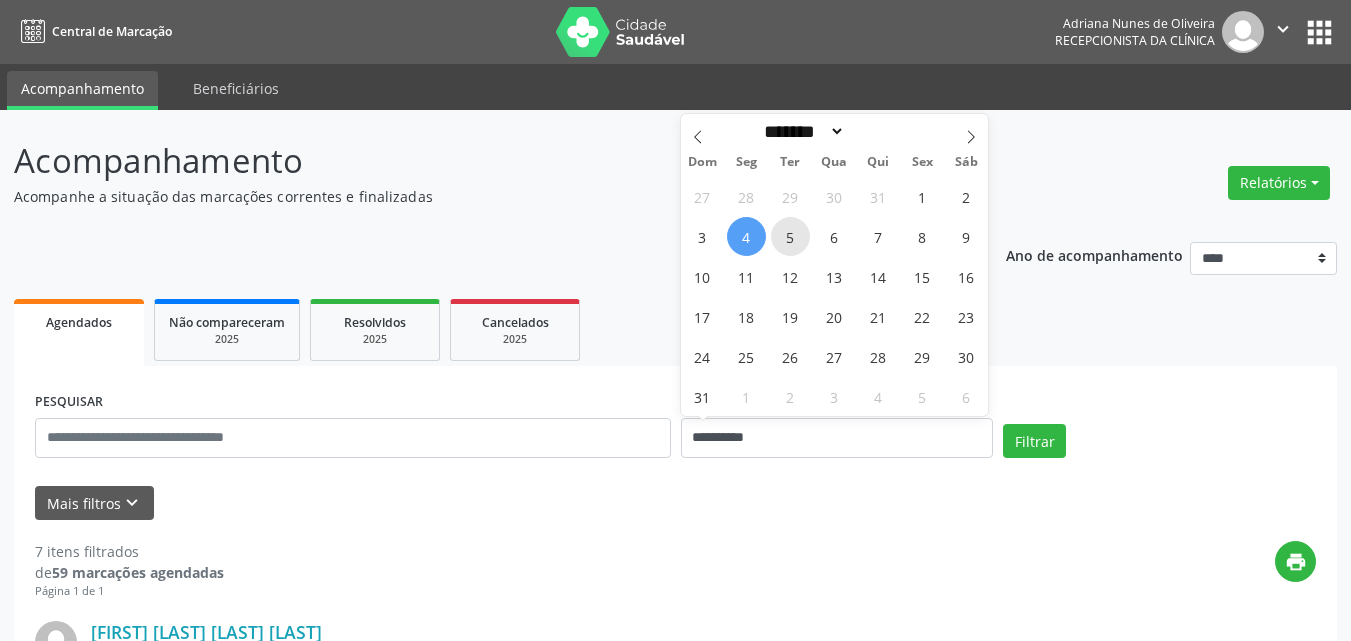 click on "5" at bounding box center [790, 236] 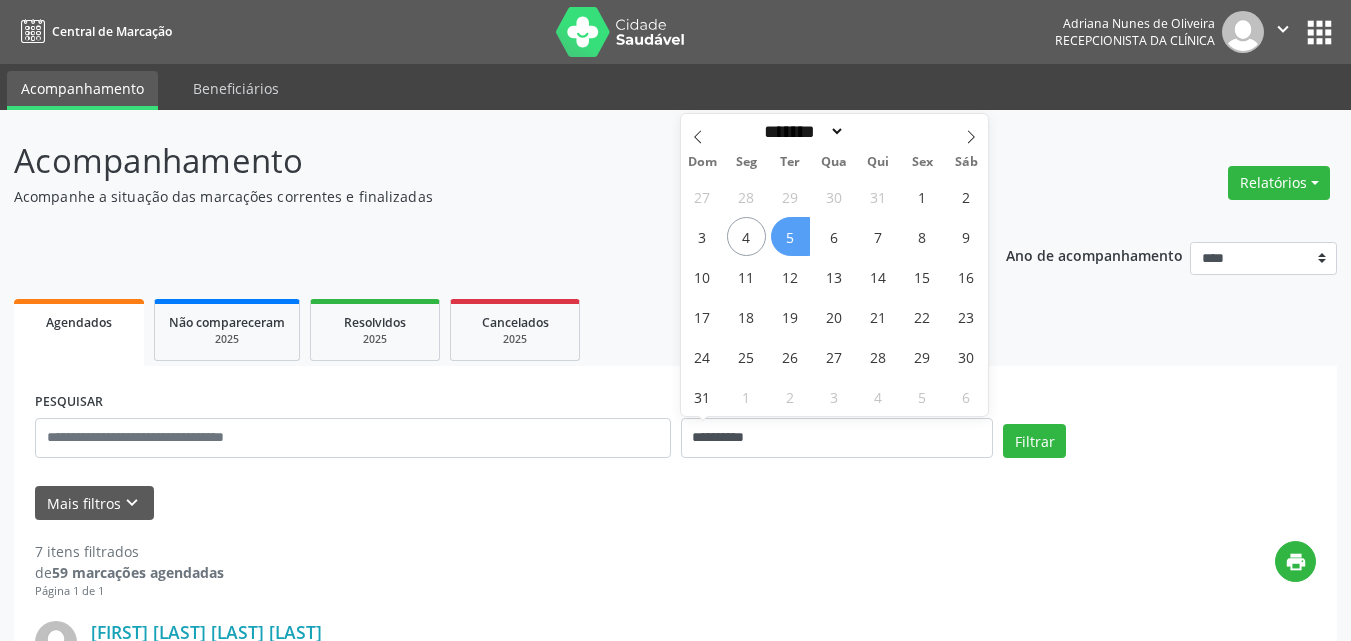 click on "5" at bounding box center (790, 236) 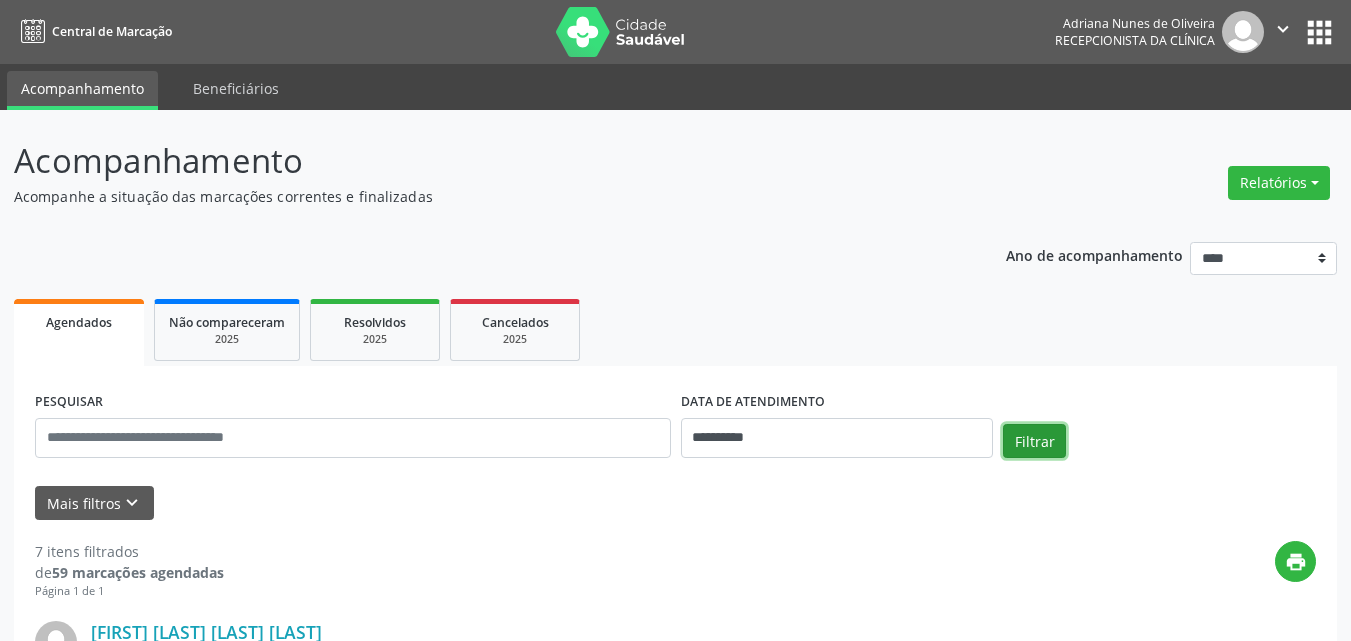 click on "Filtrar" at bounding box center [1034, 441] 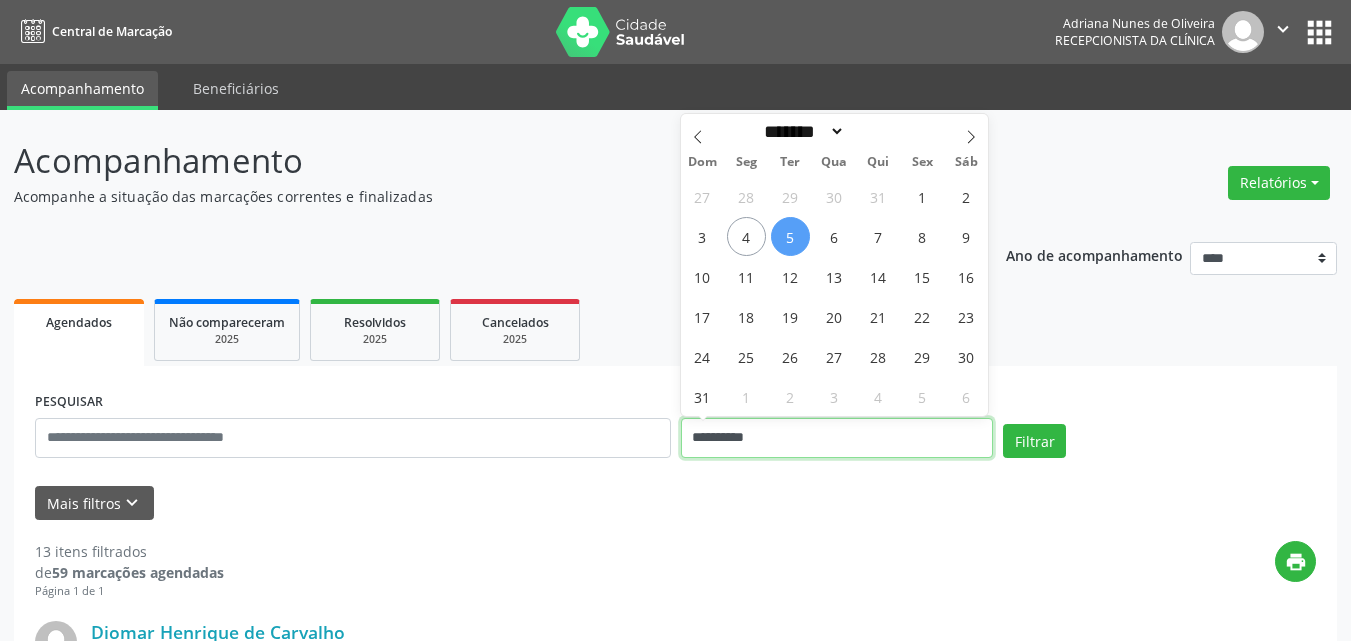 click on "**********" at bounding box center [837, 438] 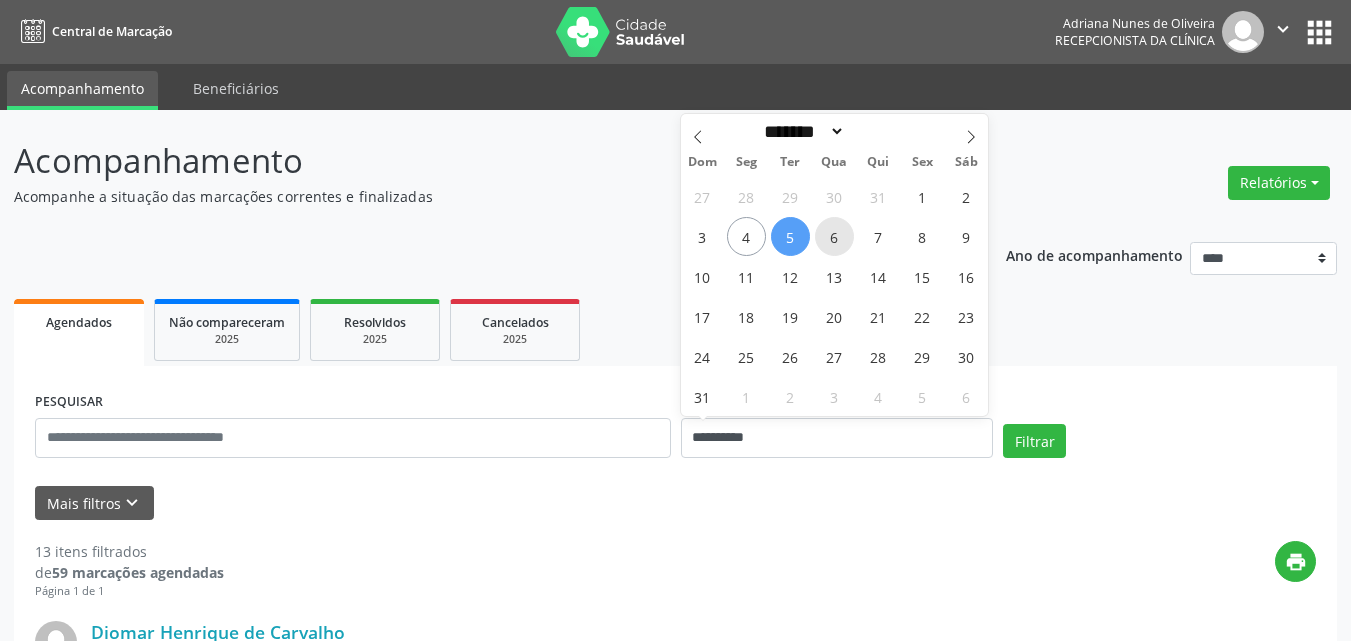 click on "6" at bounding box center [834, 236] 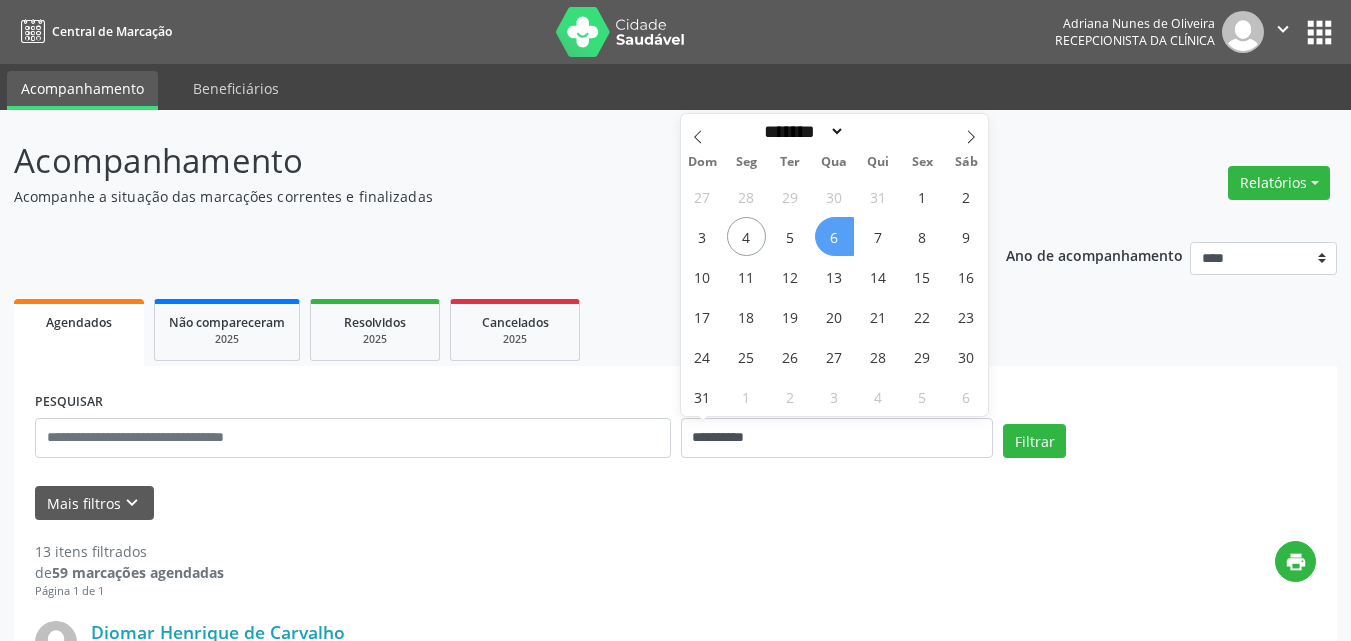 click on "6" at bounding box center [834, 236] 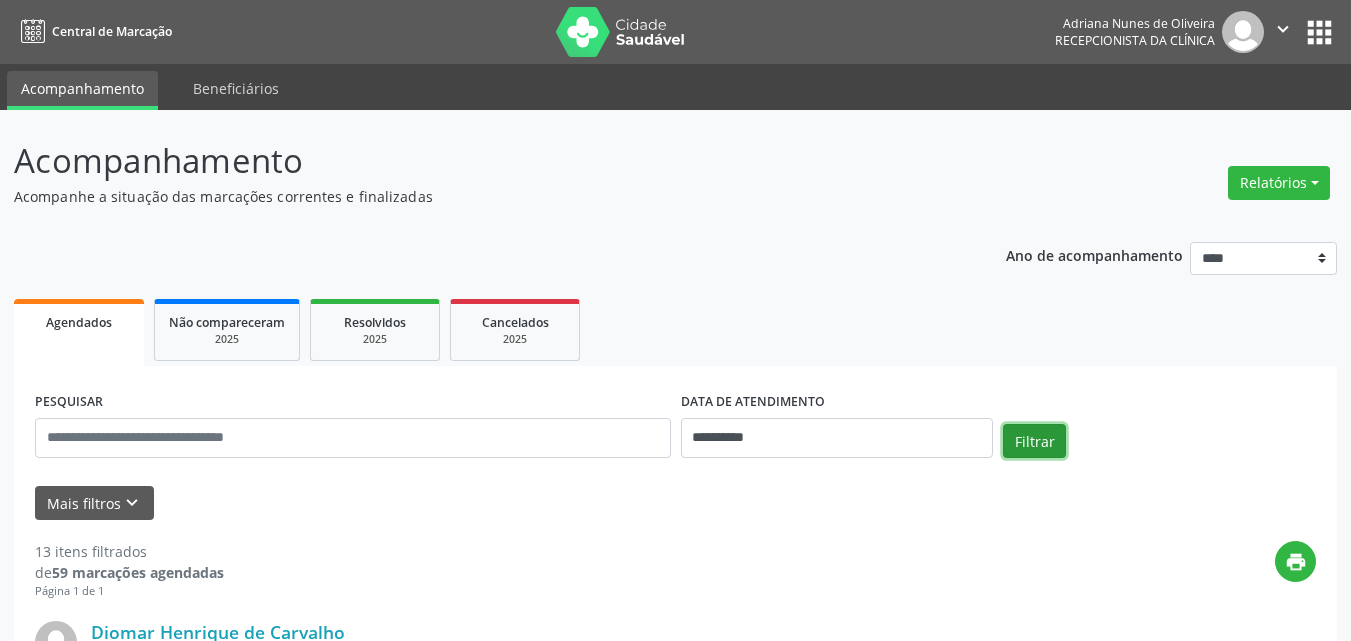 click on "Filtrar" at bounding box center [1034, 441] 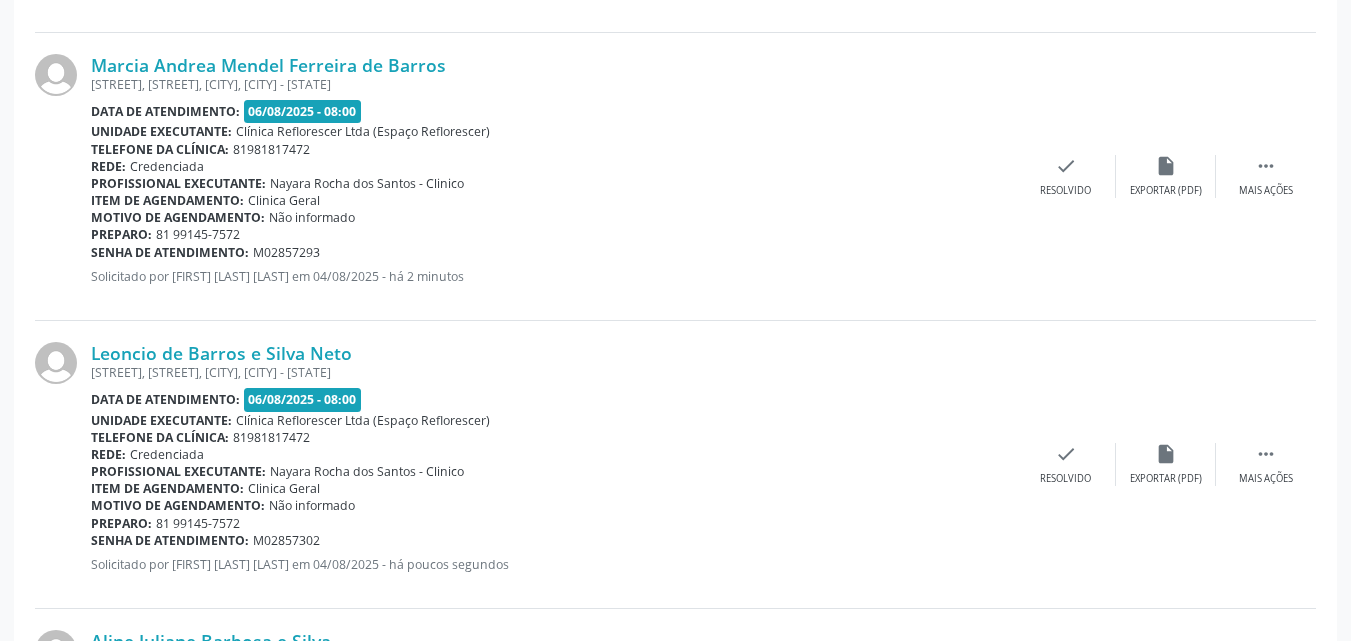 scroll, scrollTop: 2300, scrollLeft: 0, axis: vertical 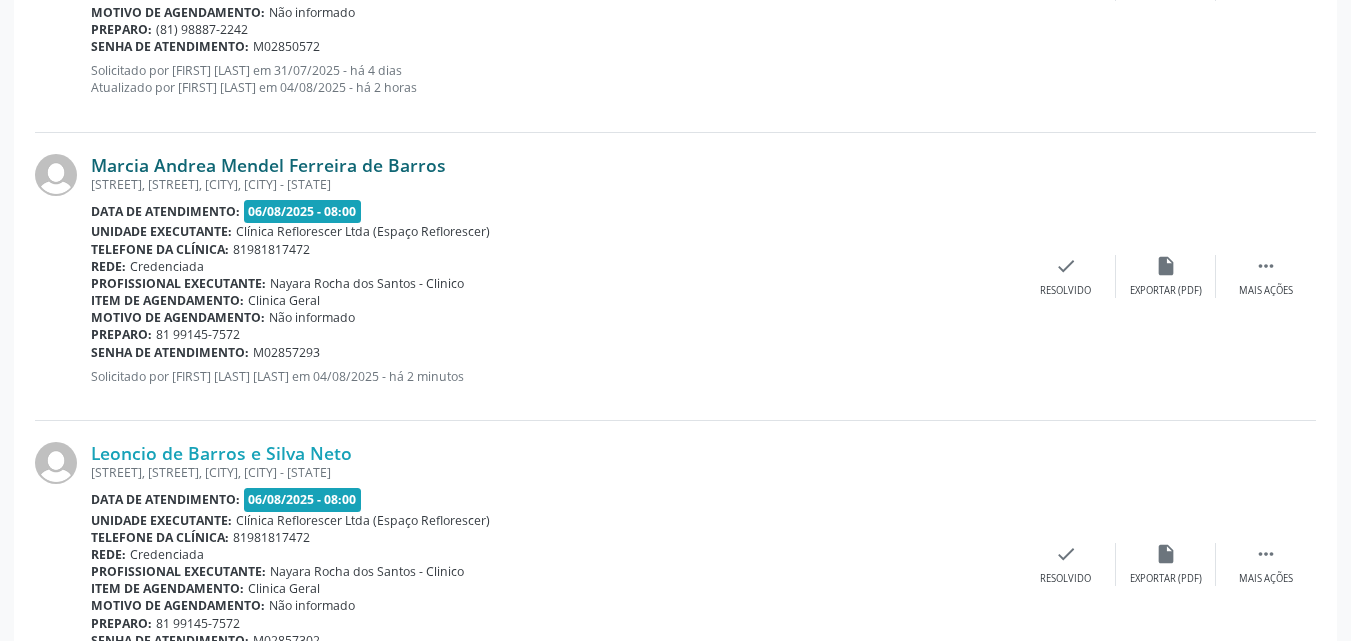 click on "Marcia Andrea Mendel Ferreira de Barros" at bounding box center (268, 165) 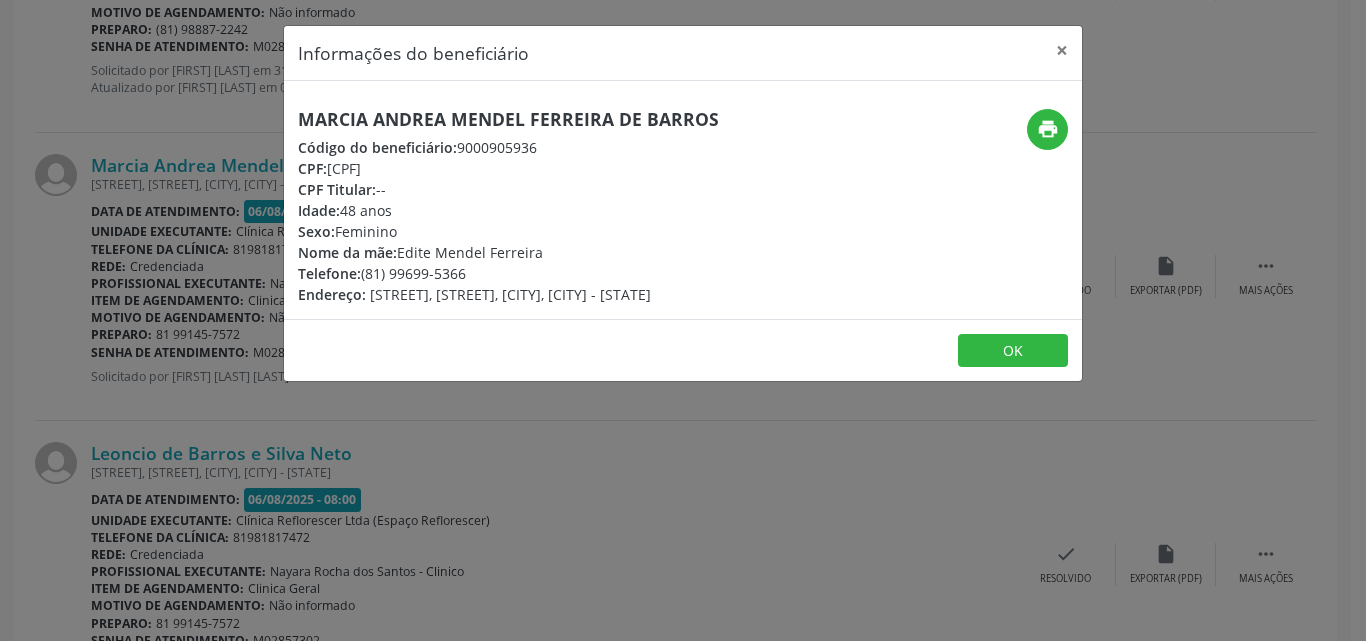 drag, startPoint x: 291, startPoint y: 115, endPoint x: 765, endPoint y: 114, distance: 474.00107 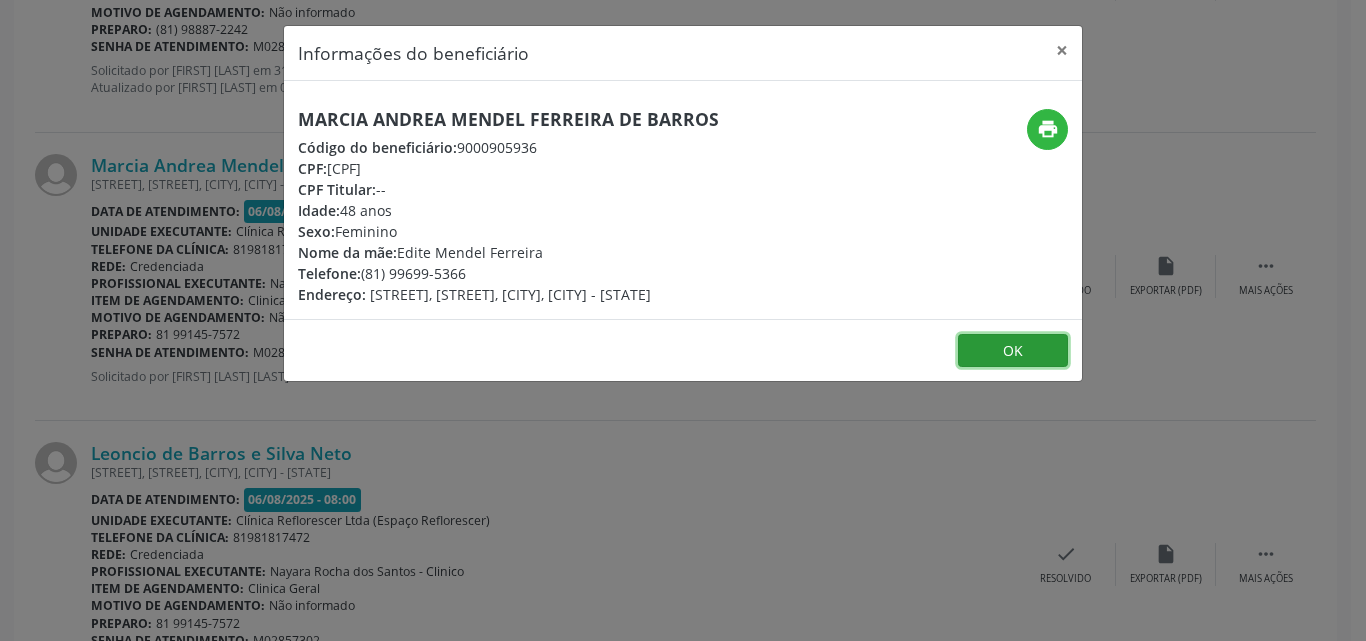click on "OK" at bounding box center (1013, 351) 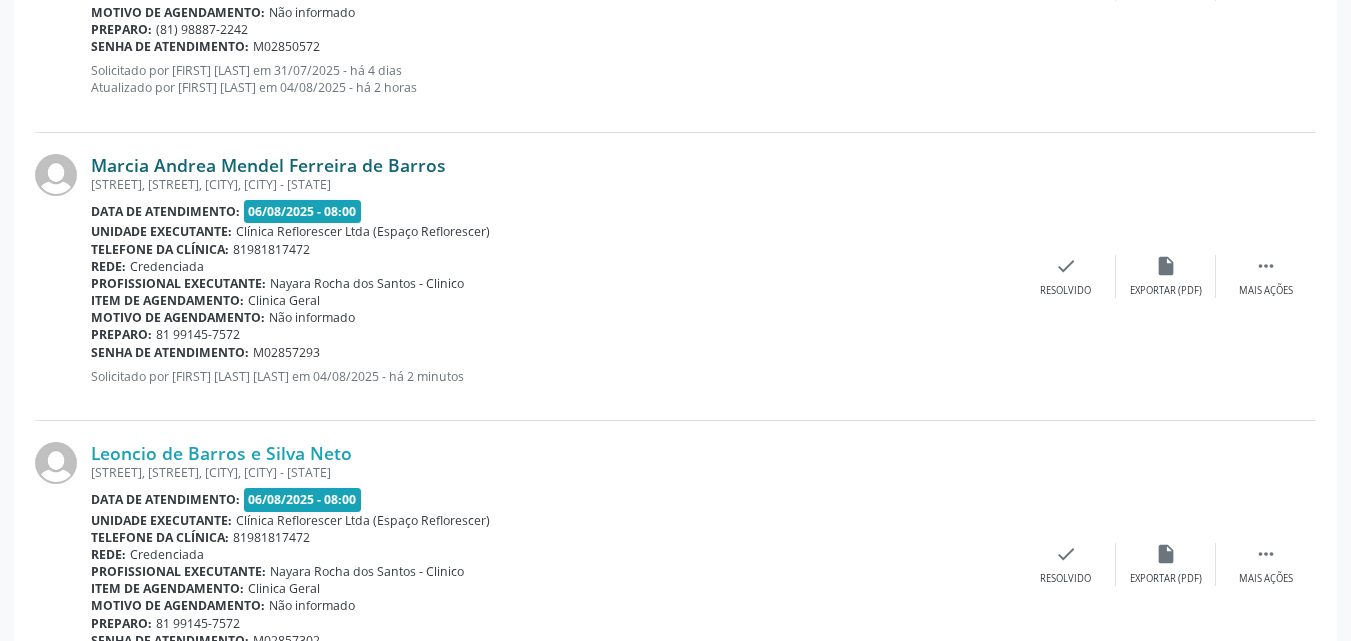 click on "Marcia Andrea Mendel Ferreira de Barros" at bounding box center (268, 165) 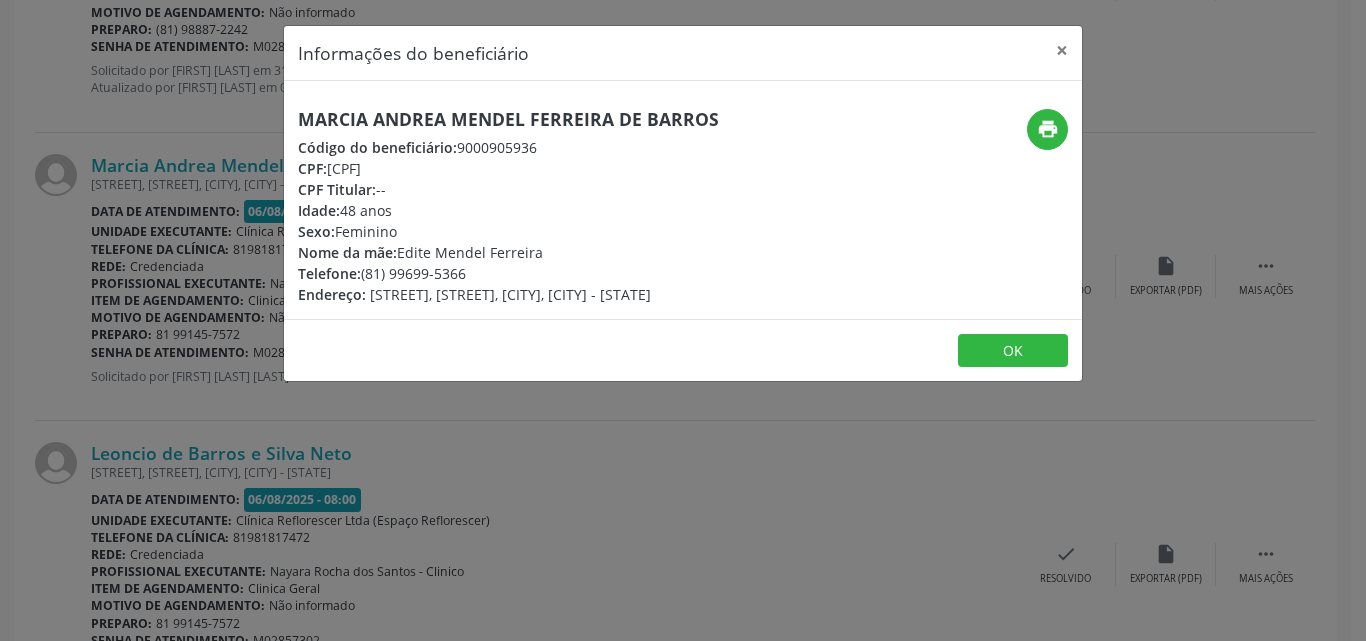 drag, startPoint x: 299, startPoint y: 116, endPoint x: 728, endPoint y: 120, distance: 429.01865 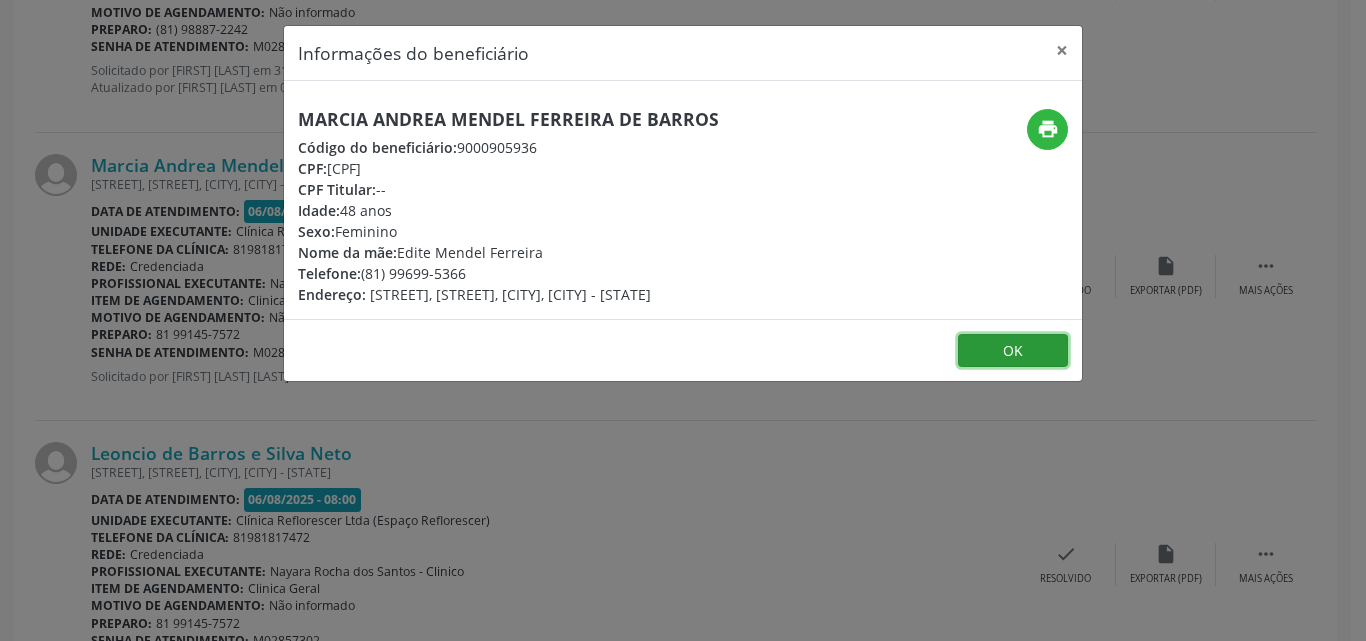 click on "OK" at bounding box center [1013, 351] 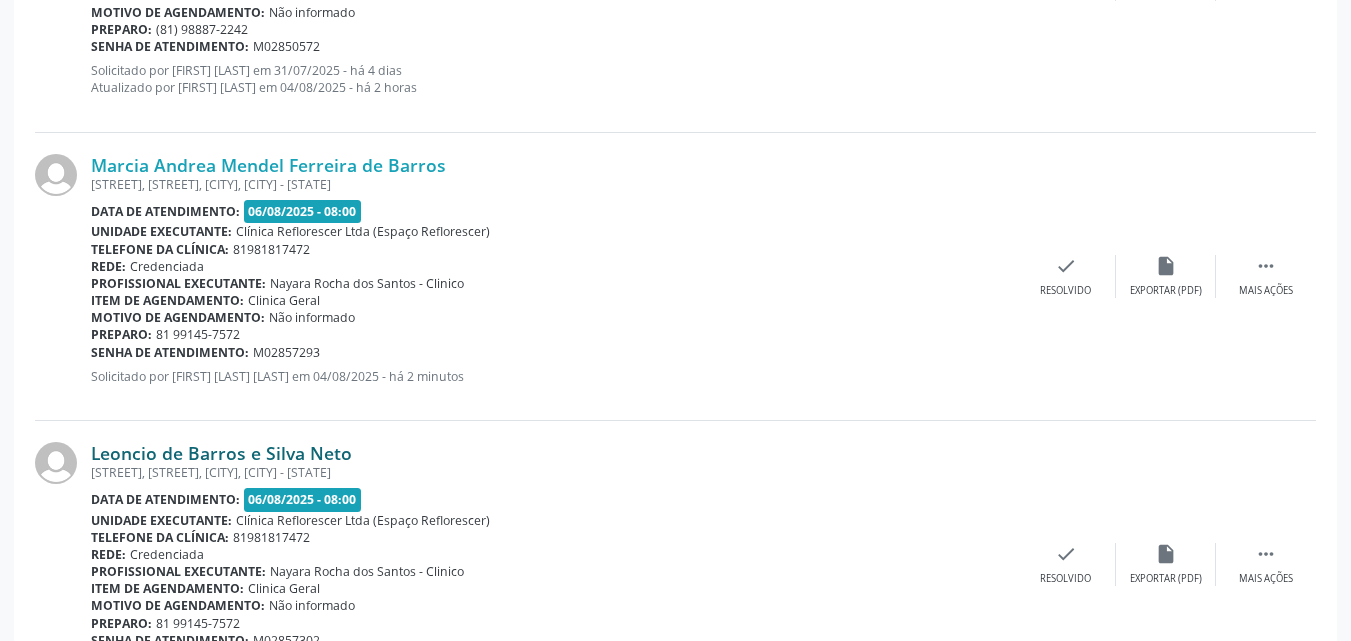 click on "Leoncio de Barros e Silva Neto" at bounding box center [221, 453] 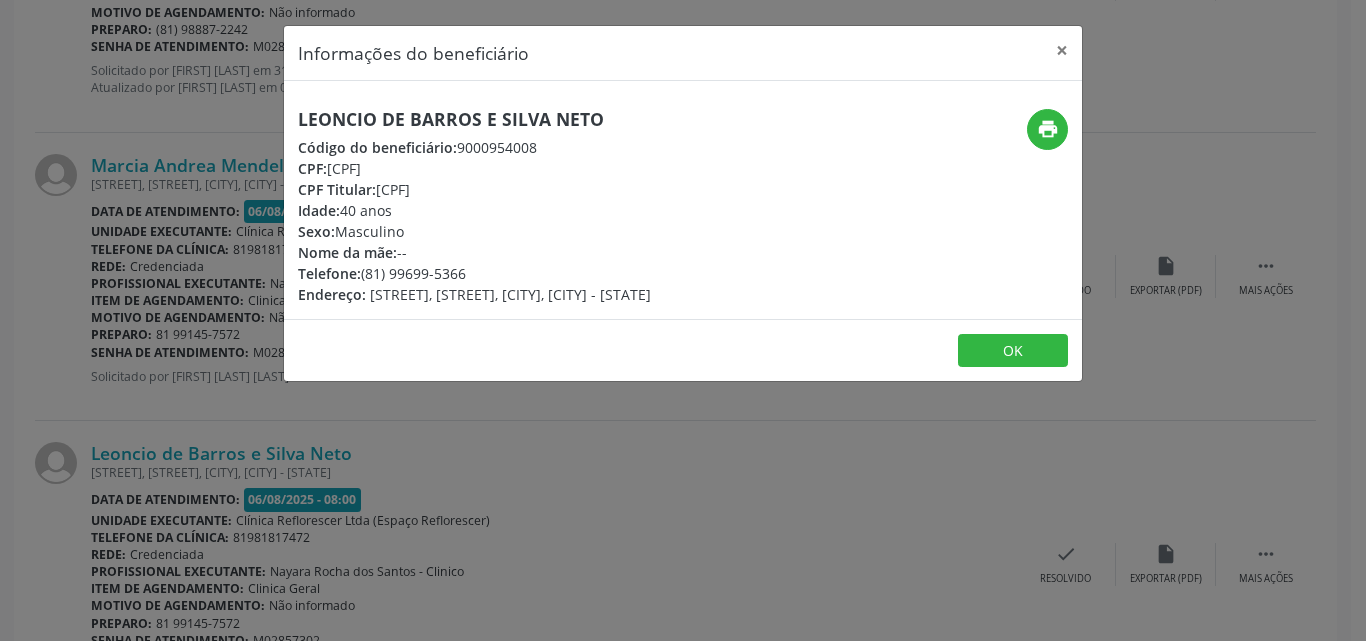 drag, startPoint x: 300, startPoint y: 113, endPoint x: 649, endPoint y: 110, distance: 349.0129 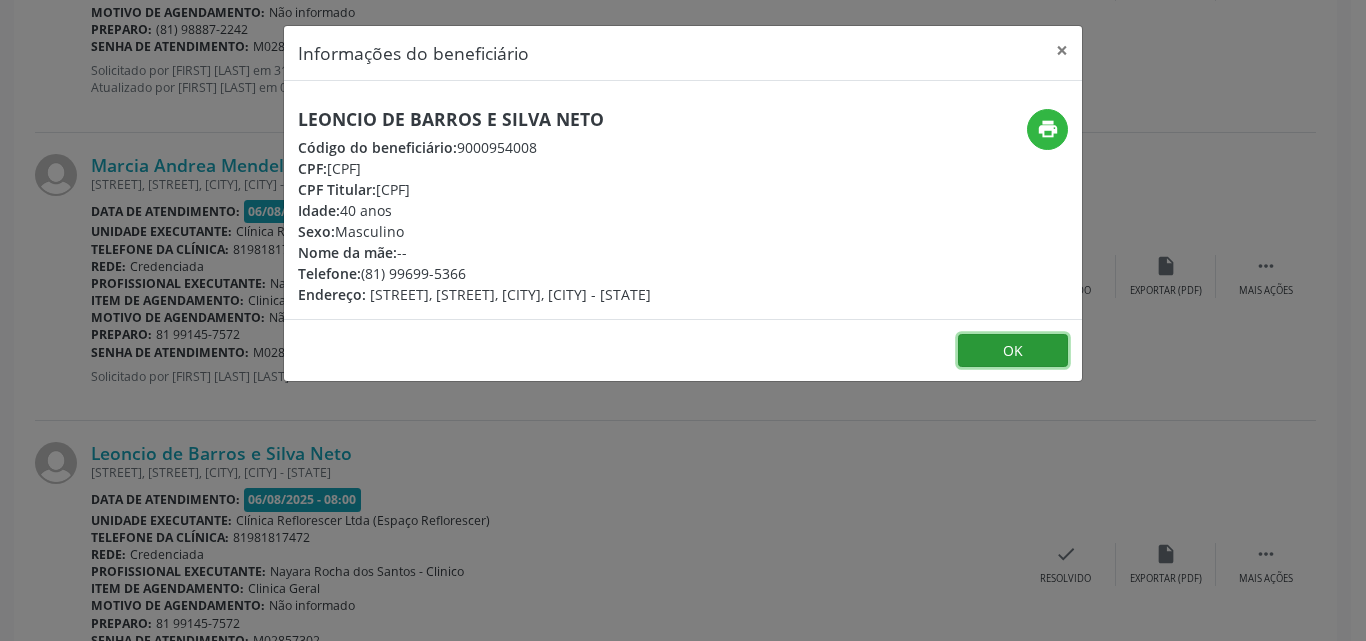 click on "OK" at bounding box center (1013, 351) 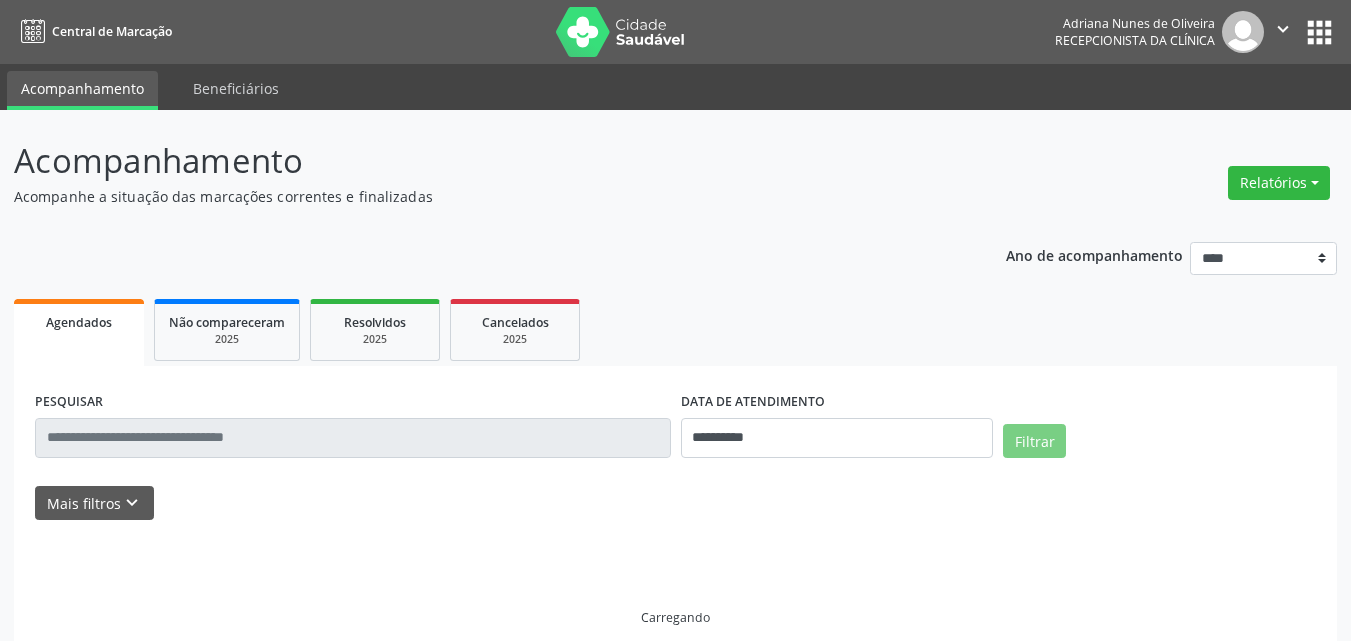 scroll, scrollTop: 0, scrollLeft: 0, axis: both 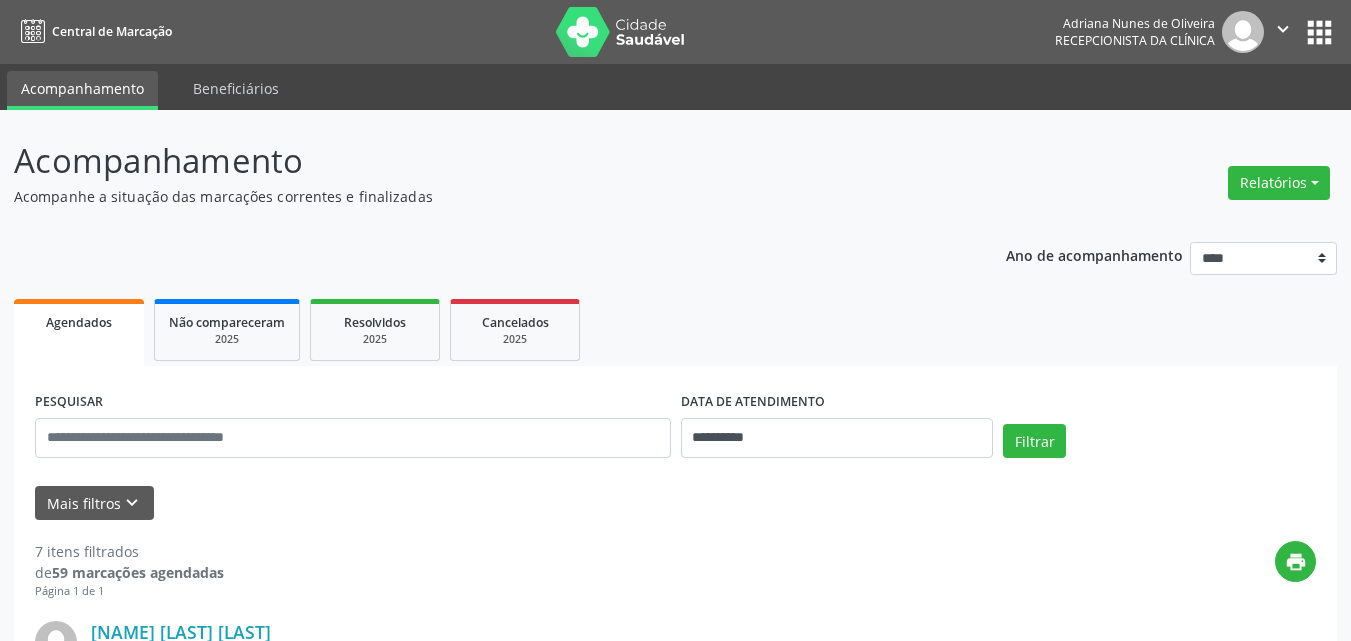 click on "**********" at bounding box center [675, 1493] 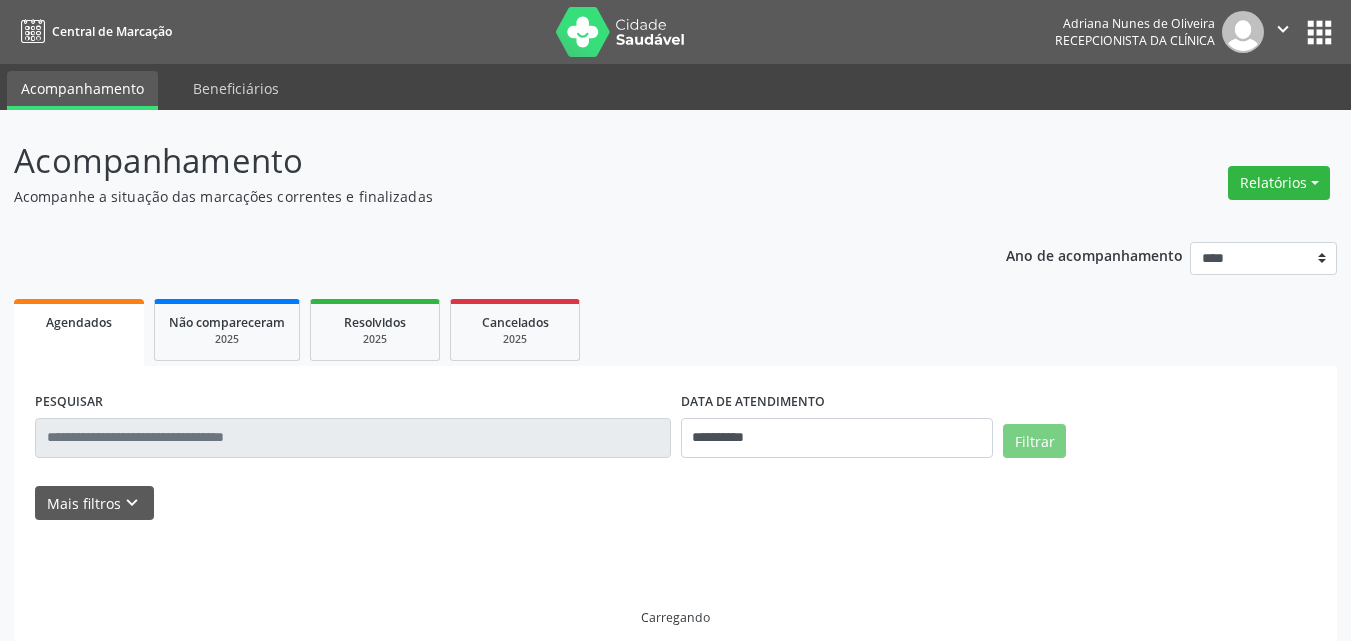 scroll, scrollTop: 0, scrollLeft: 0, axis: both 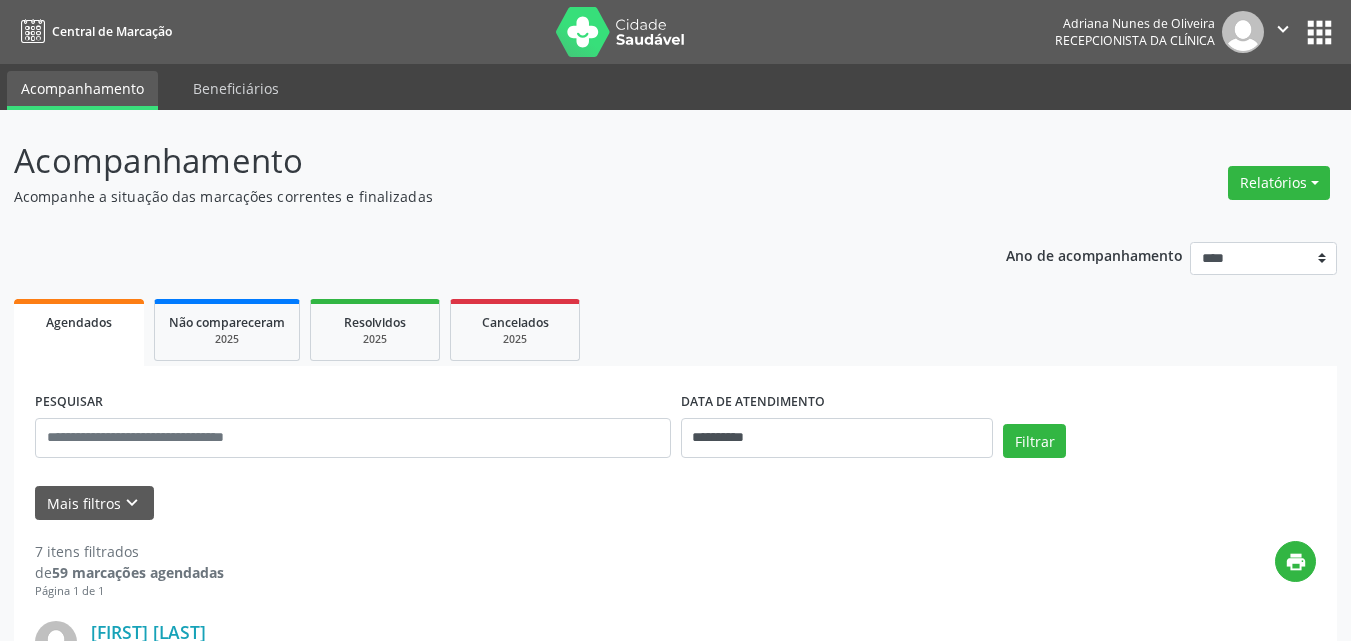 click on "Acompanhamento" at bounding box center [477, 161] 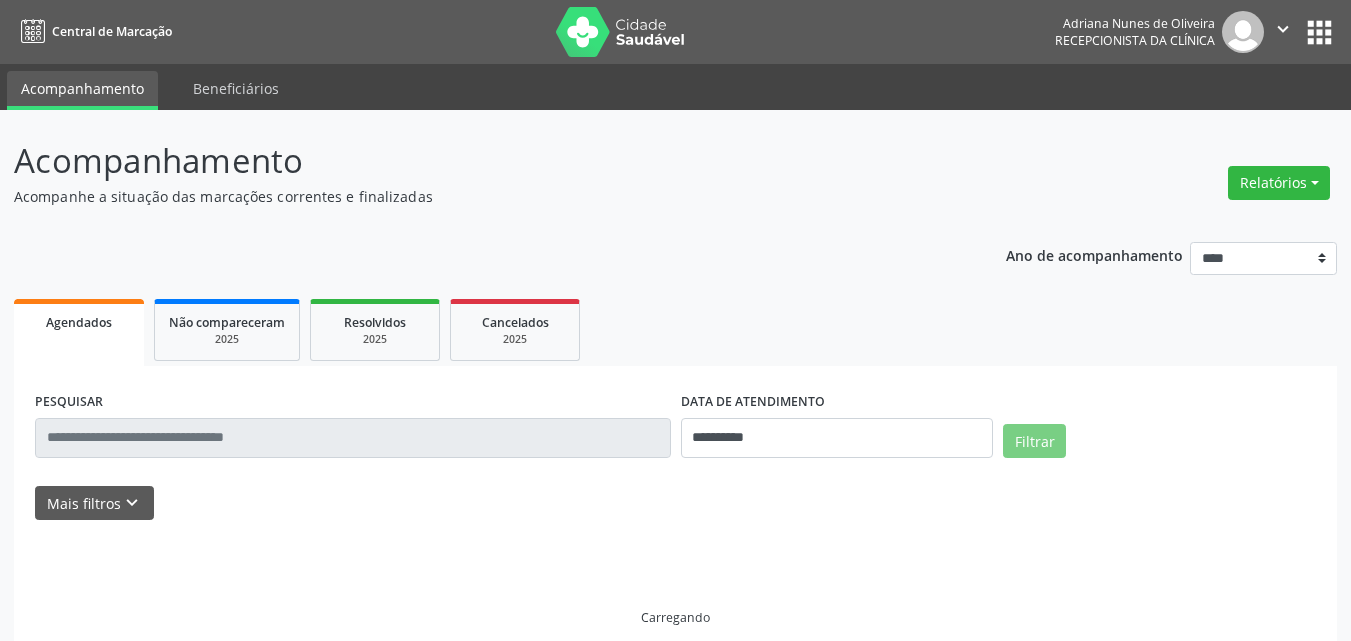 scroll, scrollTop: 0, scrollLeft: 0, axis: both 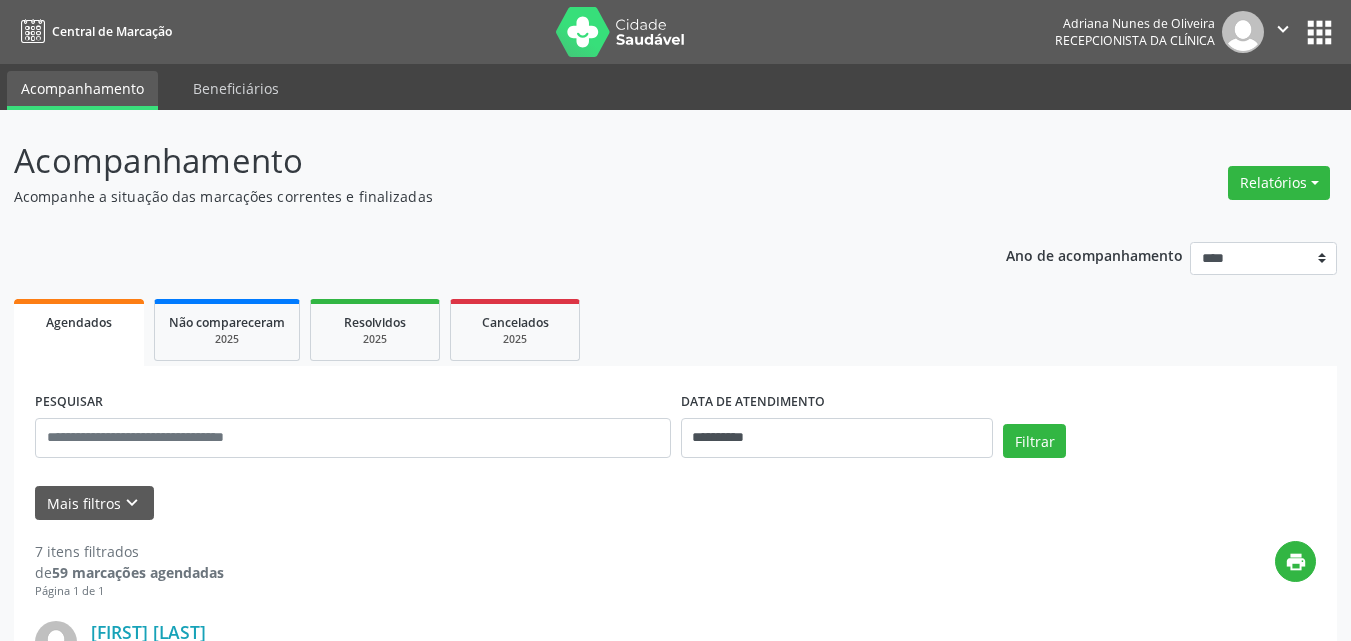 click on "Acompanhe a situação das marcações correntes e finalizadas" at bounding box center (477, 196) 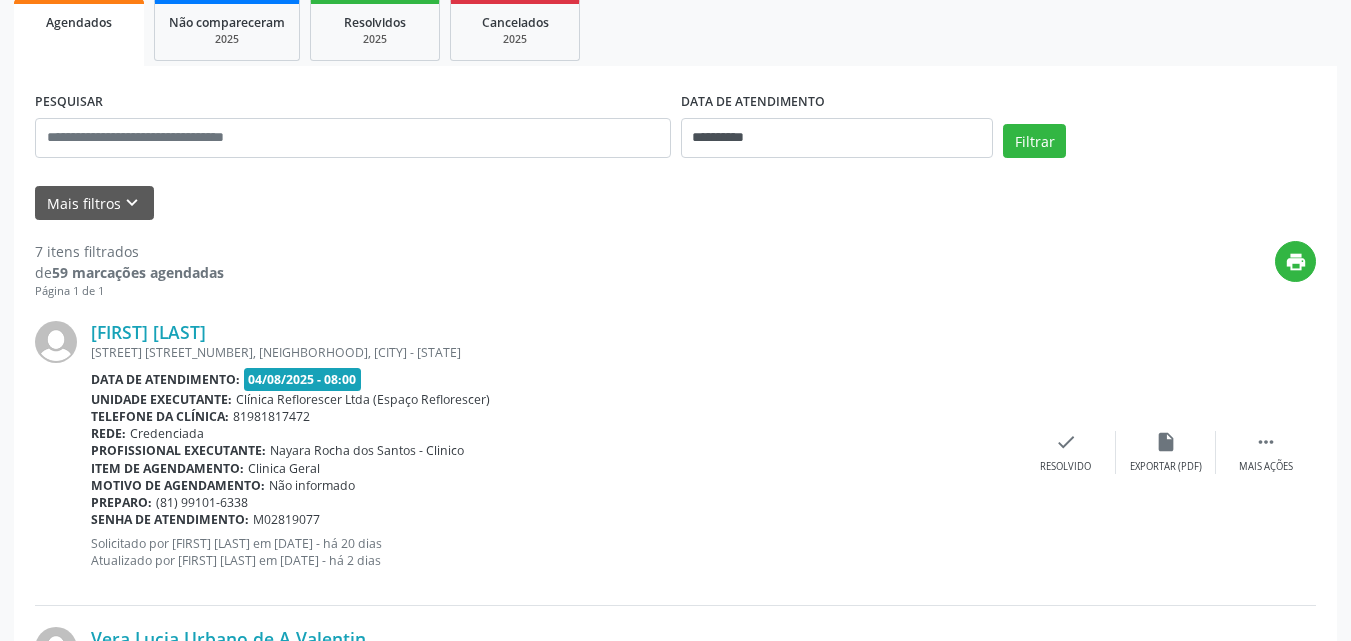 click on "[STREET] [STREET_NUMBER], [NEIGHBORHOOD], [CITY] - [STATE]" at bounding box center [553, 352] 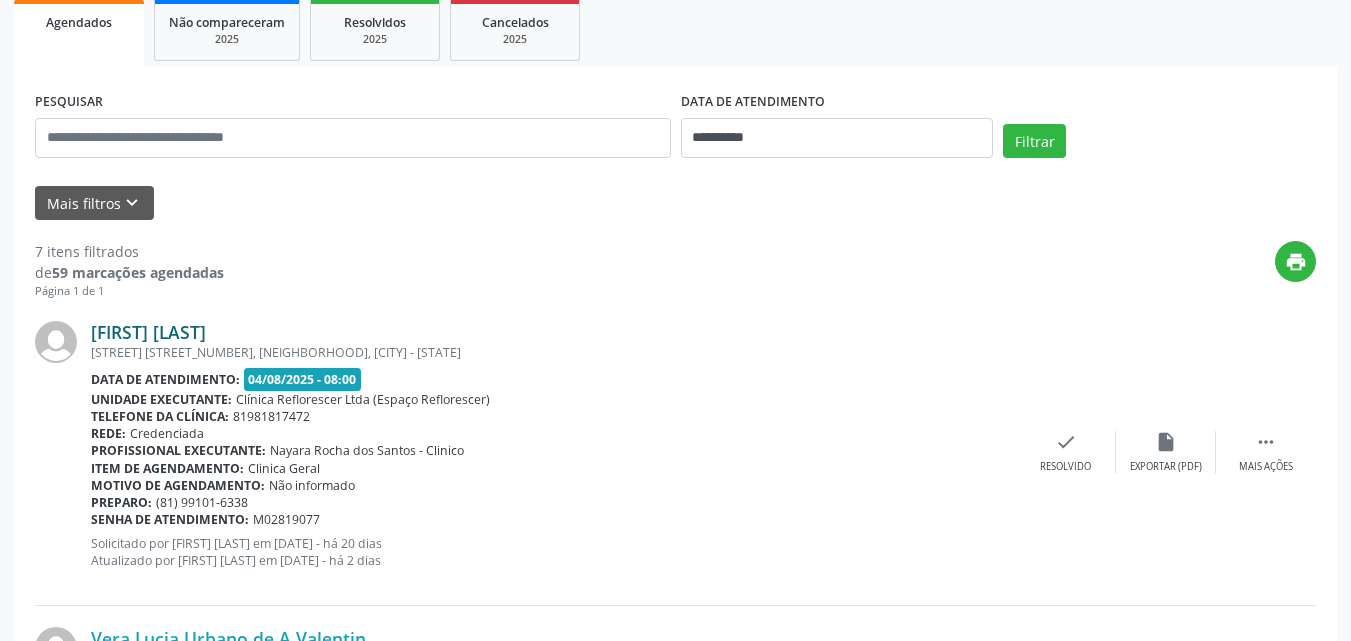 click on "[FIRST] [LAST]" at bounding box center [148, 332] 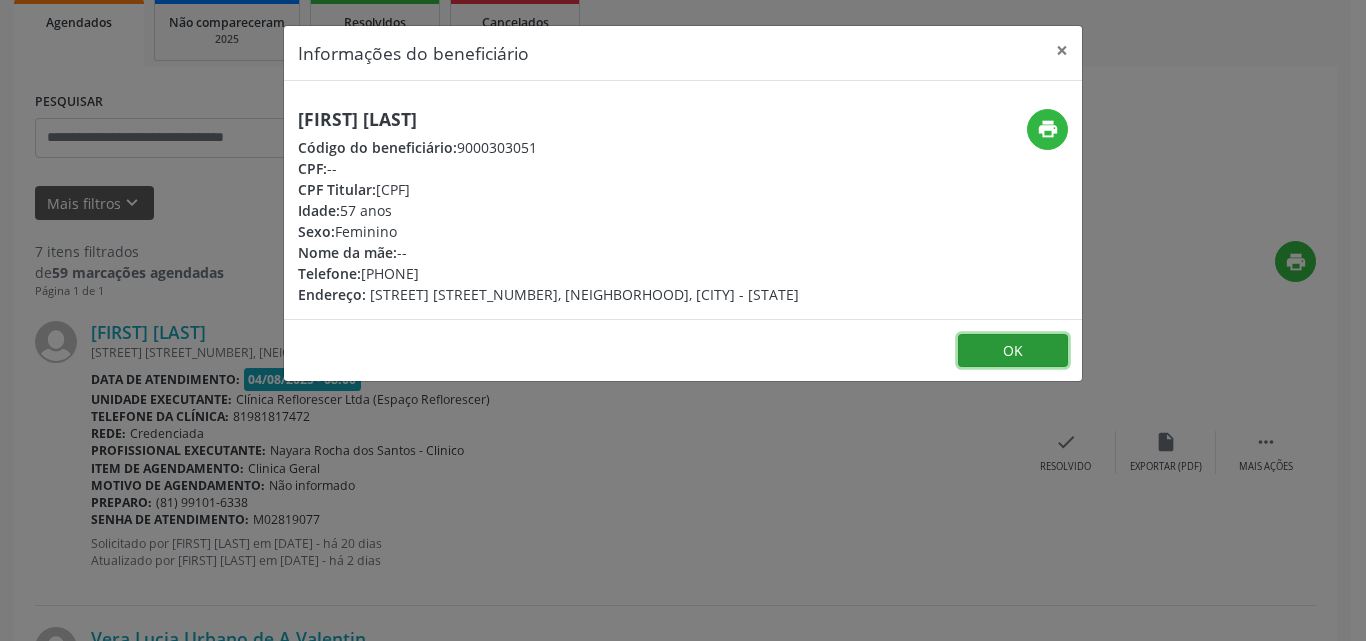 click on "OK" at bounding box center [1013, 351] 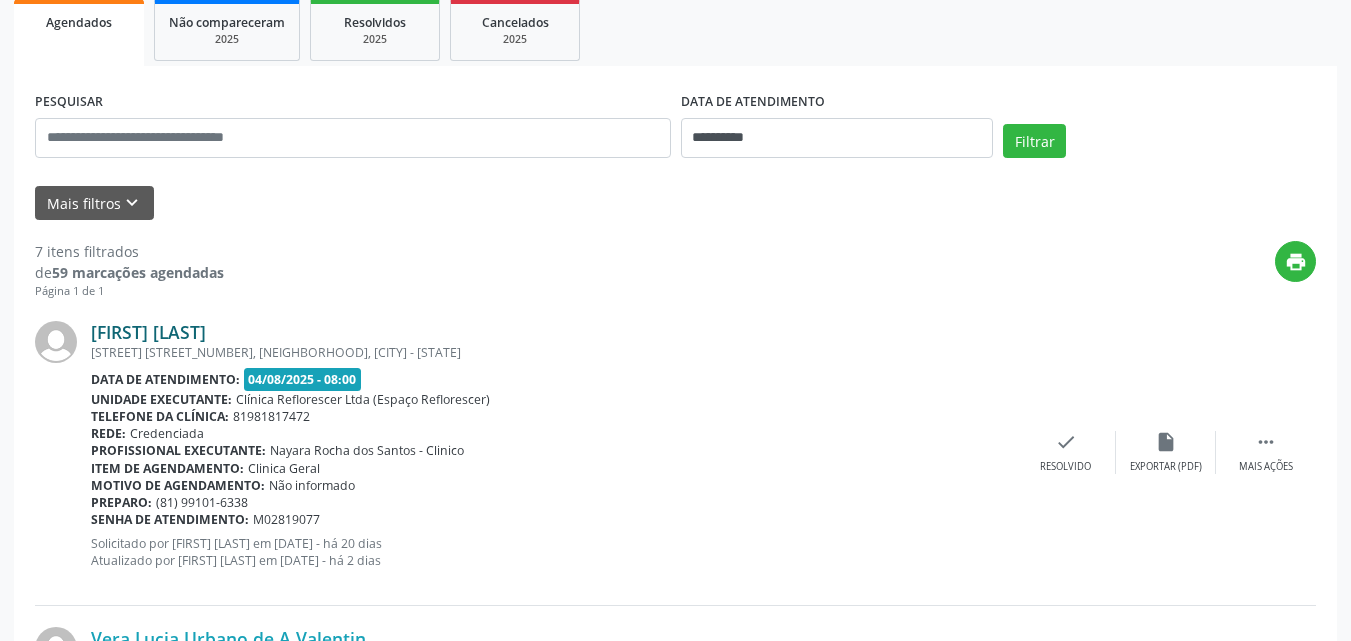 click on "[FIRST] [LAST]" at bounding box center (148, 332) 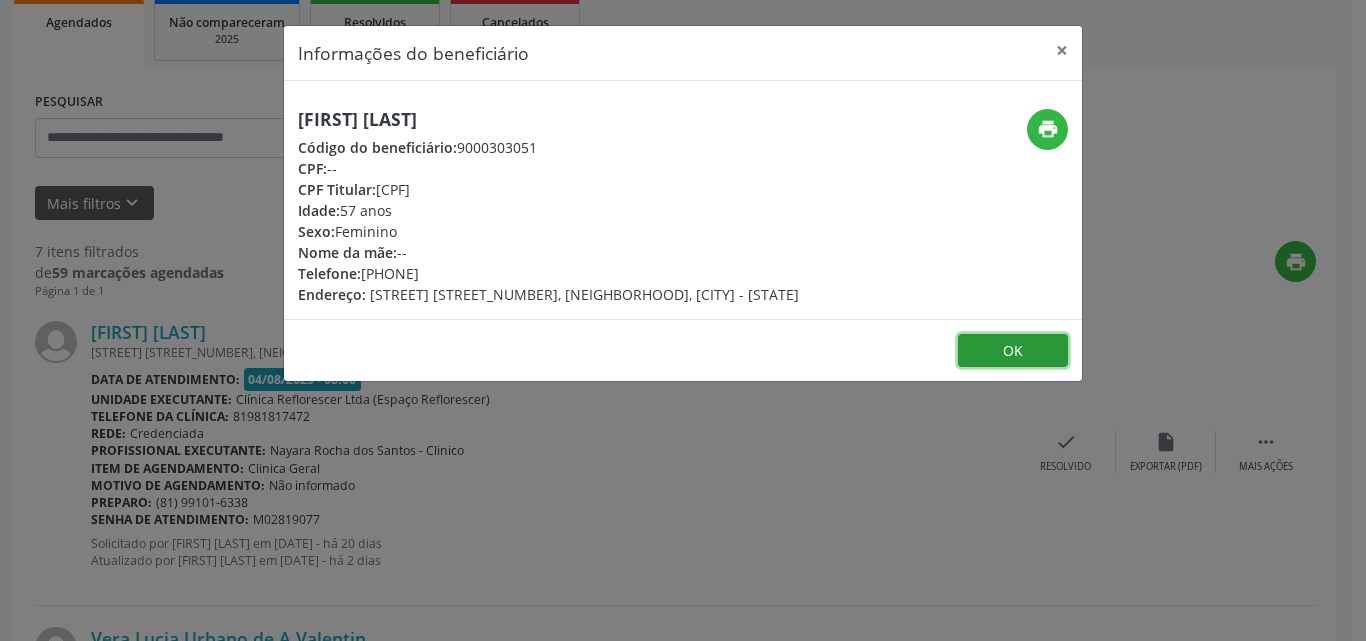 click on "OK" at bounding box center [1013, 351] 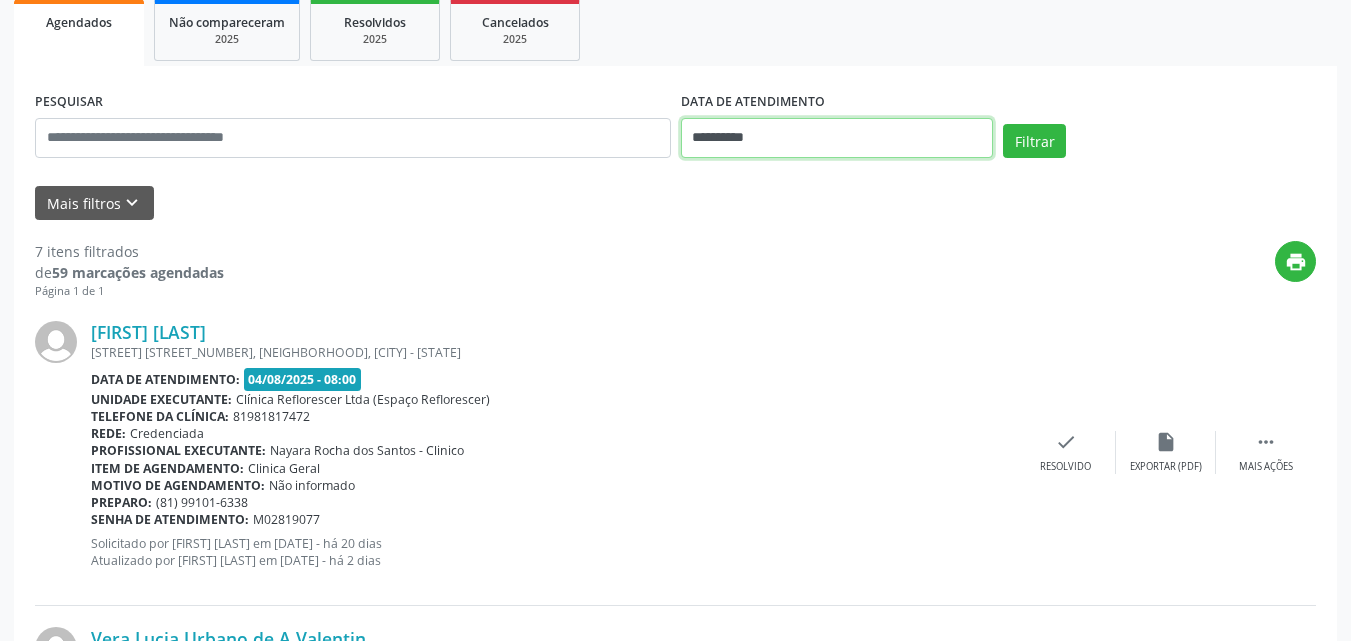 click on "**********" at bounding box center (837, 138) 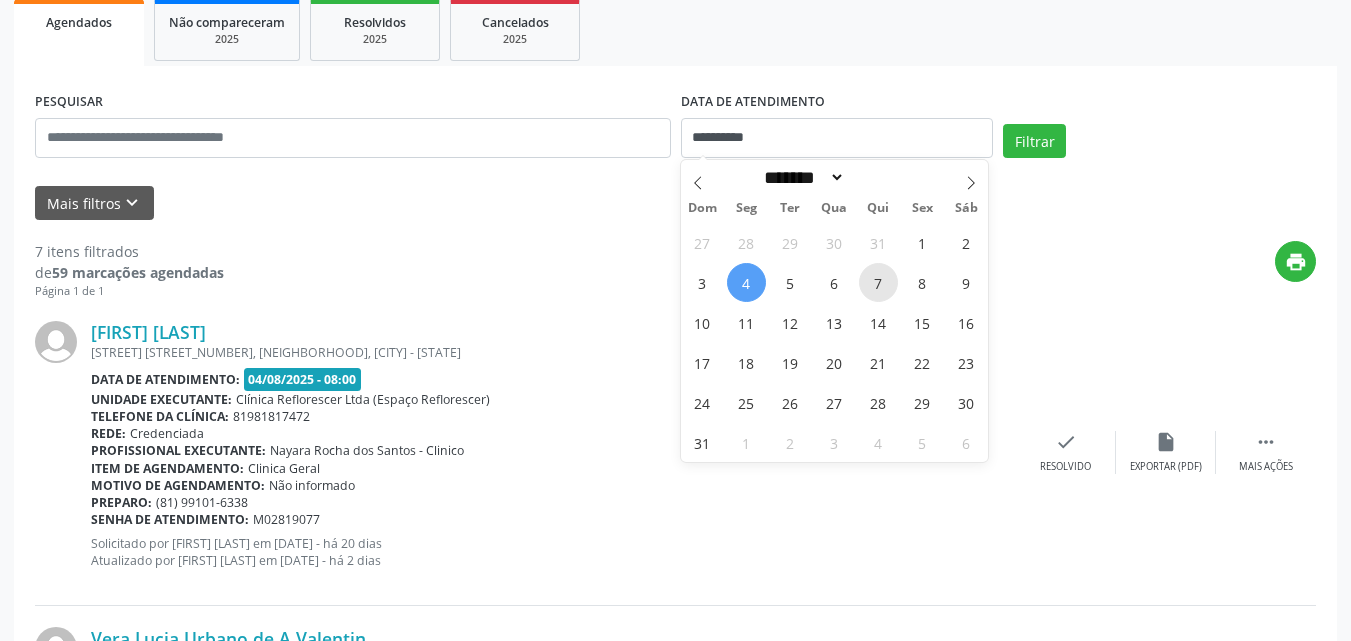 click on "7" at bounding box center [878, 282] 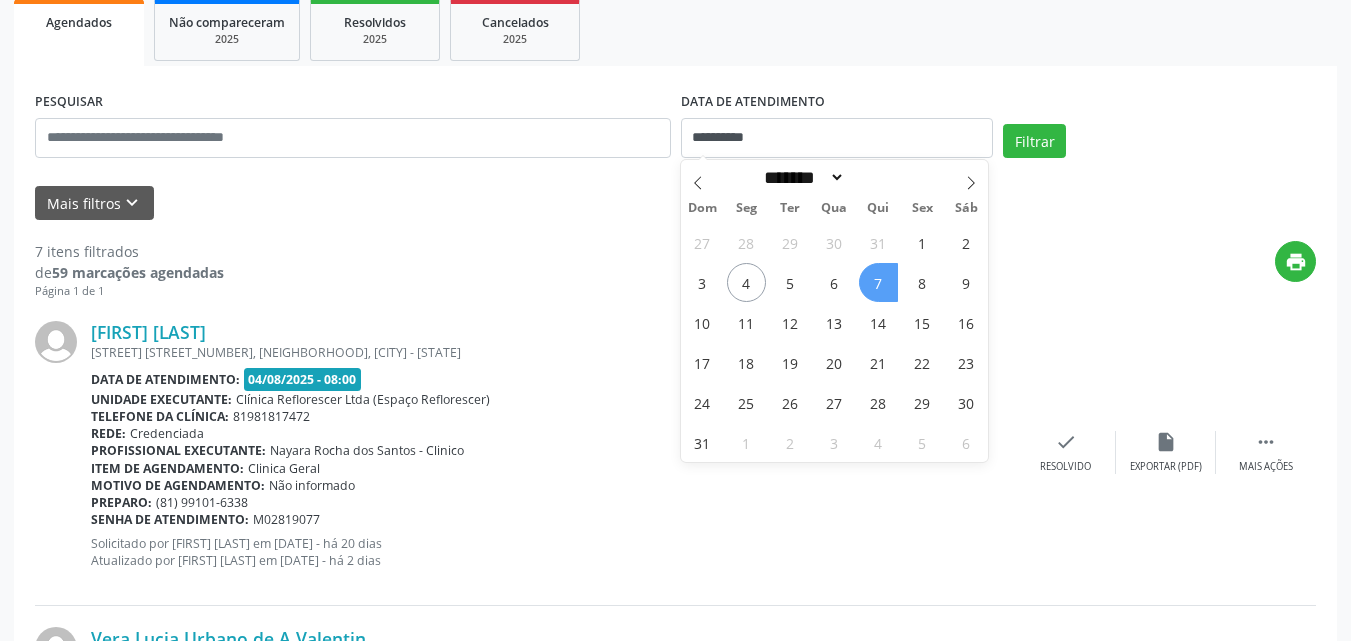 click on "7" at bounding box center [878, 282] 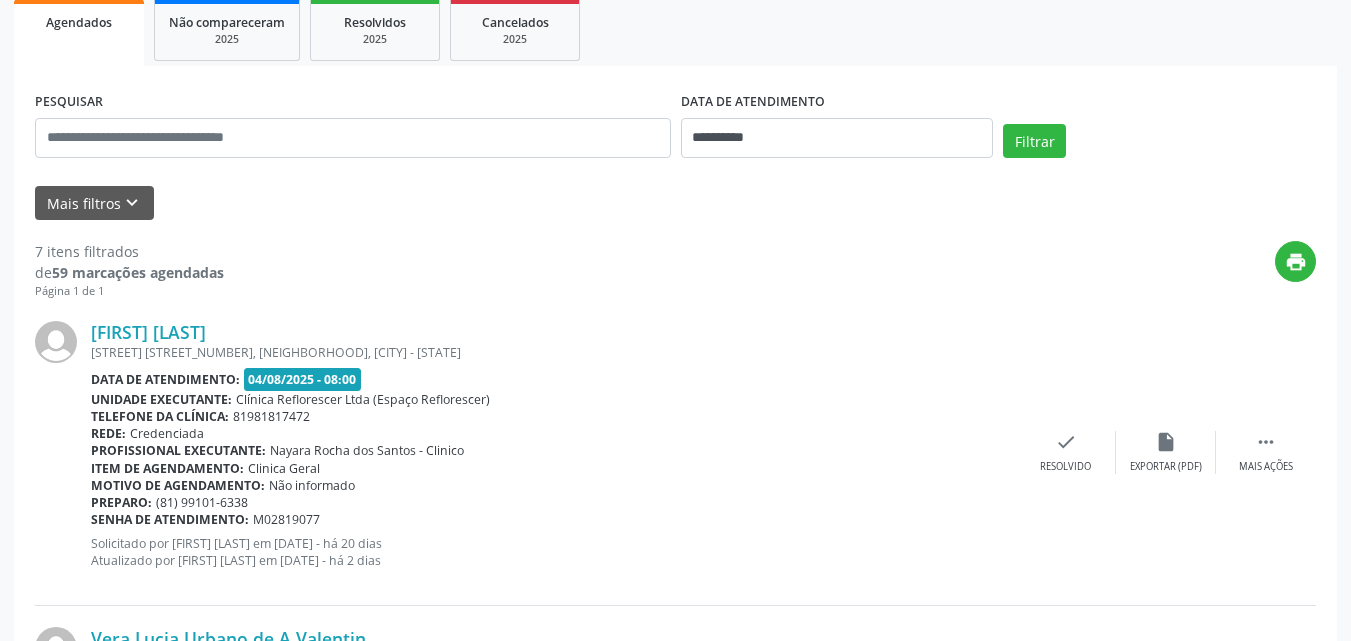 click on "print" at bounding box center [770, 270] 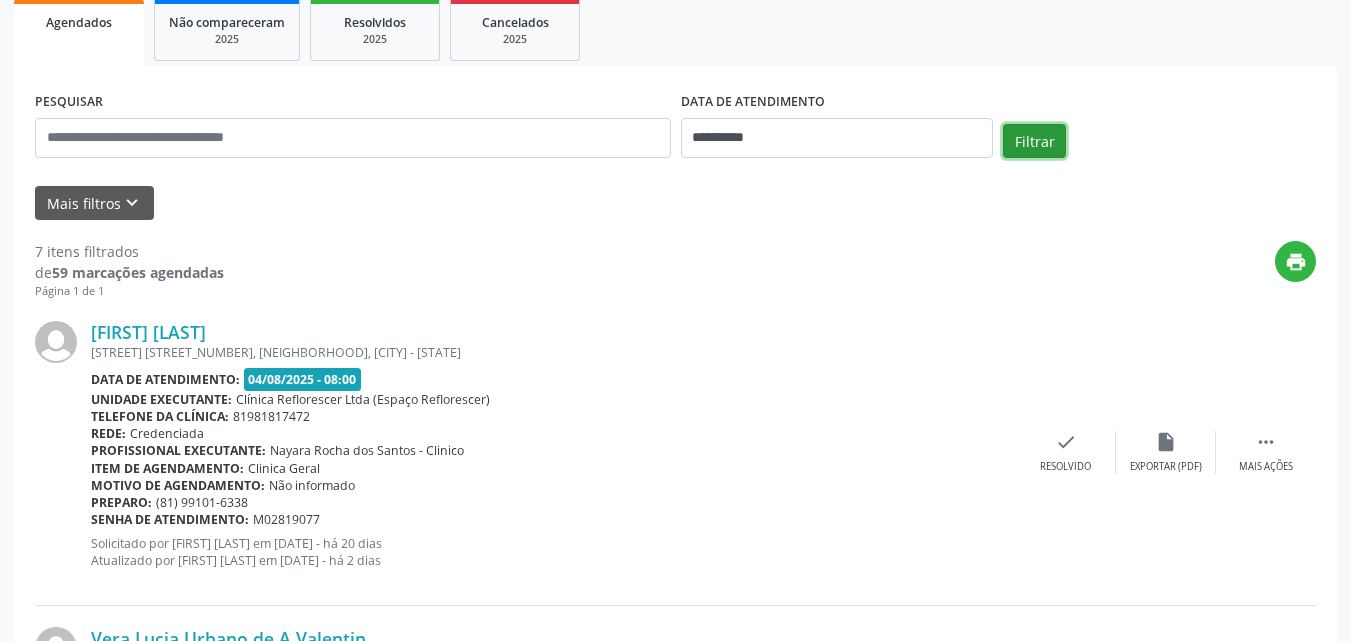 click on "Filtrar" at bounding box center [1034, 141] 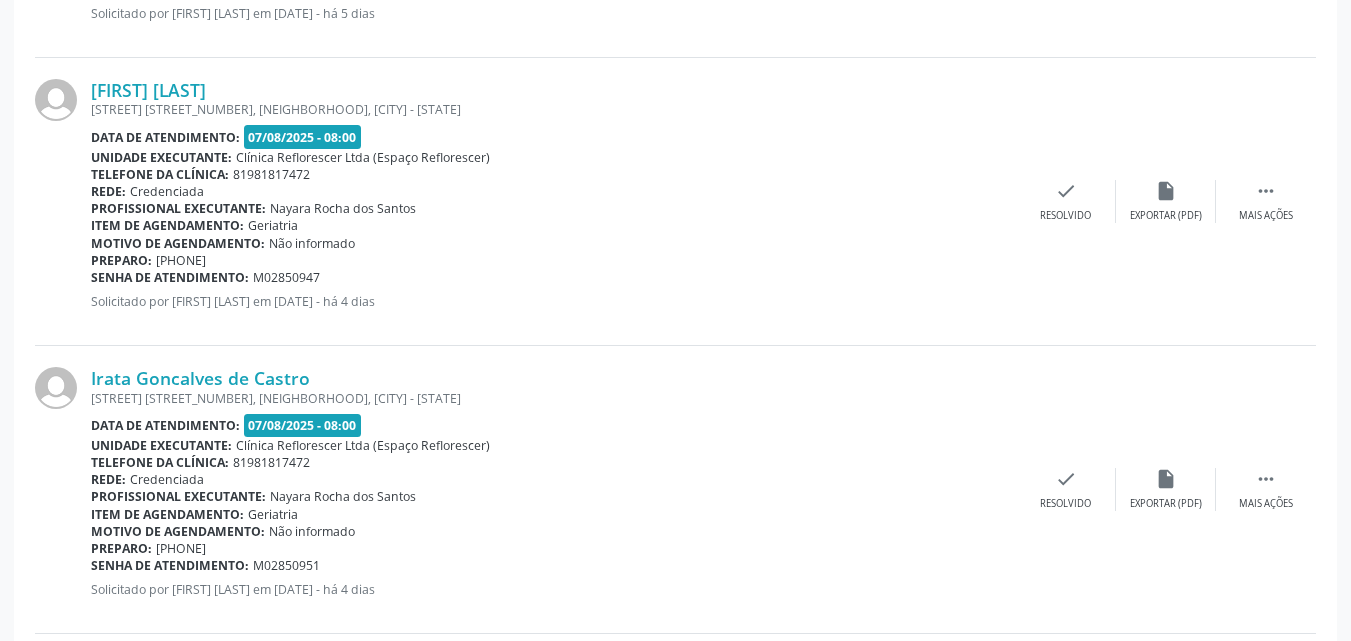 scroll, scrollTop: 1500, scrollLeft: 0, axis: vertical 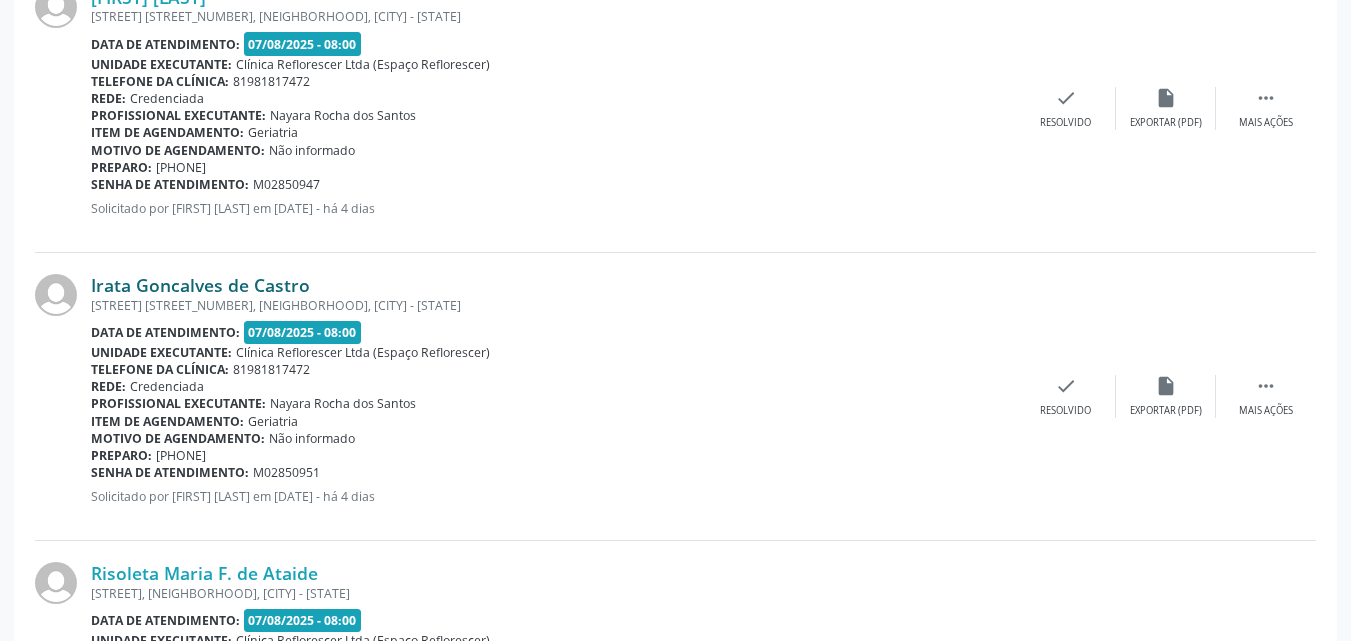 click on "Irata Goncalves de Castro" at bounding box center (200, 285) 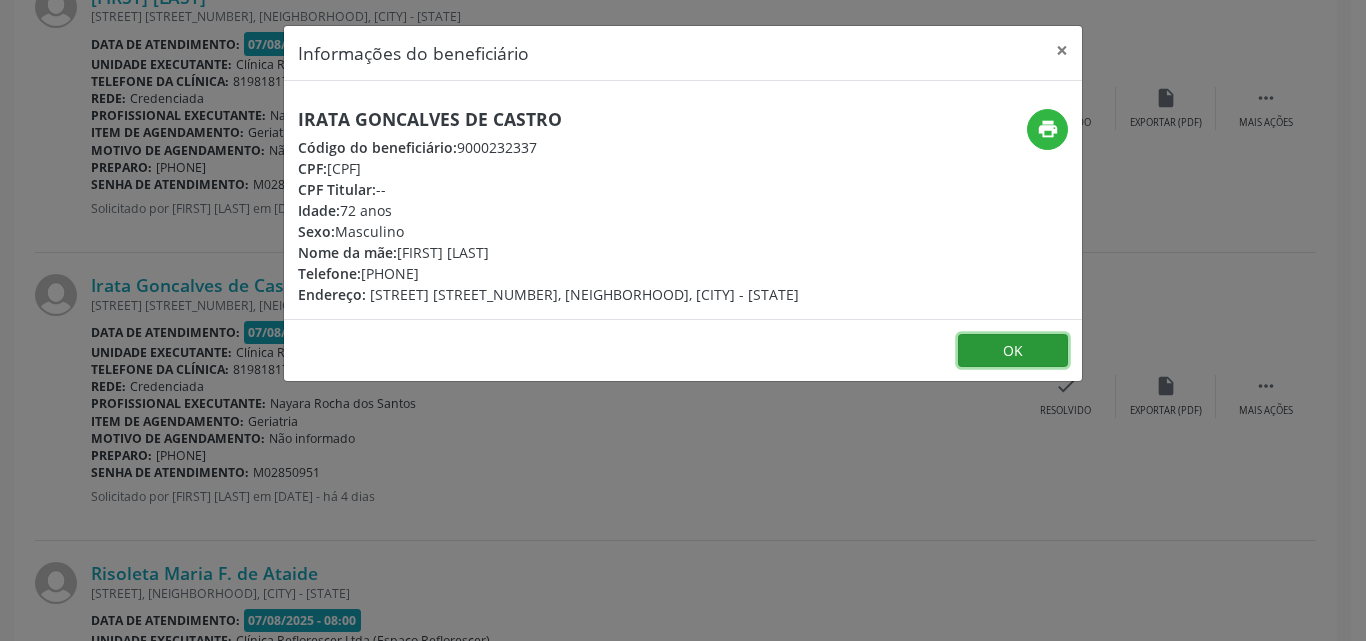 click on "OK" at bounding box center (1013, 351) 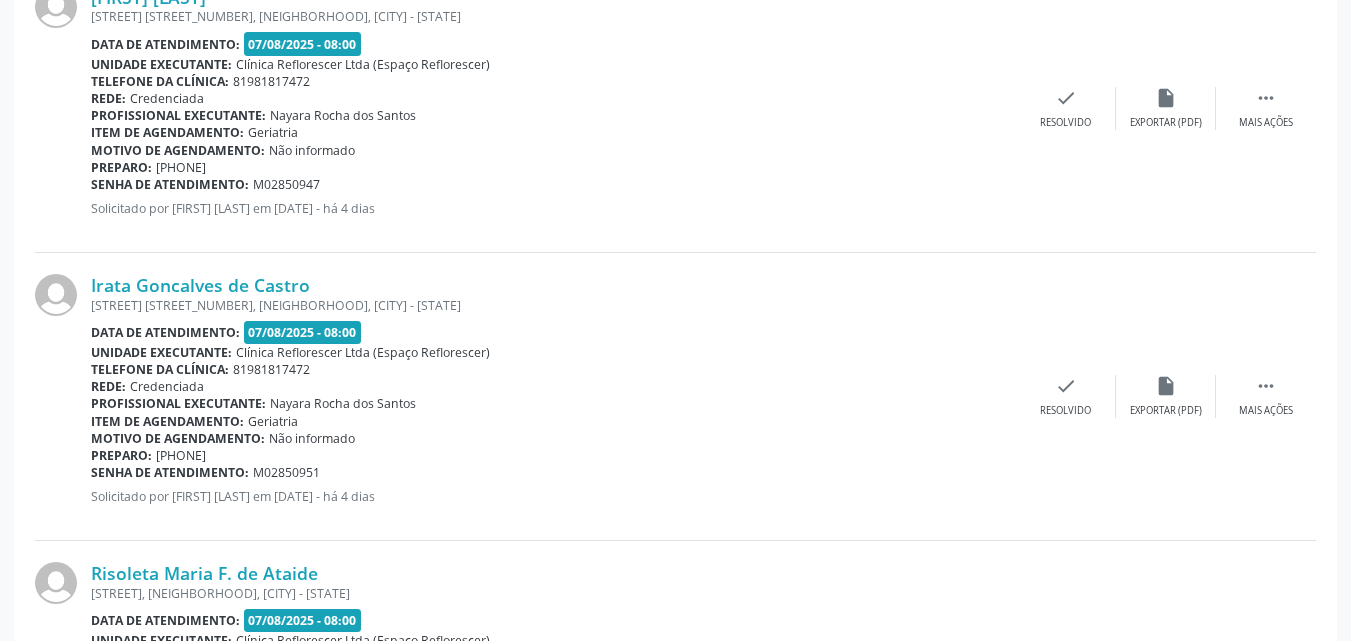 scroll, scrollTop: 1600, scrollLeft: 0, axis: vertical 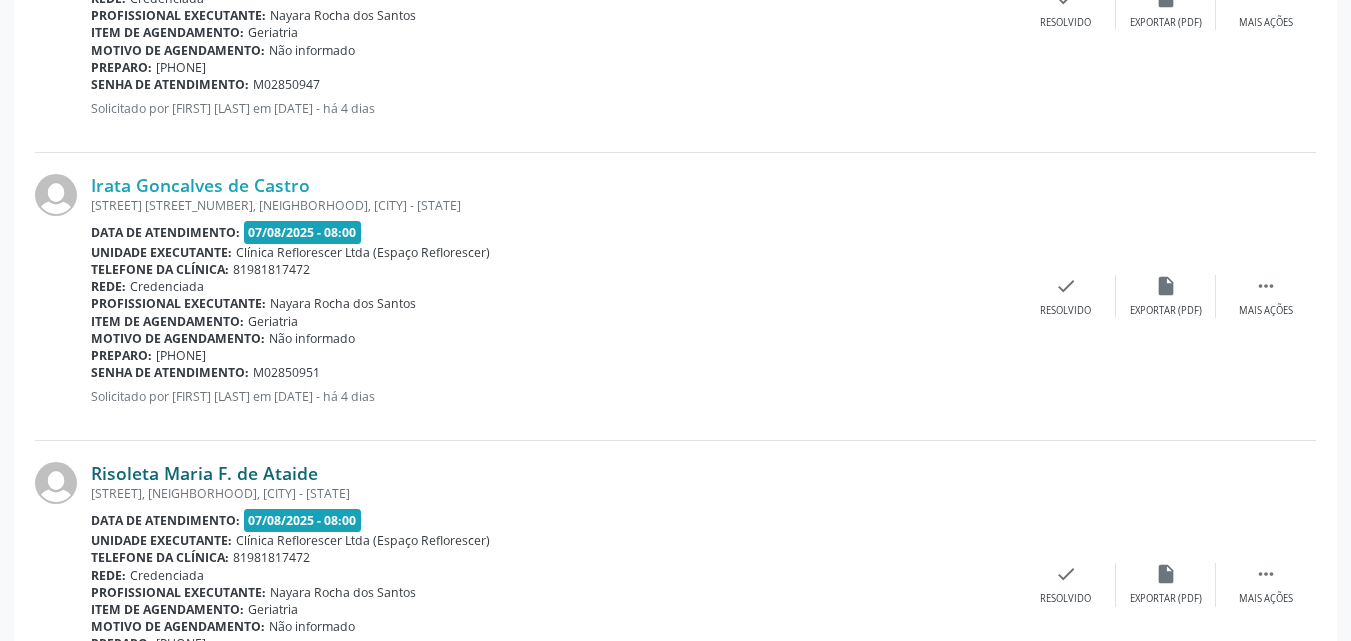 click on "Risoleta Maria F. de Ataide" at bounding box center [204, 473] 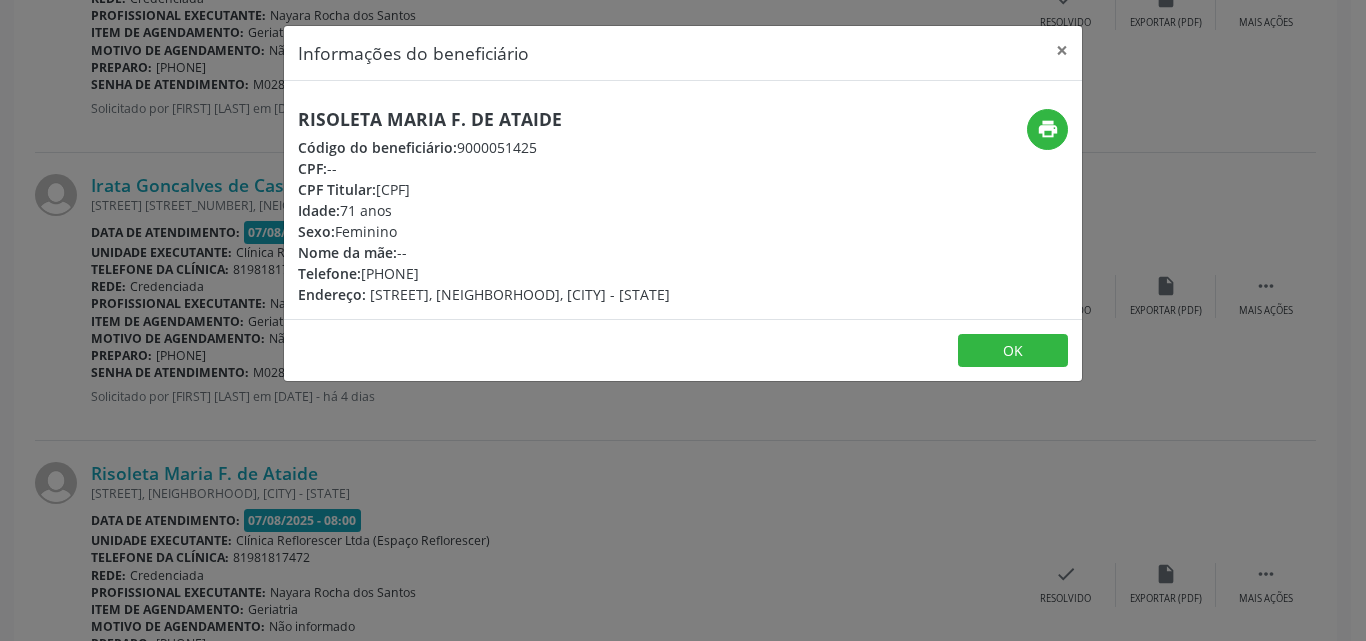 drag, startPoint x: 457, startPoint y: 142, endPoint x: 592, endPoint y: 145, distance: 135.03333 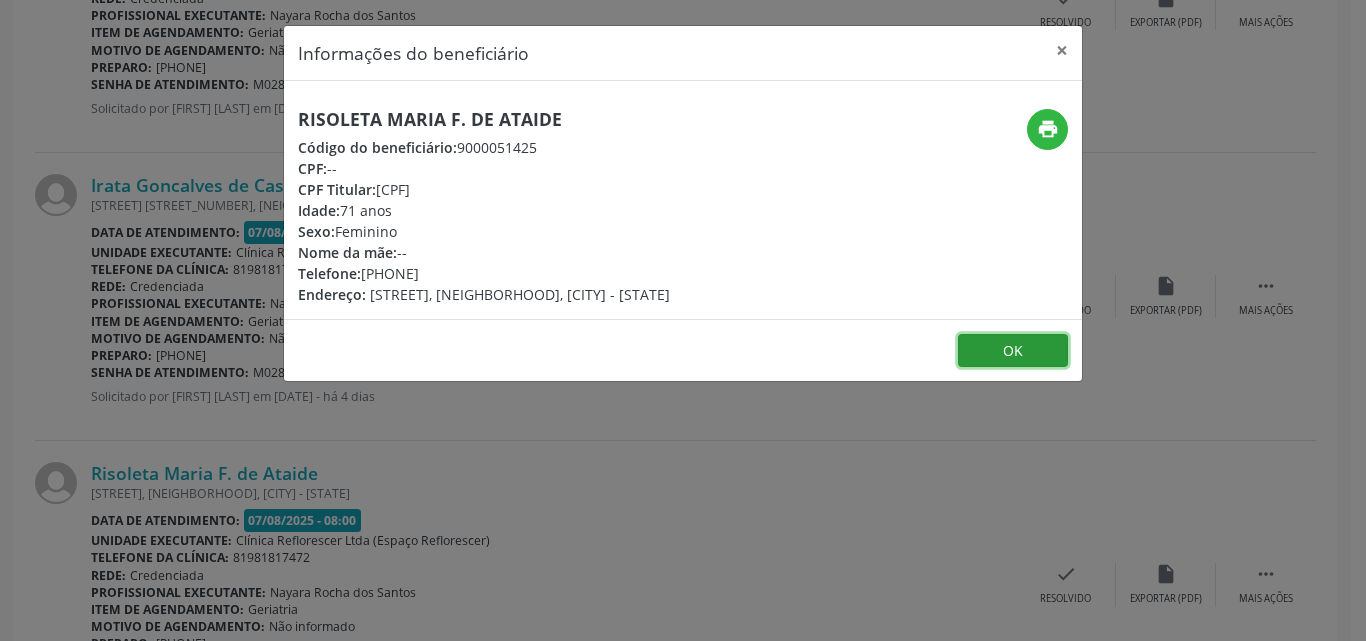 click on "OK" at bounding box center [1013, 351] 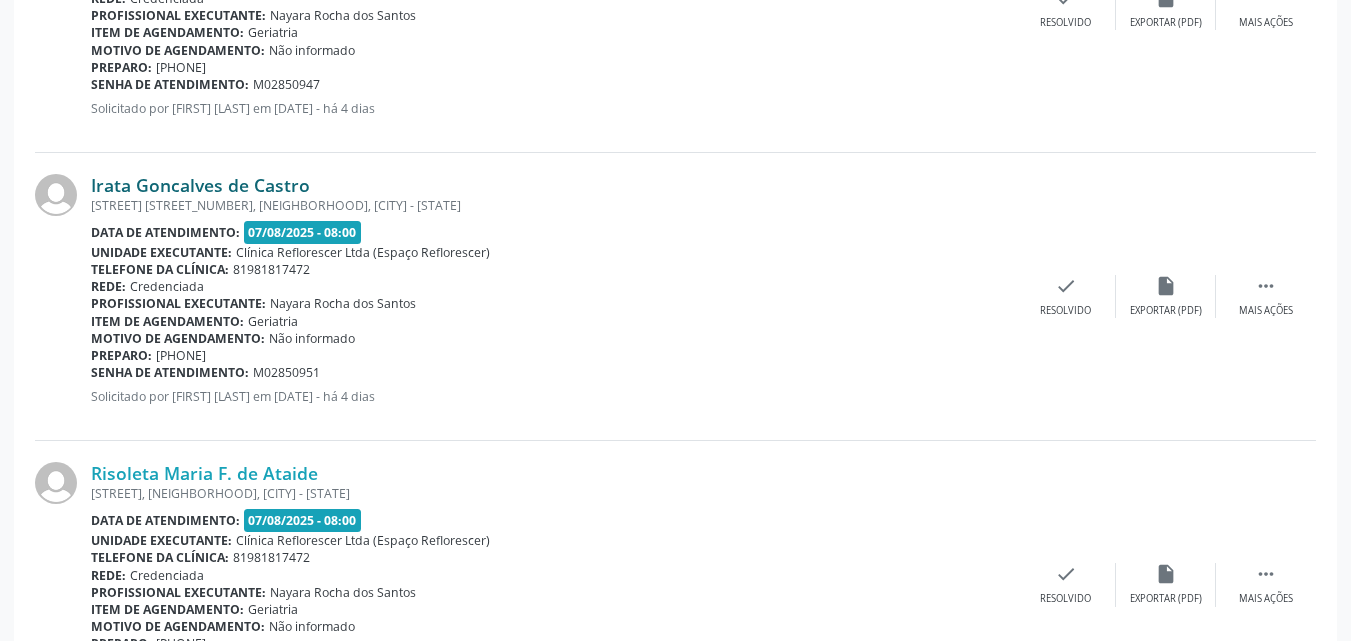 click on "Irata Goncalves de Castro" at bounding box center [200, 185] 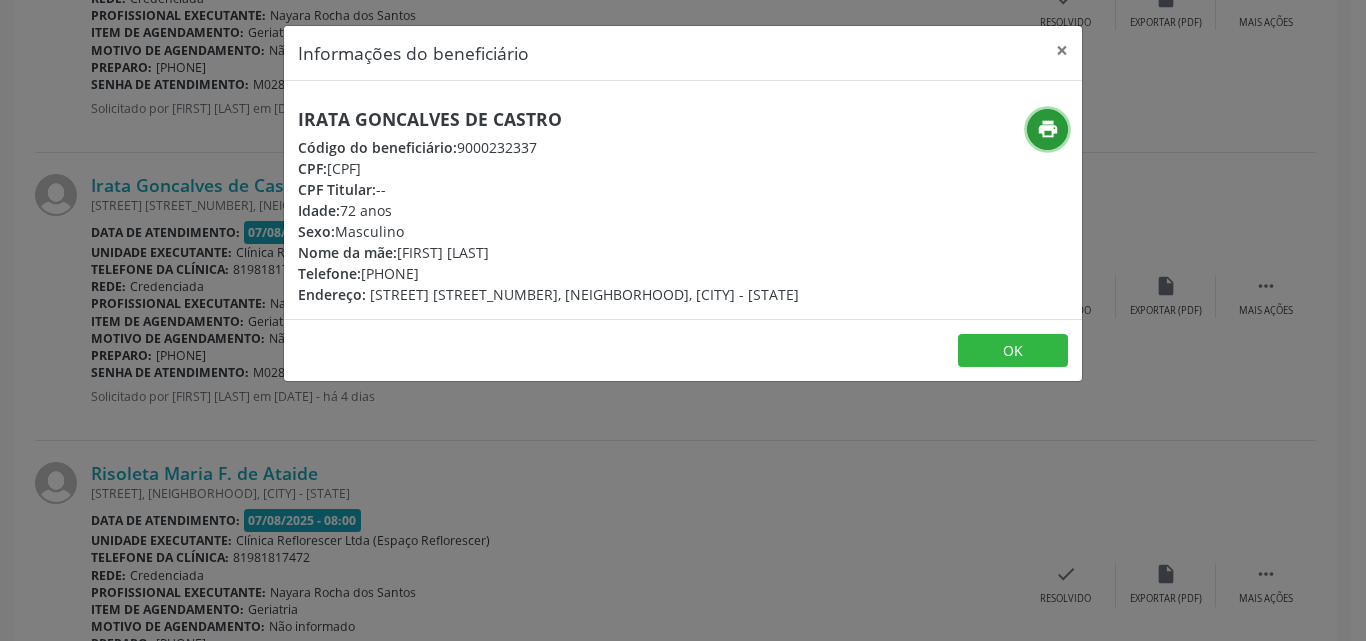 click on "print" at bounding box center [1048, 129] 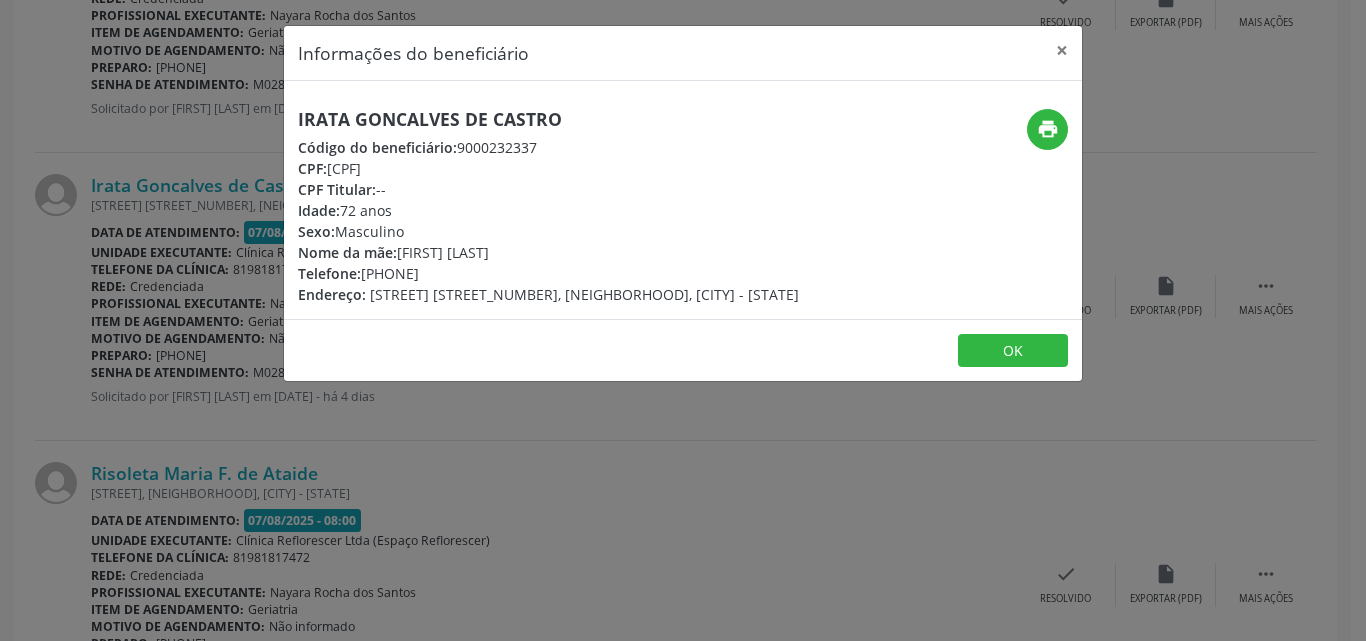 drag, startPoint x: 449, startPoint y: 144, endPoint x: 560, endPoint y: 140, distance: 111.07205 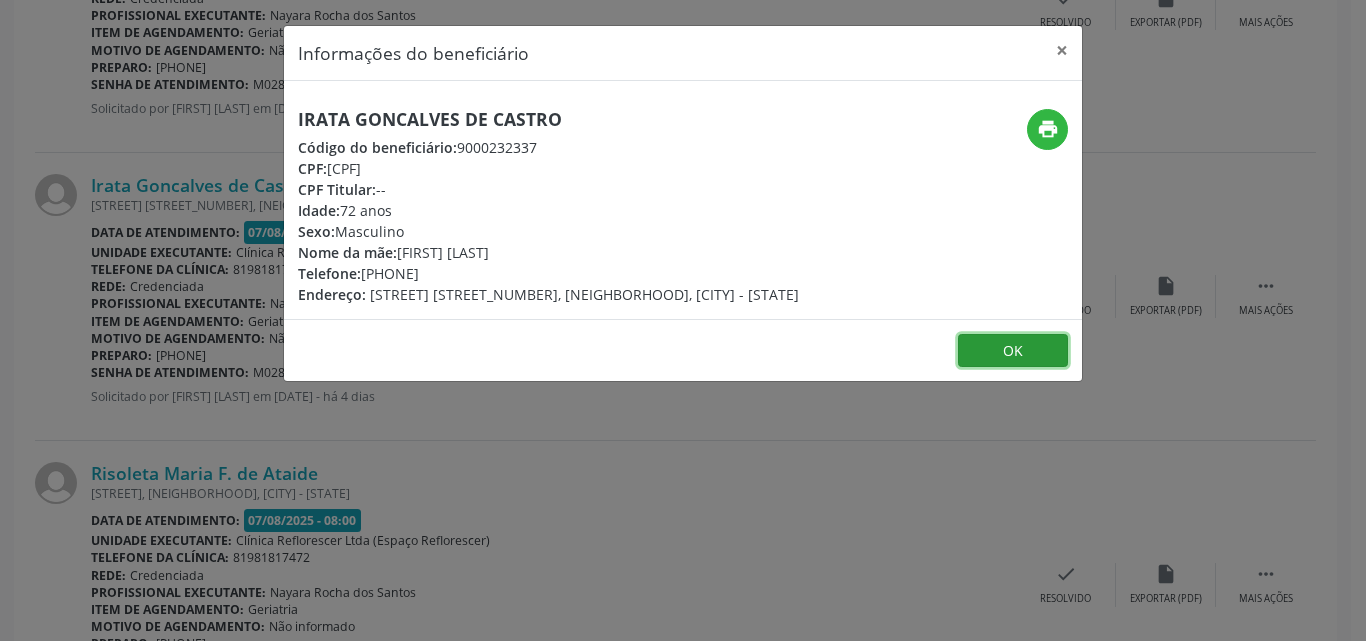 click on "OK" at bounding box center [1013, 351] 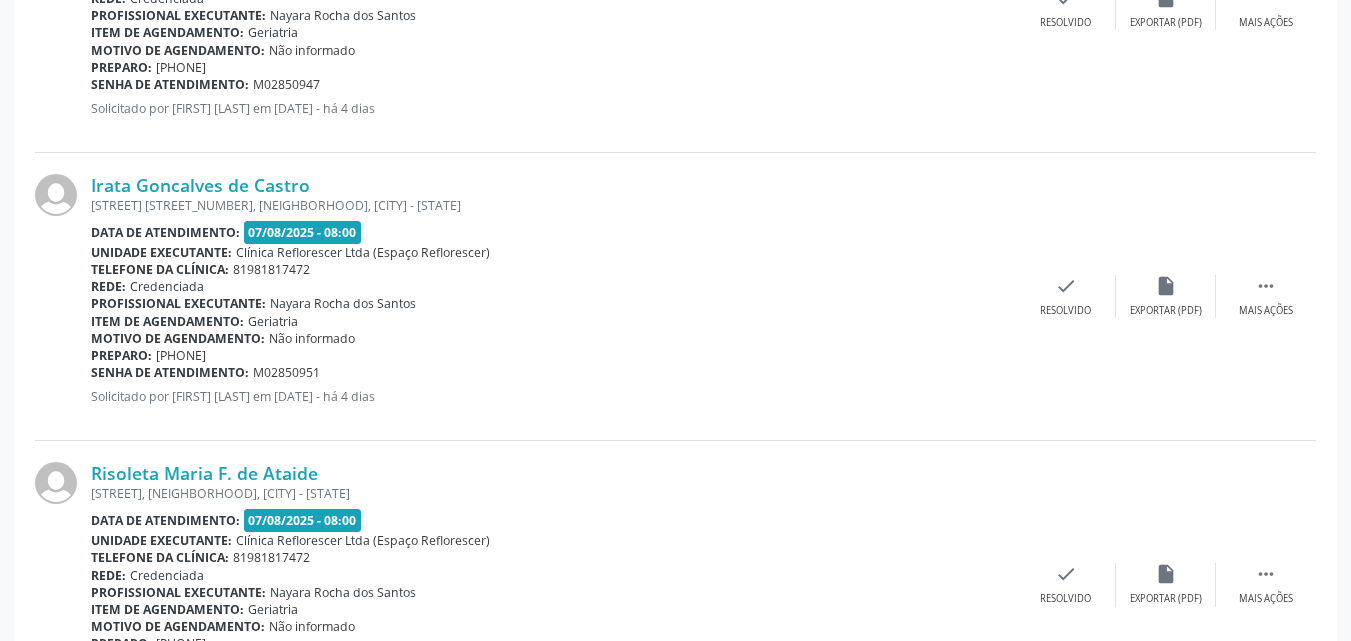 click on "Rede:
Credenciada" at bounding box center [553, 286] 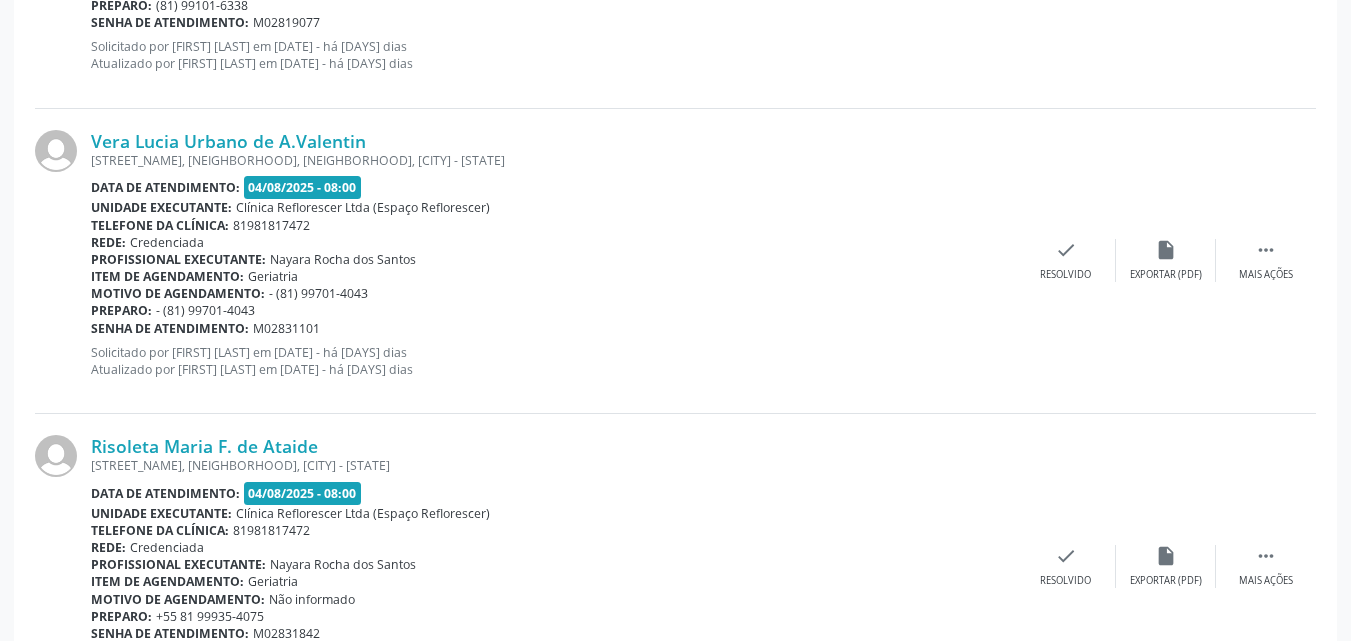 scroll, scrollTop: 800, scrollLeft: 0, axis: vertical 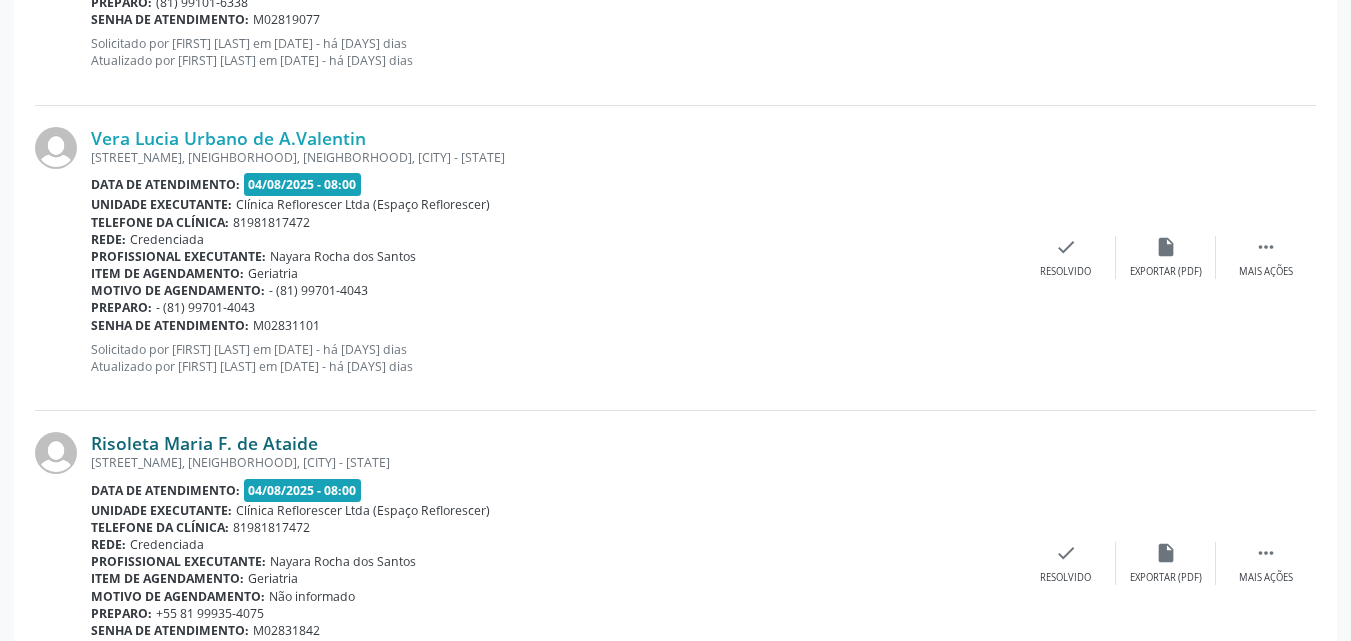 click on "Risoleta Maria F. de Ataide" at bounding box center [204, 443] 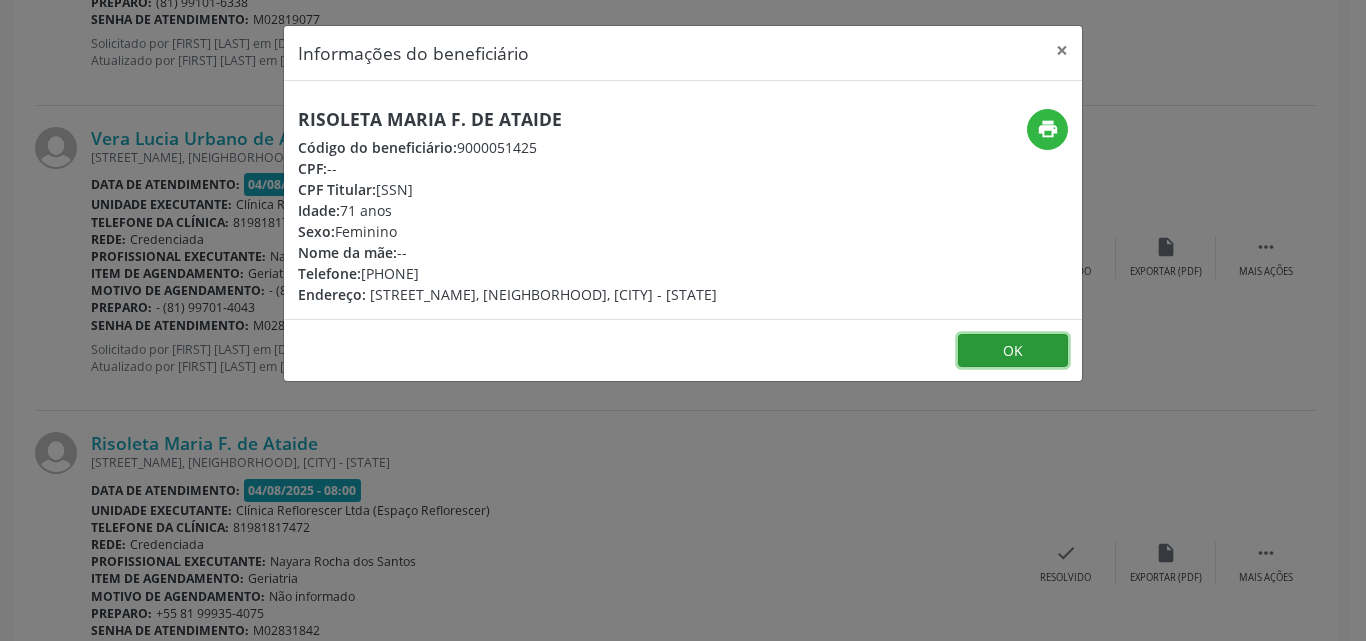 click on "OK" at bounding box center (1013, 351) 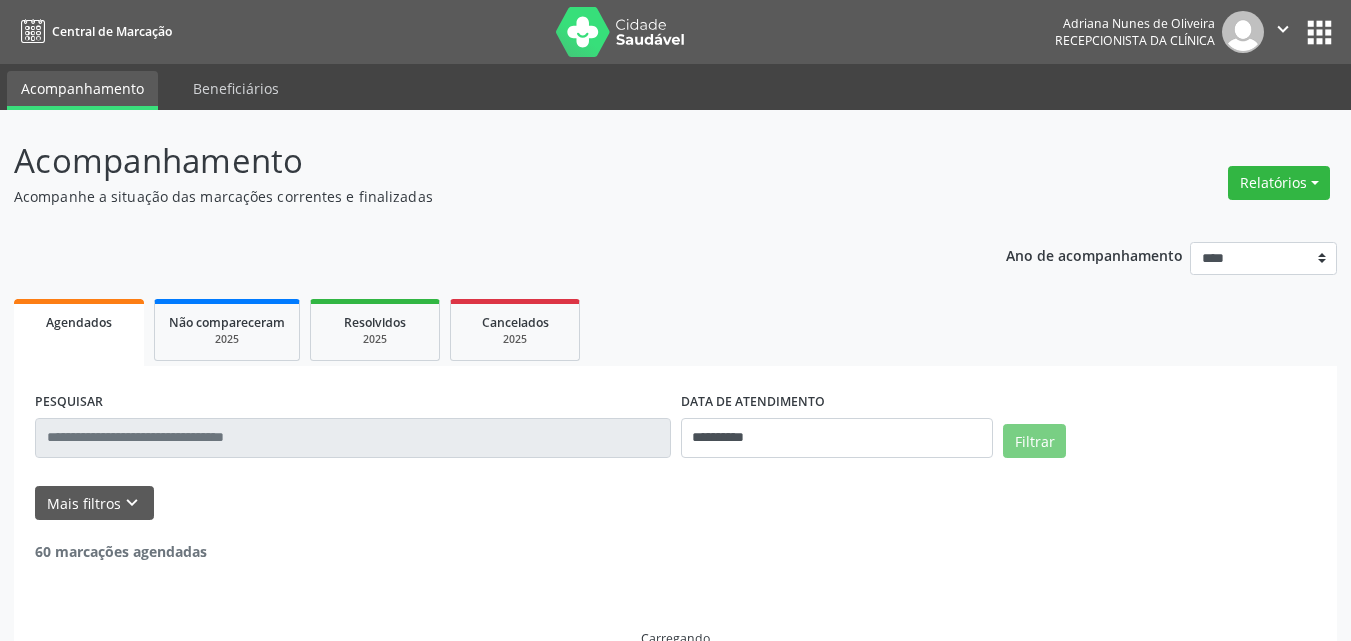 select on "*" 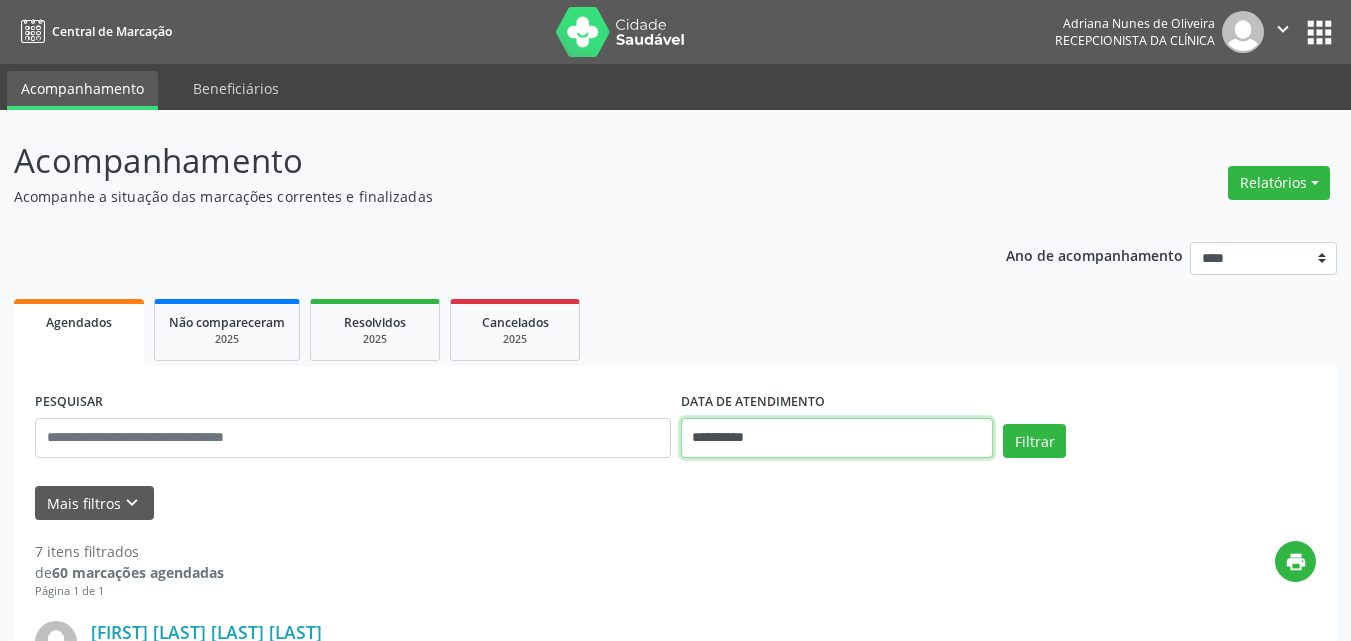 click on "**********" at bounding box center [837, 438] 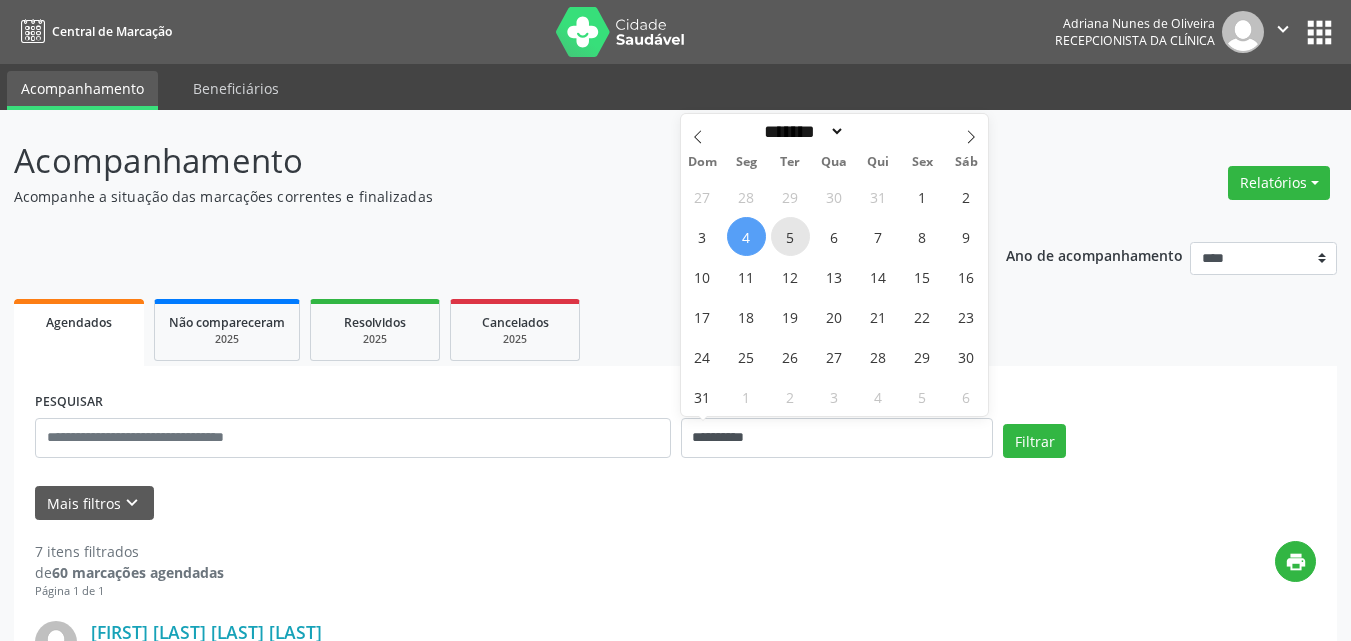 click on "5" at bounding box center [790, 236] 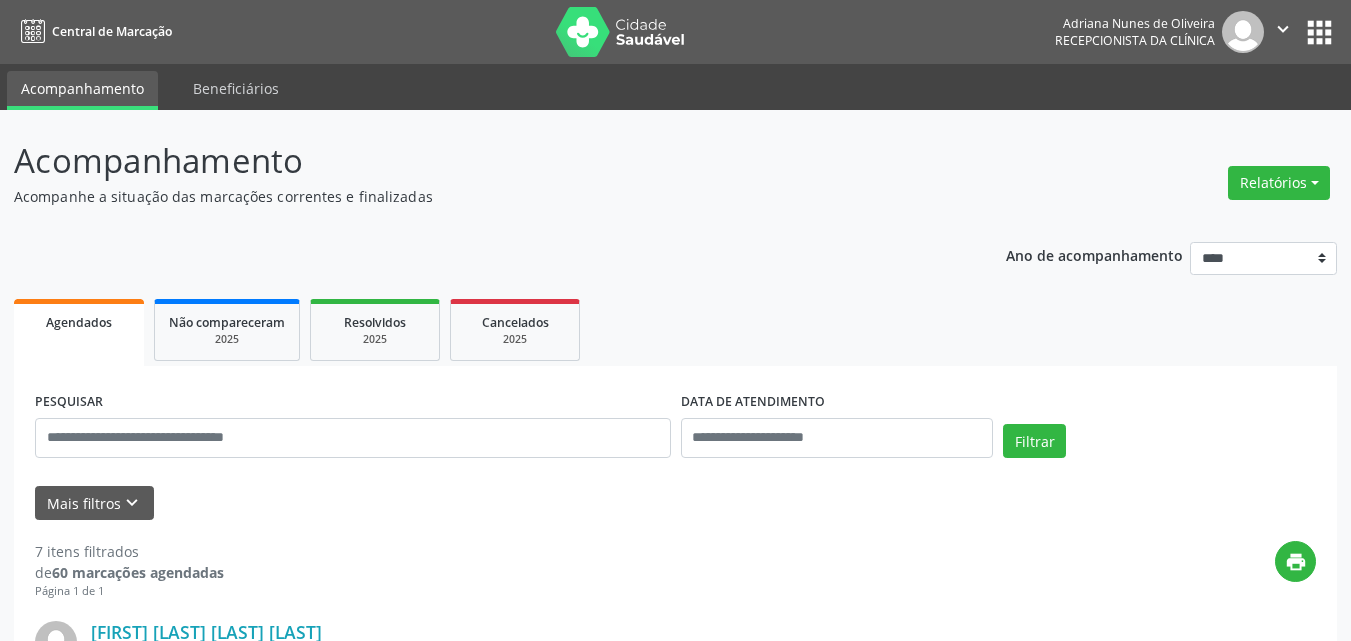 click on "7 itens filtrados
de
60 marcações agendadas
Página 1 de 1
print
Joelma Pessoa da Silva Nascimento
R.QUINTINO SOARES SILVA, CENTRO, LIMOEIRO - PE
Data de atendimento:
04/08/2025 - 08:00
Unidade executante:
Clínica Reflorescer Ltda (Espaço Reflorescer)
Telefone da clínica:
81981817472
Rede:
Credenciada
Profissional executante:
Nayara Rocha dos Santos - Clinico
Item de agendamento:
Clinica Geral
Motivo de agendamento:
Não informado
Preparo:
(81) 99101-6338
Senha de atendimento:
M02819077
Solicitado por Vinicius Gabriel Bastos da Silva em 15/07/2025 - há 20 dias
Atualizado por Vinicius Gabriel Bastos da Silva em 02/08/2025 - há 2 dias

Mais ações
insert_drive_file
Exportar (PDF)
check
Resolvido" at bounding box center [675, 1628] 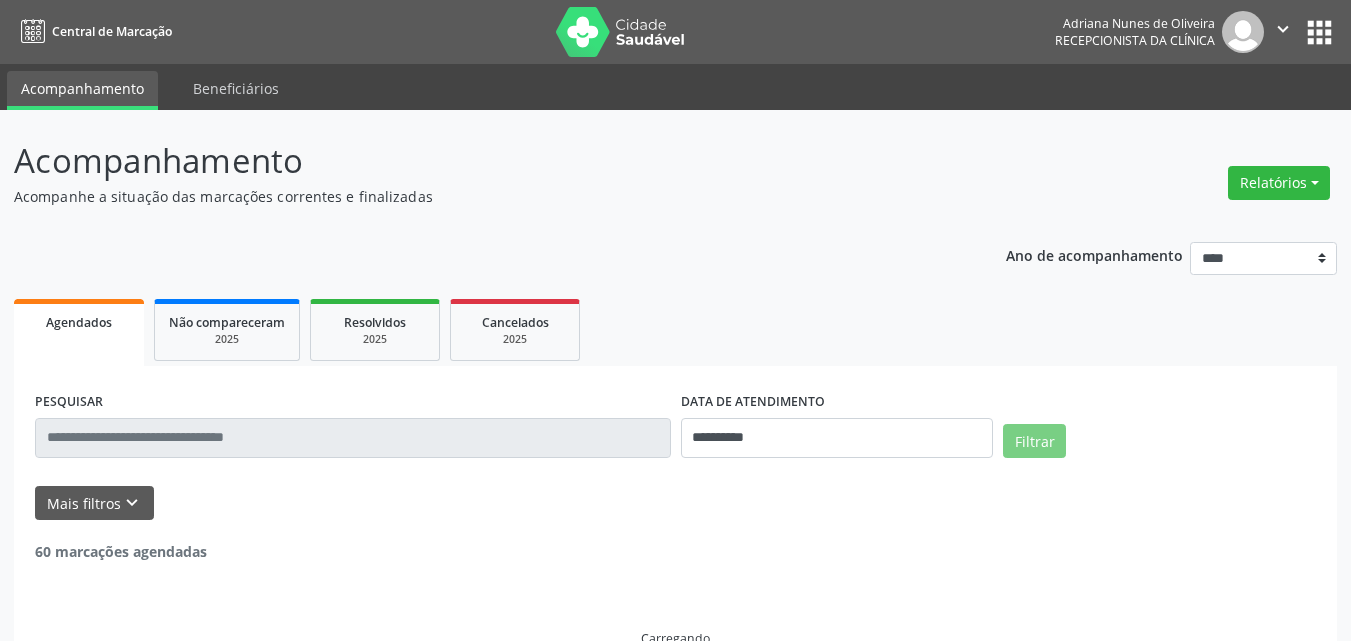 scroll, scrollTop: 0, scrollLeft: 0, axis: both 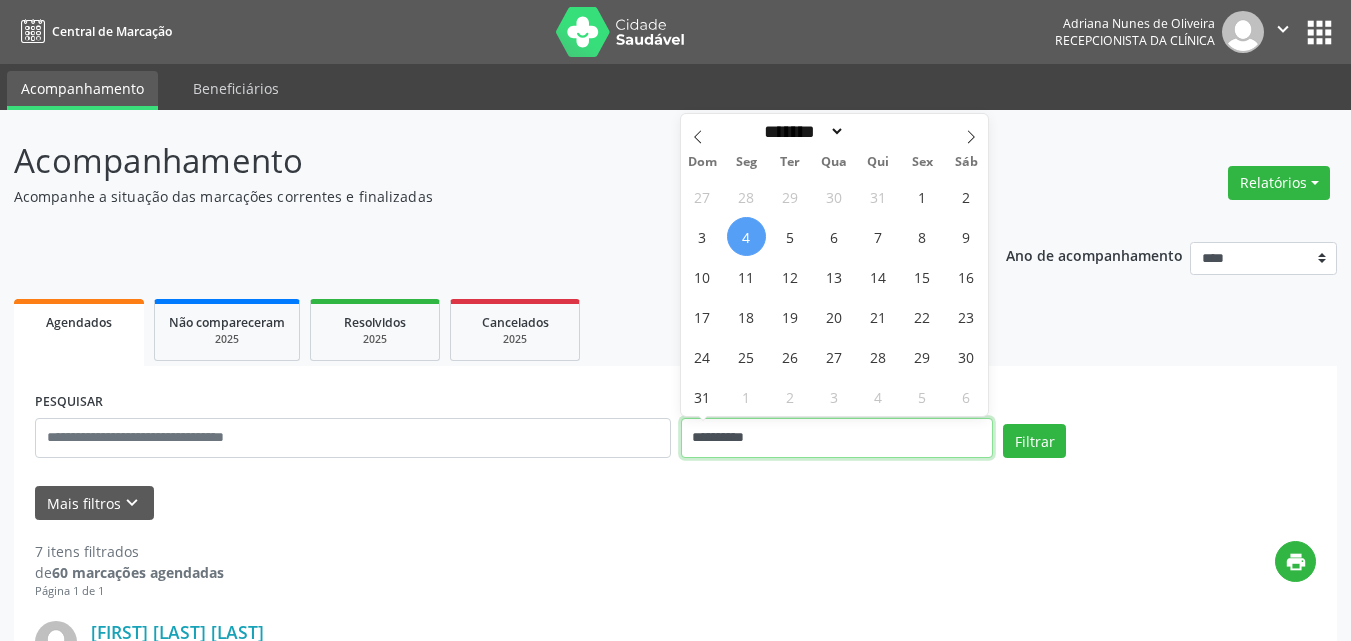 click on "**********" at bounding box center (837, 438) 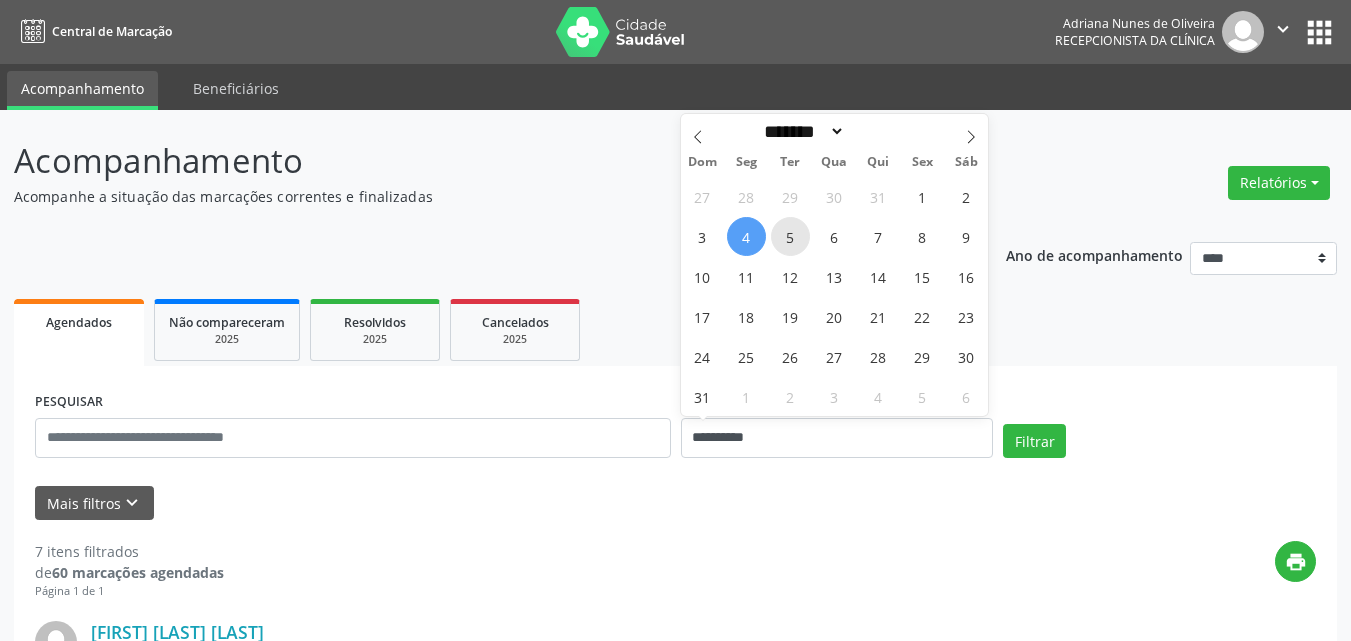 click on "5" at bounding box center [790, 236] 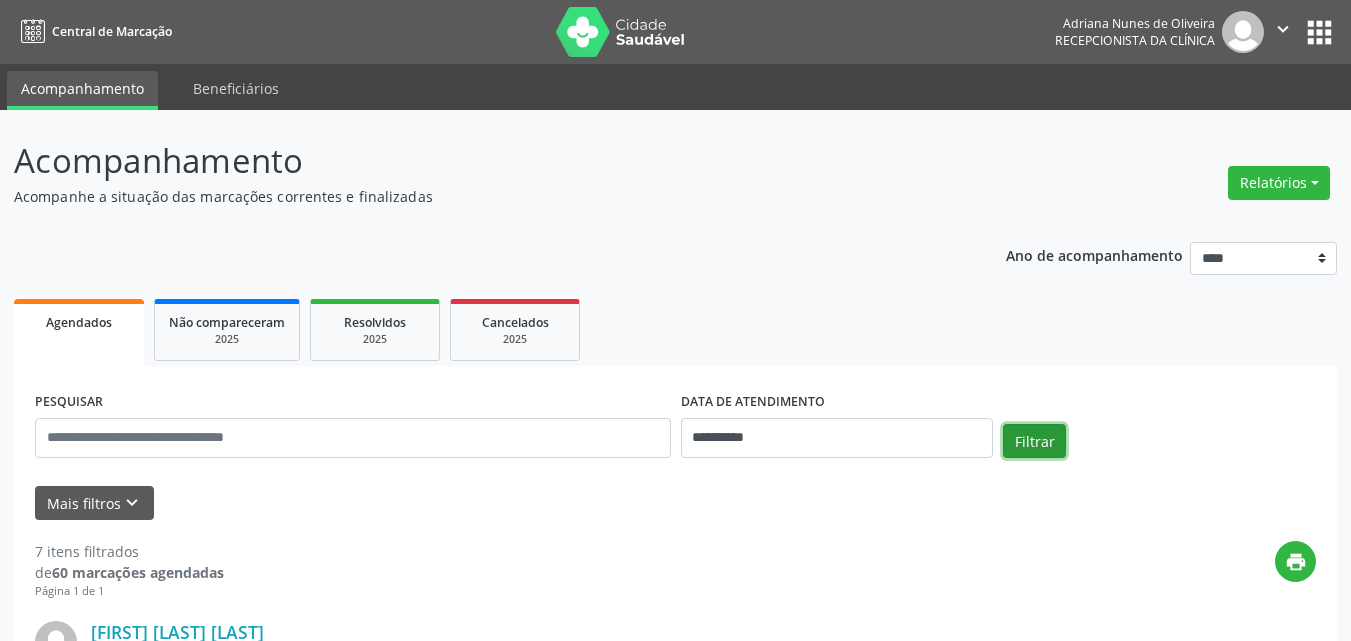 click on "Filtrar" at bounding box center (1034, 441) 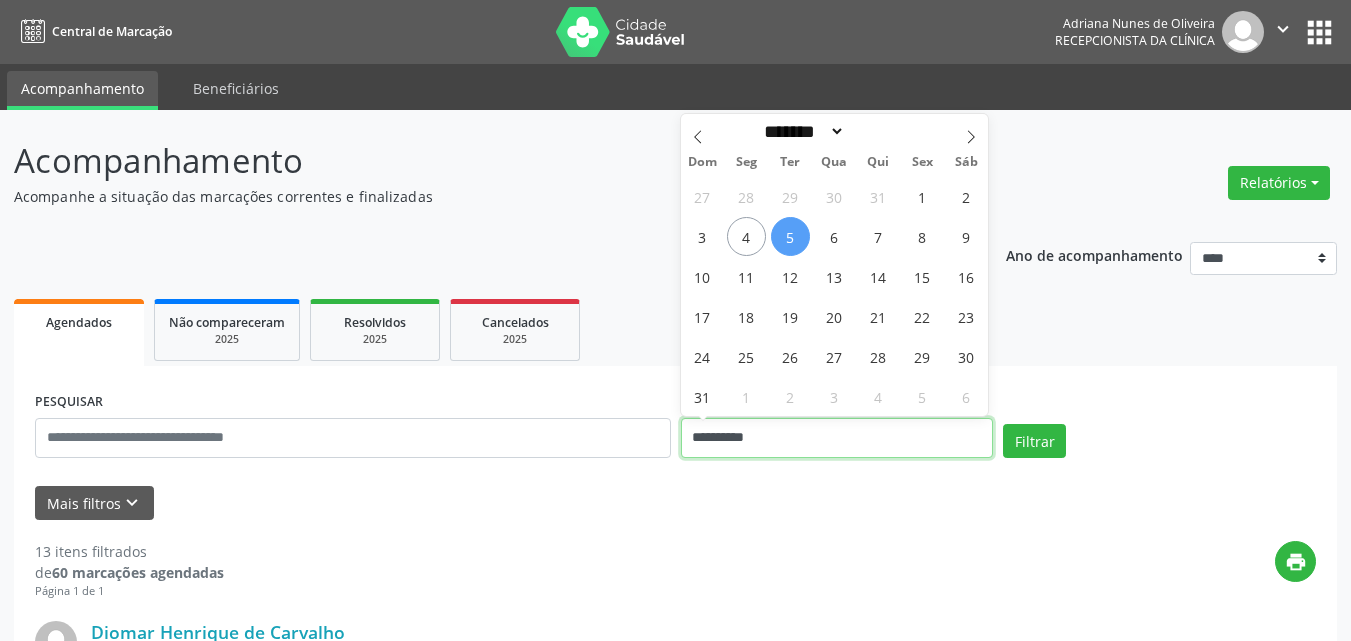 click on "**********" at bounding box center (837, 438) 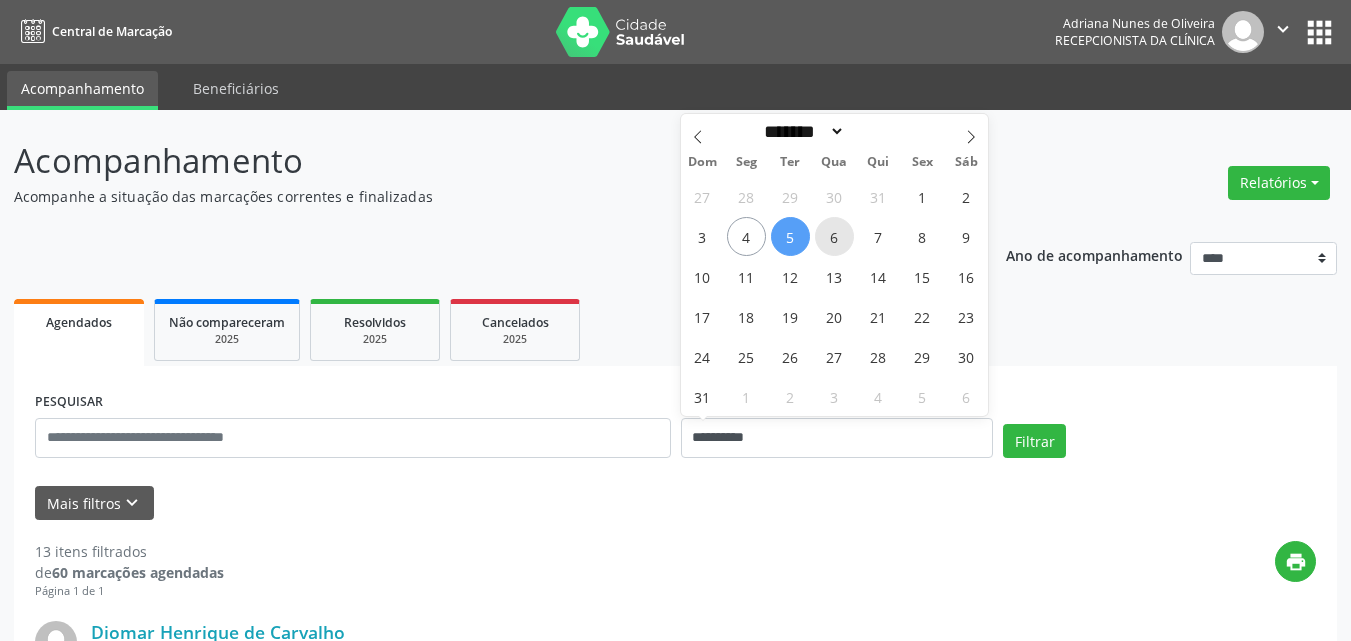 click on "6" at bounding box center (834, 236) 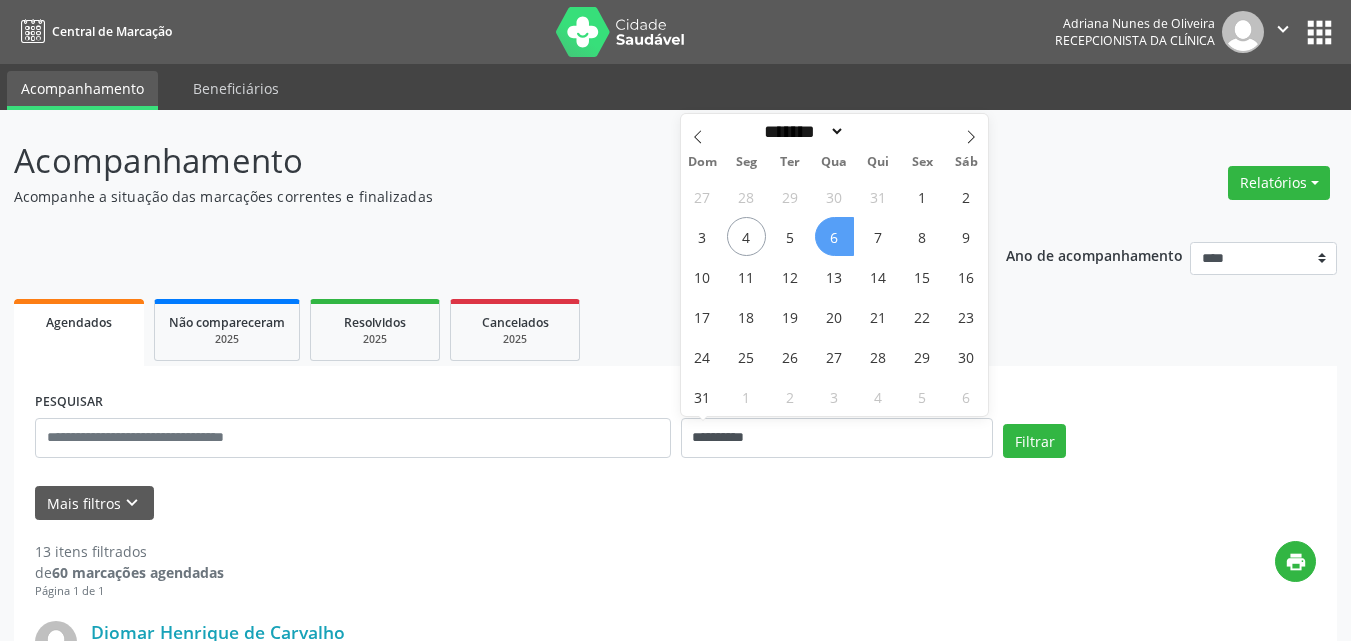 click on "6" at bounding box center (834, 236) 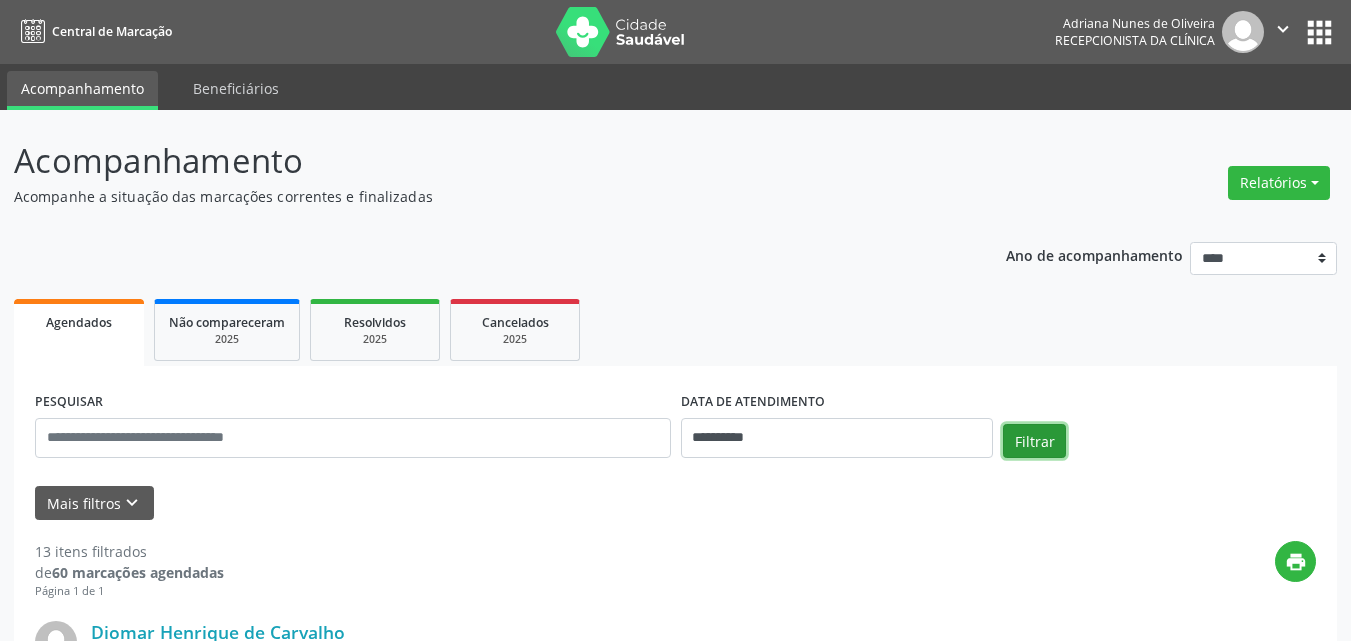 click on "Filtrar" at bounding box center (1034, 441) 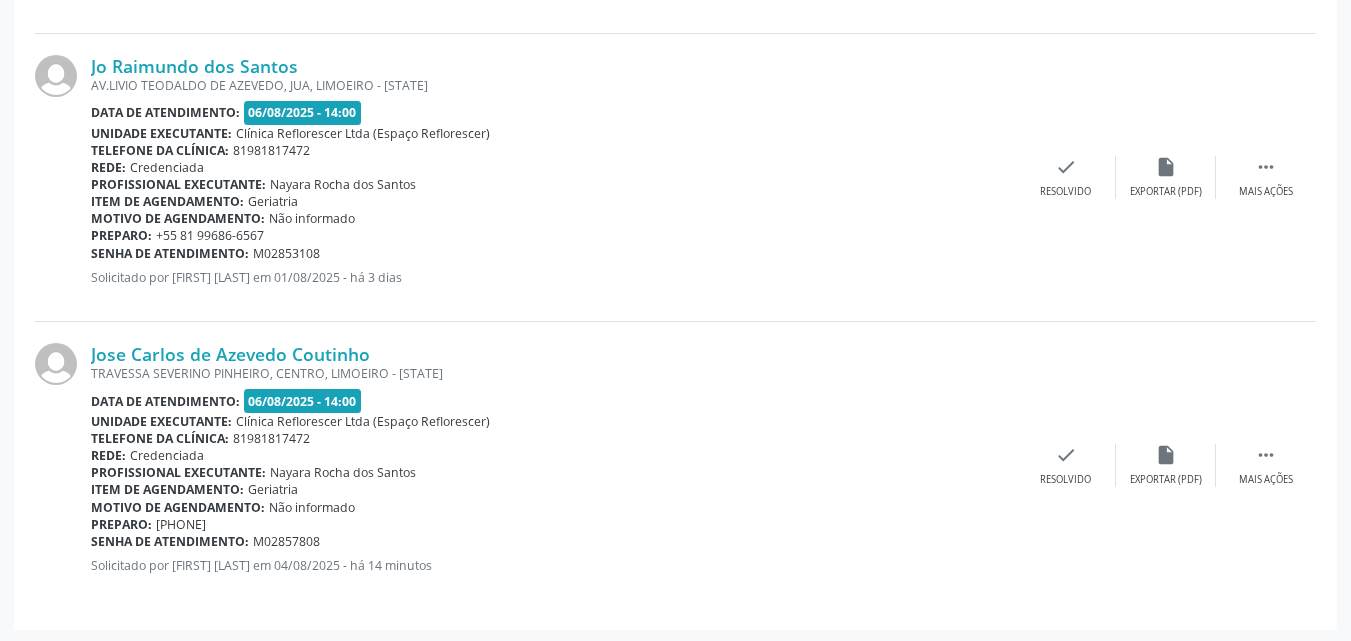 scroll, scrollTop: 3301, scrollLeft: 0, axis: vertical 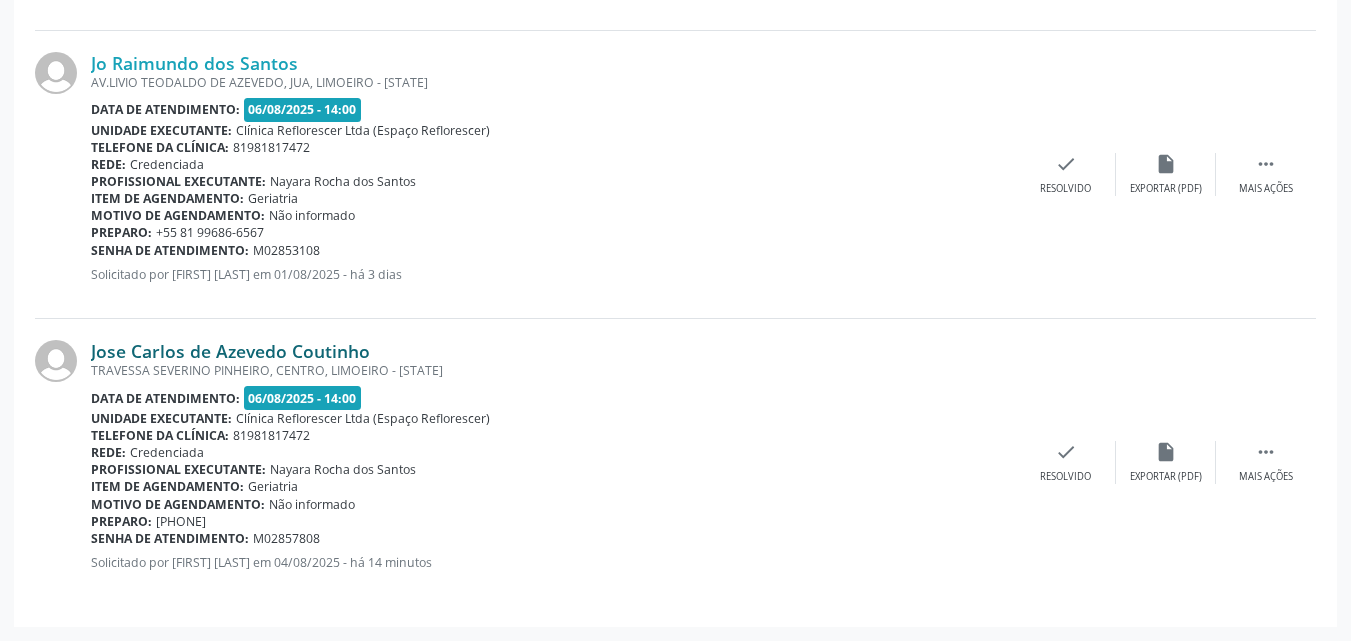 click on "Jose Carlos de Azevedo Coutinho" at bounding box center [230, 351] 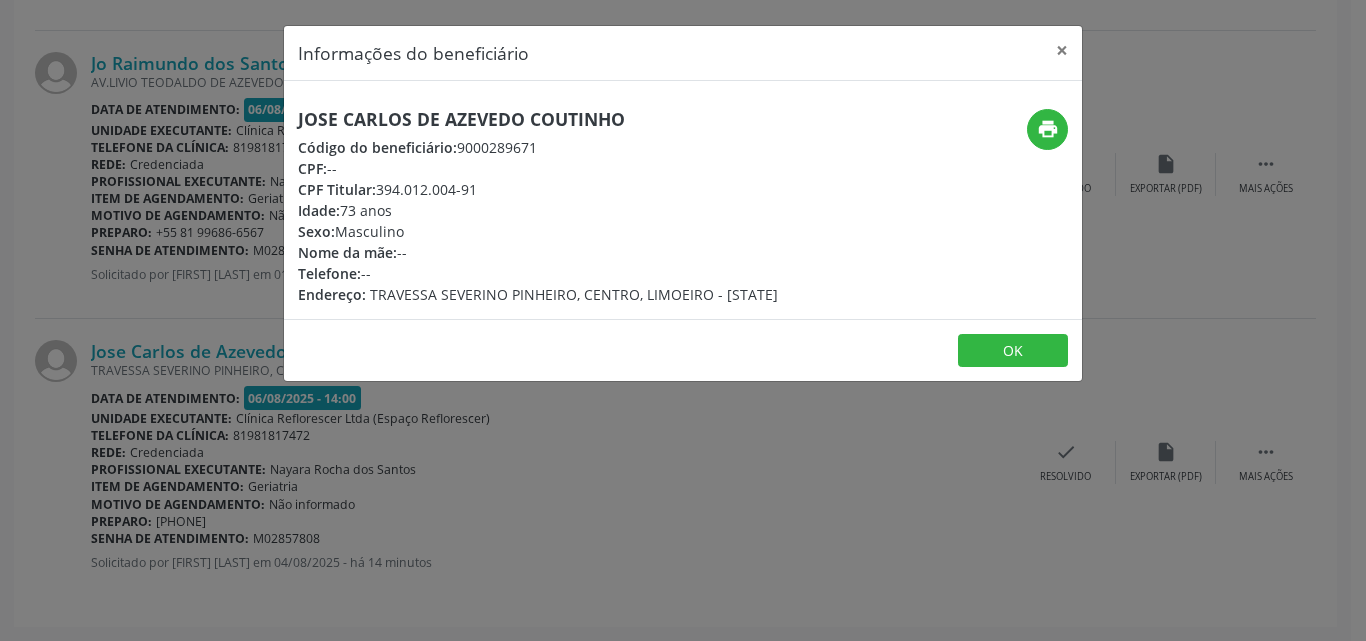 drag, startPoint x: 290, startPoint y: 121, endPoint x: 721, endPoint y: 121, distance: 431 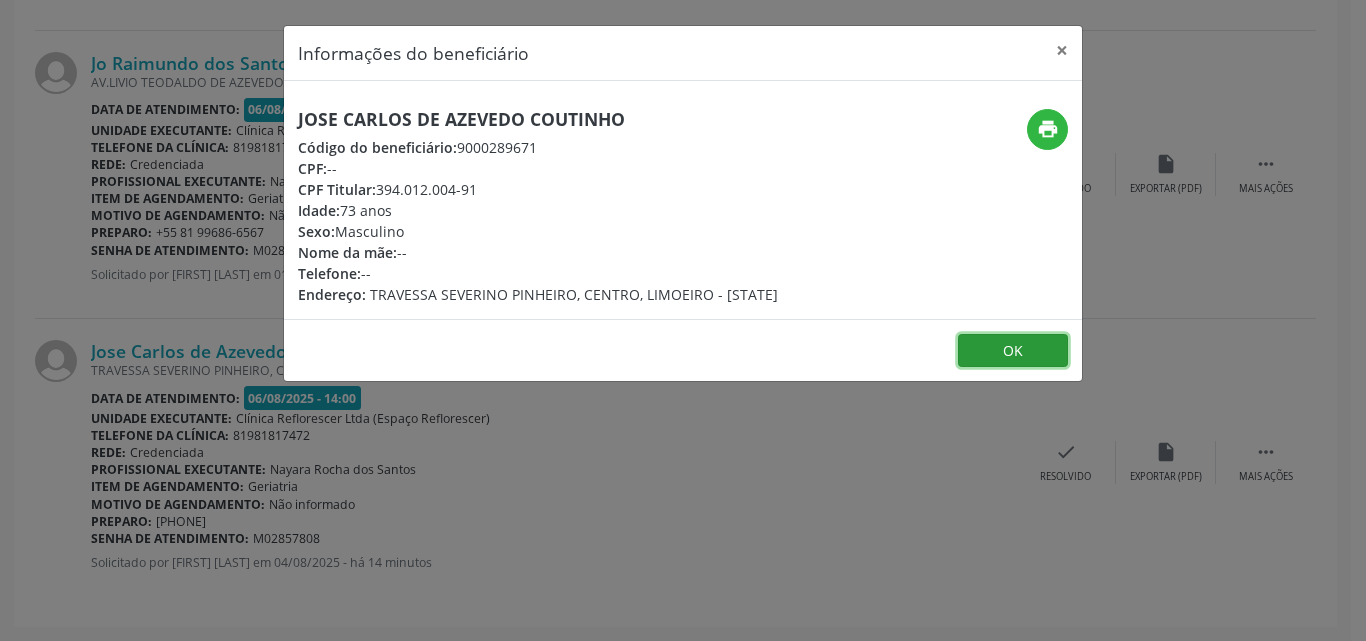 click on "OK" at bounding box center [1013, 351] 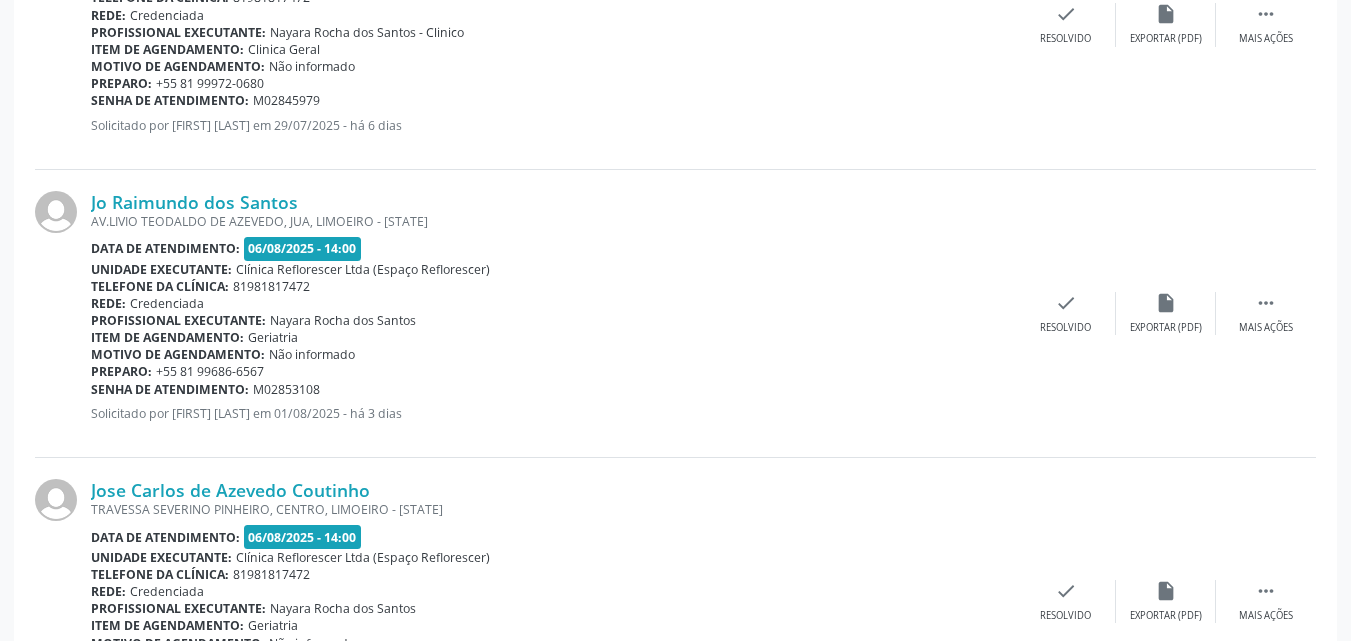 scroll, scrollTop: 2901, scrollLeft: 0, axis: vertical 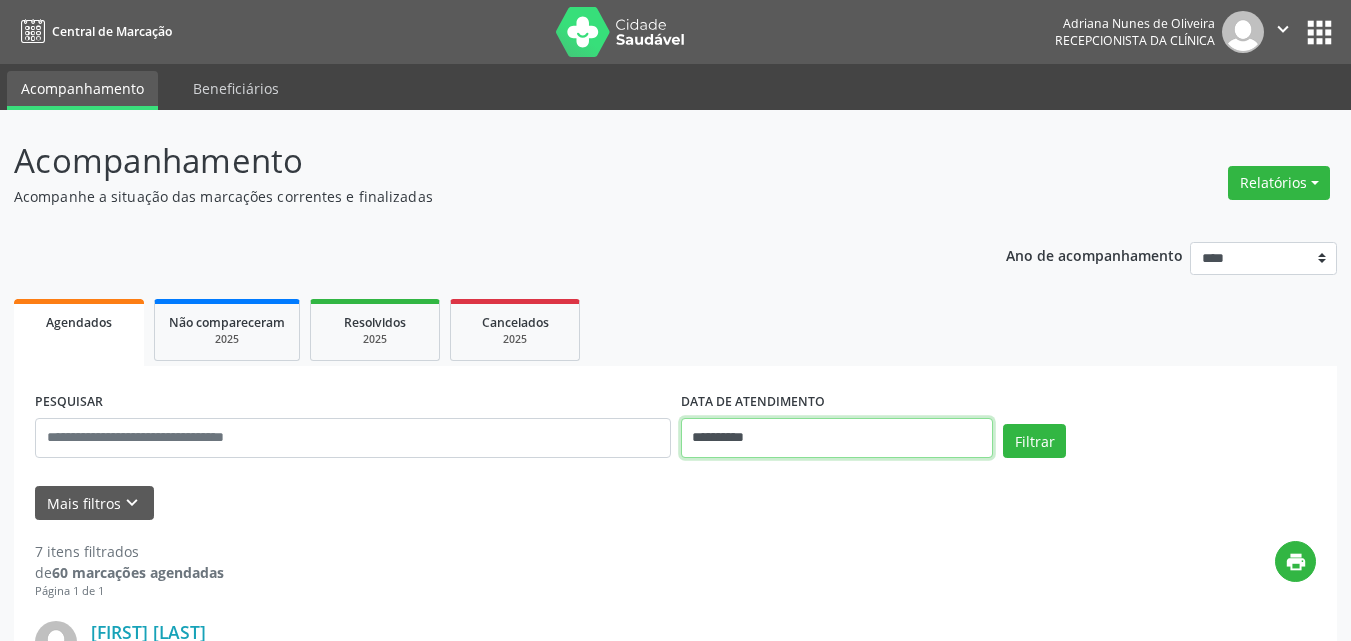 click on "**********" at bounding box center [837, 438] 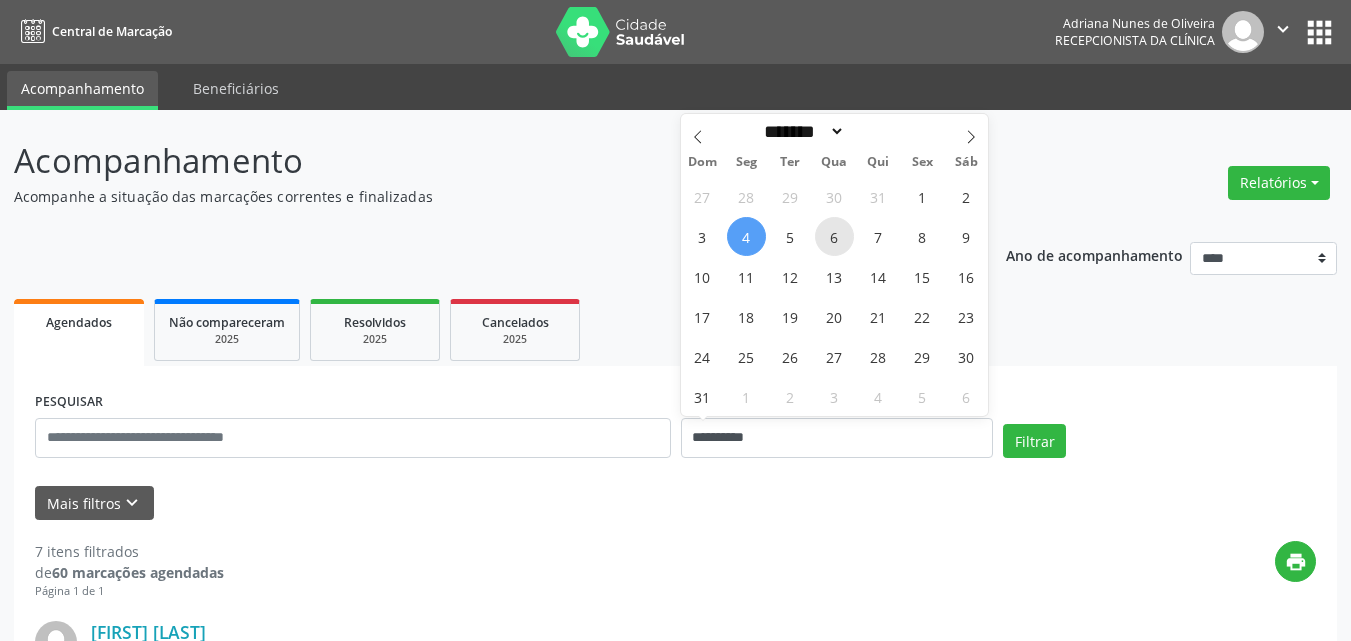 click on "6" at bounding box center [834, 236] 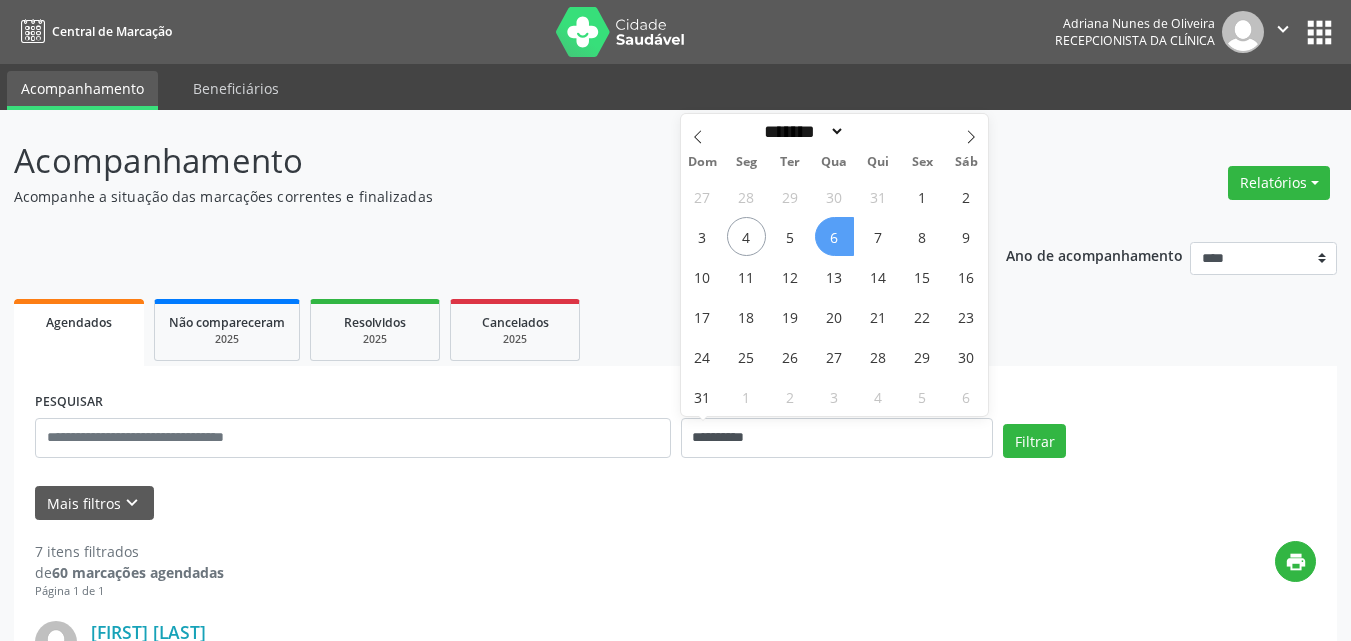 click on "6" at bounding box center [834, 236] 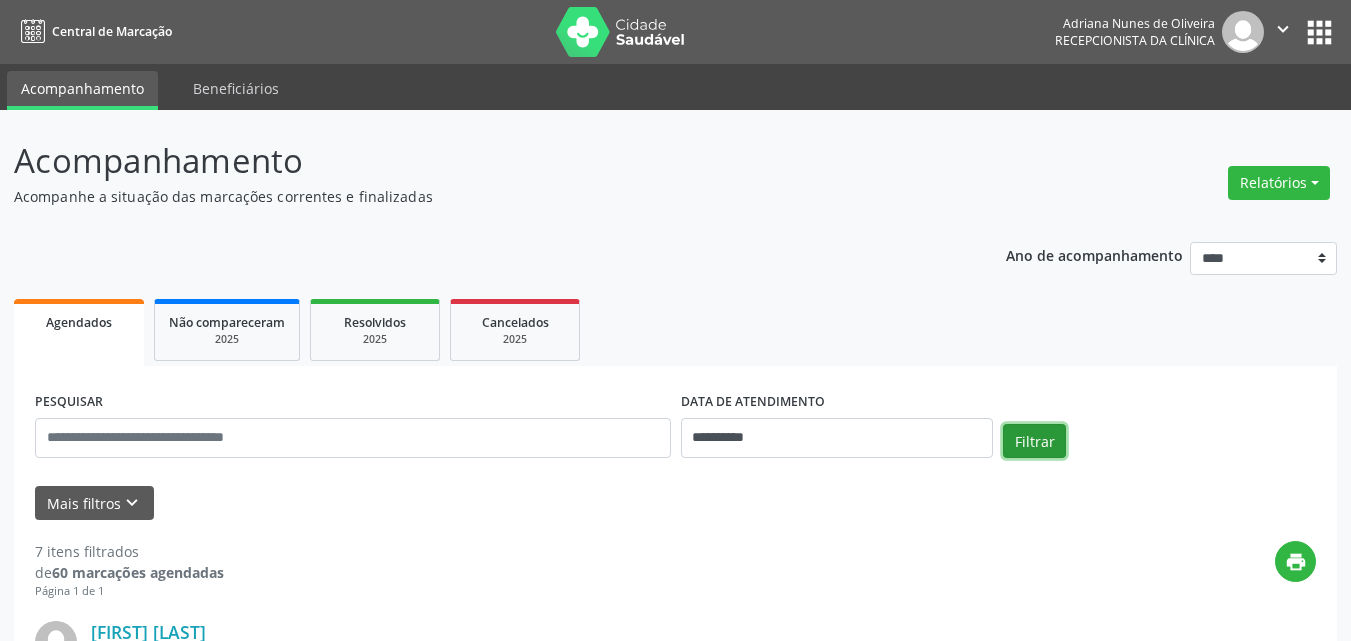 click on "Filtrar" at bounding box center (1034, 441) 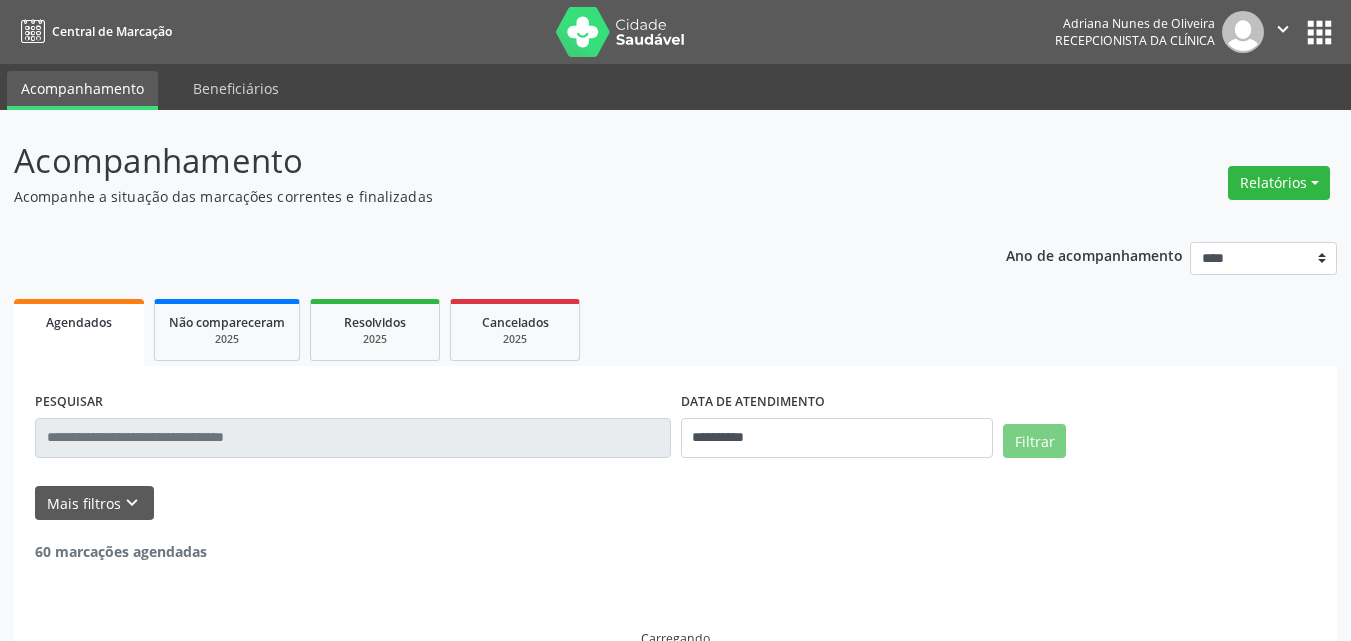scroll, scrollTop: 0, scrollLeft: 0, axis: both 